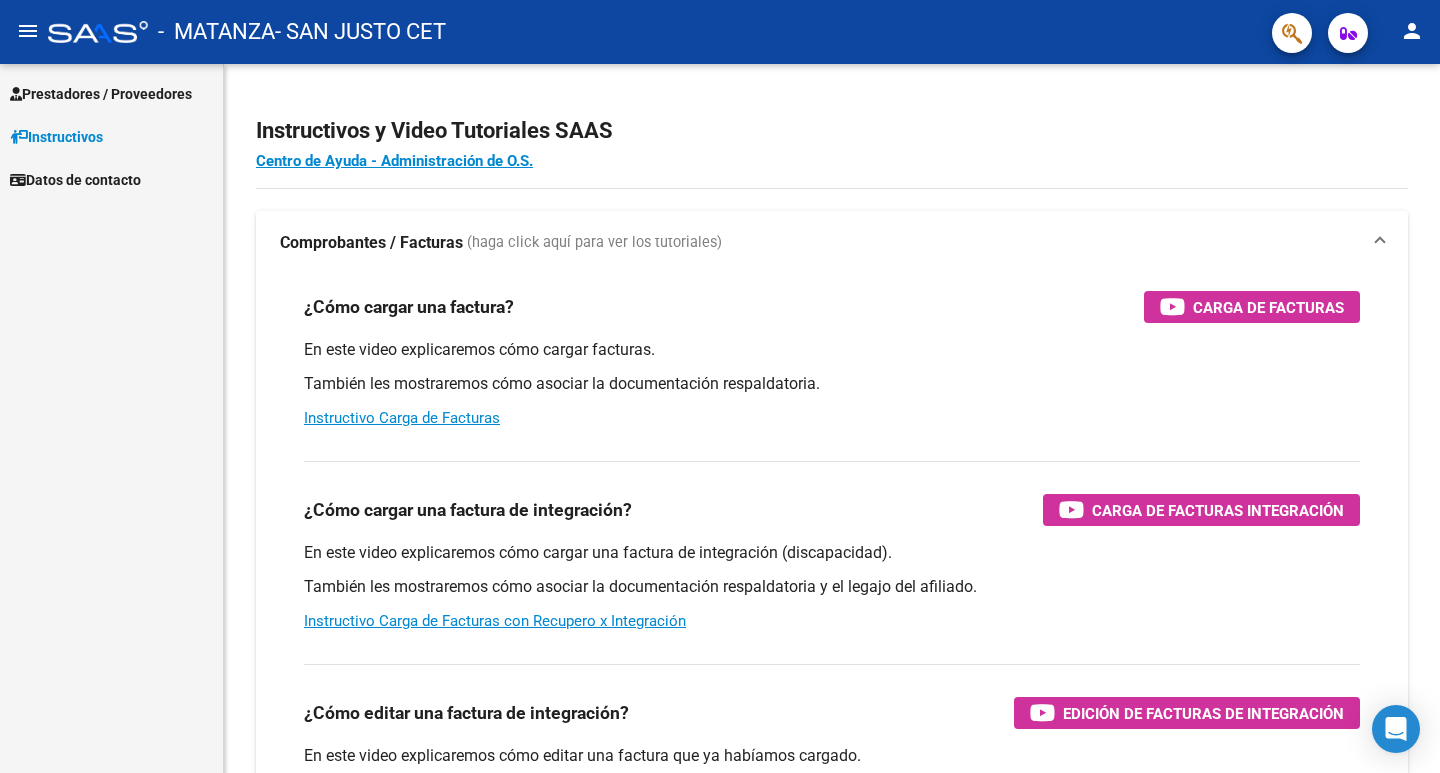 scroll, scrollTop: 0, scrollLeft: 0, axis: both 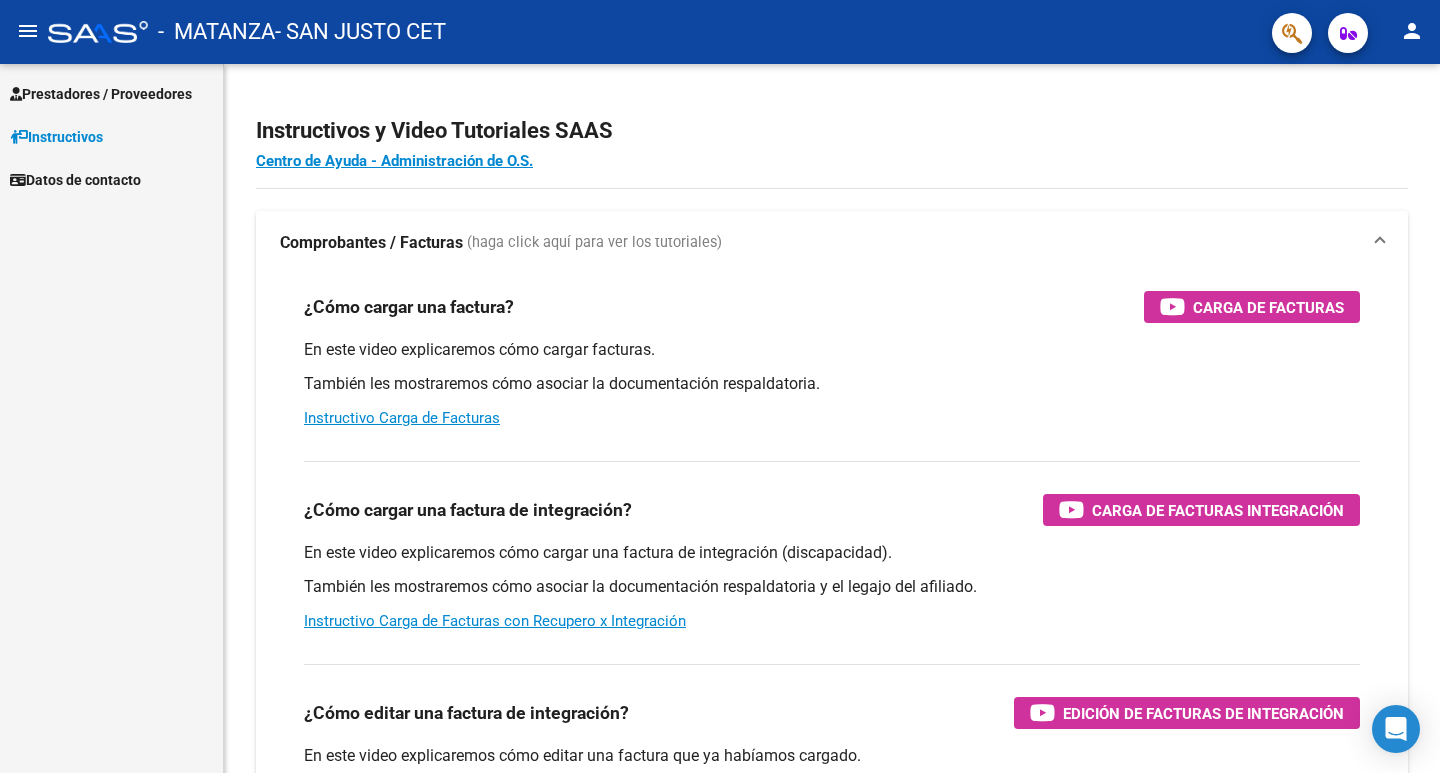 click on "Prestadores / Proveedores" at bounding box center (101, 94) 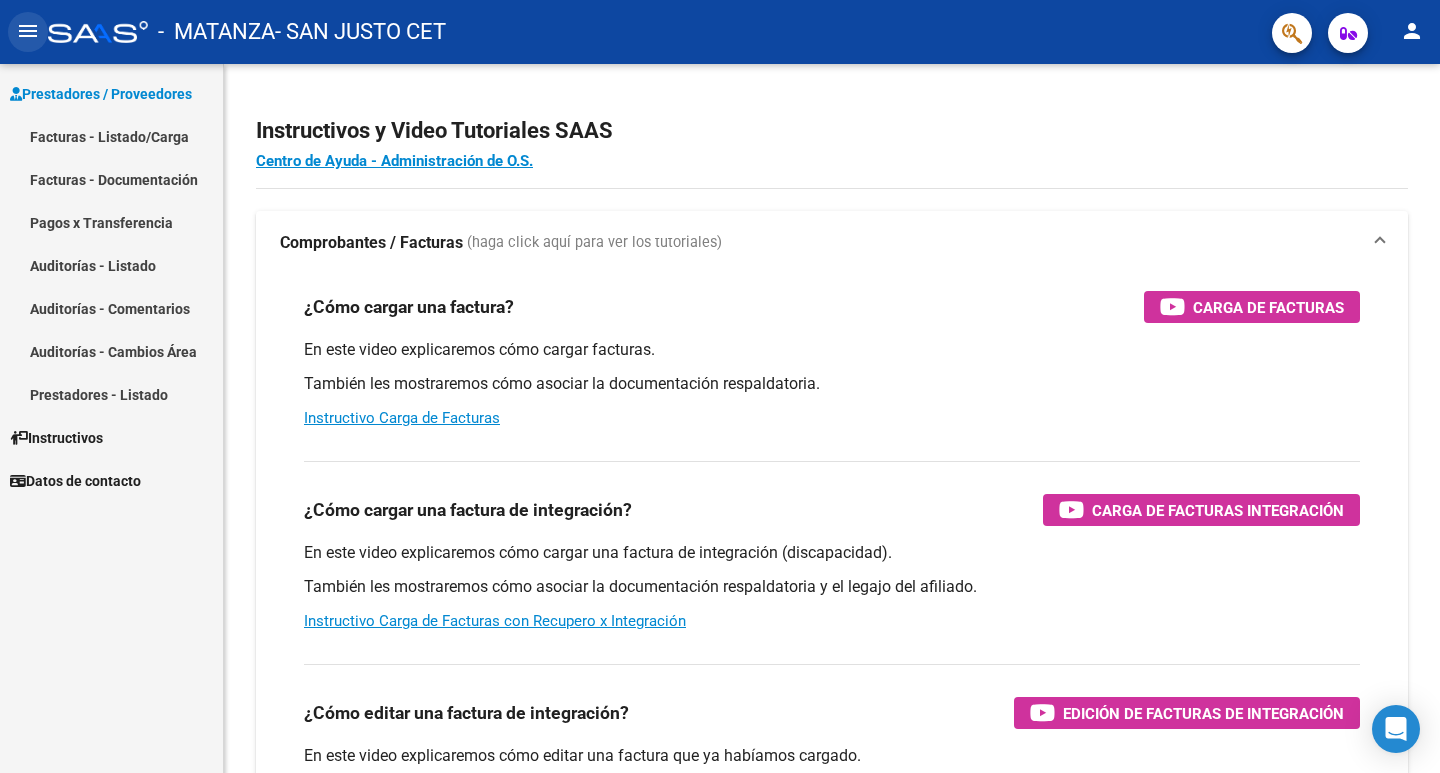 click on "menu" 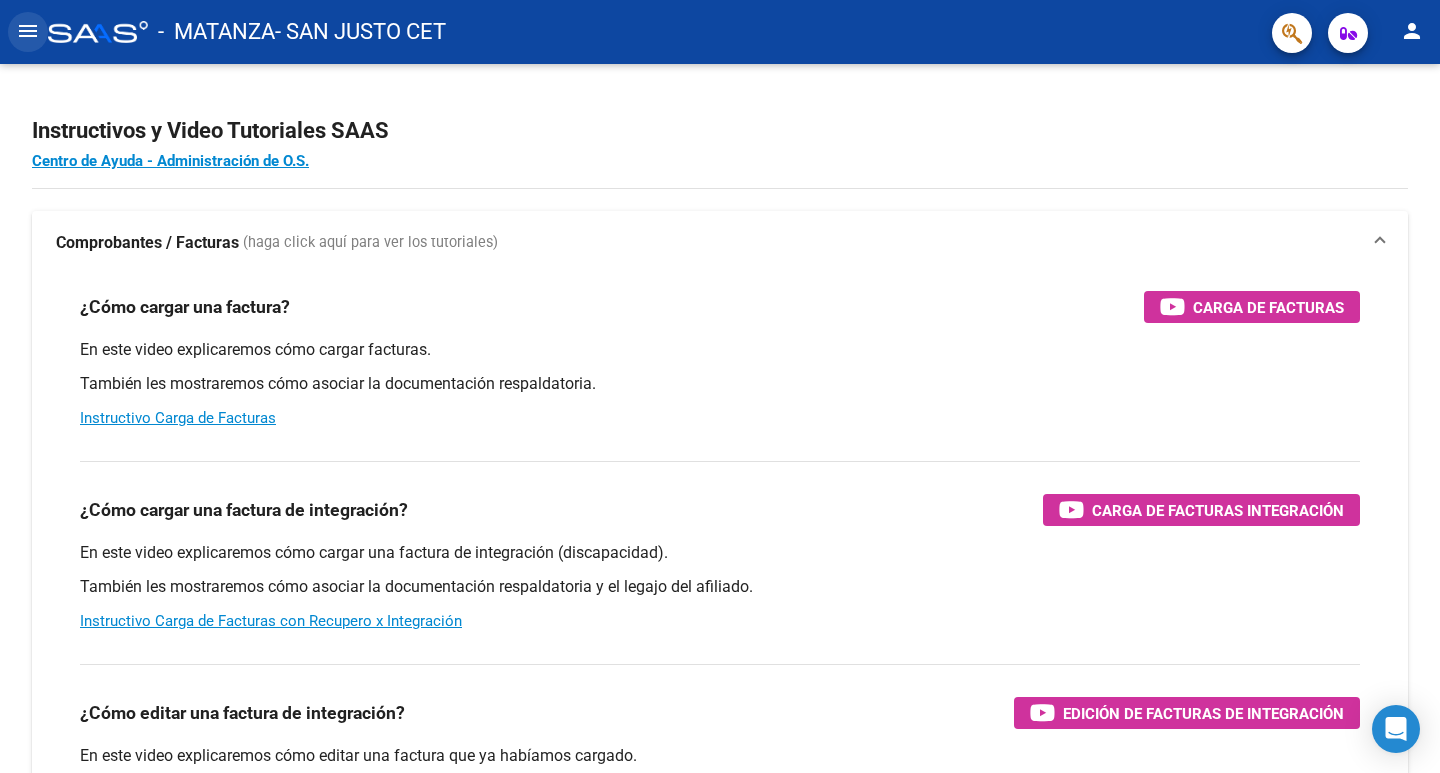 click on "menu" 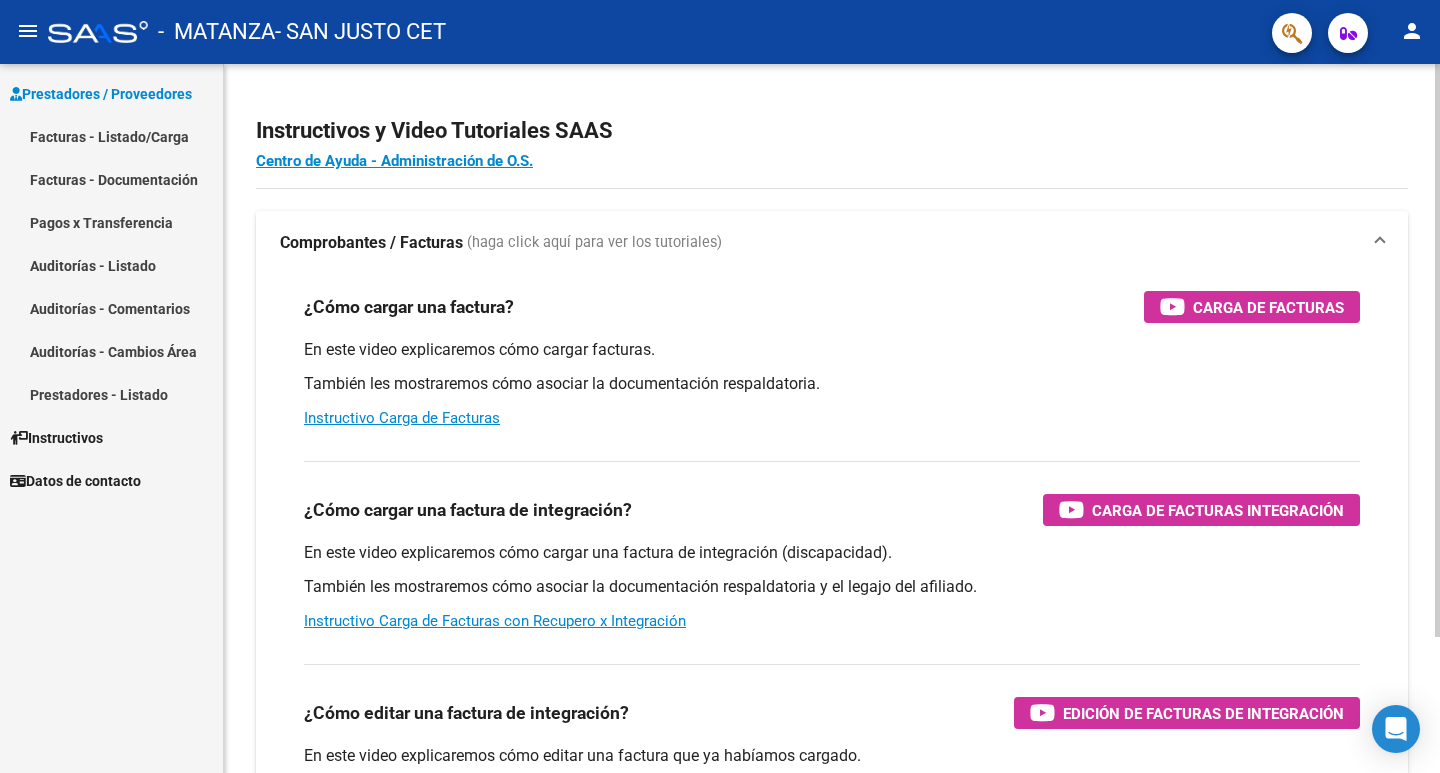 click on "Instructivos y Video Tutoriales SAAS Centro de Ayuda - Administración de O.S. Comprobantes / Facturas     (haga click aquí para ver los tutoriales) ¿Cómo cargar una factura?    Carga de Facturas En este video explicaremos cómo cargar facturas. También les mostraremos cómo asociar la documentación respaldatoria. Instructivo Carga de Facturas ¿Cómo cargar una factura de integración?    Carga de Facturas Integración En este video explicaremos cómo cargar una factura de integración (discapacidad). También les mostraremos cómo asociar la documentación respaldatoria y el legajo del afiliado. Instructivo Carga de Facturas con Recupero x Integración ¿Cómo editar una factura de integración?    Edición de Facturas de integración En este video explicaremos cómo editar una factura que ya habíamos cargado. Les mostraremos cómo asociar la documentación respaldatoria y la trazabilidad." 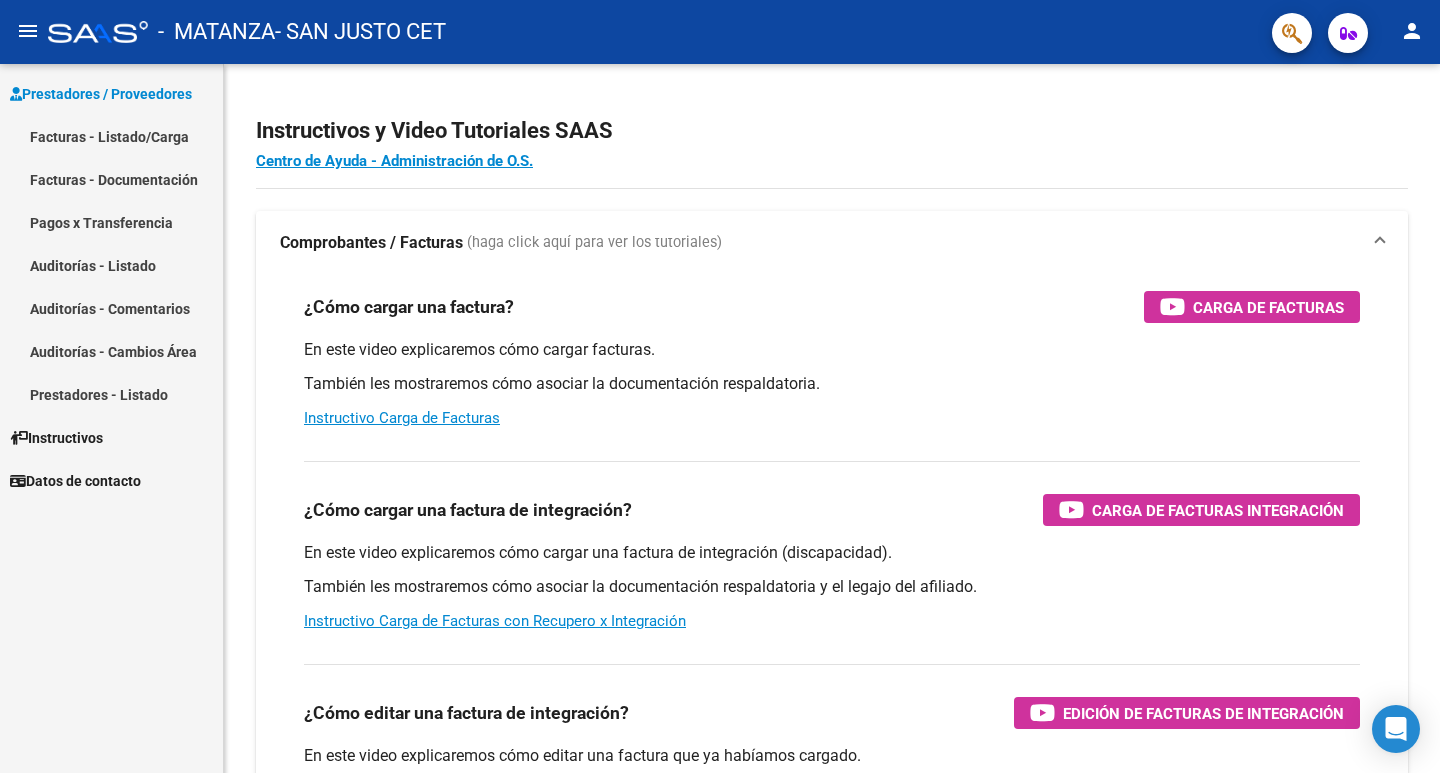 click on "person" 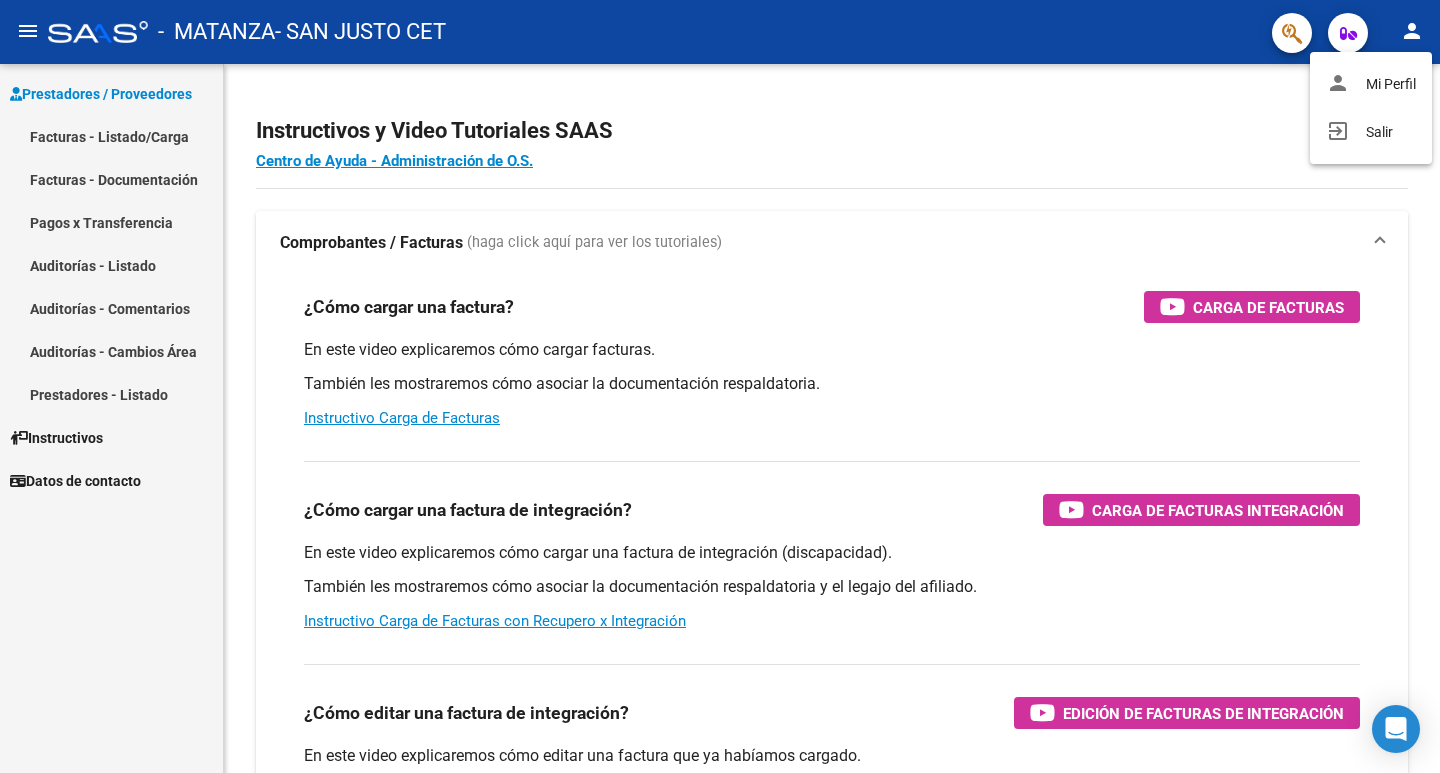 click at bounding box center [720, 386] 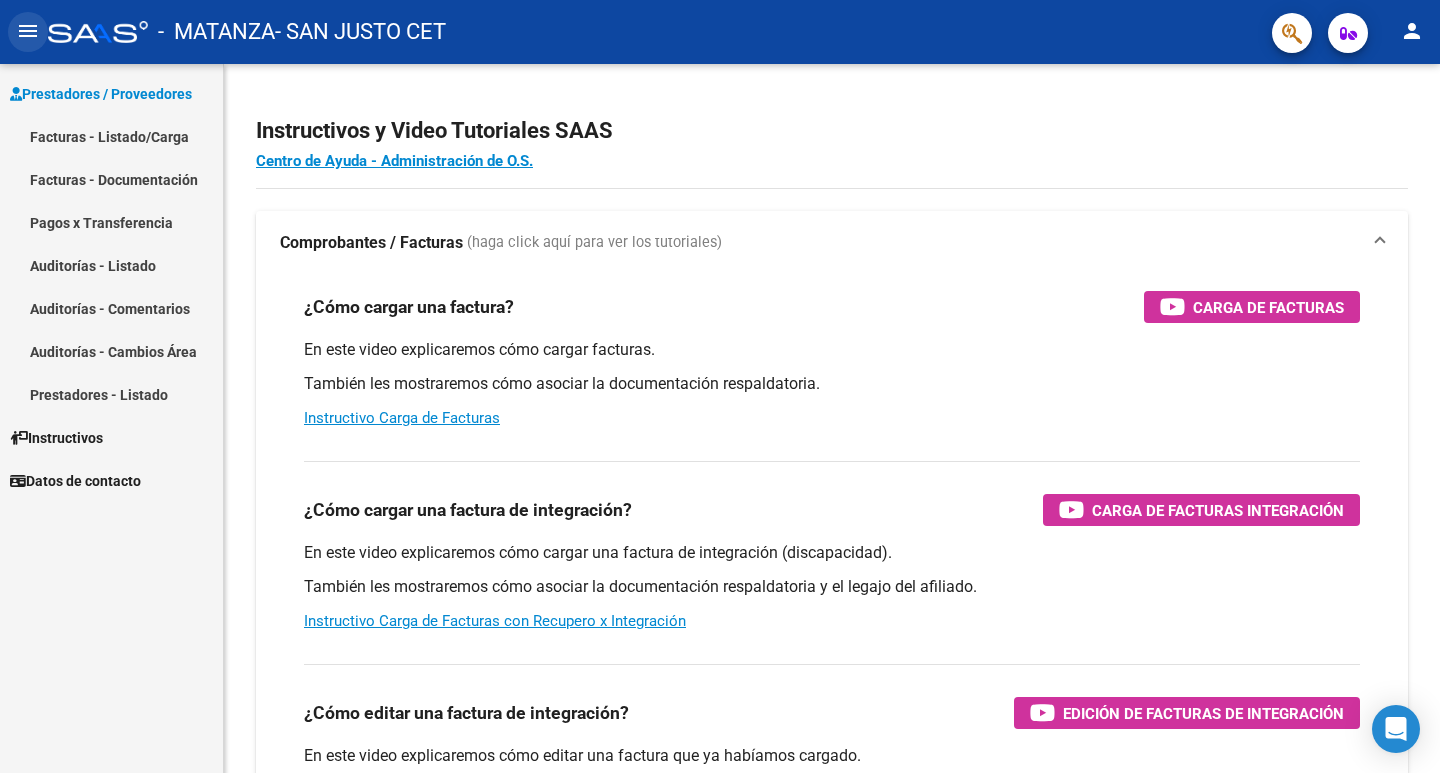 click on "menu" 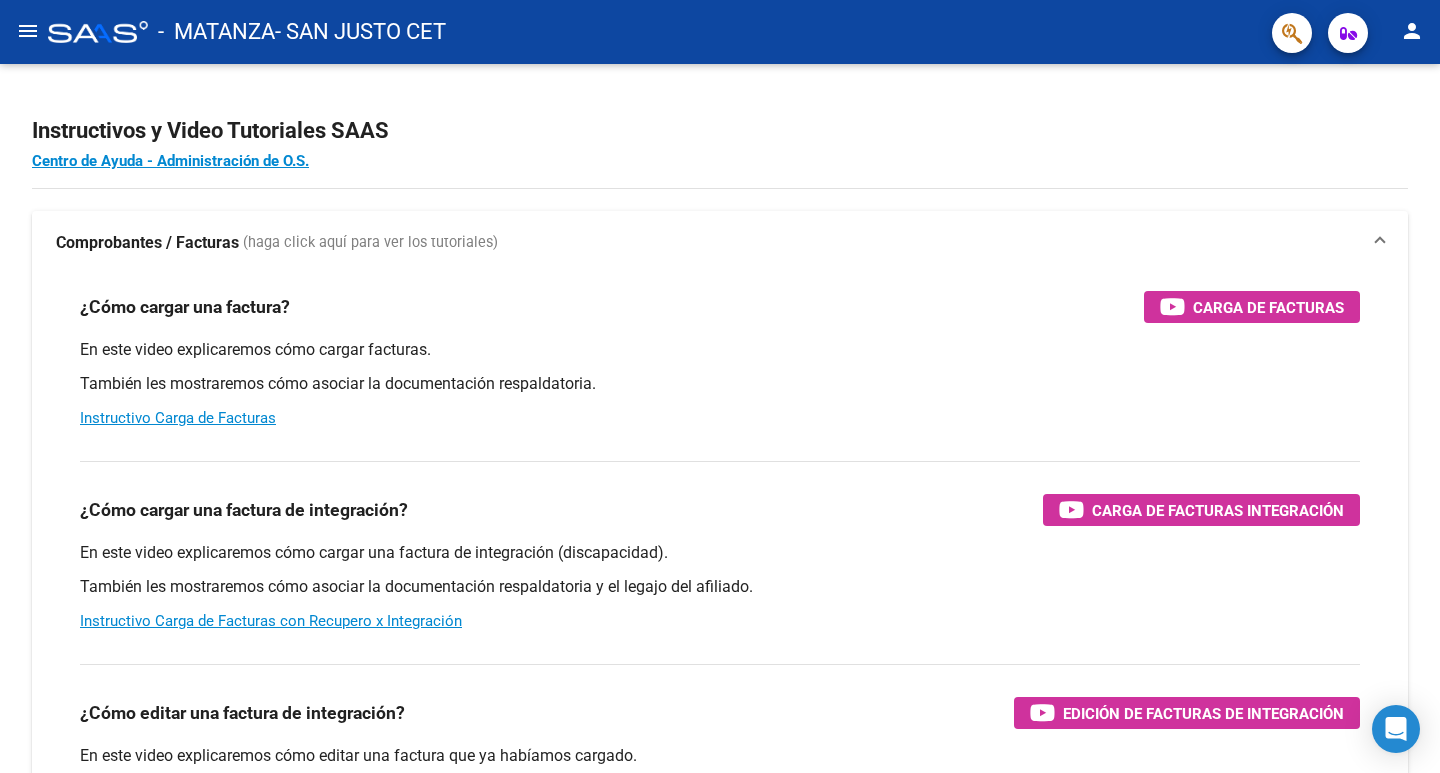 click on "menu" 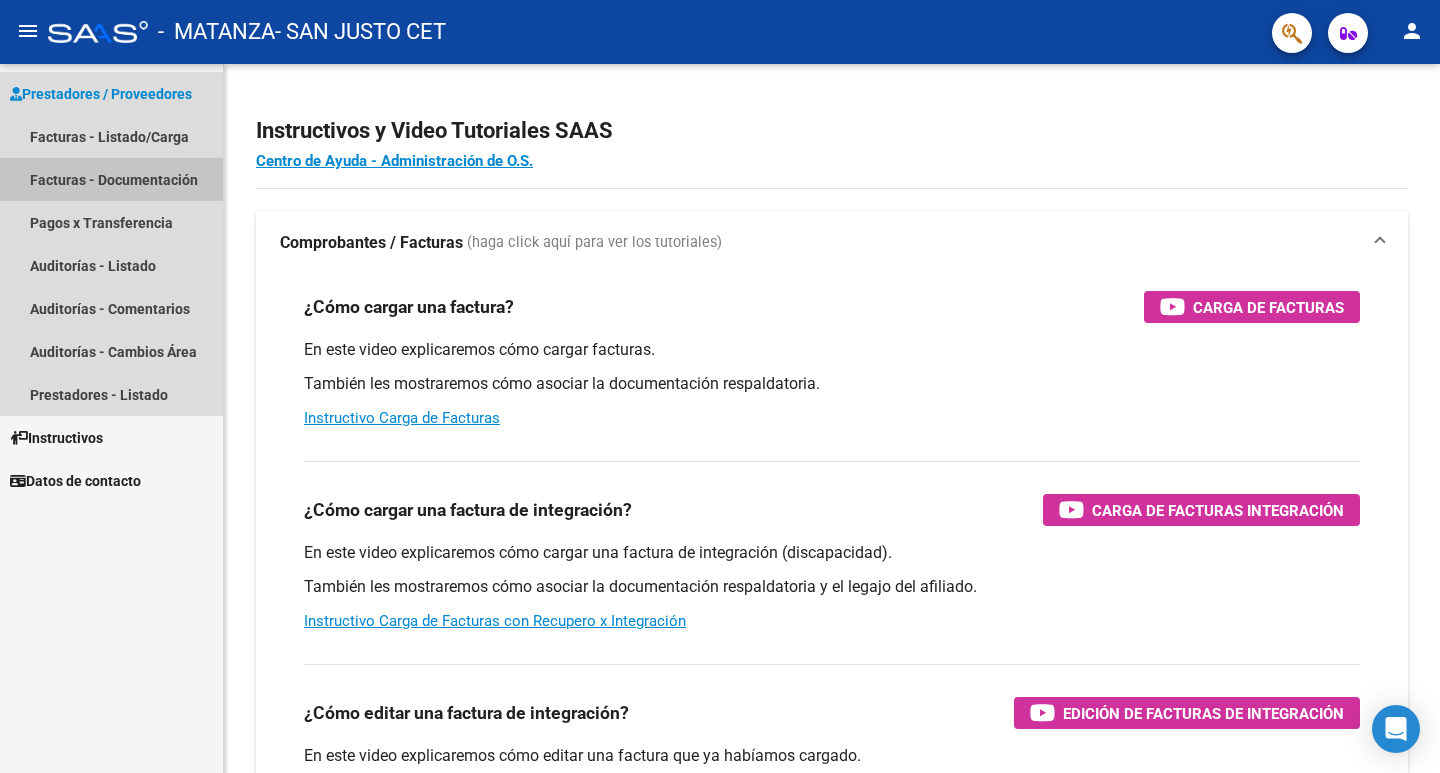click on "Facturas - Documentación" at bounding box center (111, 179) 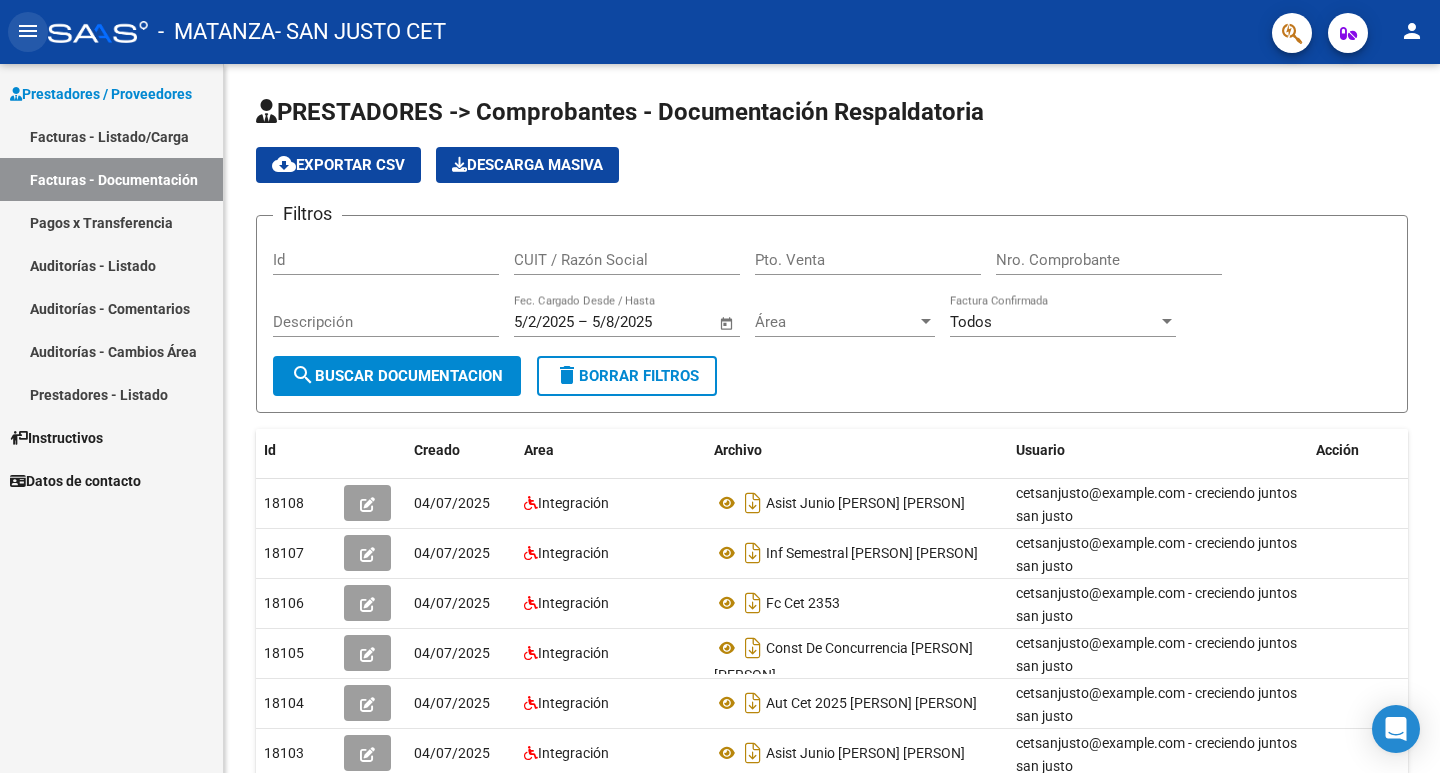 click on "menu" 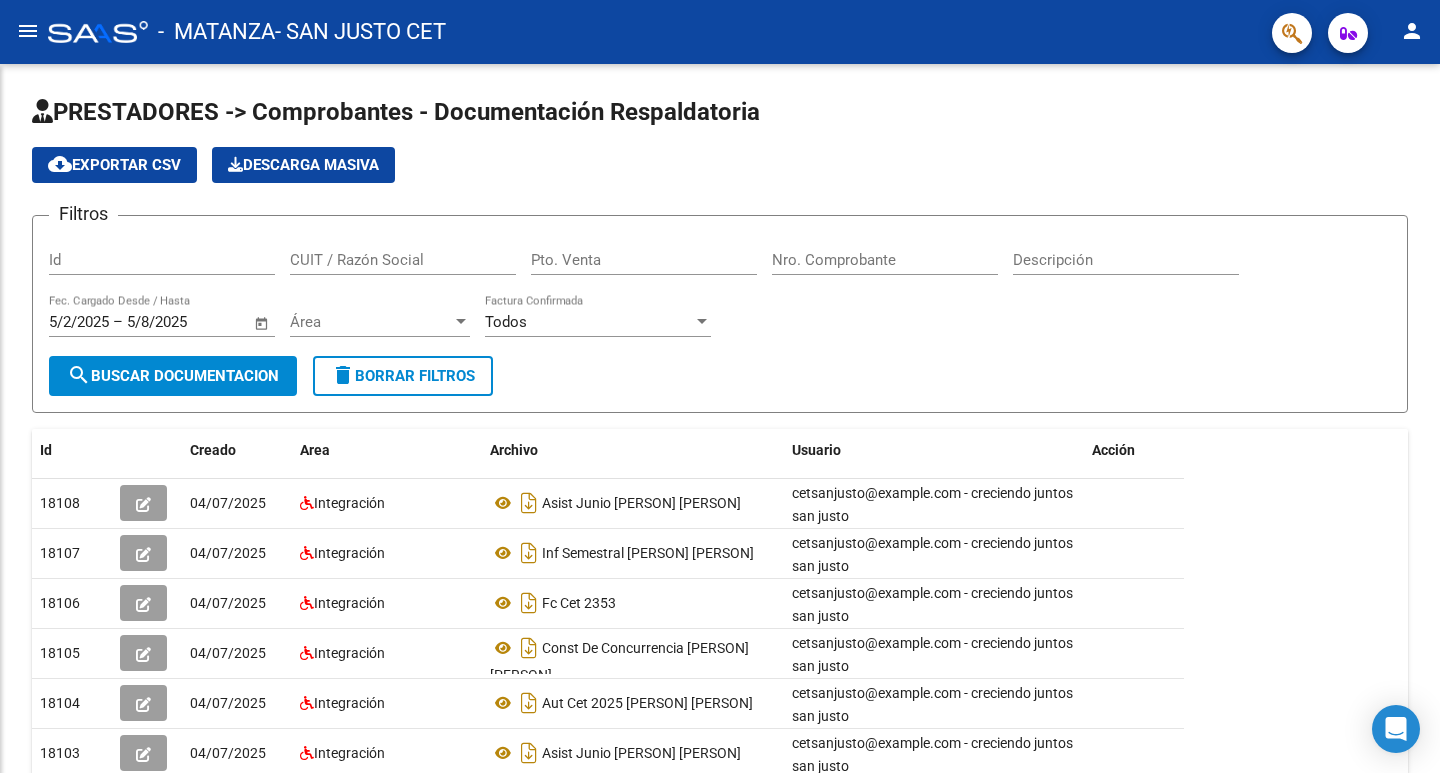 click 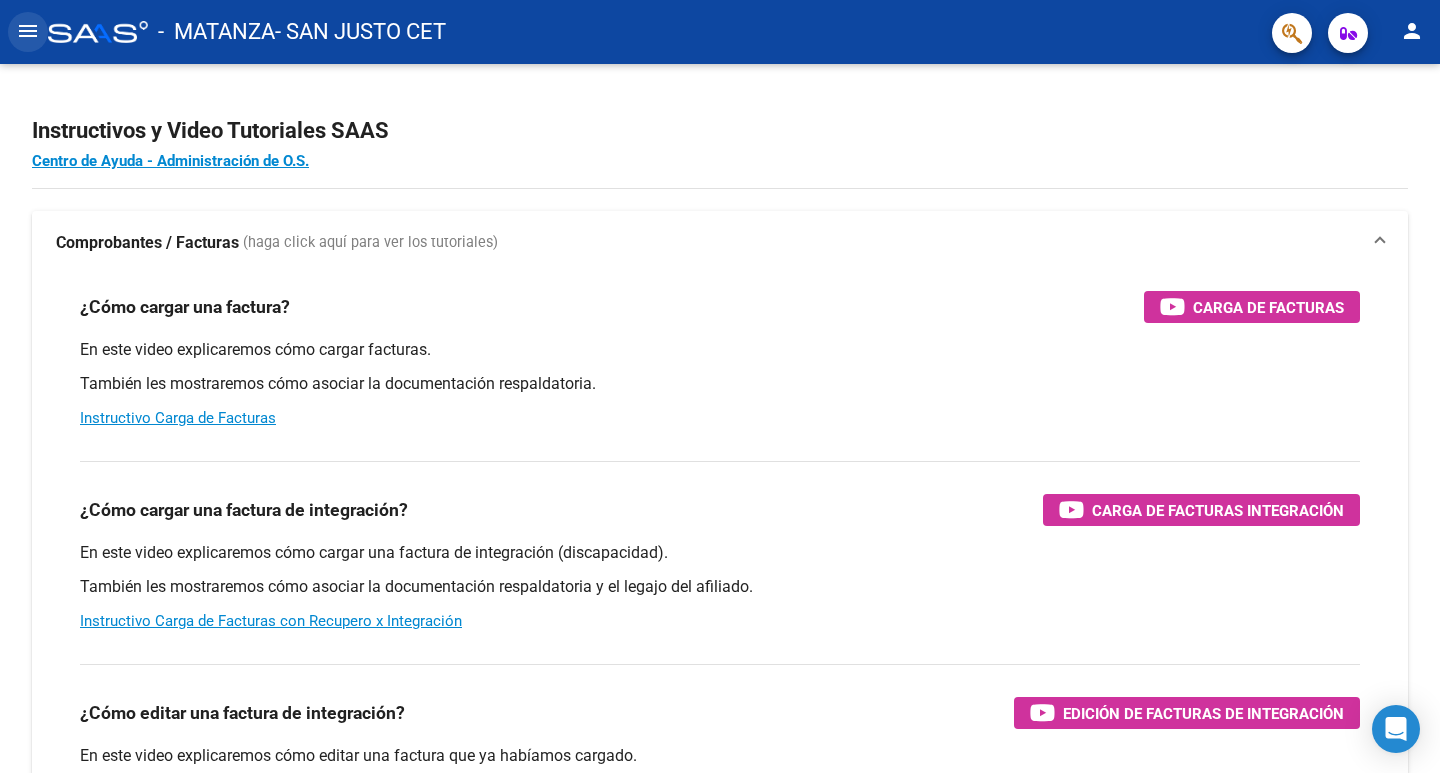 click on "menu" 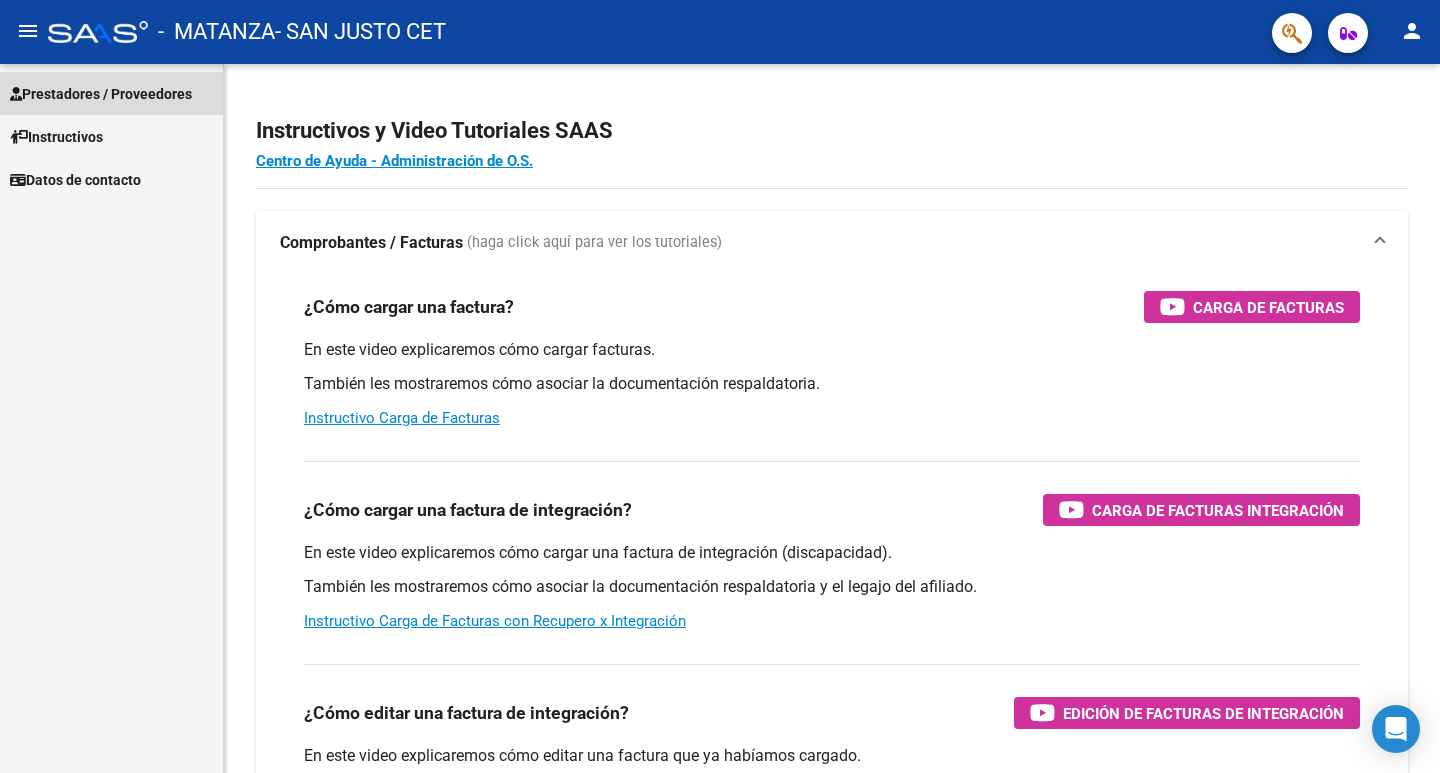 click on "Prestadores / Proveedores" at bounding box center [101, 94] 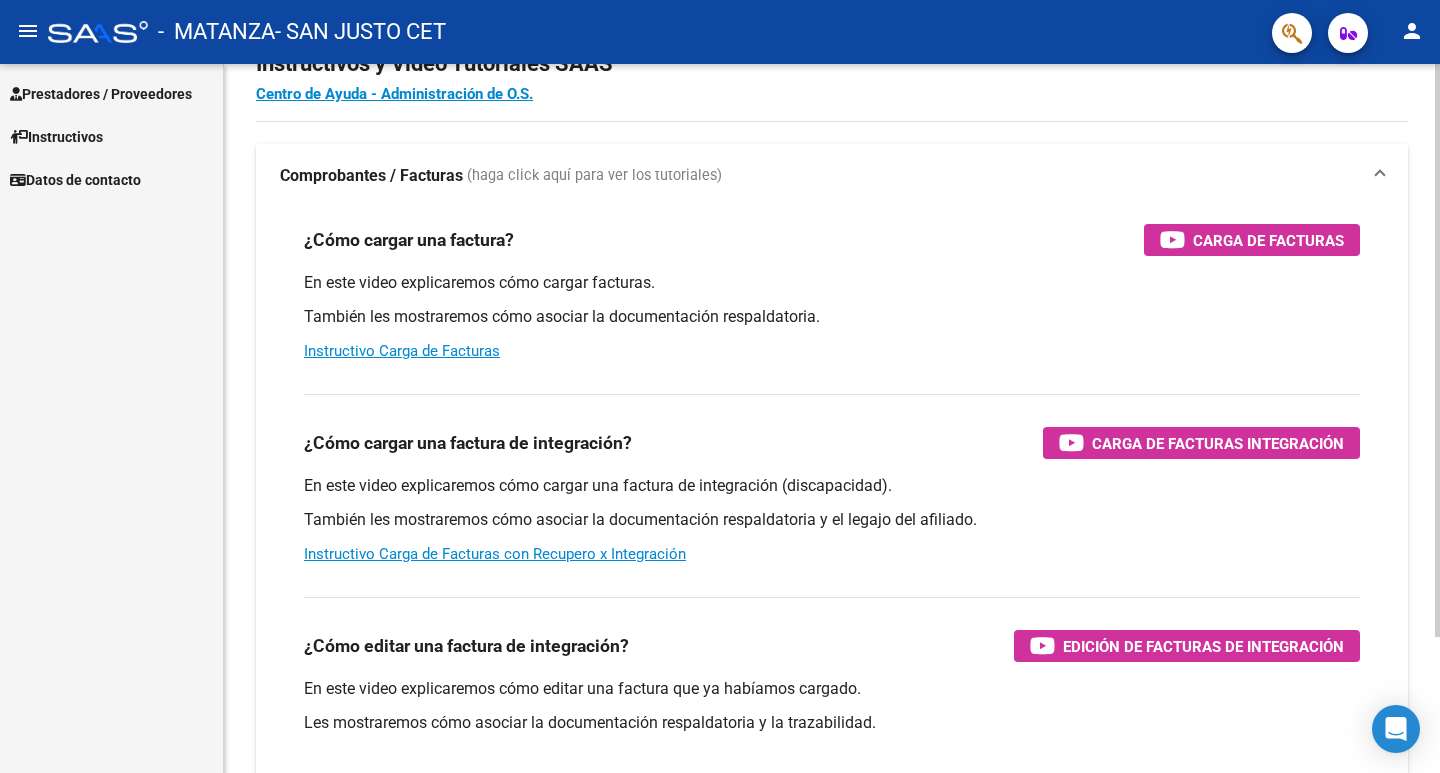 scroll, scrollTop: 100, scrollLeft: 0, axis: vertical 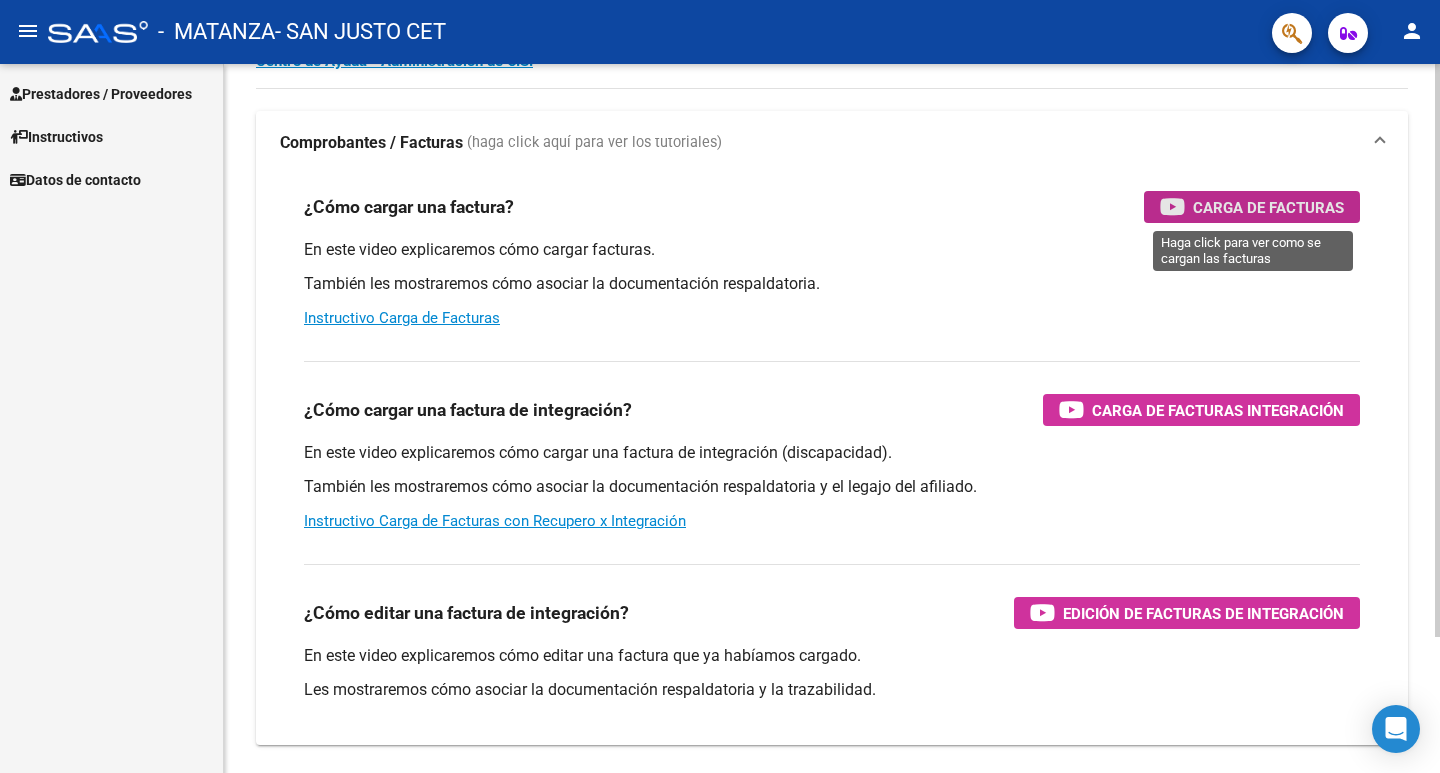 click on "Carga de Facturas" at bounding box center (1268, 207) 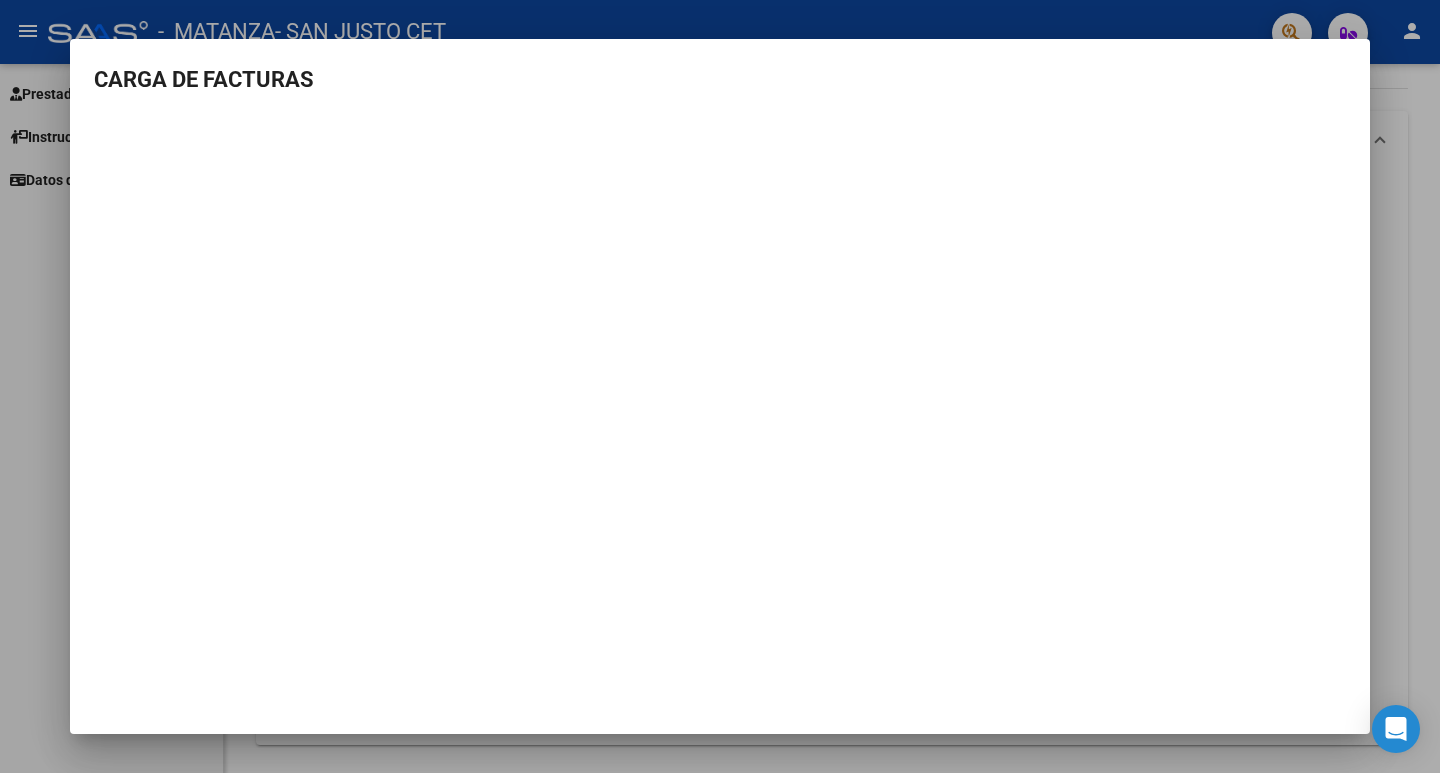 click at bounding box center [720, 386] 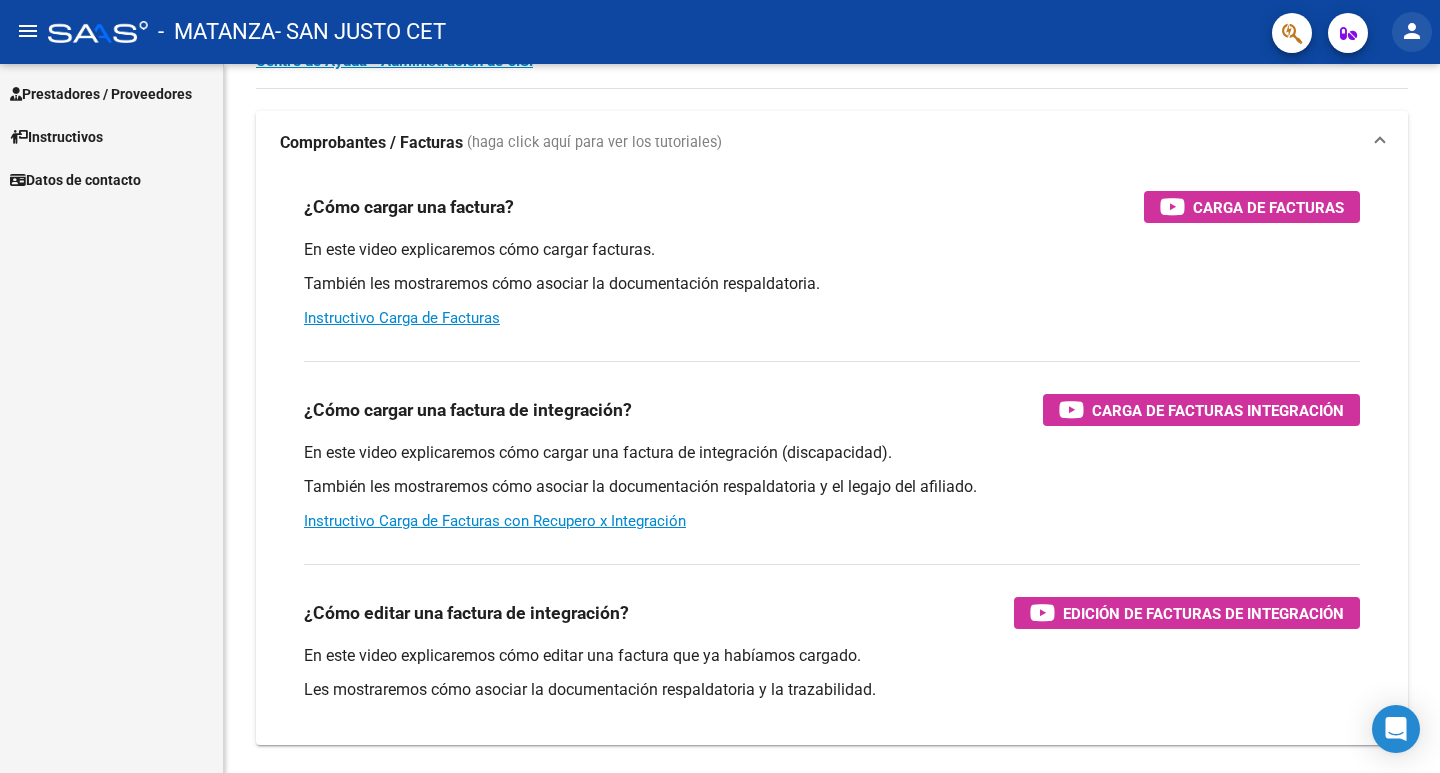 click on "person" 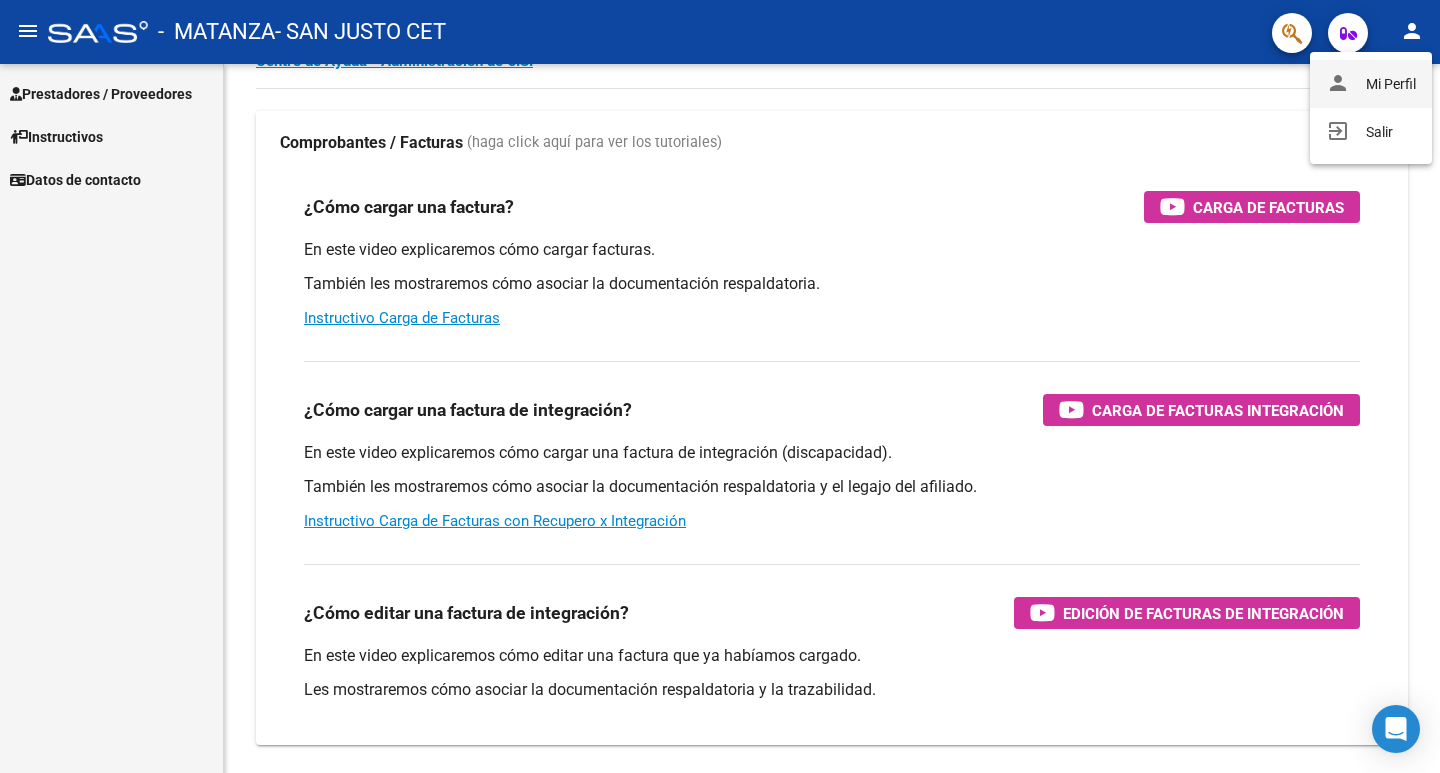click on "person  Mi Perfil" at bounding box center [1371, 84] 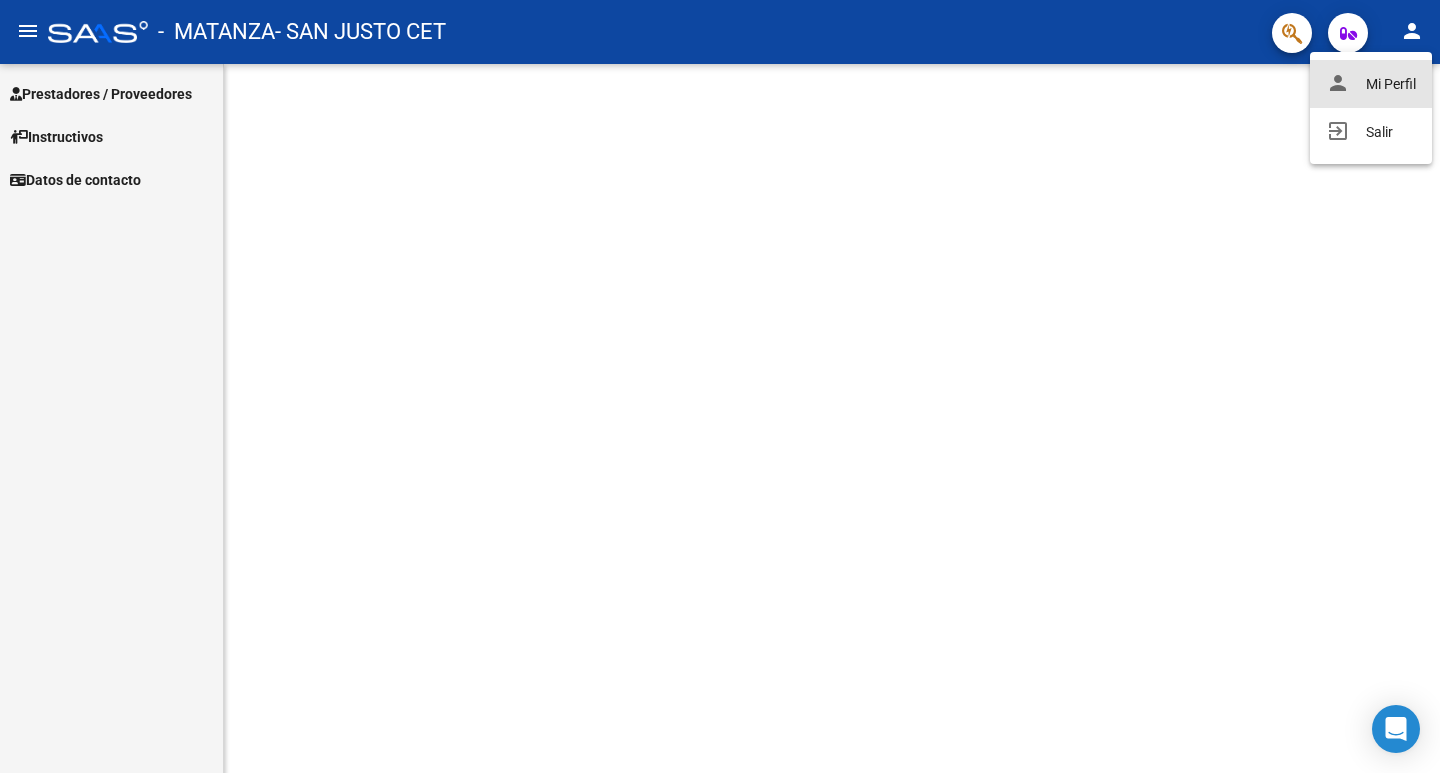 scroll, scrollTop: 0, scrollLeft: 0, axis: both 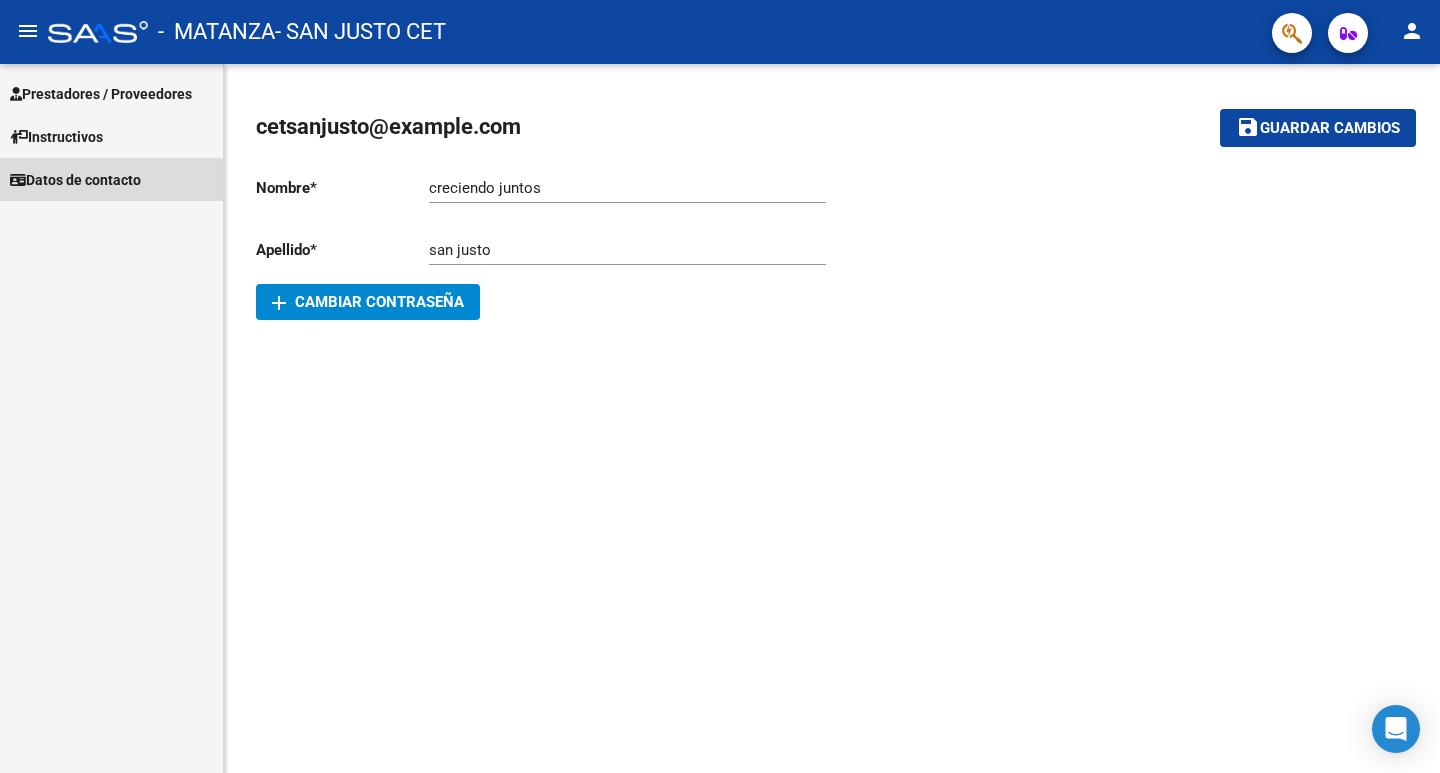 click on "Datos de contacto" at bounding box center [75, 180] 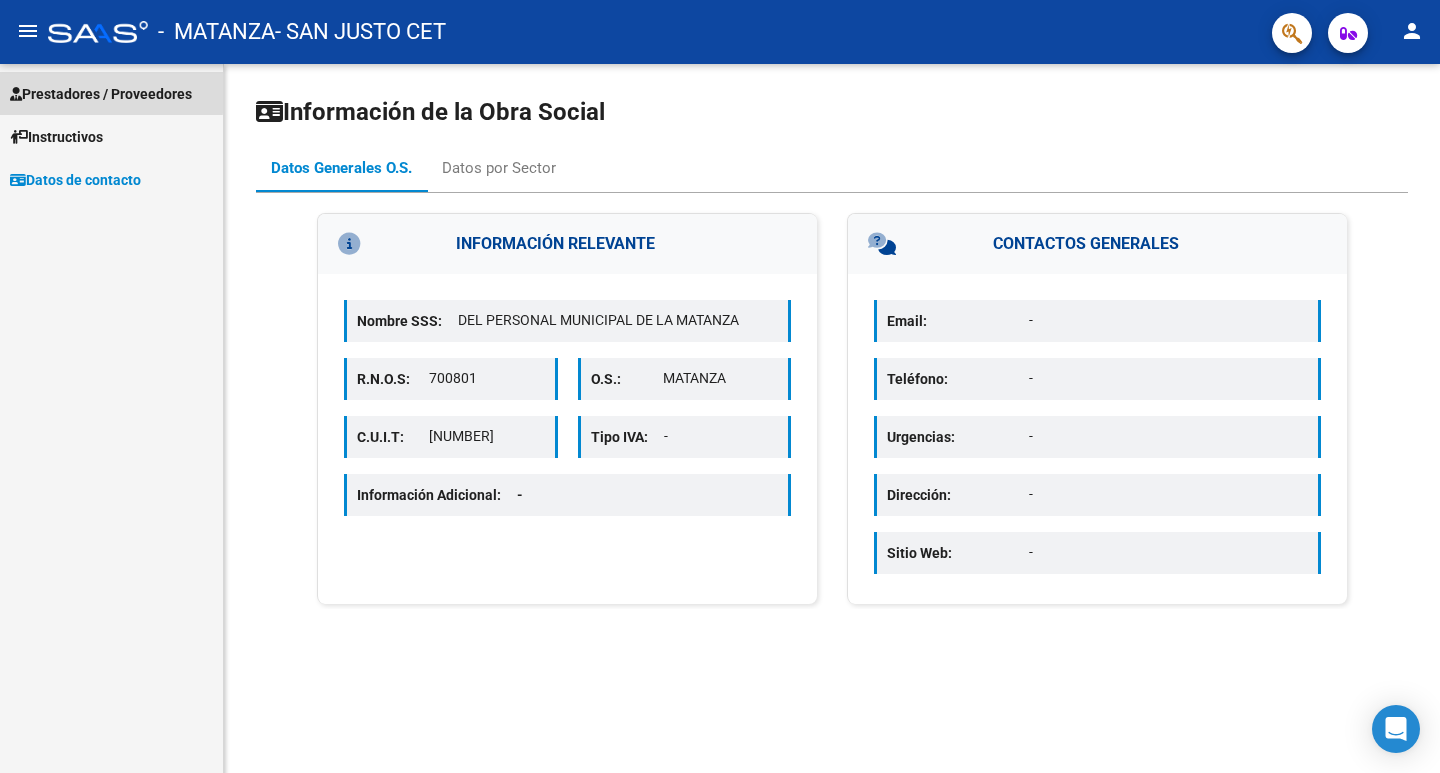 click on "Prestadores / Proveedores" at bounding box center [101, 94] 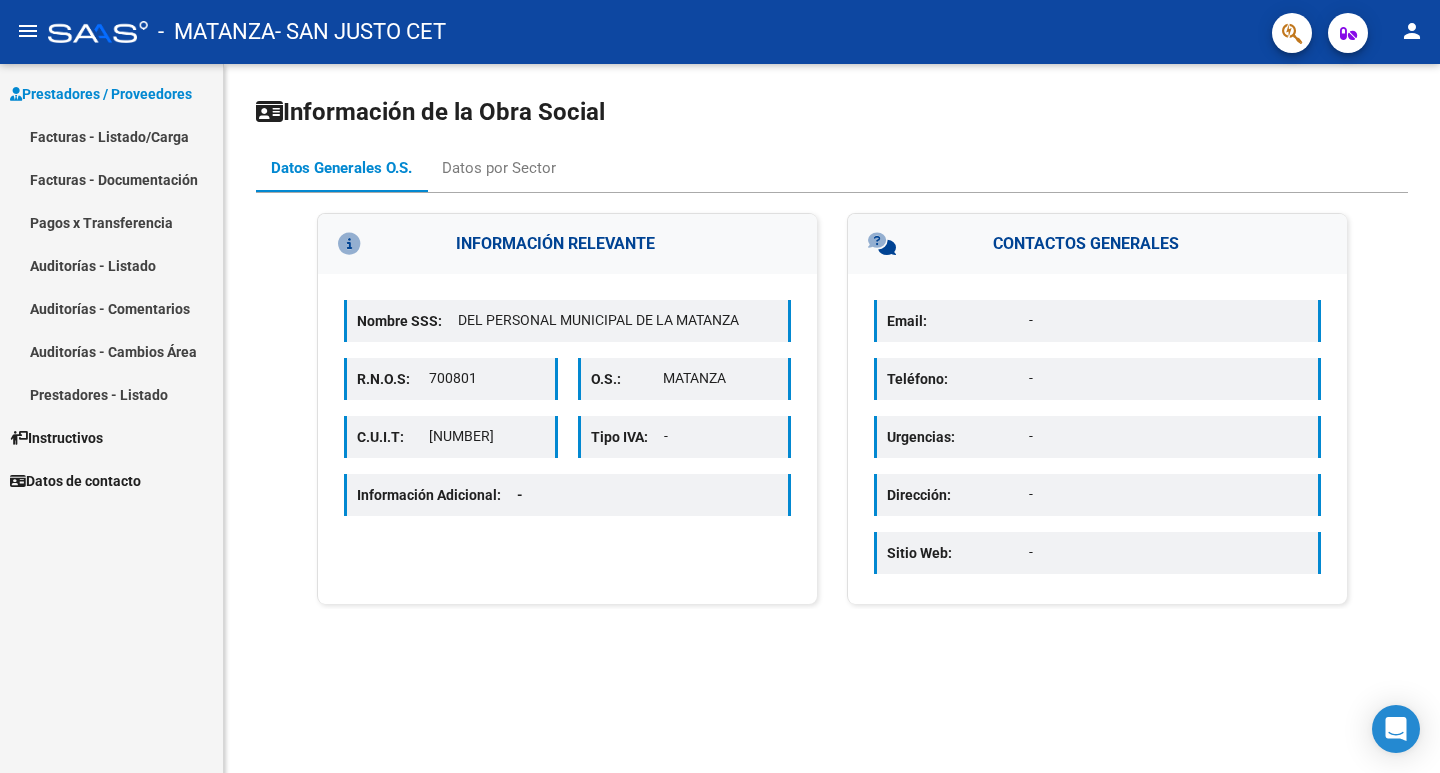 click on "Facturas - Listado/Carga" at bounding box center [111, 136] 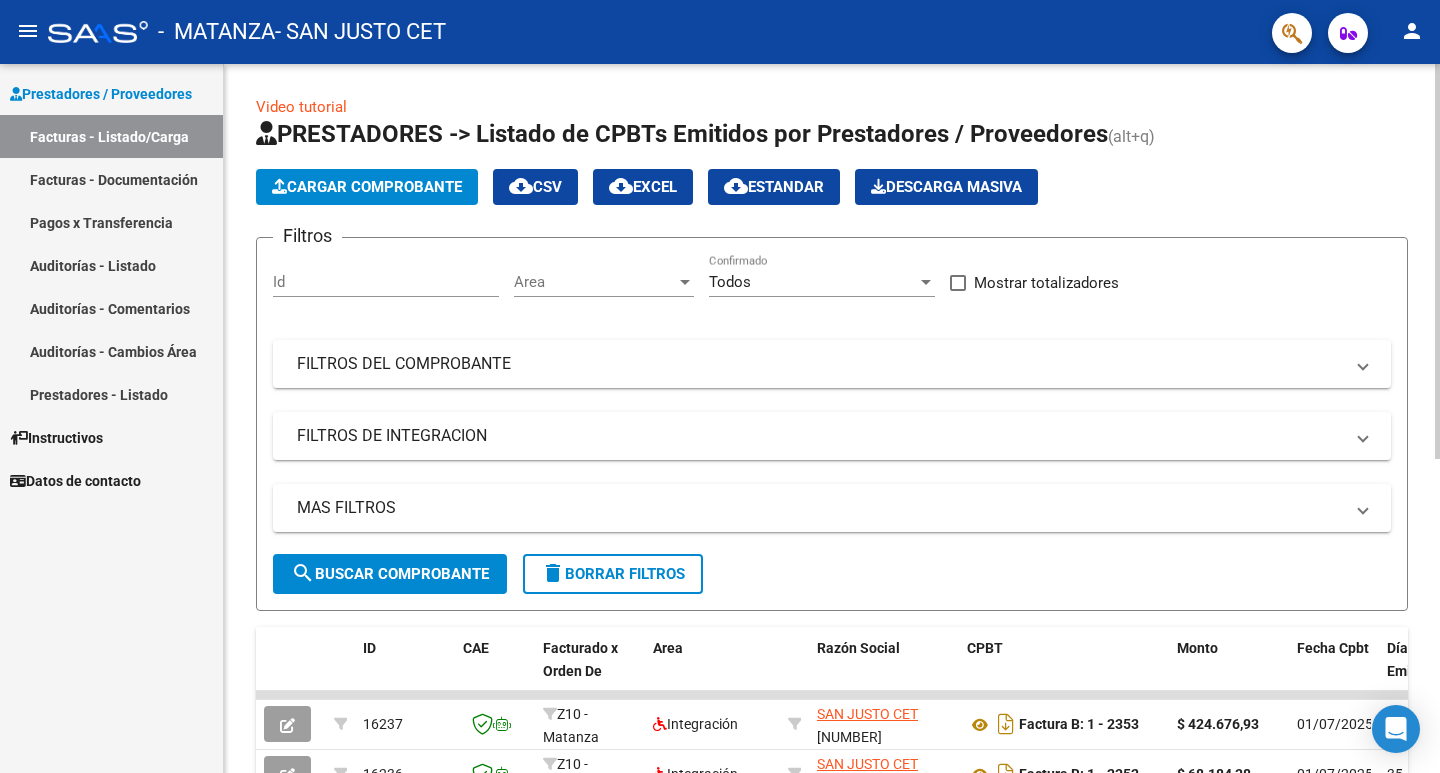 click on "Cargar Comprobante" 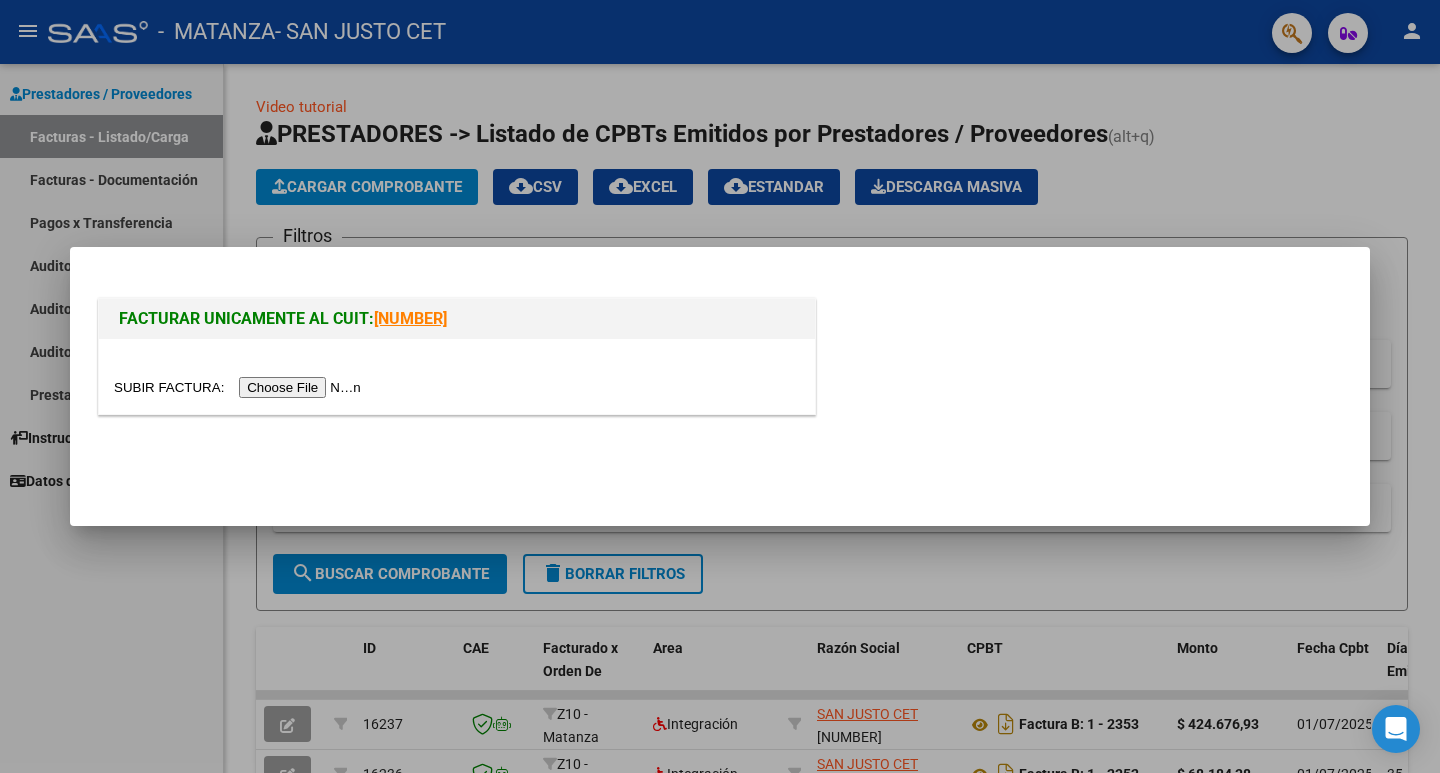 click at bounding box center [240, 387] 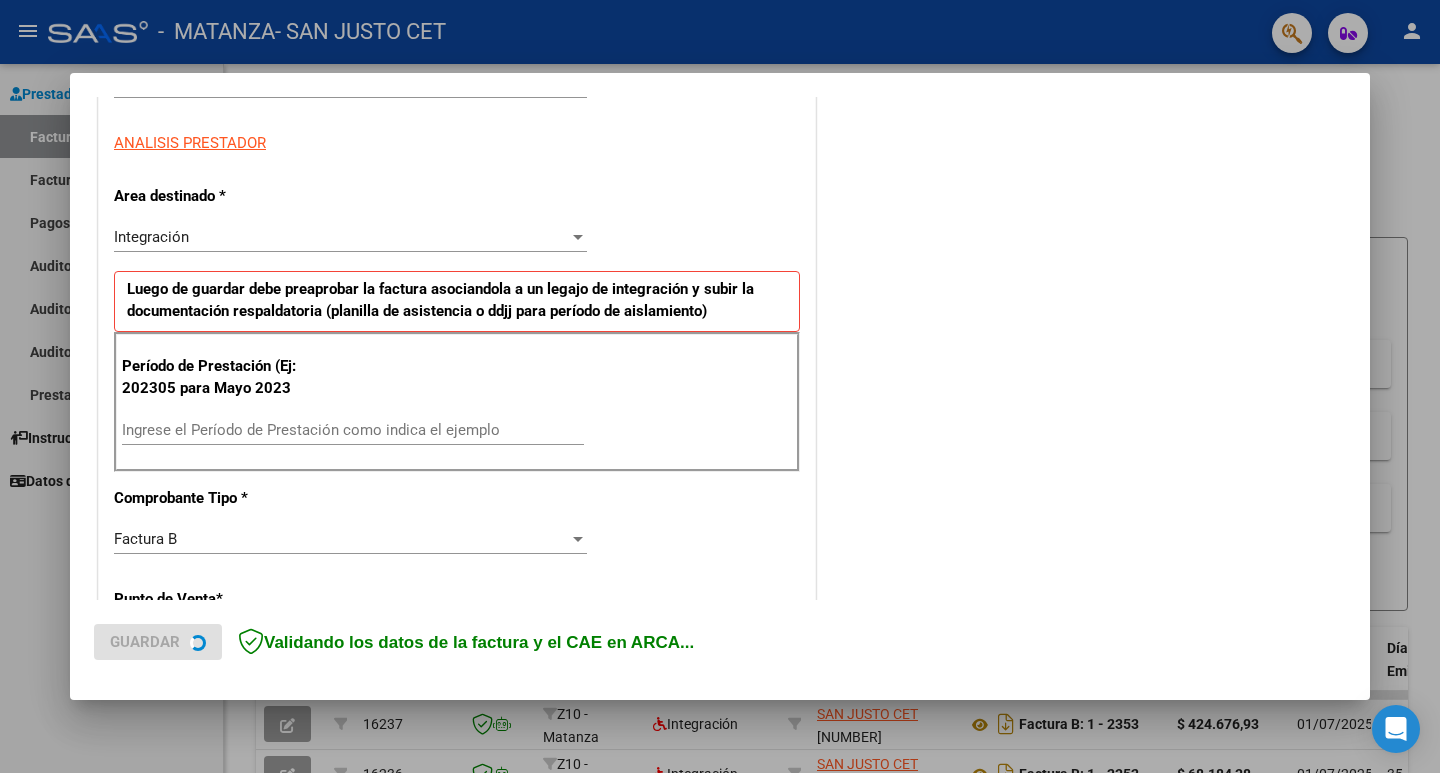 scroll, scrollTop: 400, scrollLeft: 0, axis: vertical 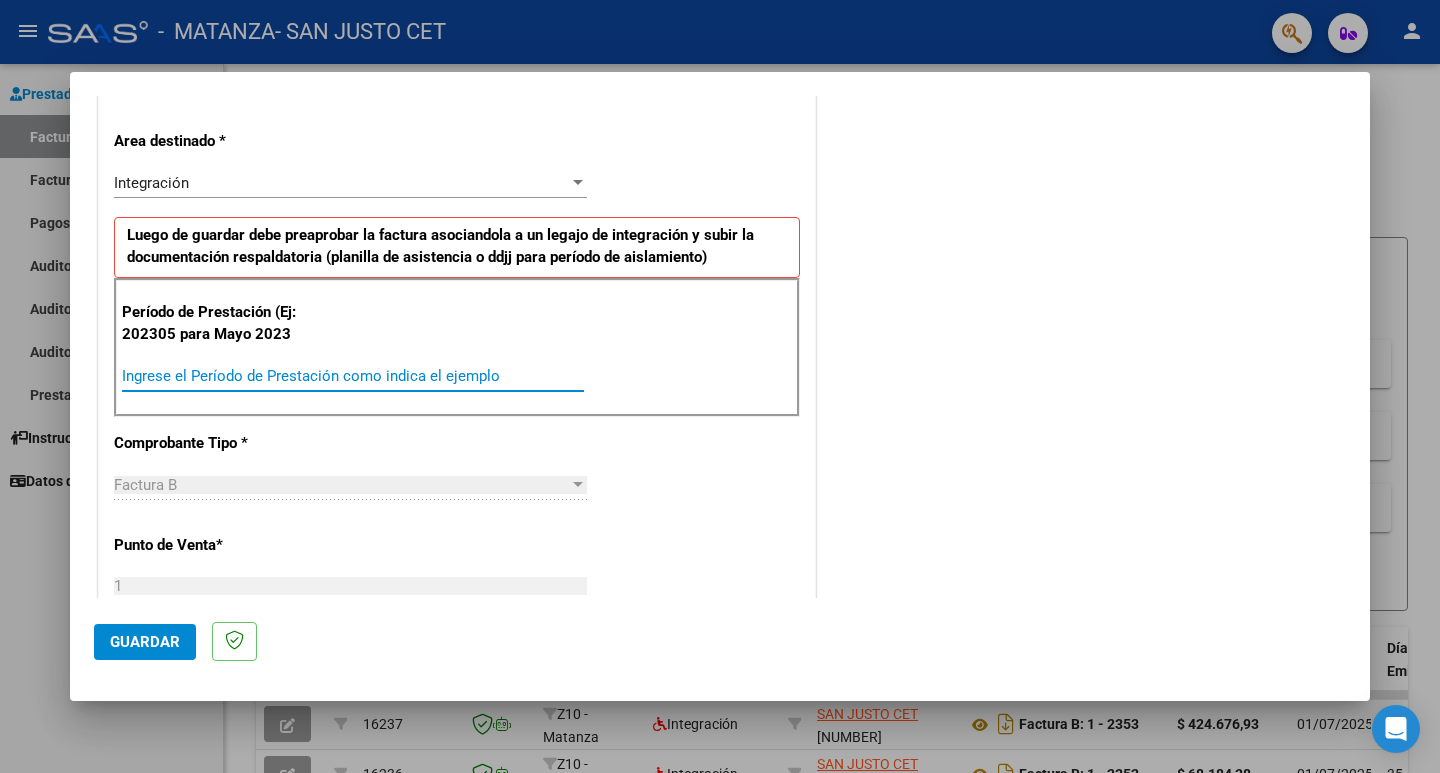 click on "Ingrese el Período de Prestación como indica el ejemplo" at bounding box center [353, 376] 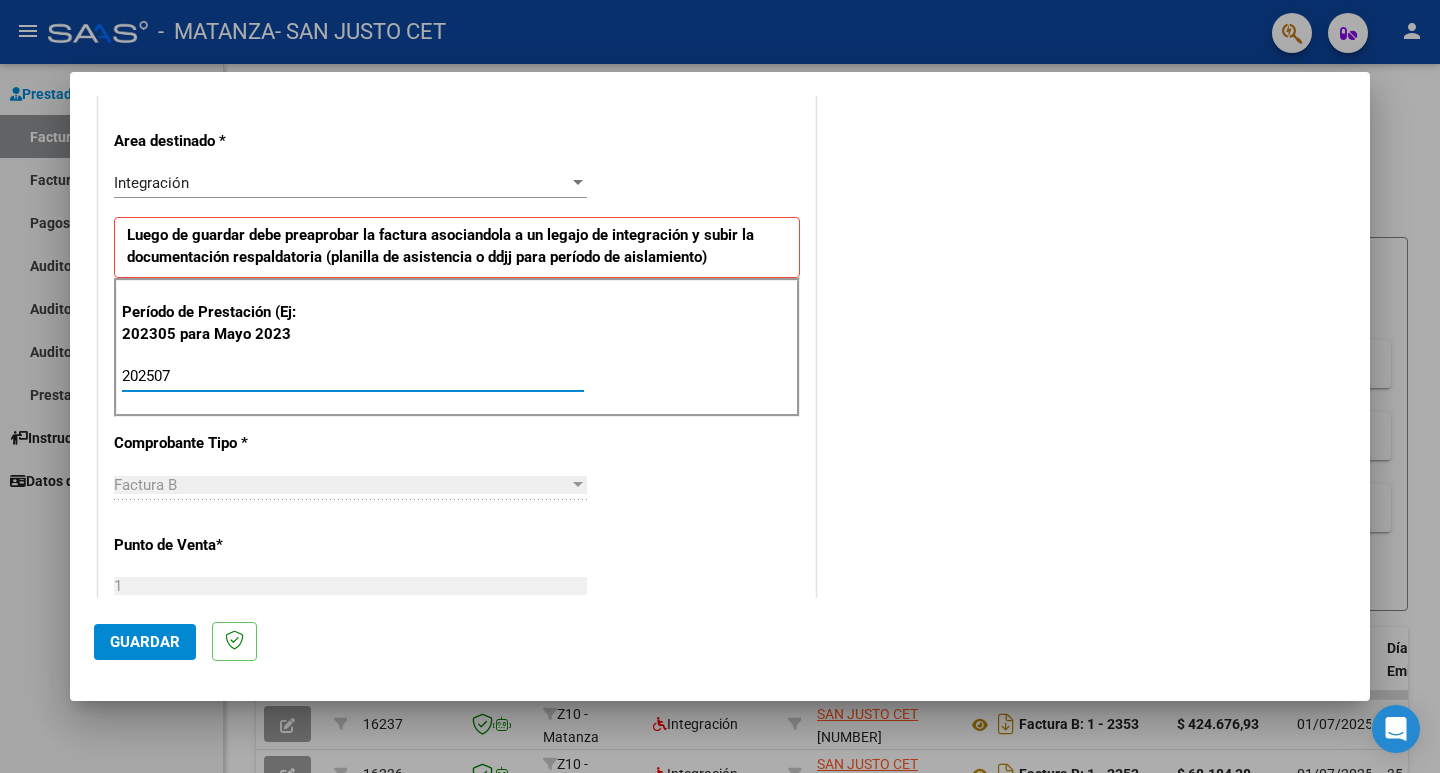 type on "202507" 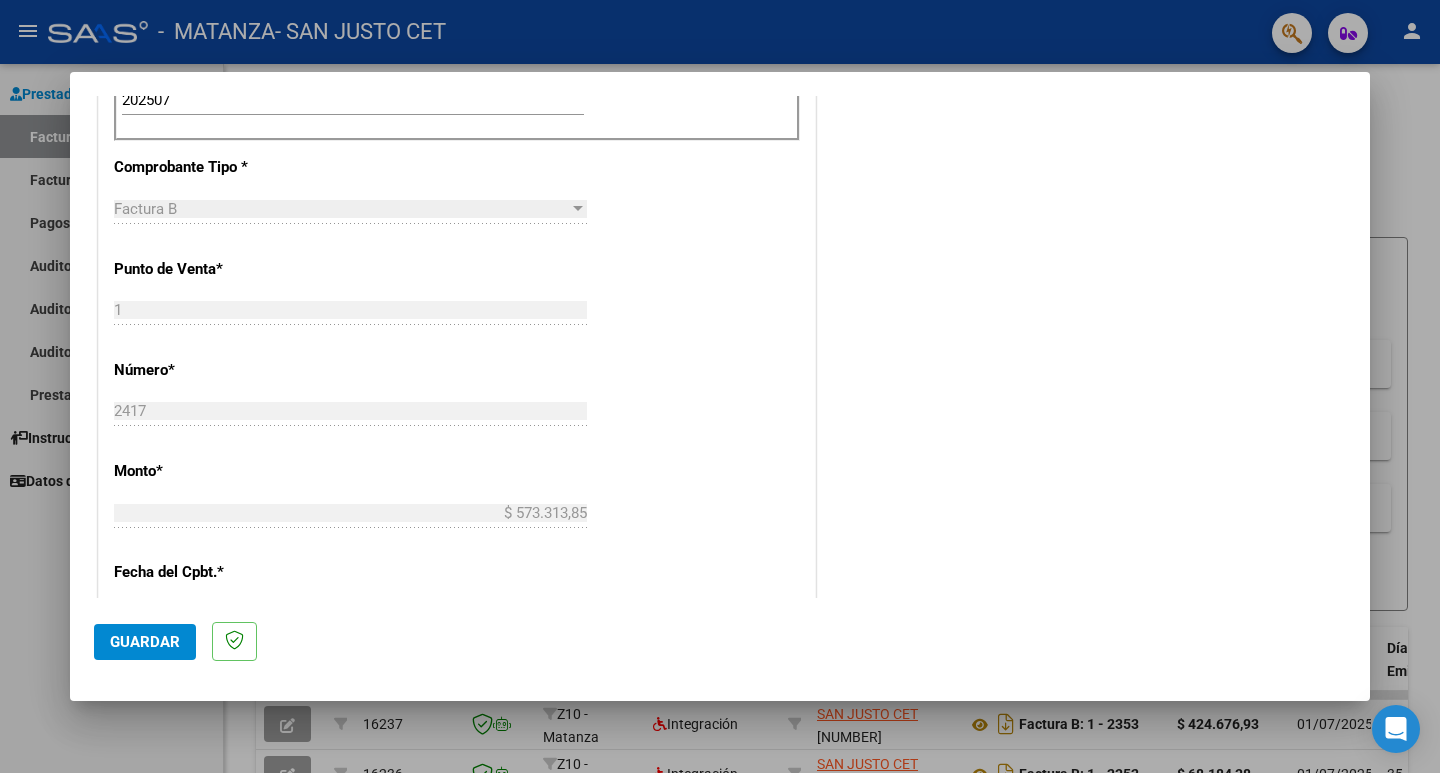 scroll, scrollTop: 900, scrollLeft: 0, axis: vertical 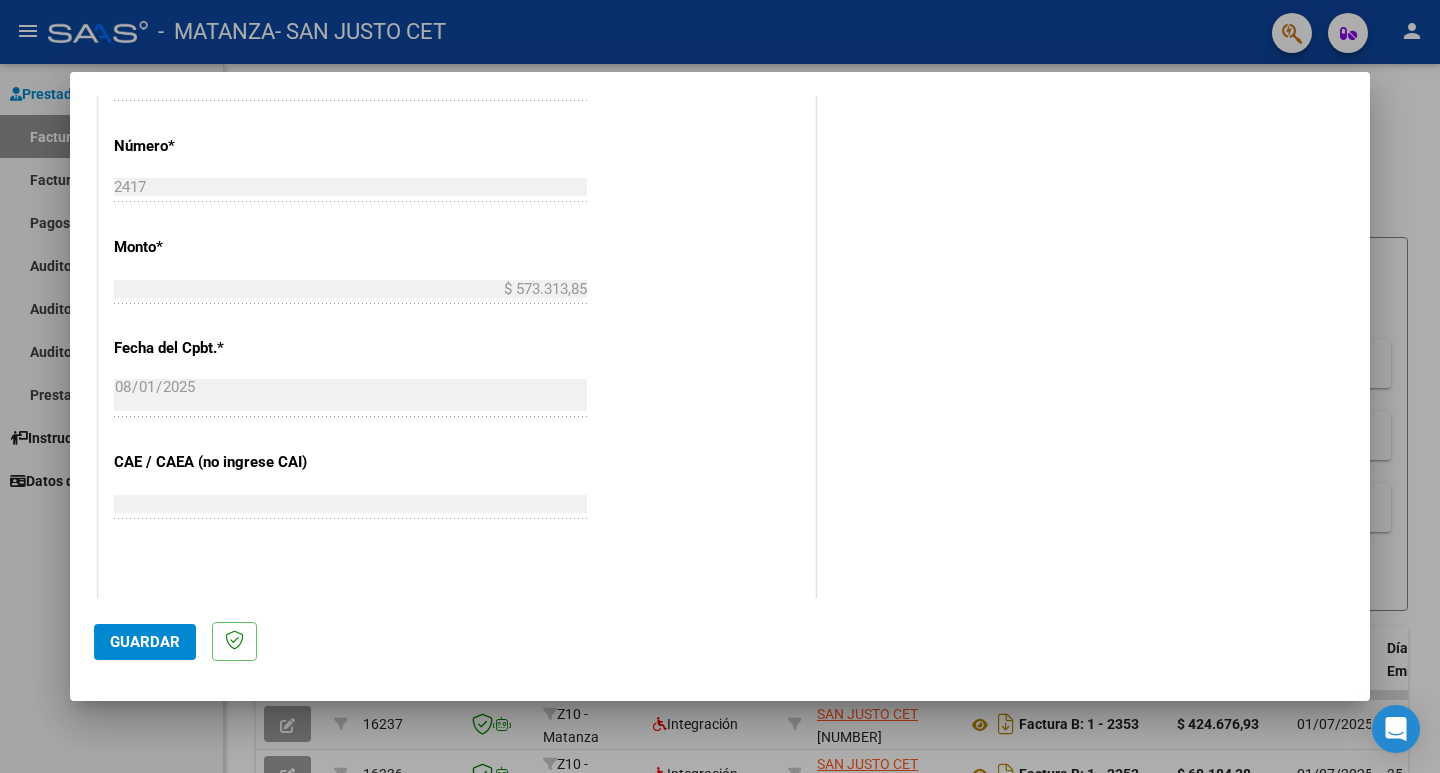 click on "Guardar" 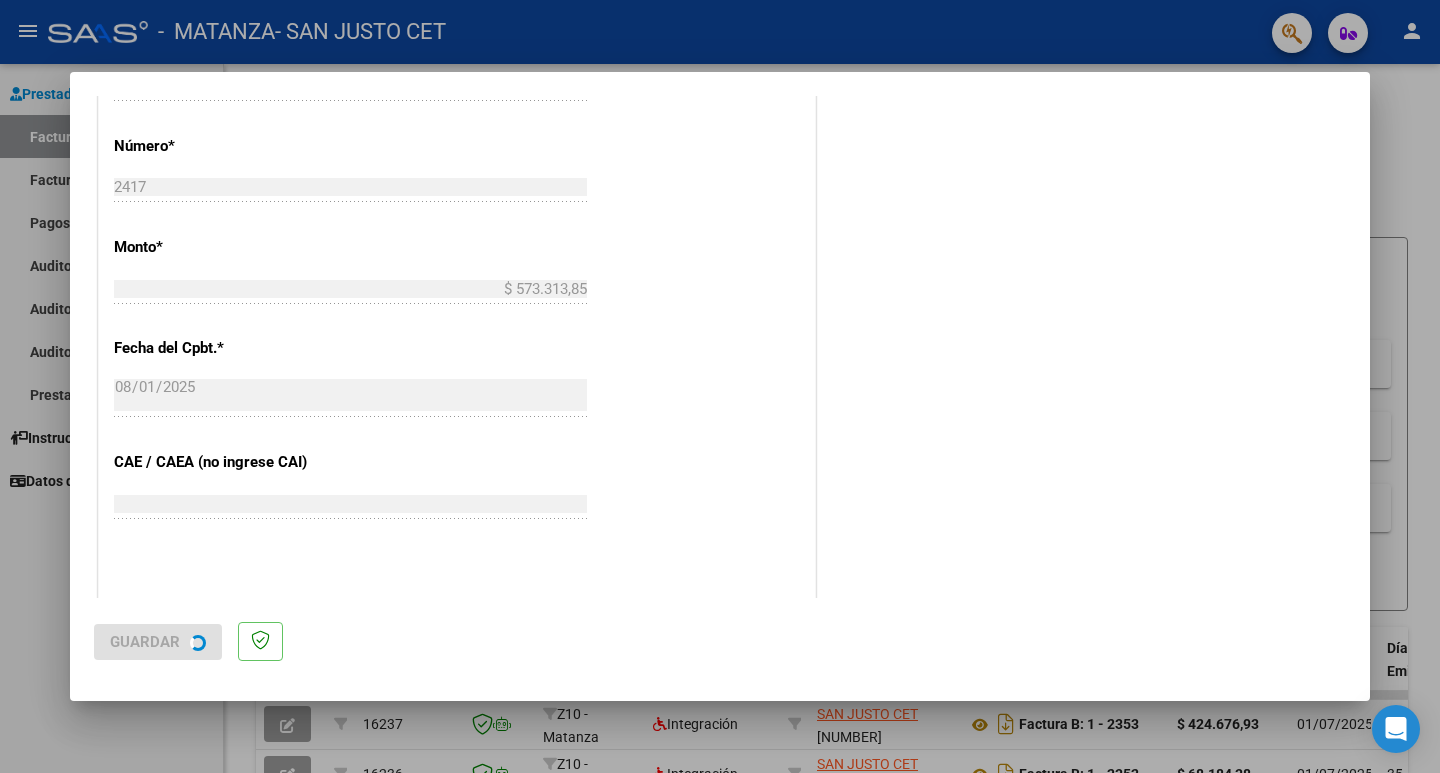 scroll, scrollTop: 0, scrollLeft: 0, axis: both 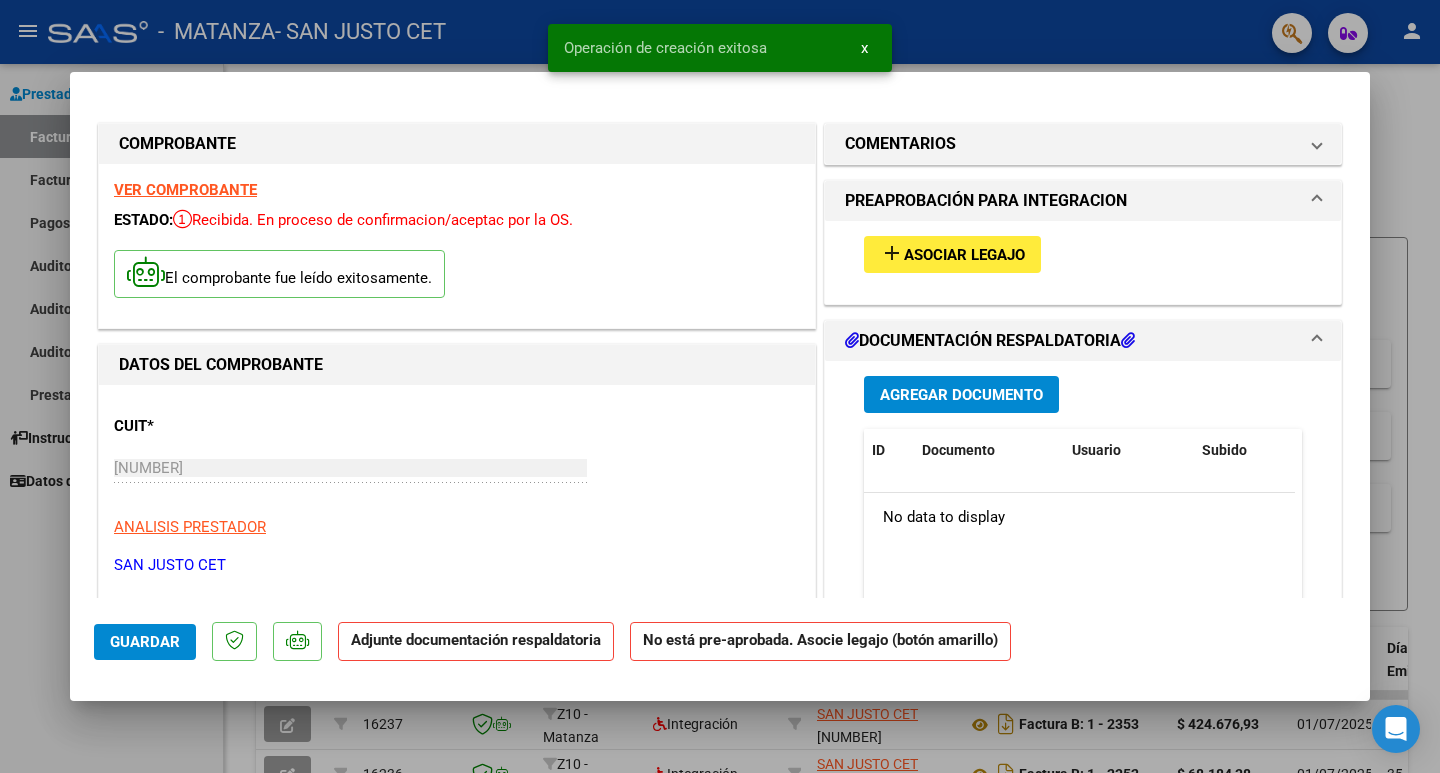 click on "Asociar Legajo" at bounding box center [964, 255] 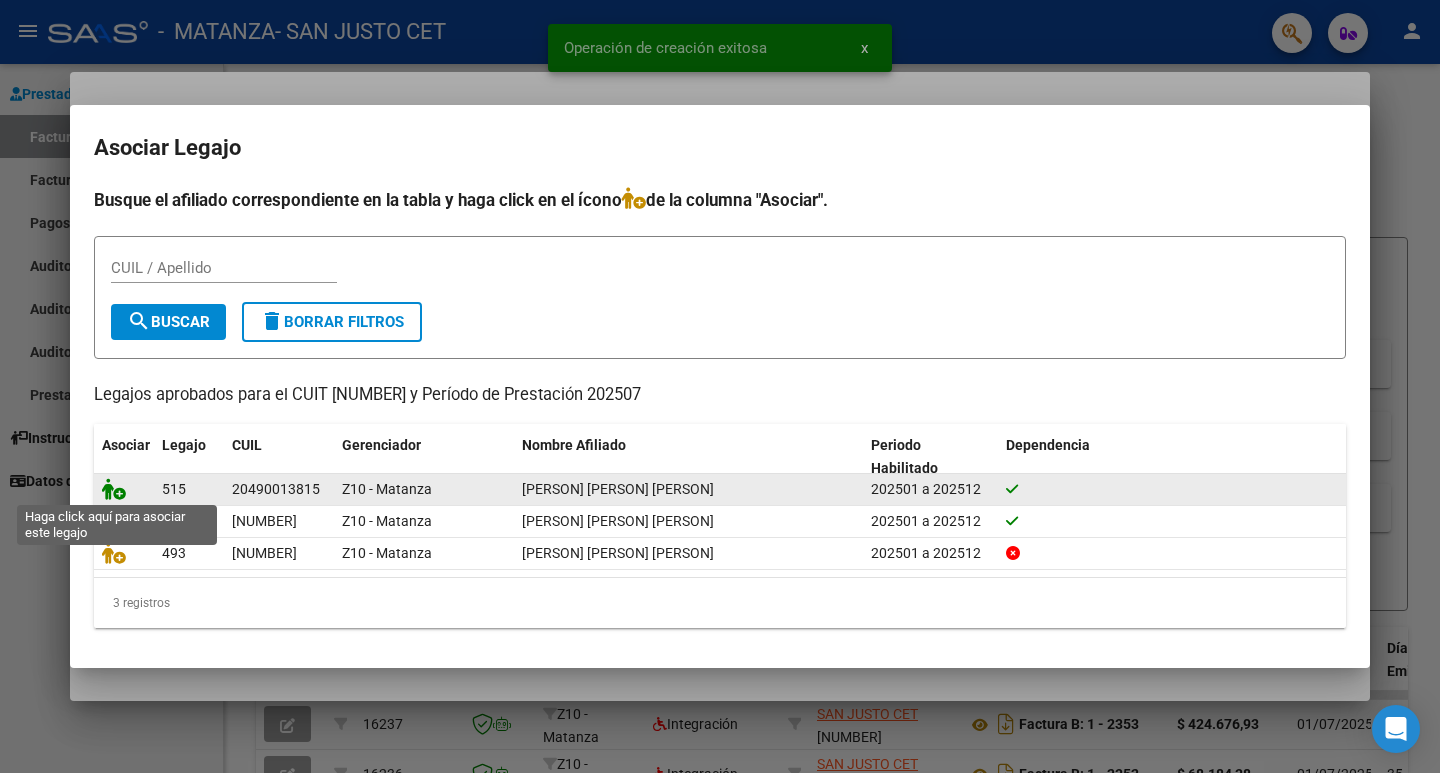 click 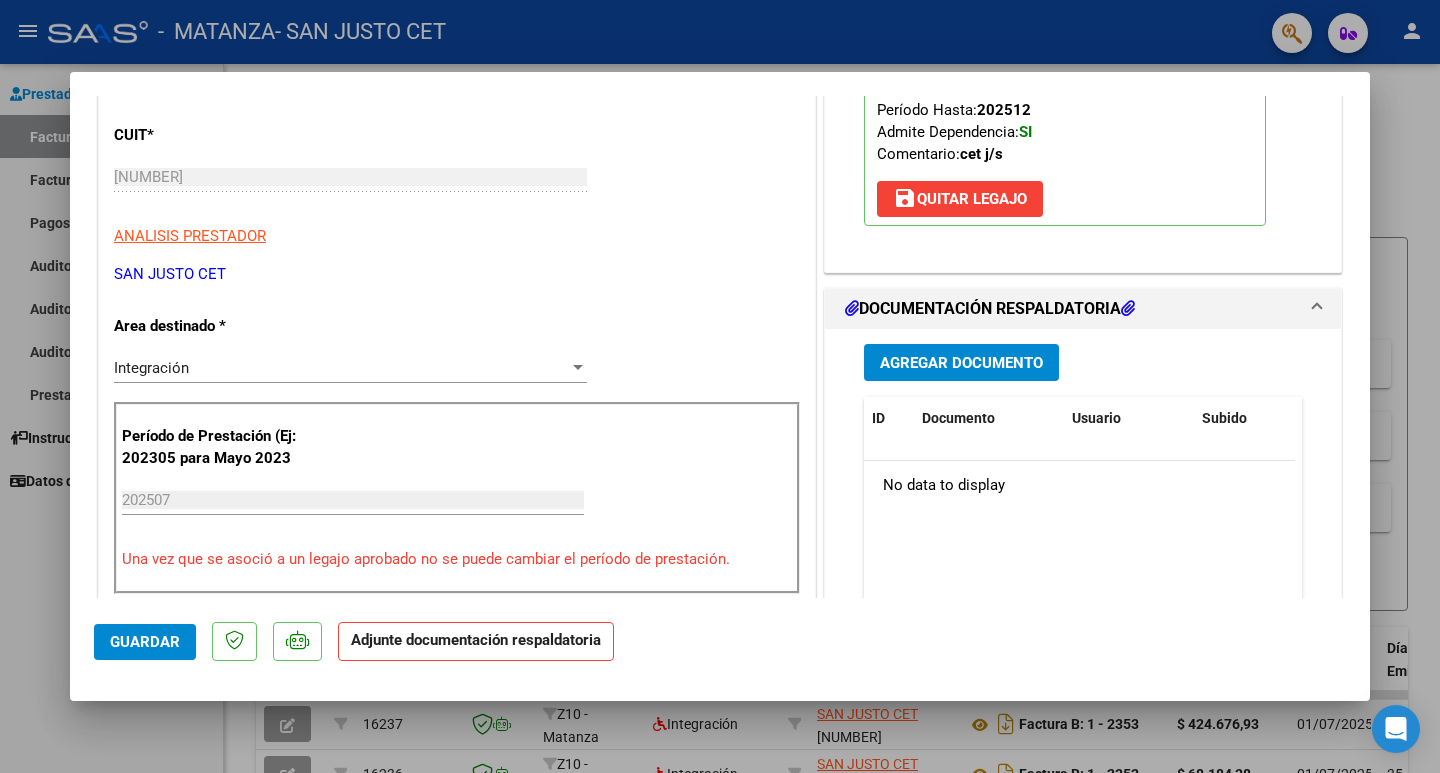scroll, scrollTop: 300, scrollLeft: 0, axis: vertical 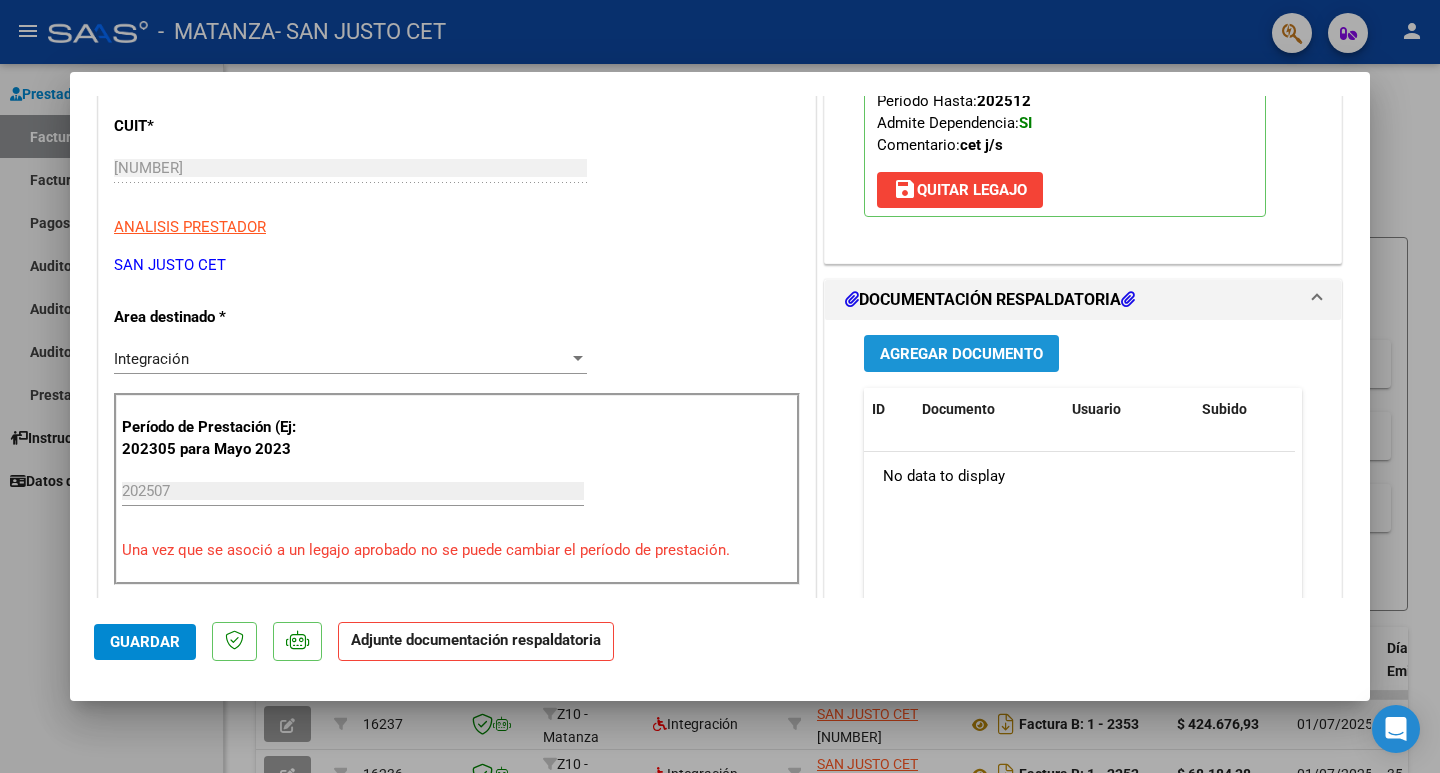 click on "Agregar Documento" at bounding box center (961, 353) 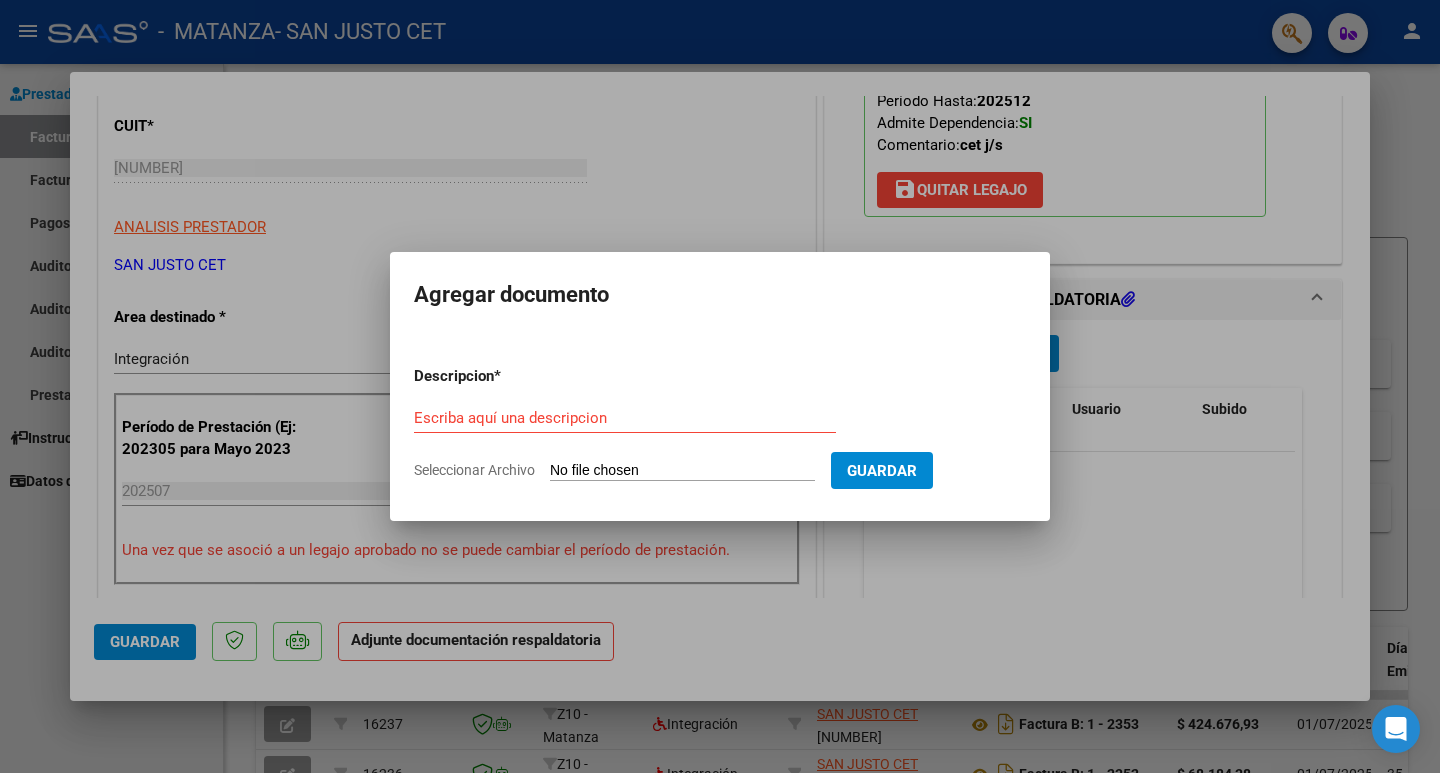 click on "Seleccionar Archivo" at bounding box center [682, 471] 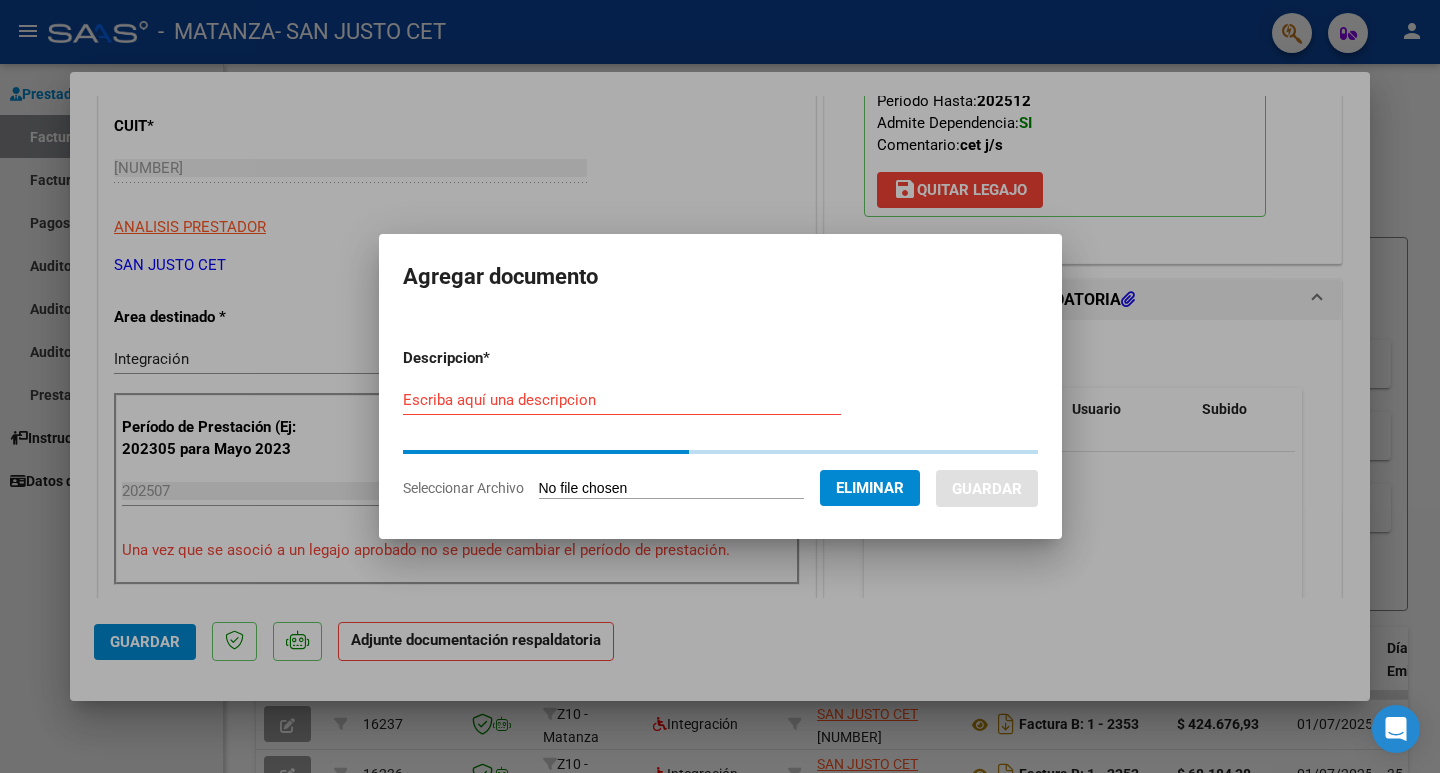 click on "Escriba aquí una descripcion" at bounding box center [622, 400] 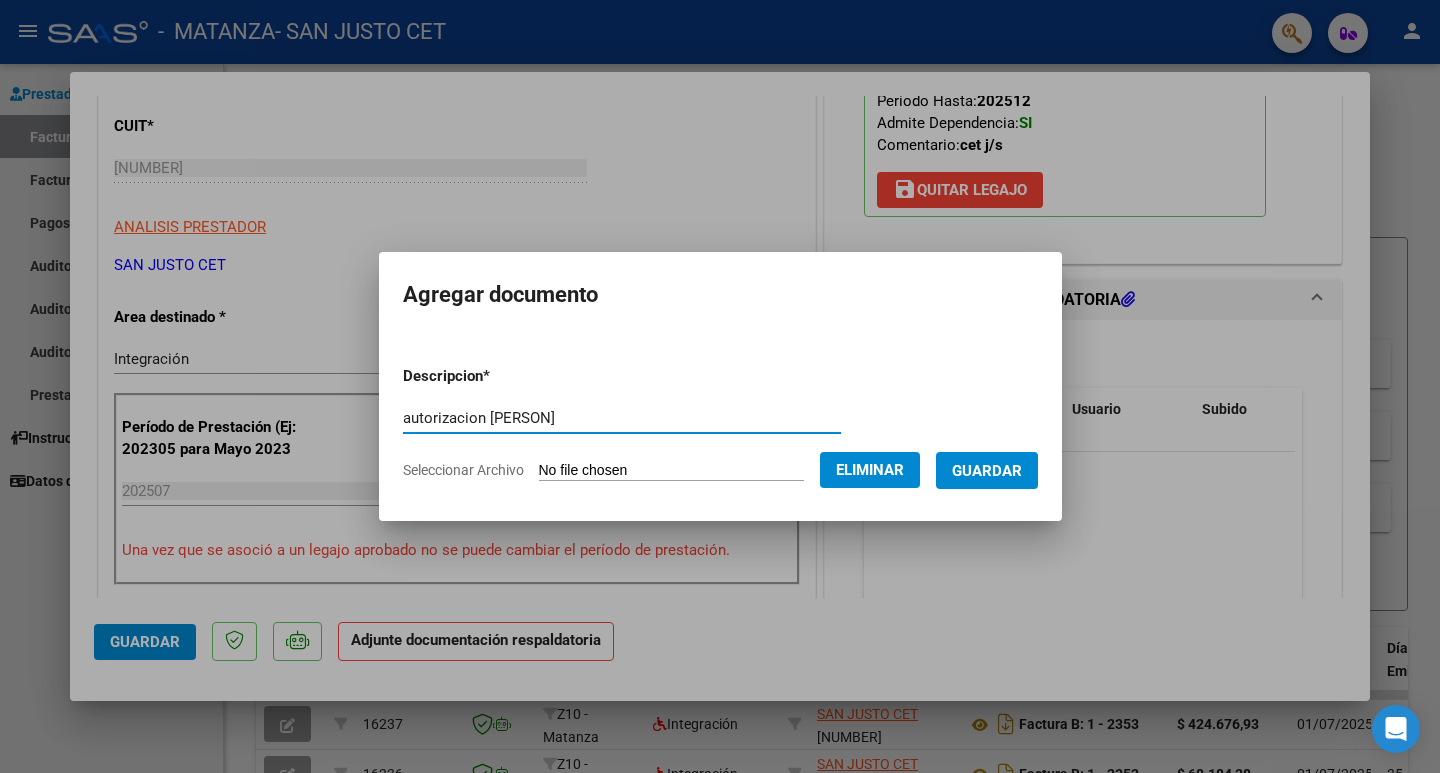 type on "autorizacion [PERSON]" 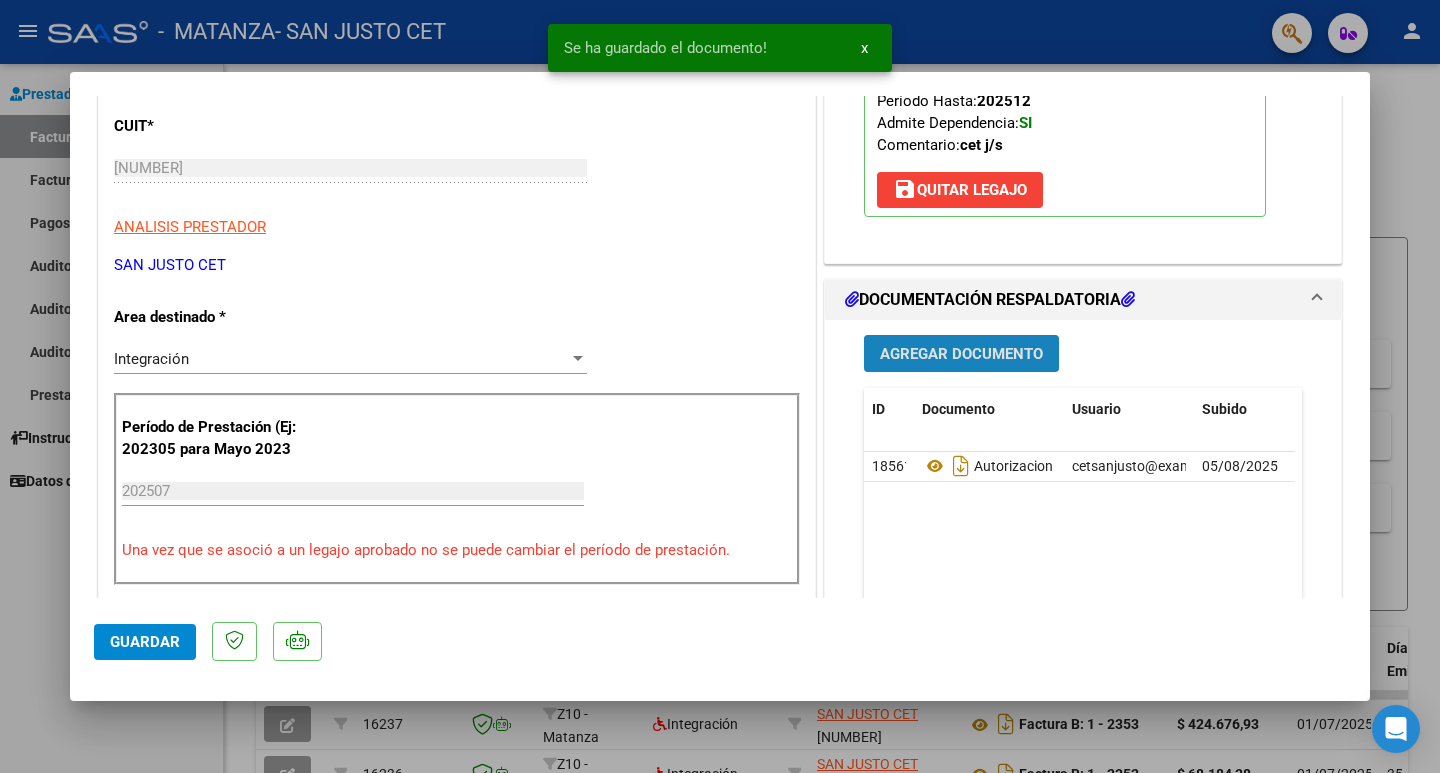 click on "Agregar Documento" at bounding box center (961, 354) 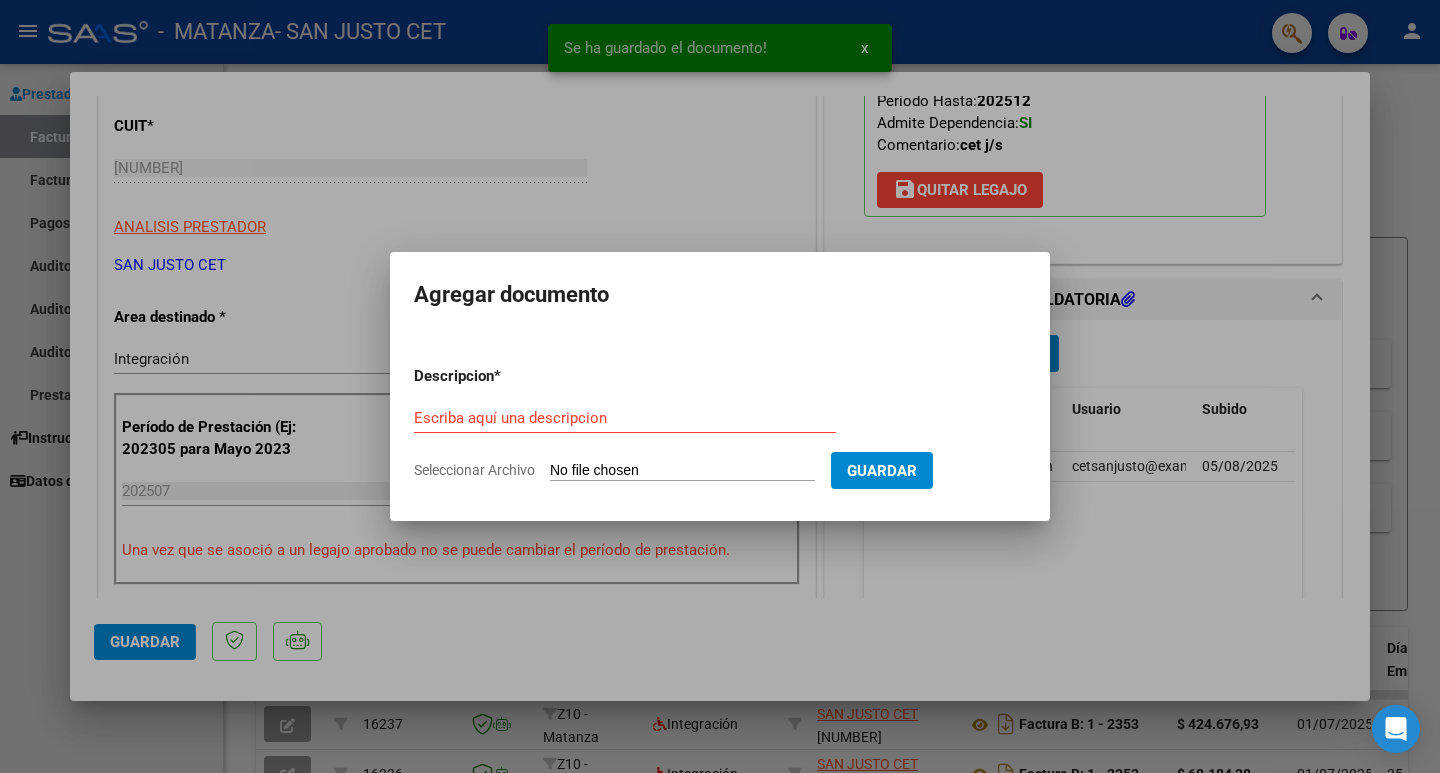 click on "Seleccionar Archivo" at bounding box center [682, 471] 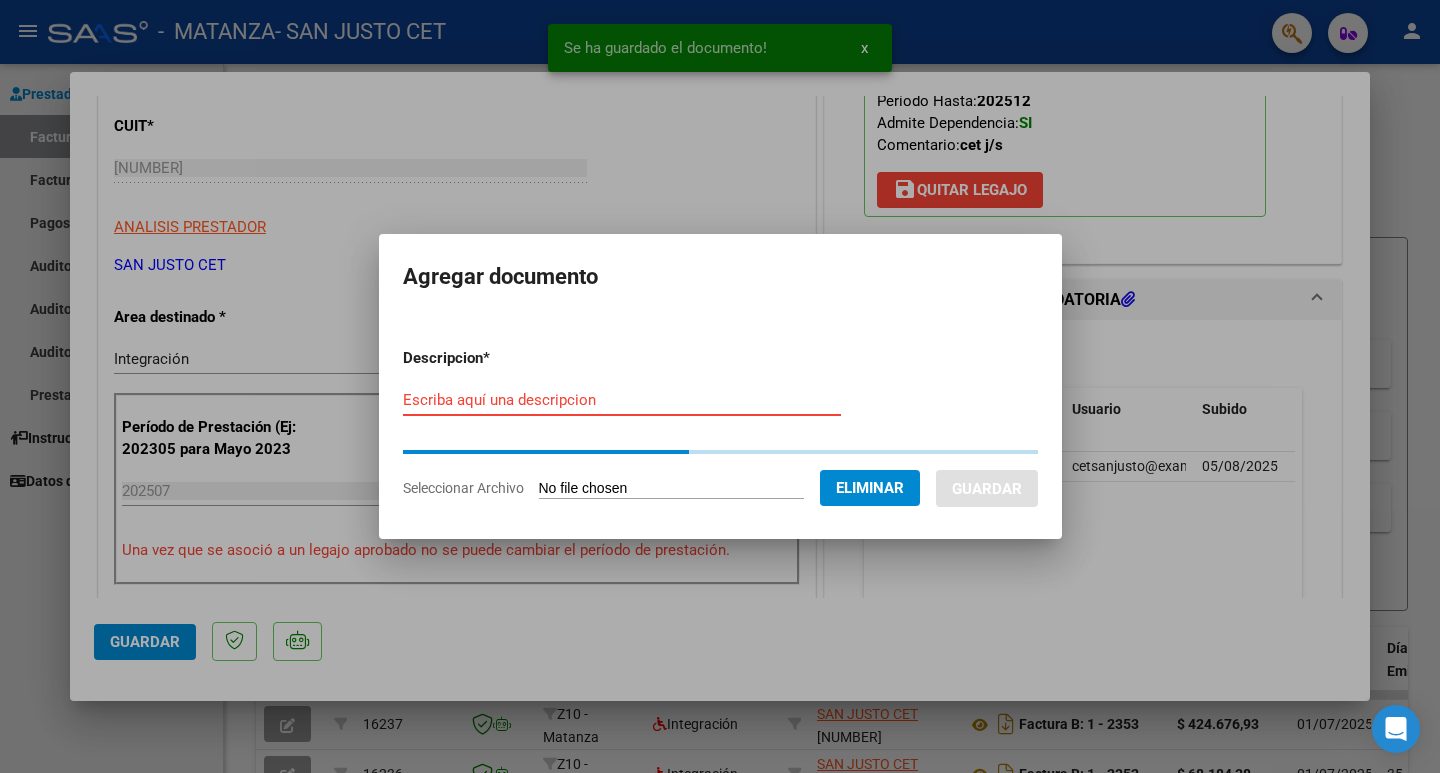 click on "Escriba aquí una descripcion" at bounding box center [622, 400] 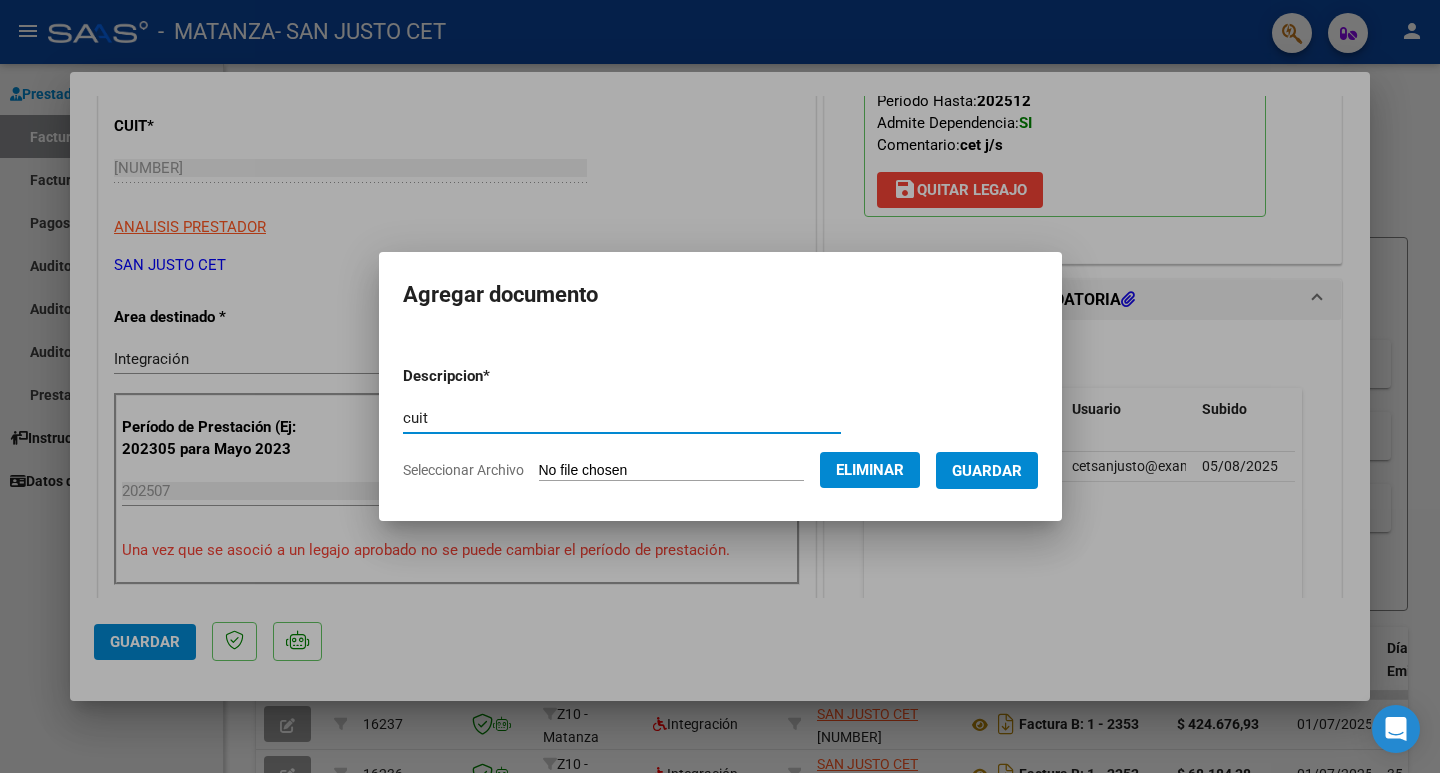 type on "cuit" 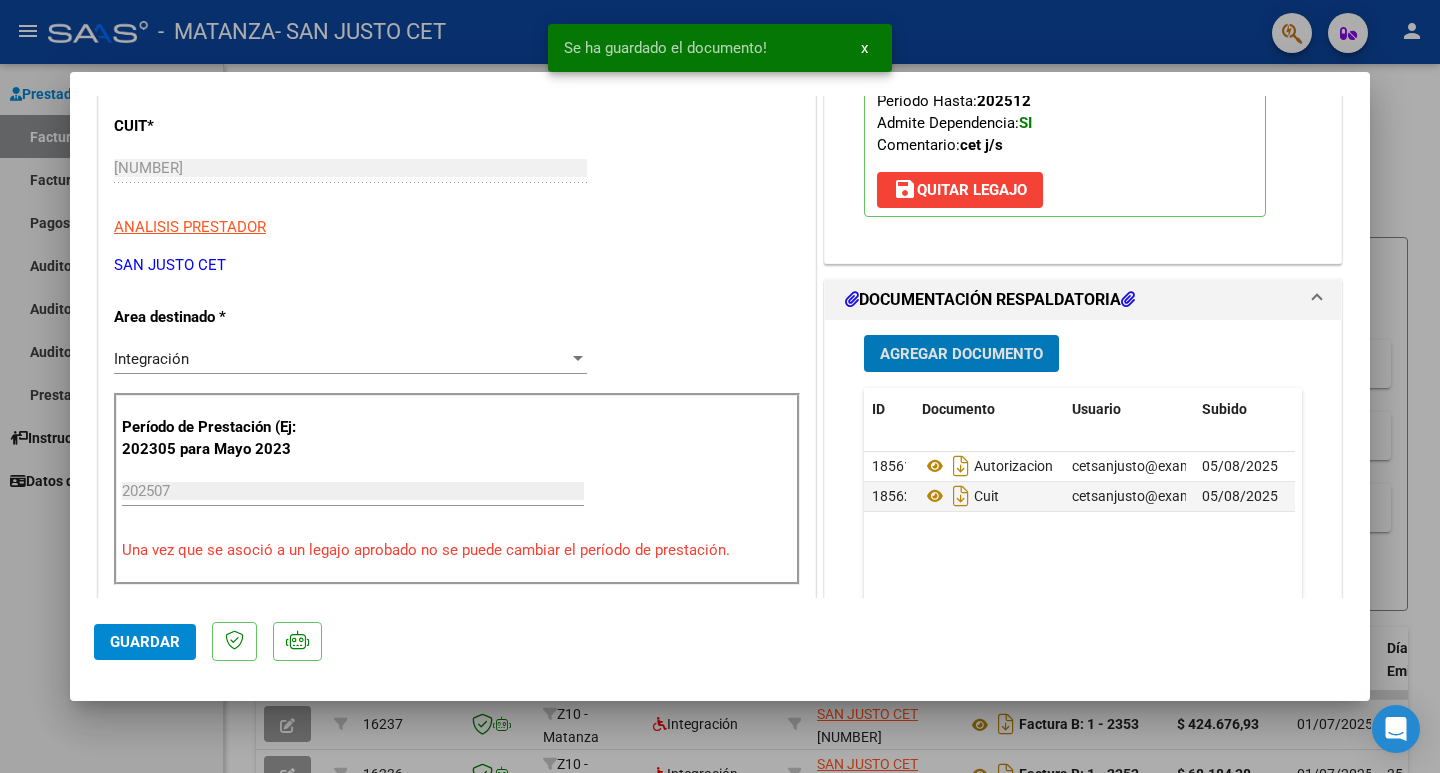 click on "Agregar Documento" at bounding box center [961, 354] 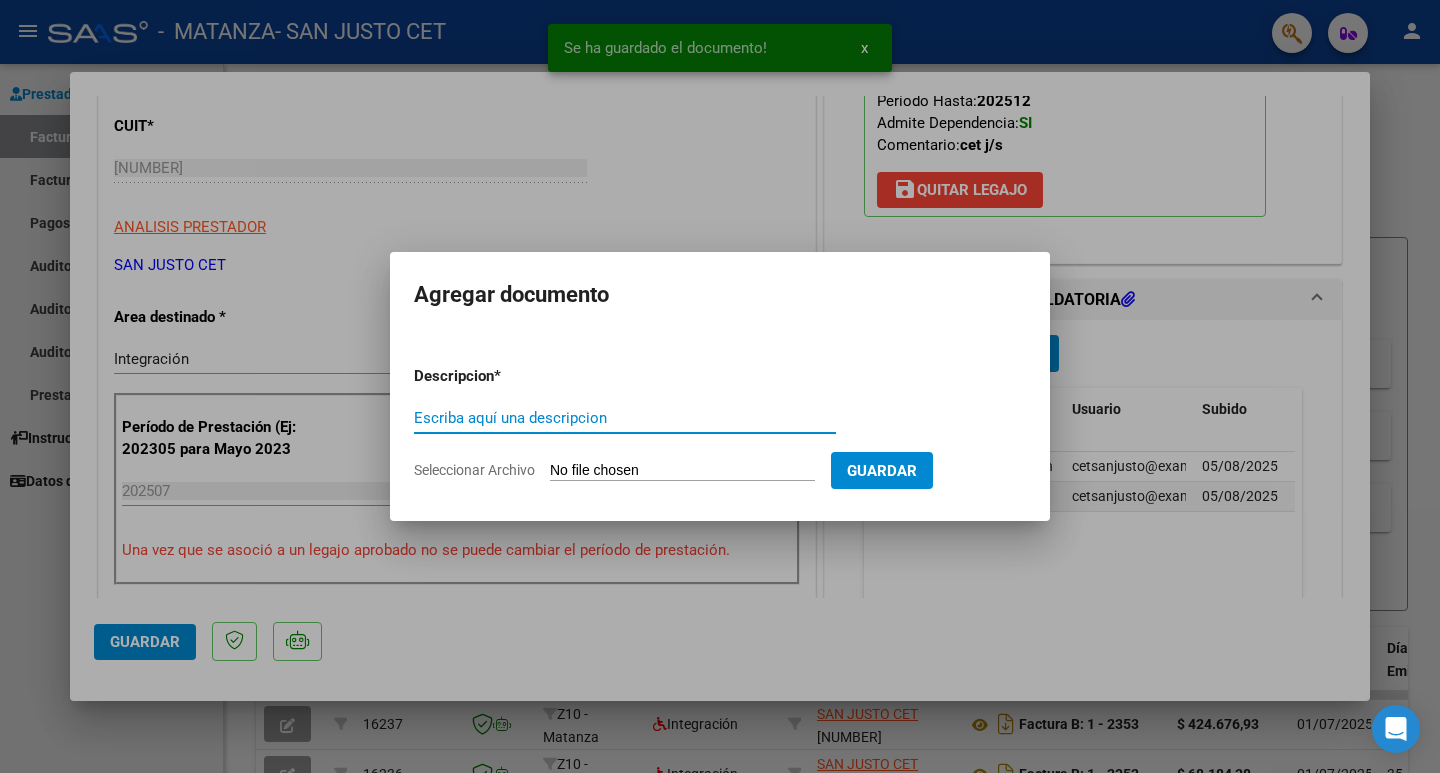 click on "Seleccionar Archivo" at bounding box center [682, 471] 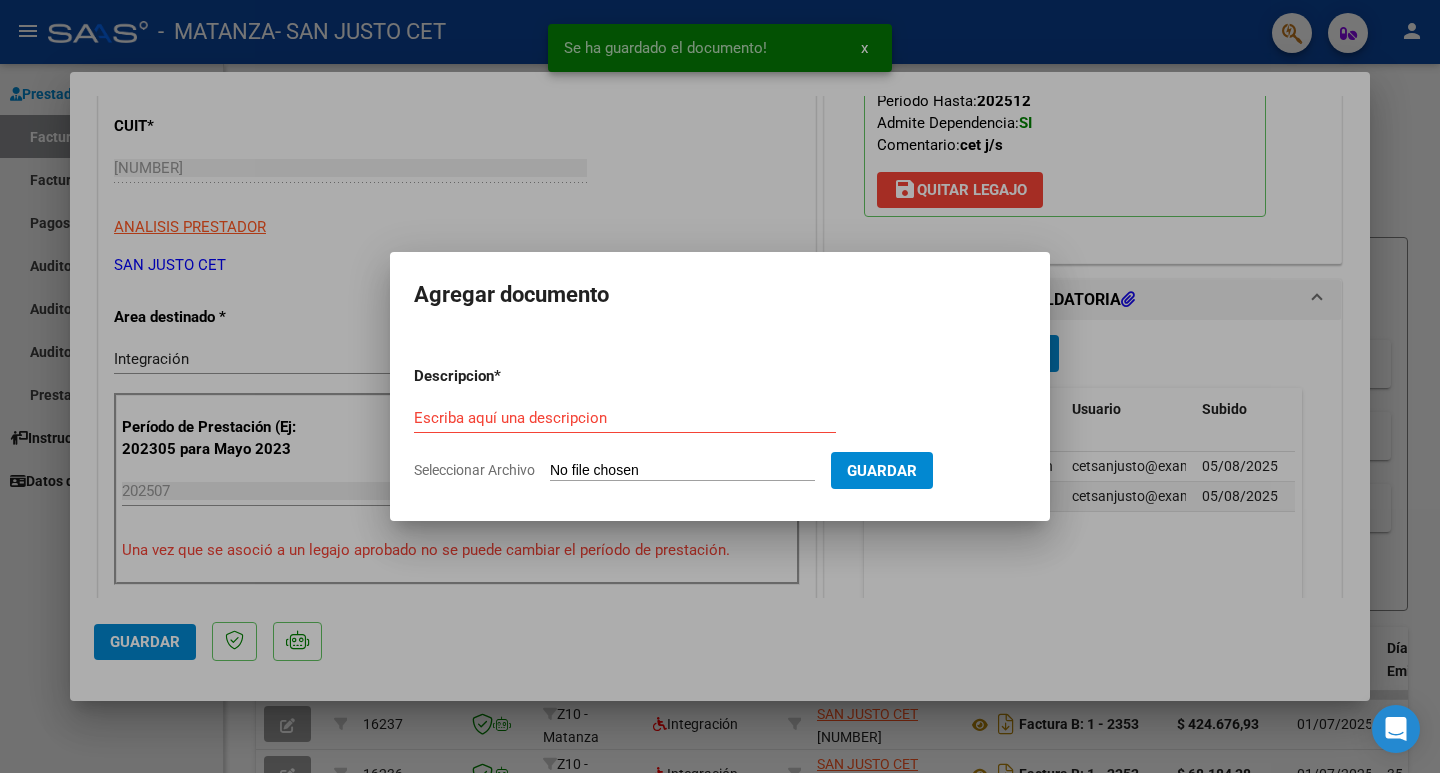 type on "C:\fakepath\CONSTANCIA DE CONCURRENCIA - [PERSON] [PERSON].pdf" 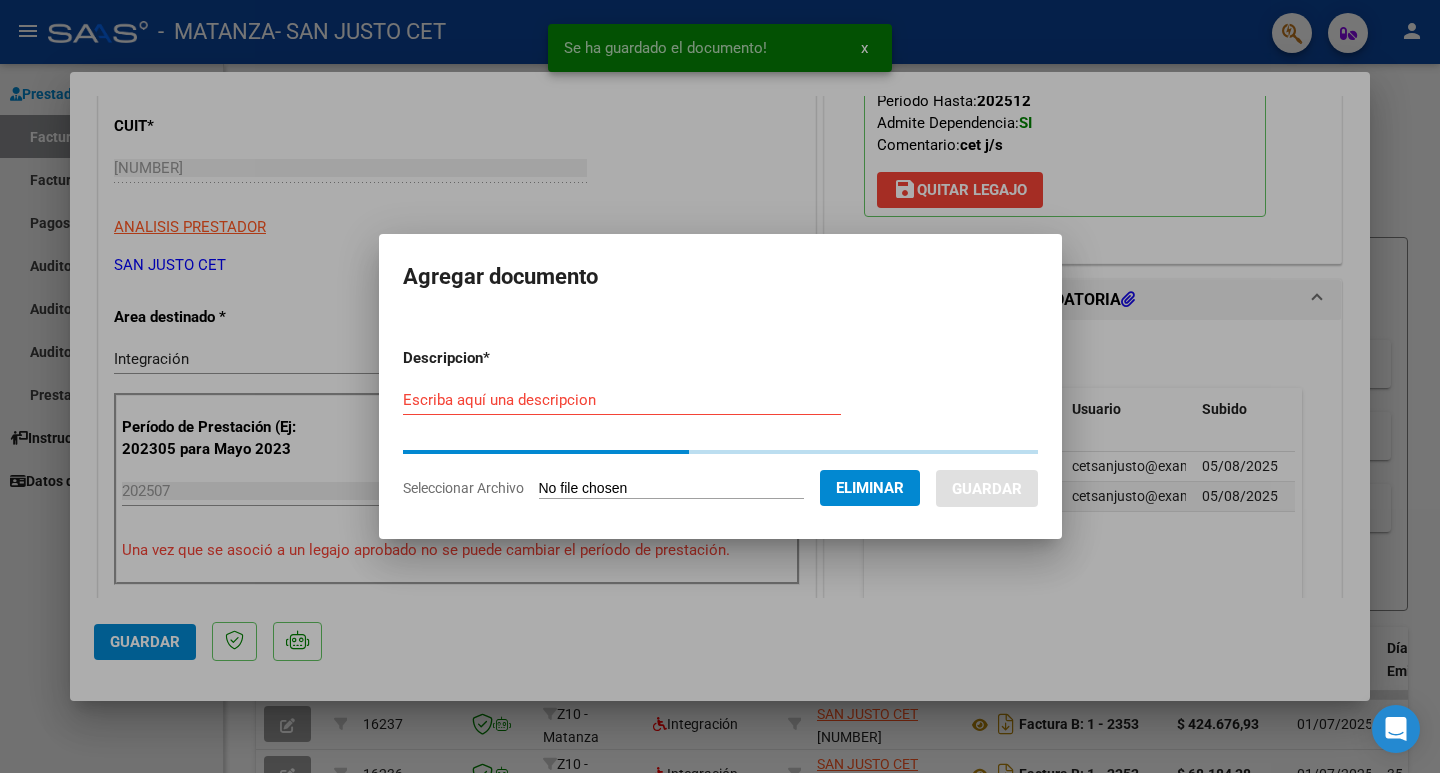 click on "Escriba aquí una descripcion" at bounding box center (622, 400) 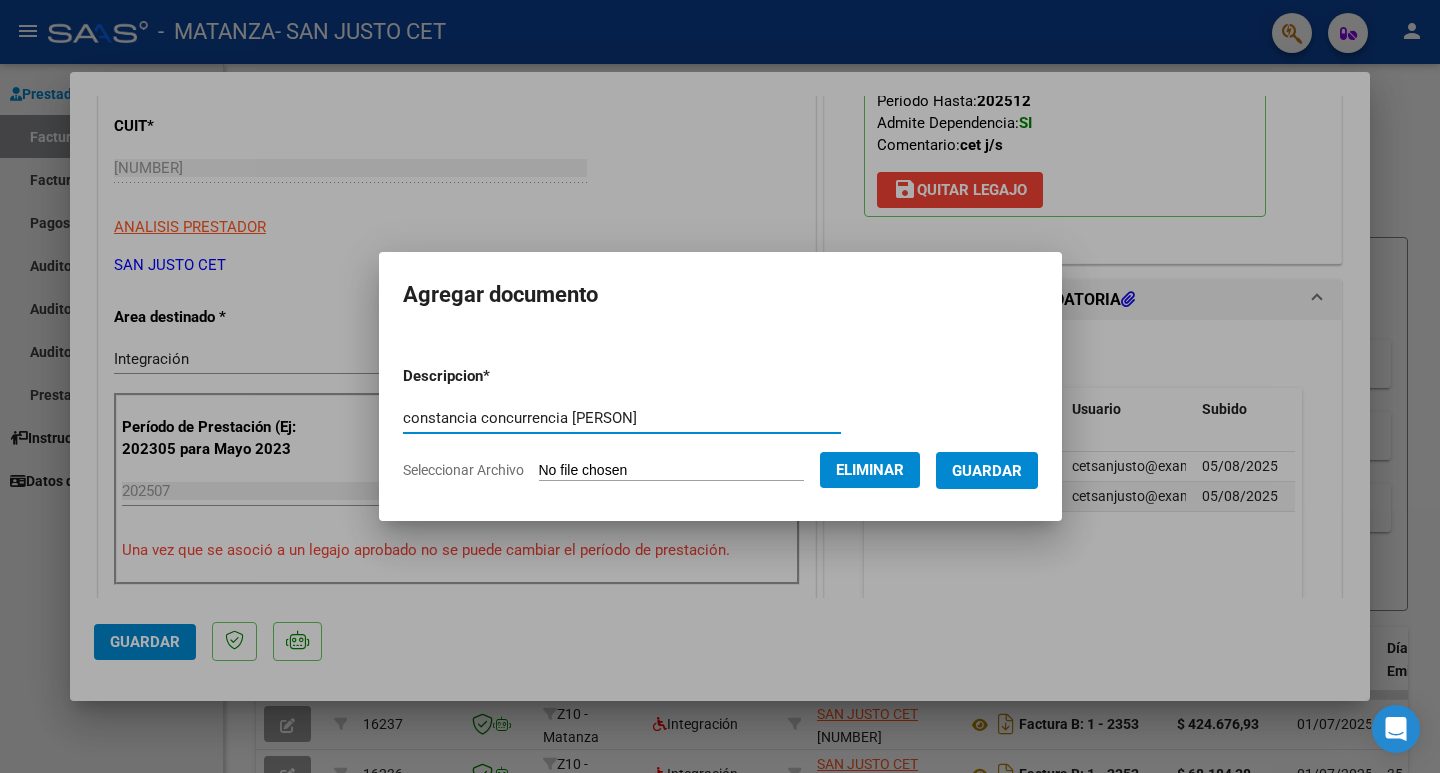 type on "constancia concurrencia [PERSON]" 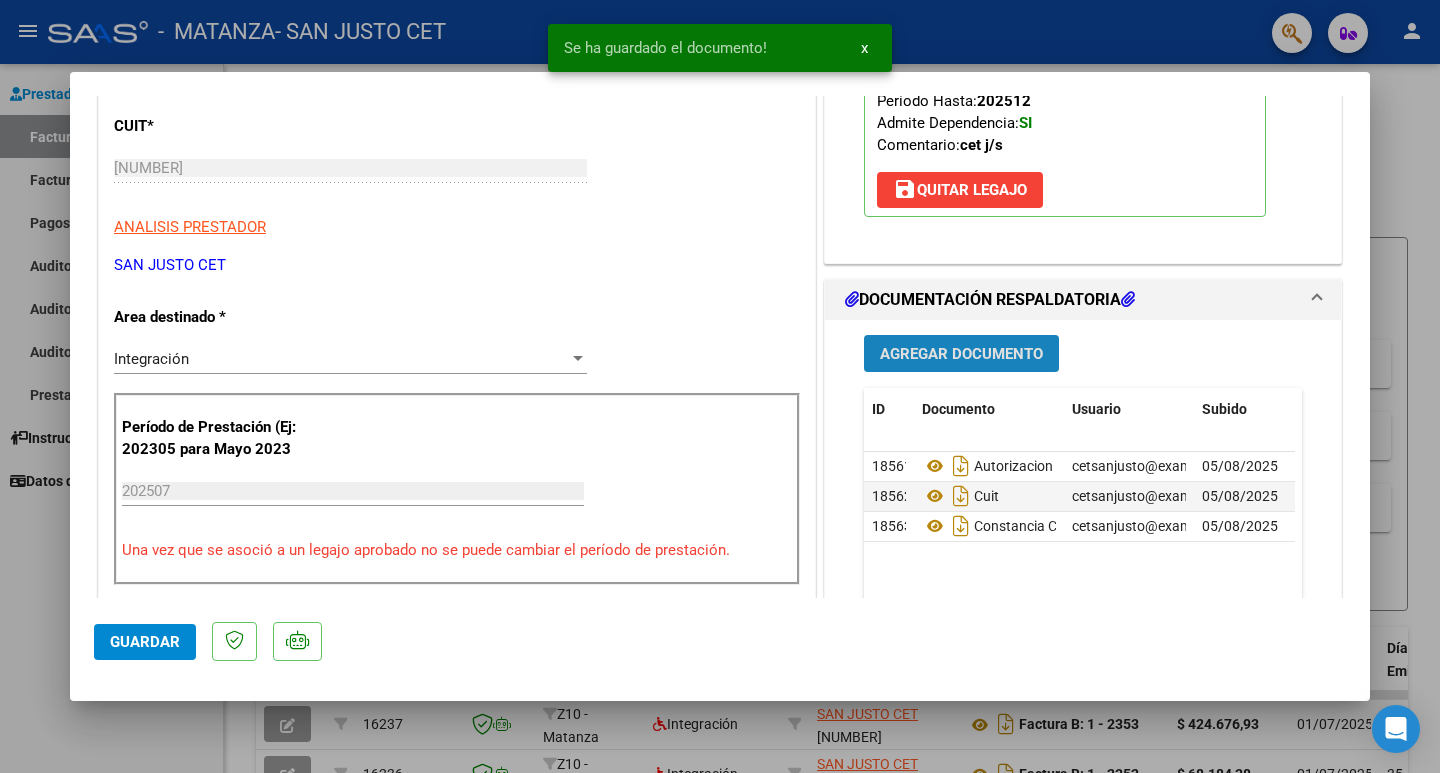 click on "Agregar Documento" at bounding box center [961, 354] 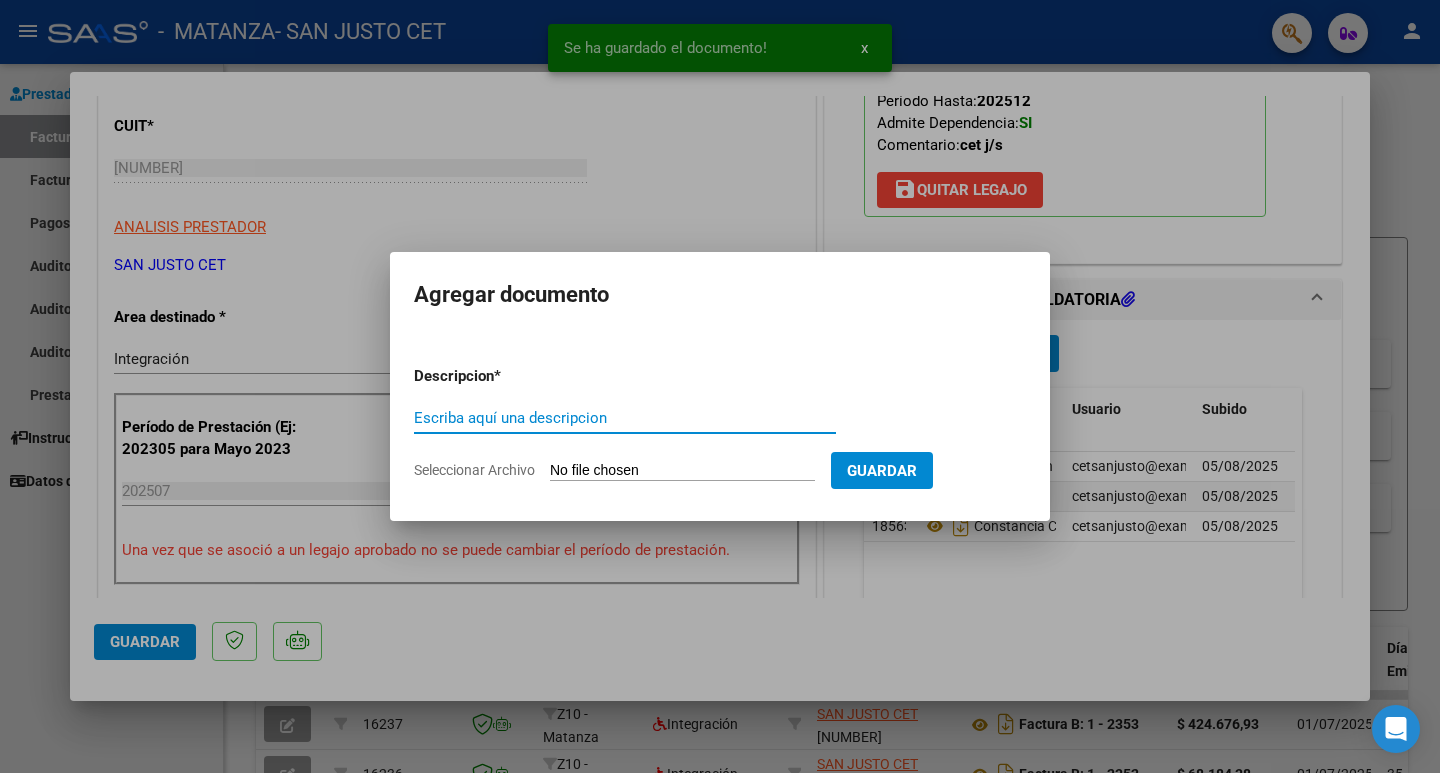 click on "Seleccionar Archivo" at bounding box center (682, 471) 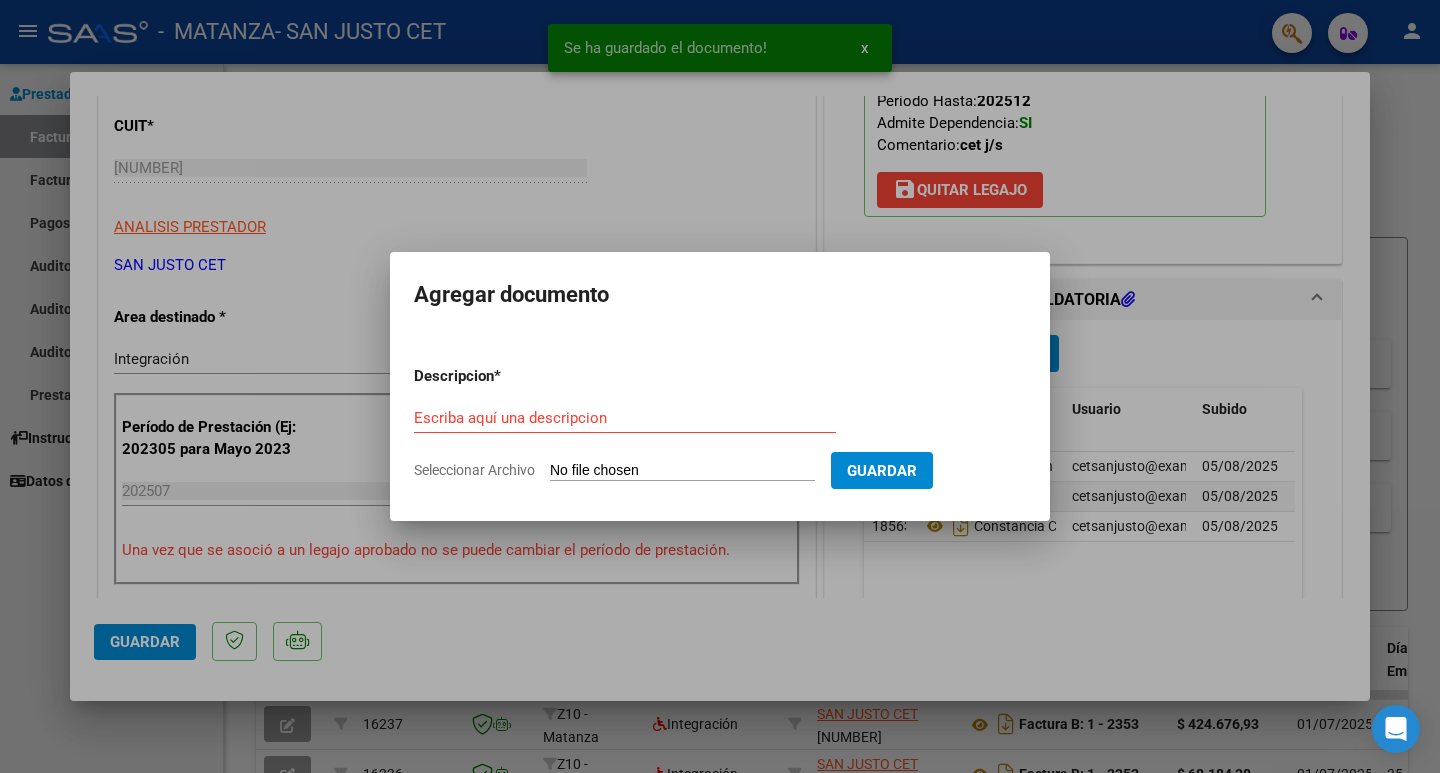 type on "C:\fakepath\FC OSPMLM [PERSON] [PERSON] 2417.pdf" 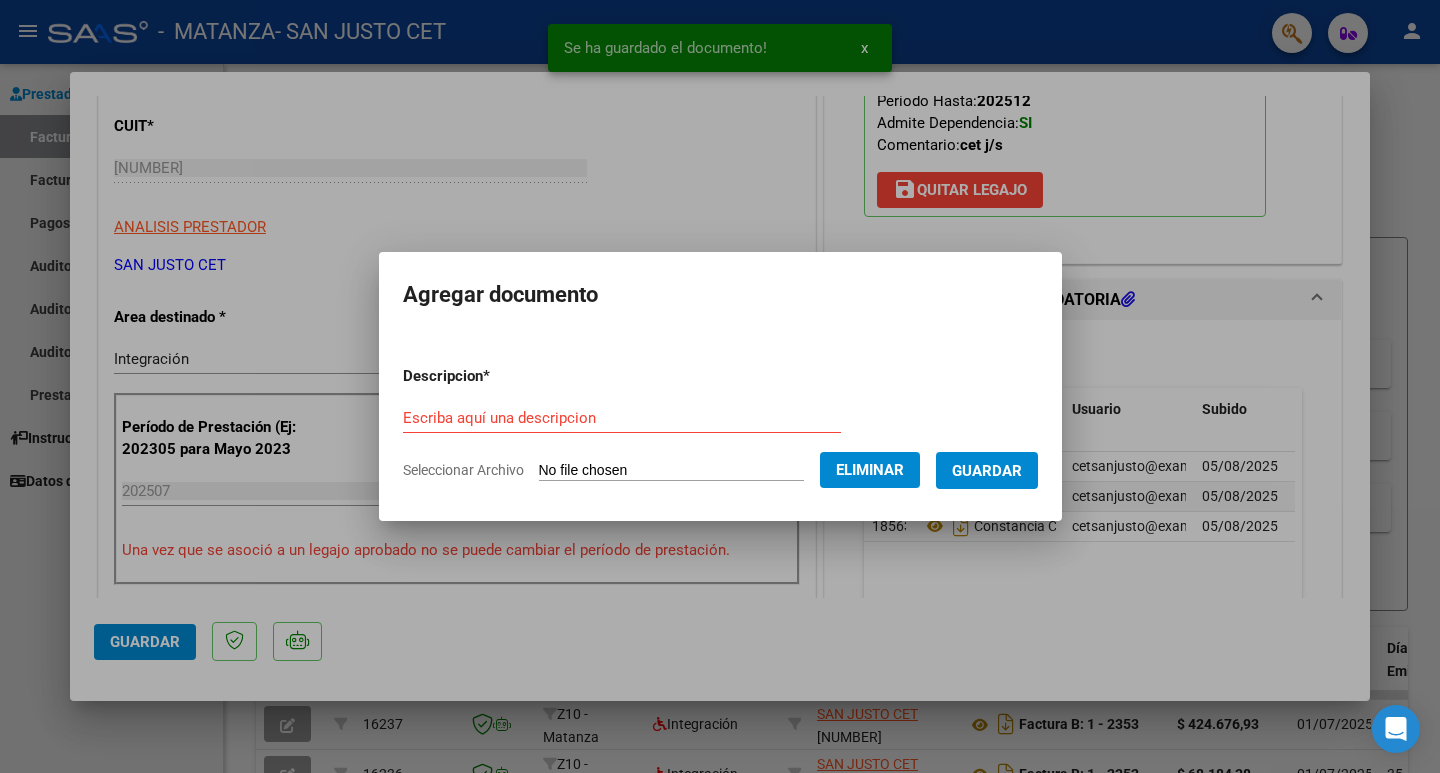 click on "Descripcion  *   Escriba aquí una descripcion  Seleccionar Archivo Eliminar Guardar" at bounding box center (720, 423) 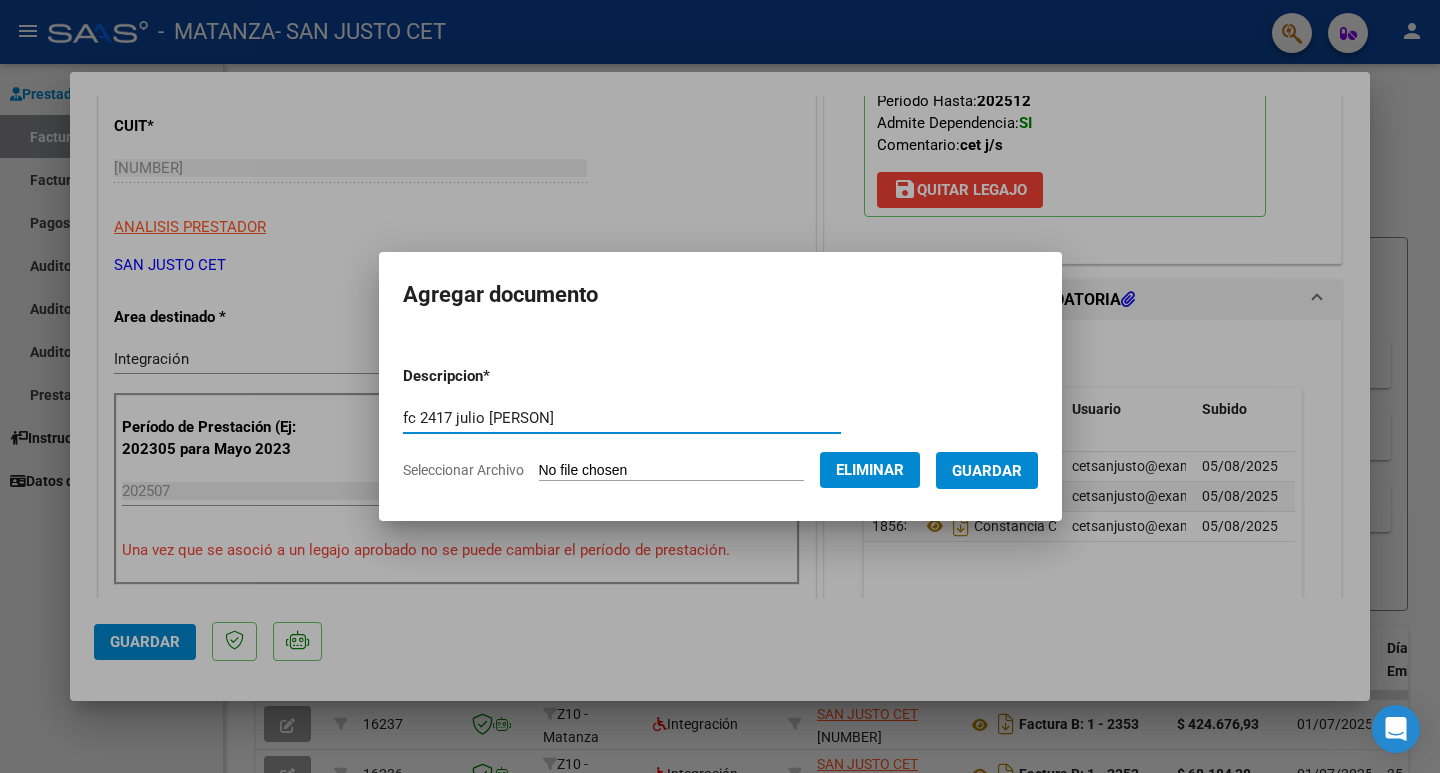 type on "fc 2417 julio [PERSON]" 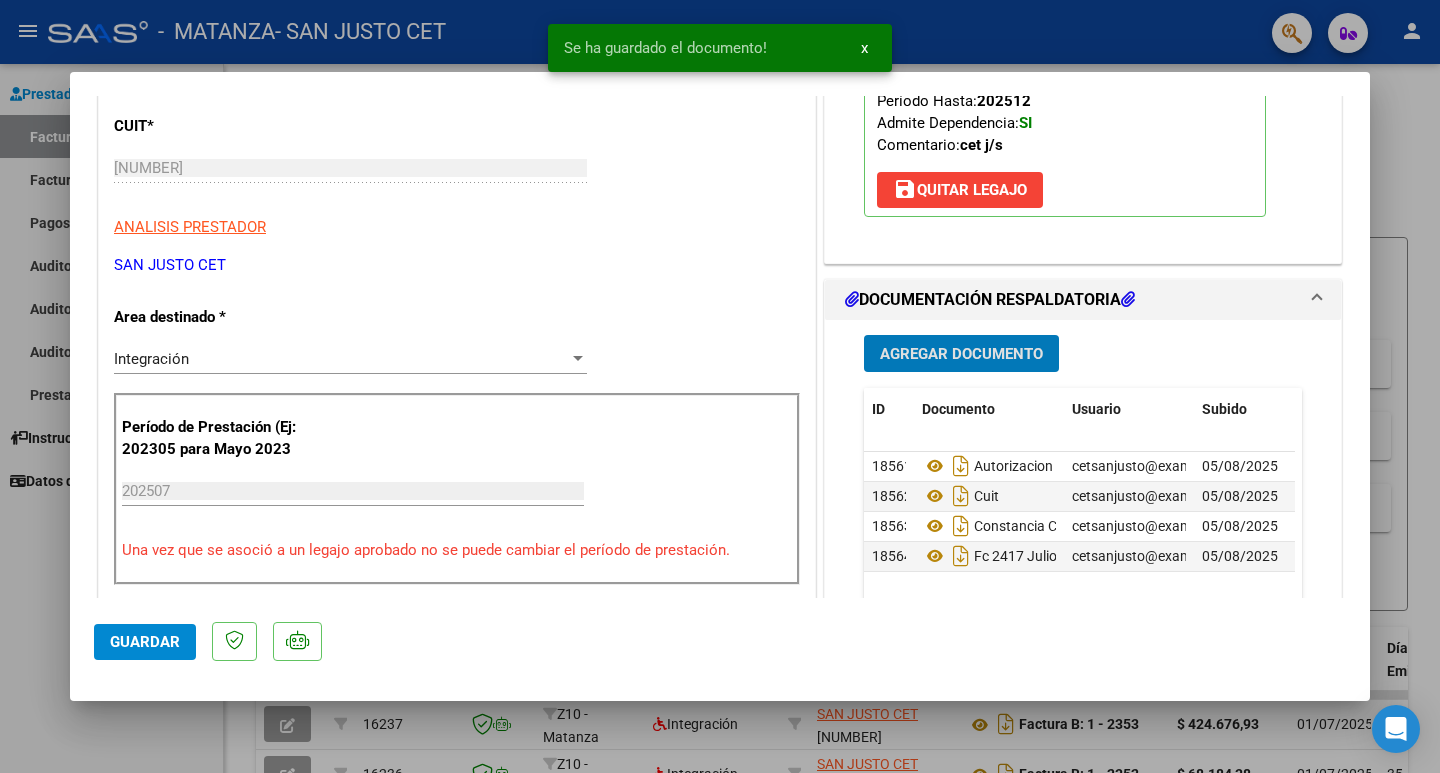 click on "Agregar Documento" at bounding box center (961, 353) 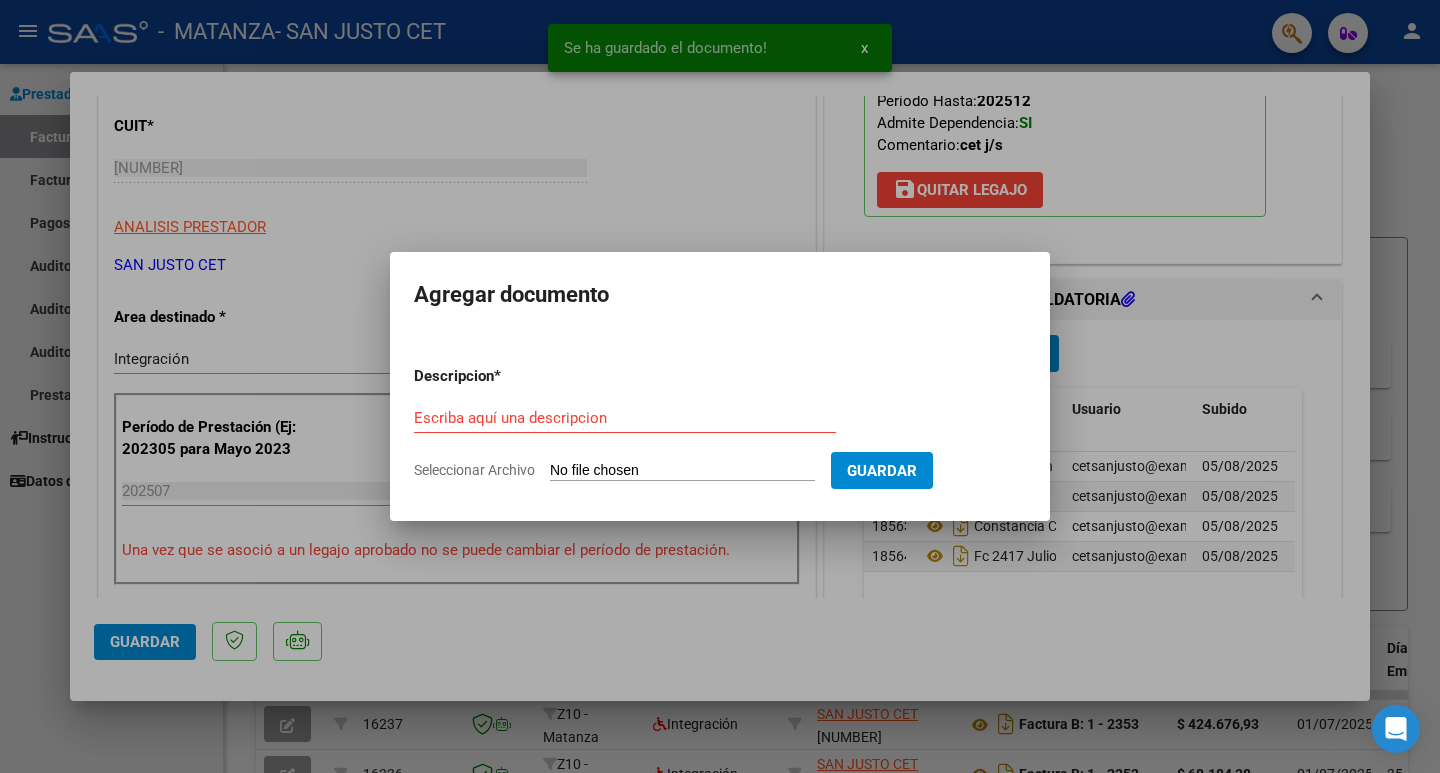 click on "Seleccionar Archivo" at bounding box center (682, 471) 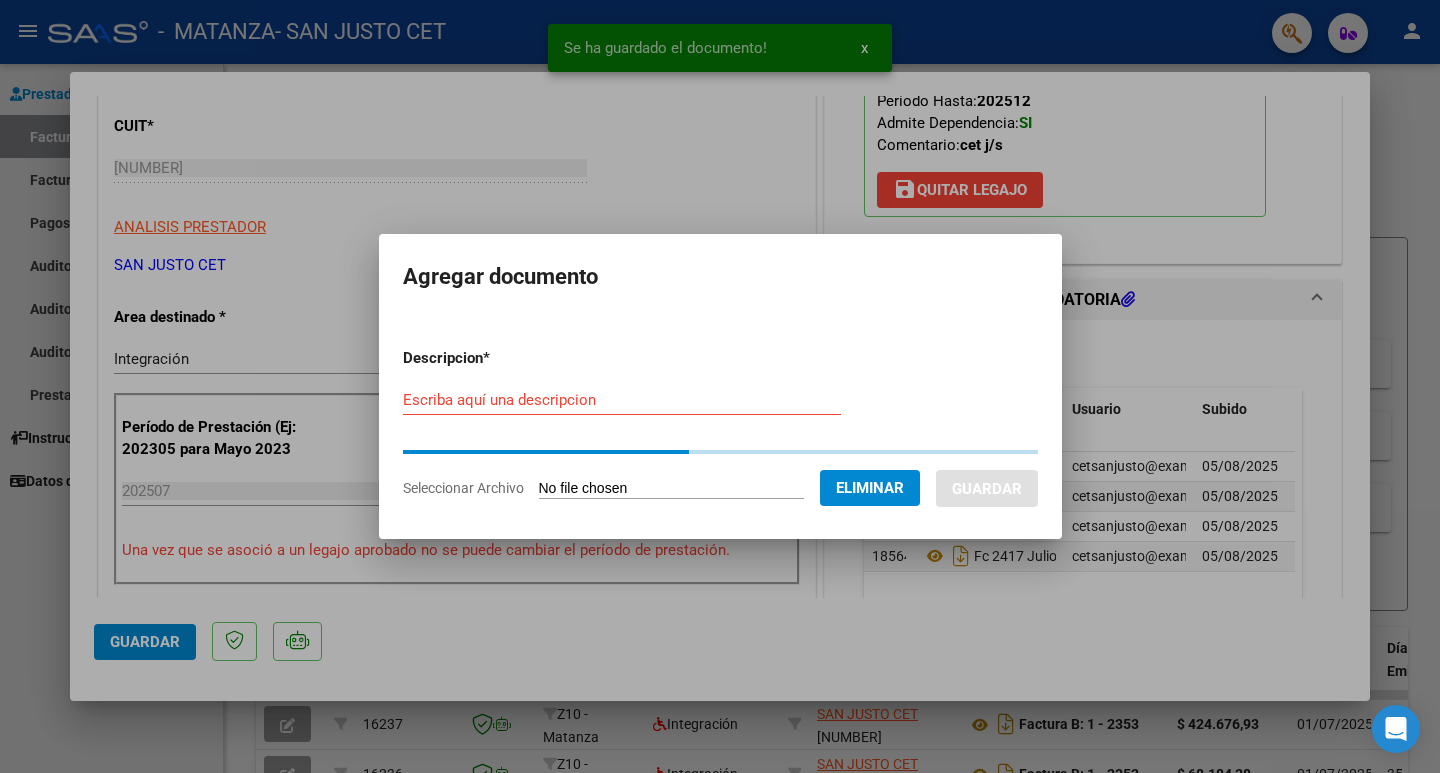 click on "Escriba aquí una descripcion" at bounding box center (622, 400) 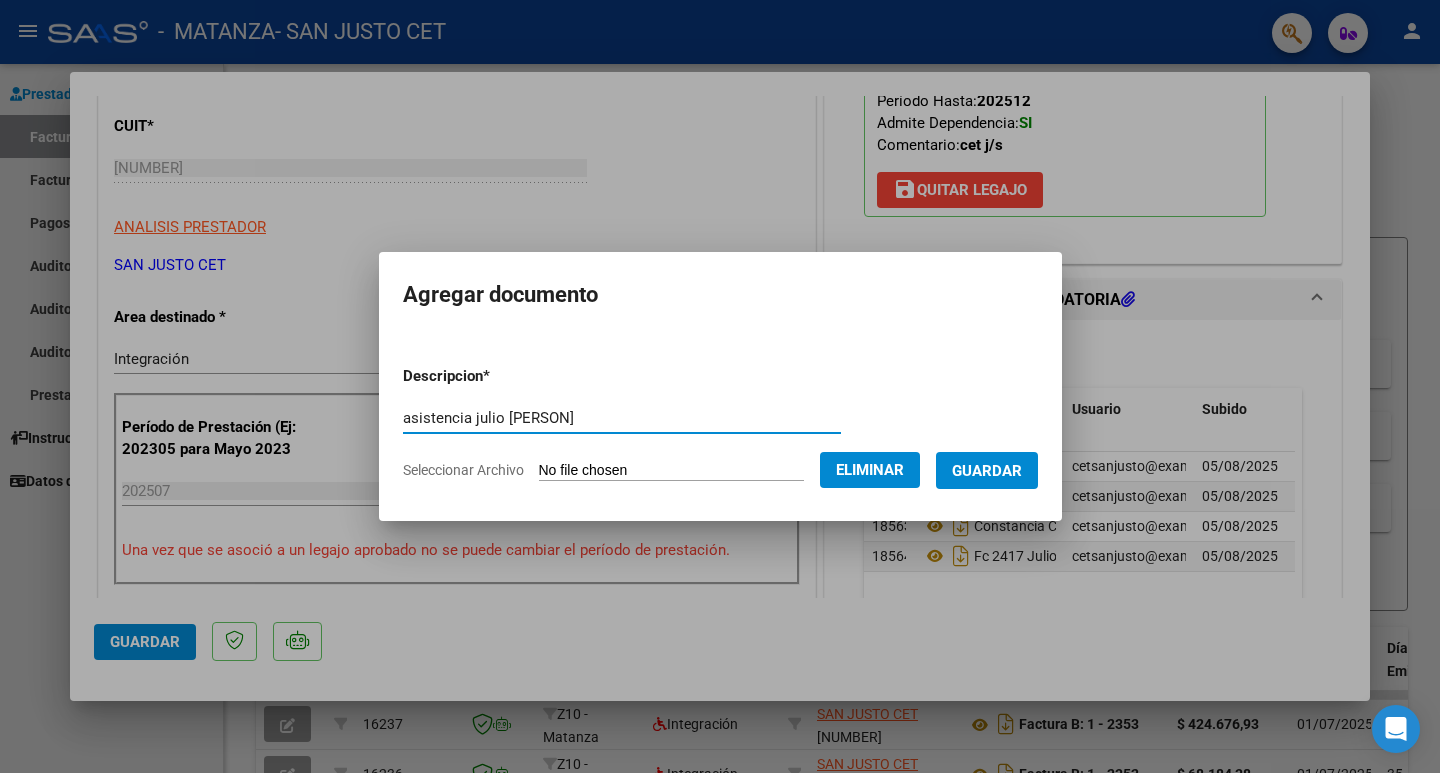 type on "asistencia julio [PERSON]" 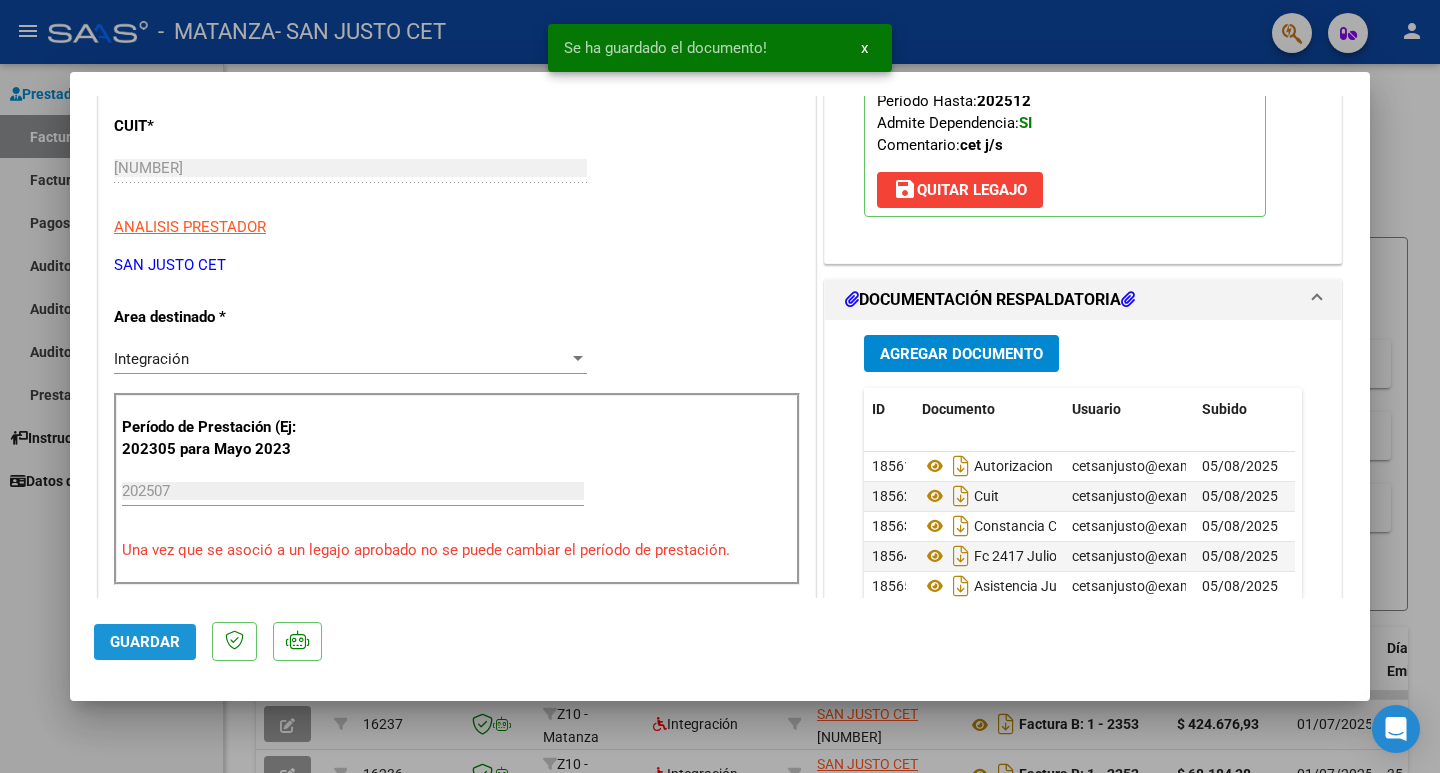 click on "Guardar" 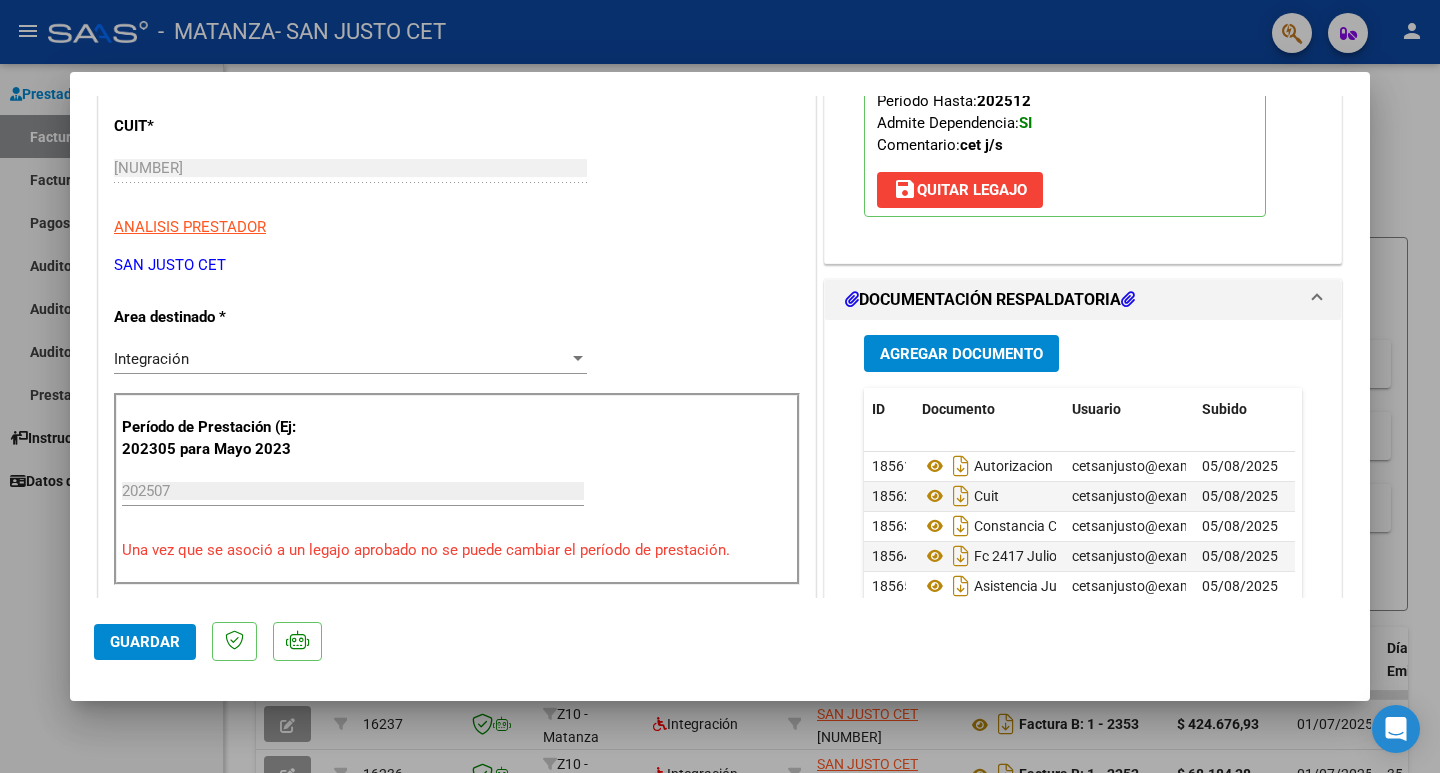 click at bounding box center [720, 386] 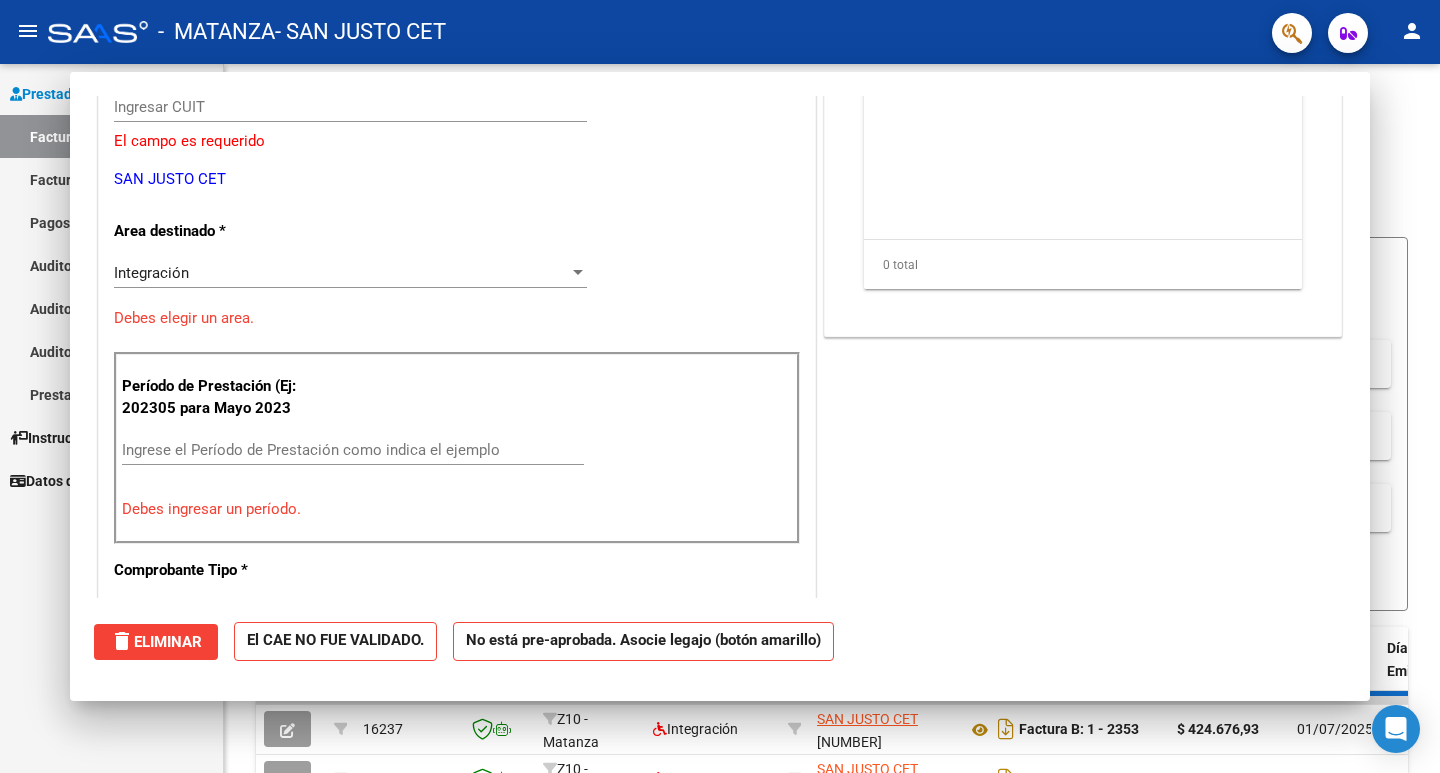 scroll, scrollTop: 239, scrollLeft: 0, axis: vertical 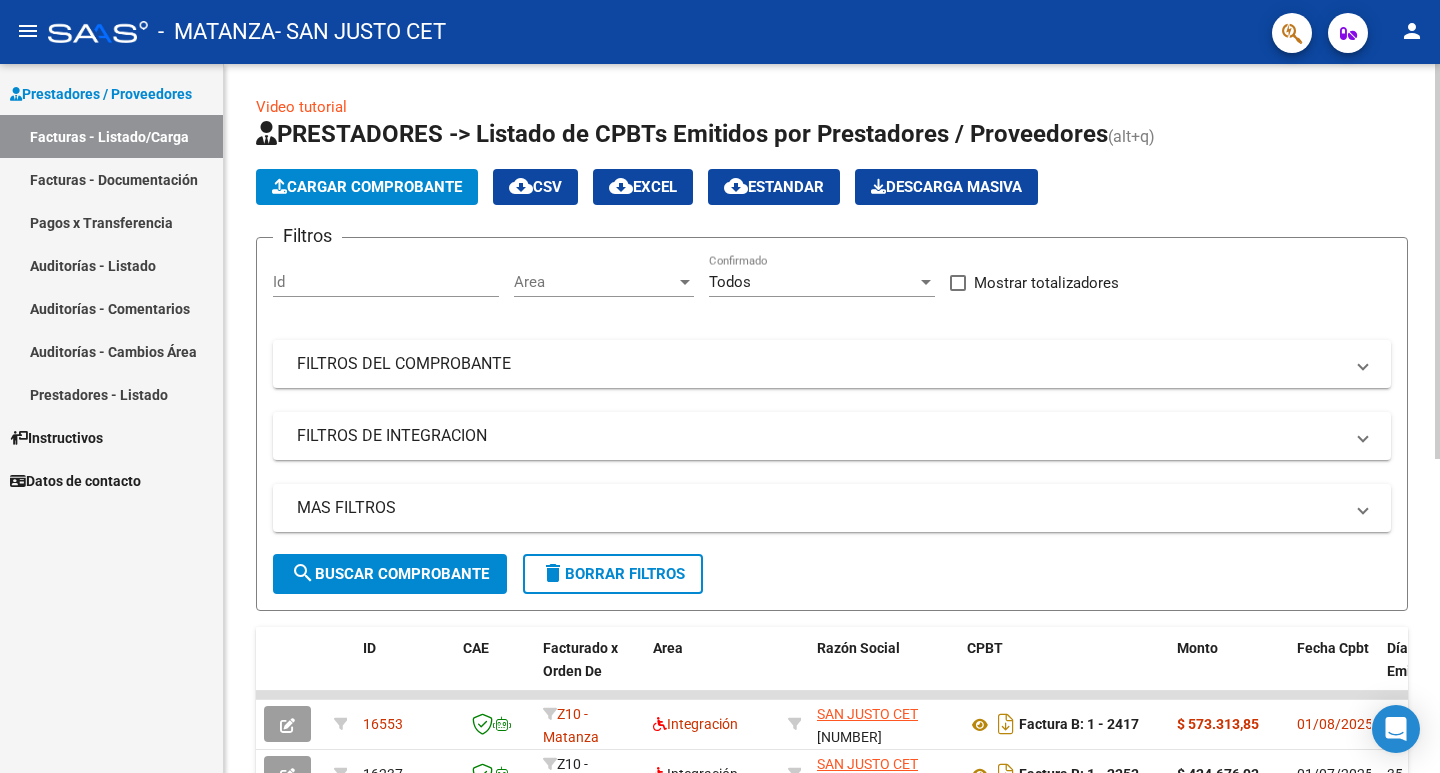 click on "Cargar Comprobante" 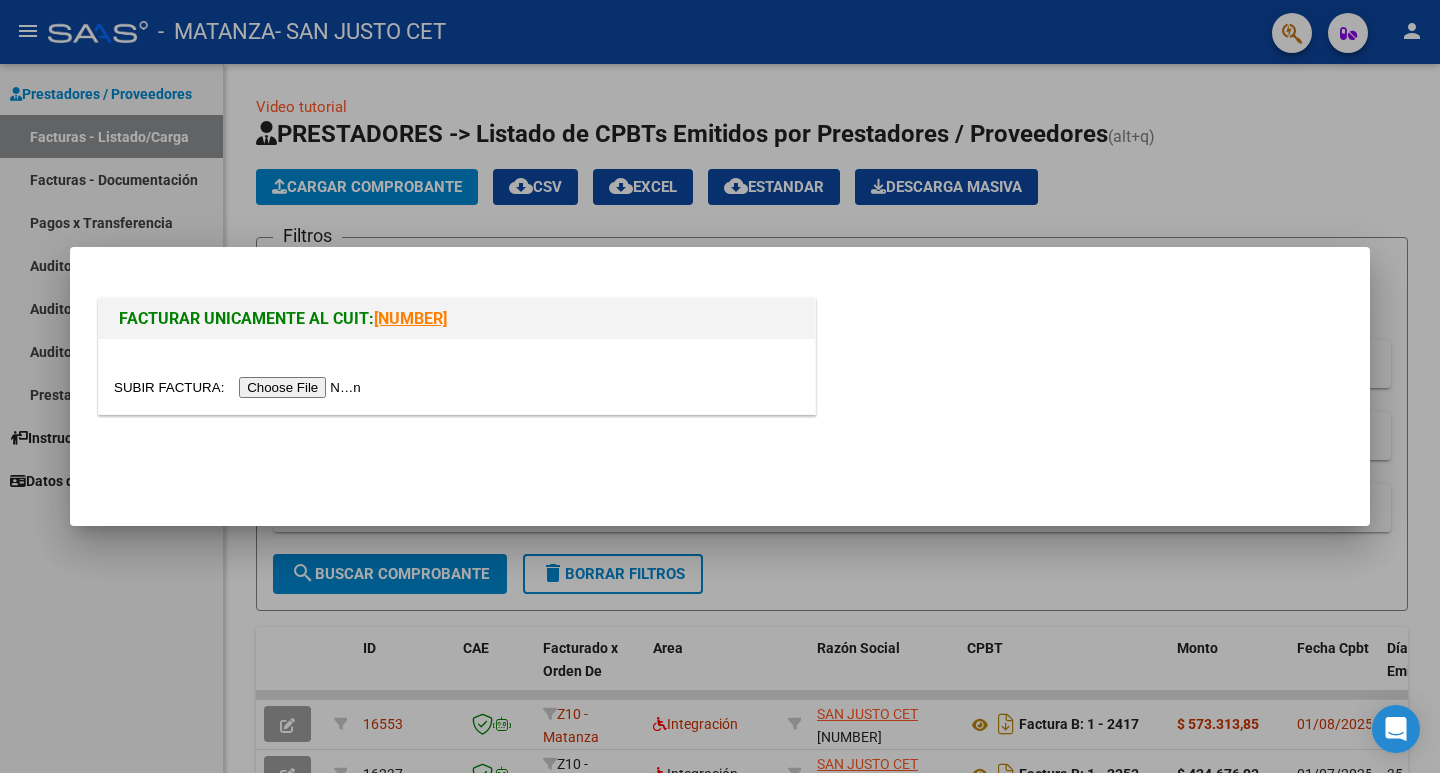 click at bounding box center (240, 387) 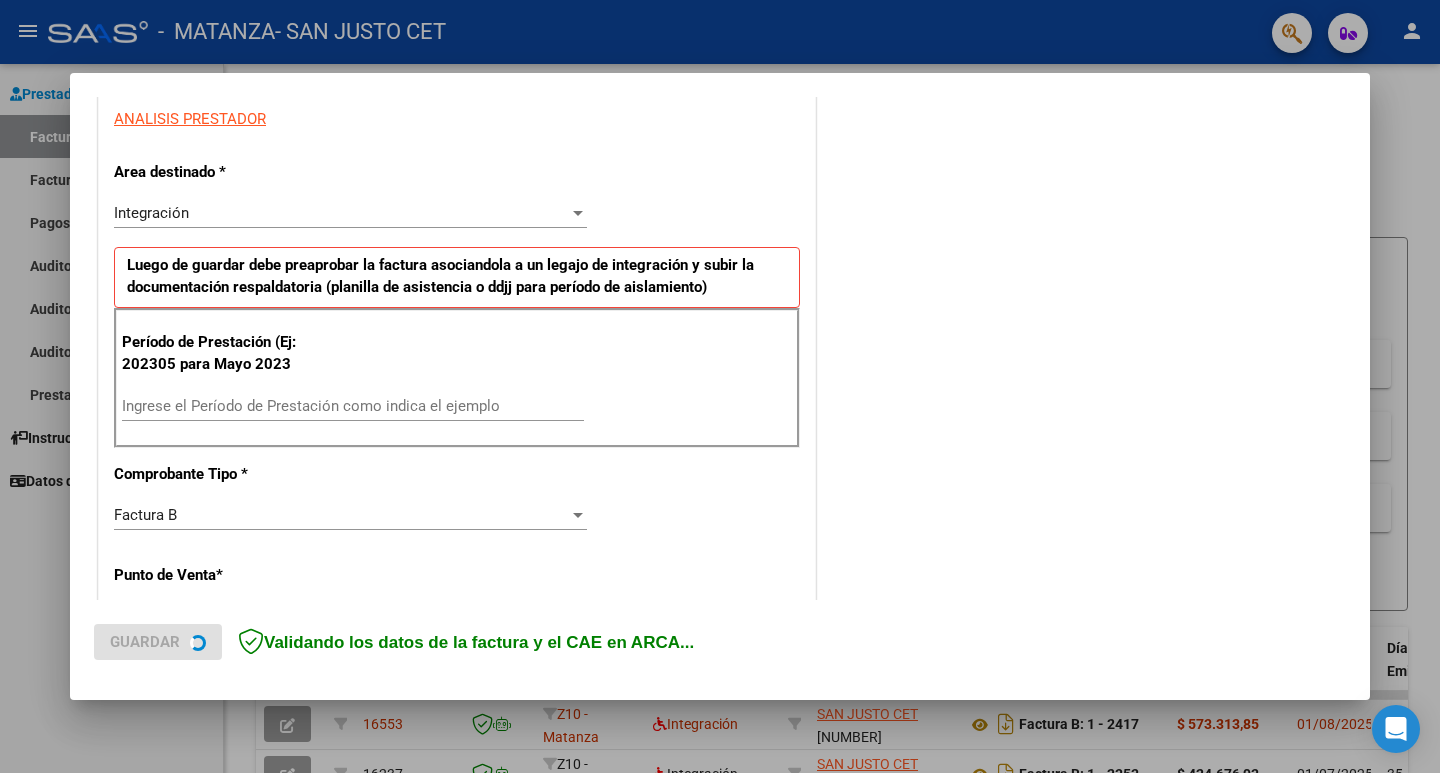 scroll, scrollTop: 400, scrollLeft: 0, axis: vertical 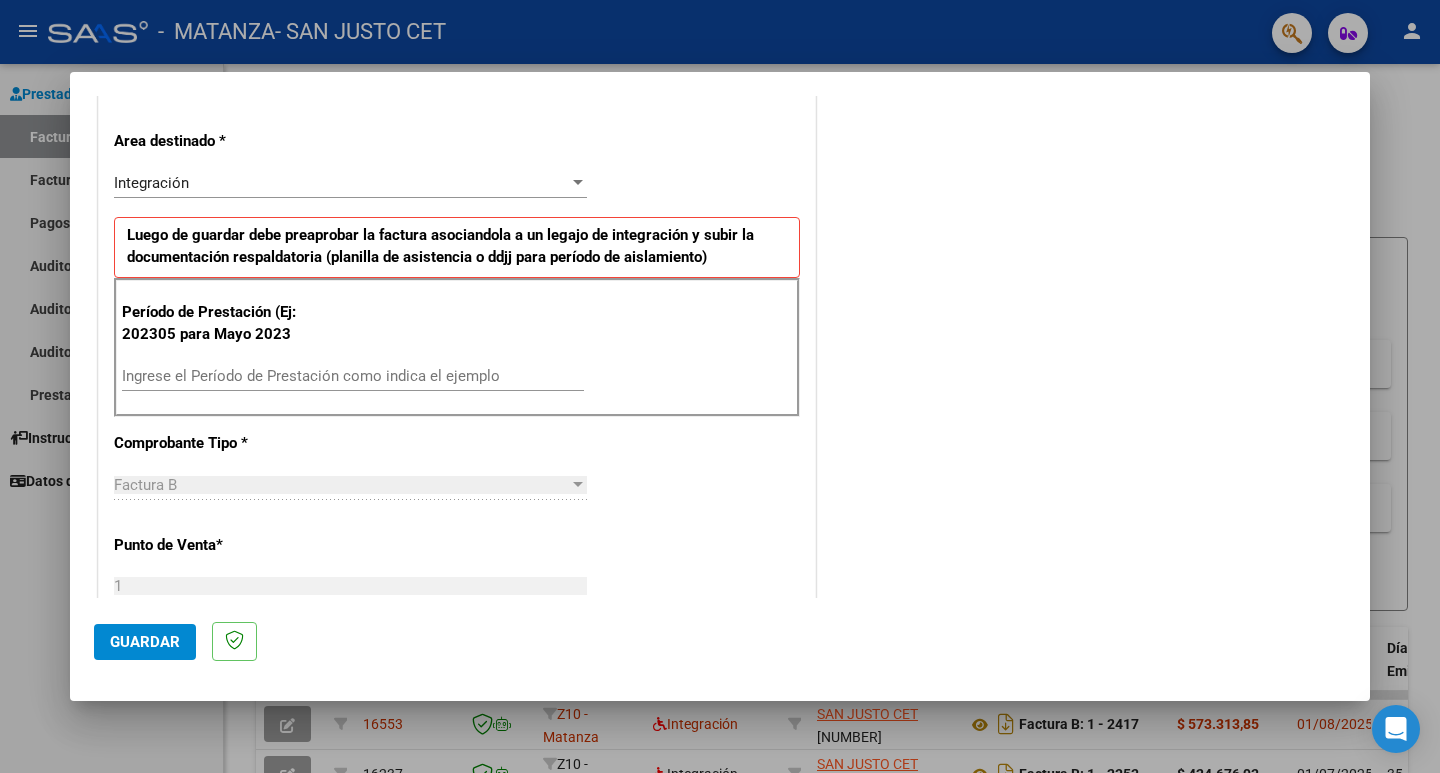 click on "Ingrese el Período de Prestación como indica el ejemplo" at bounding box center (353, 376) 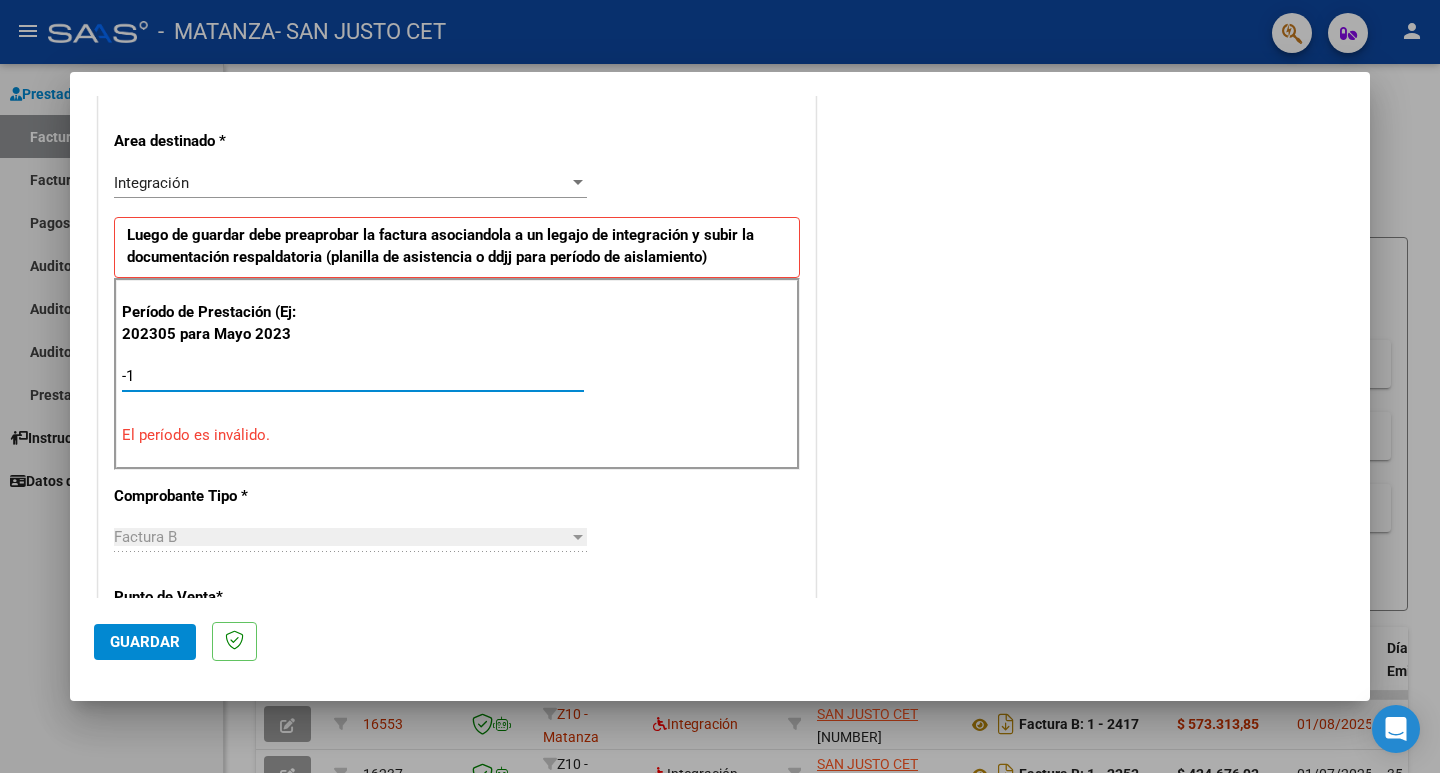 type on "-2" 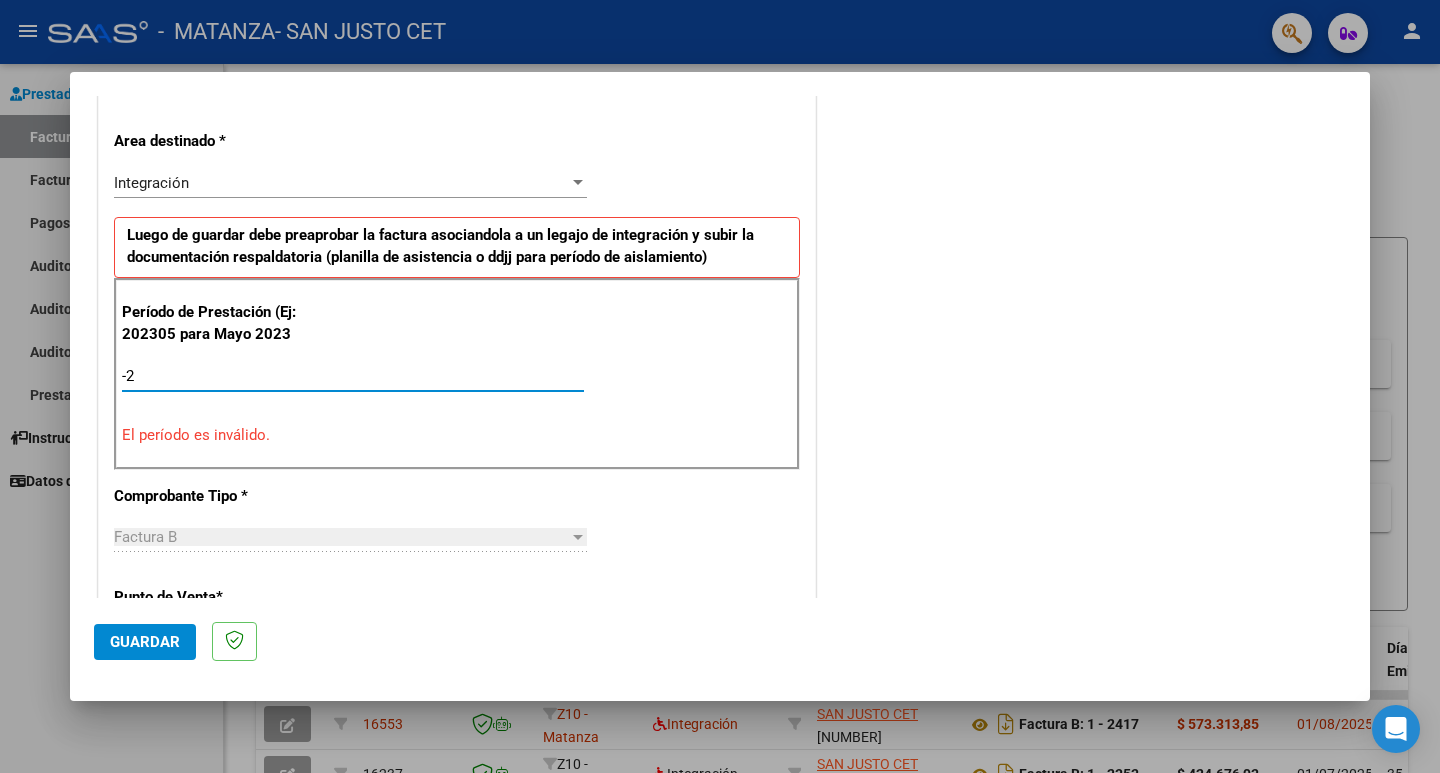click on "-2" at bounding box center [353, 376] 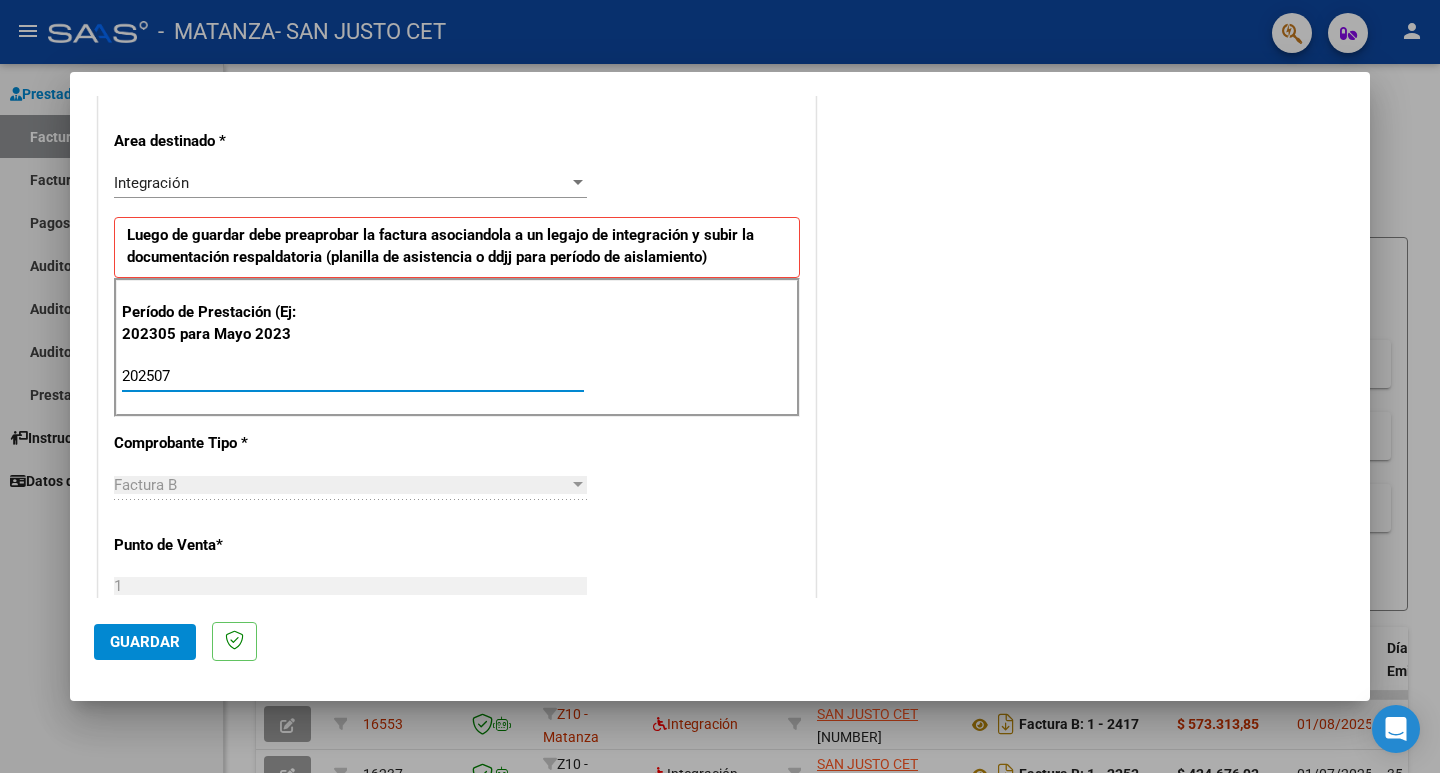 type on "202507" 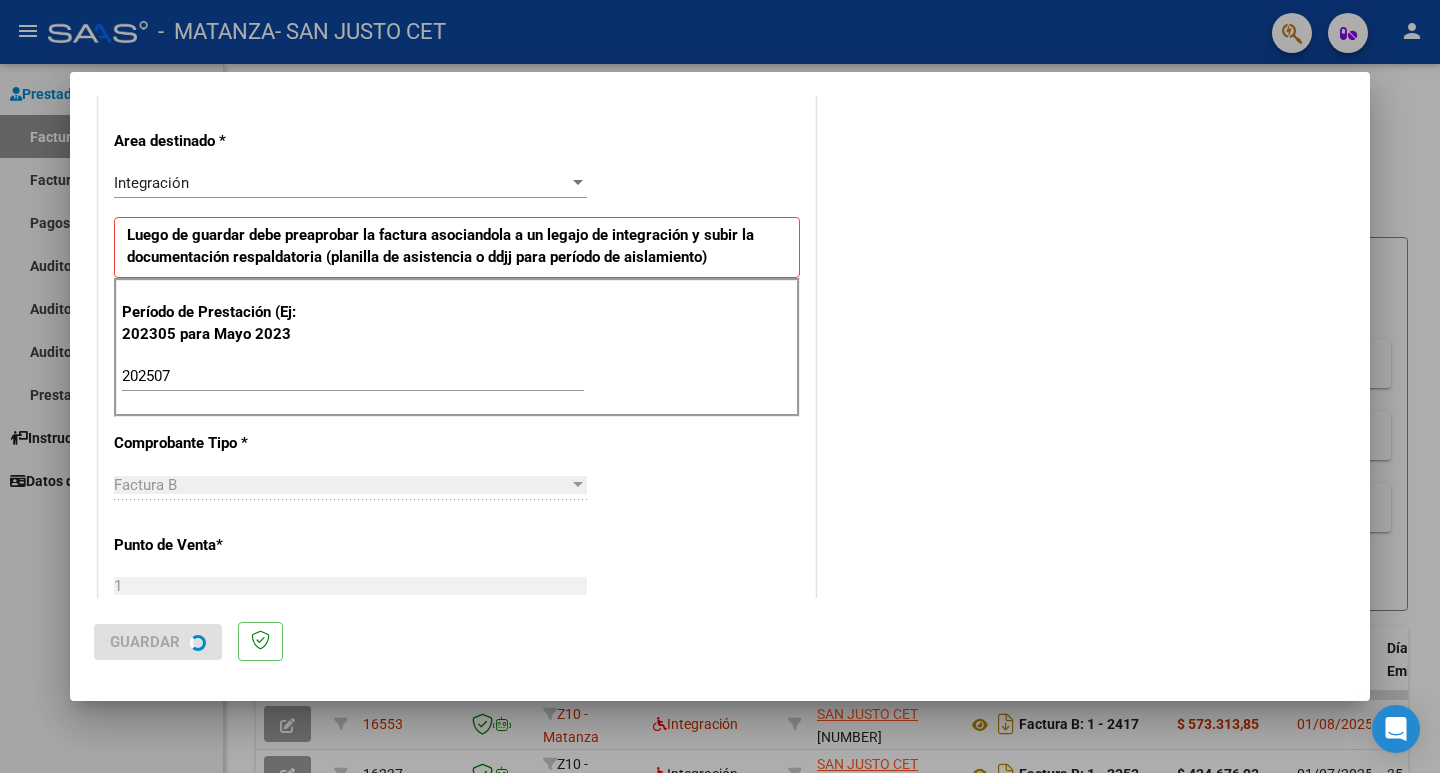 scroll, scrollTop: 0, scrollLeft: 0, axis: both 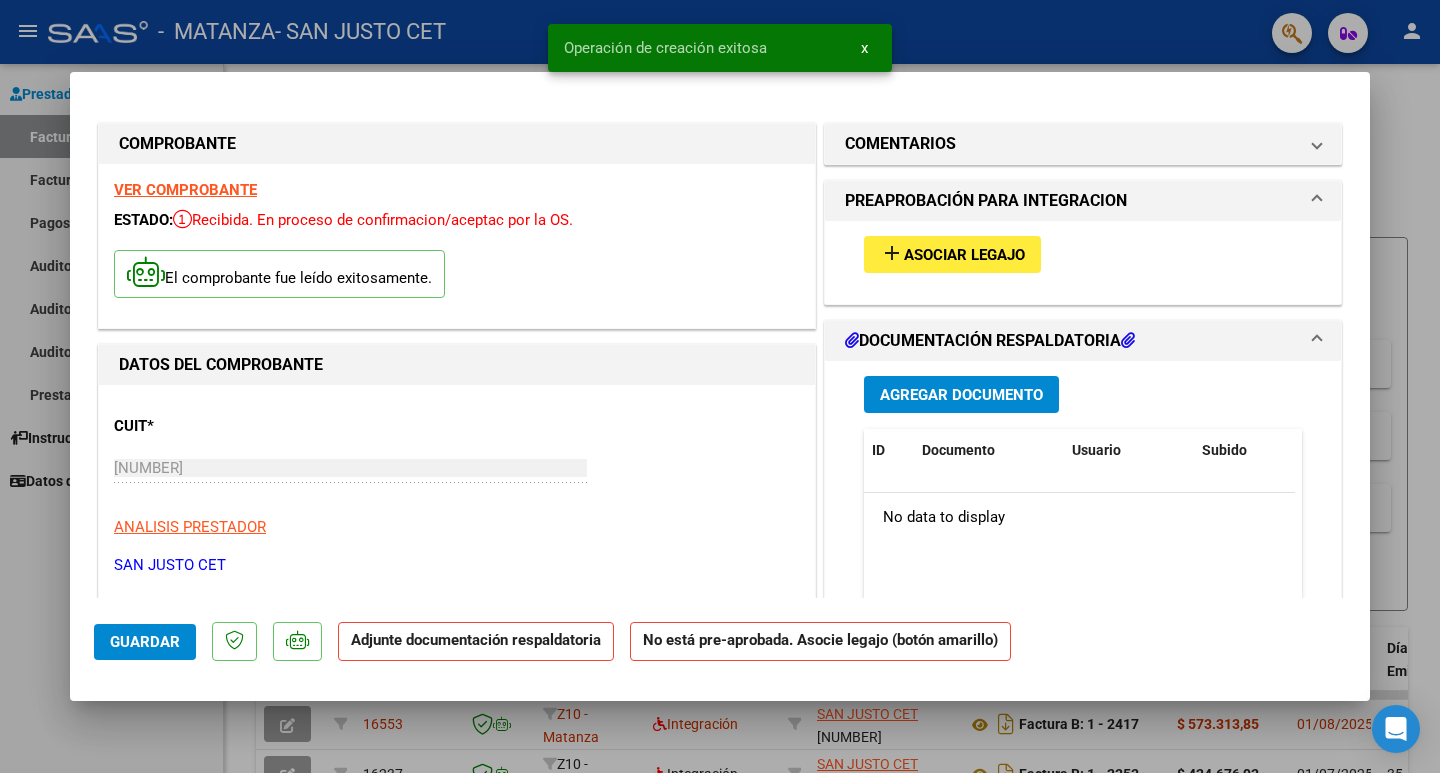 click on "Asociar Legajo" at bounding box center [964, 255] 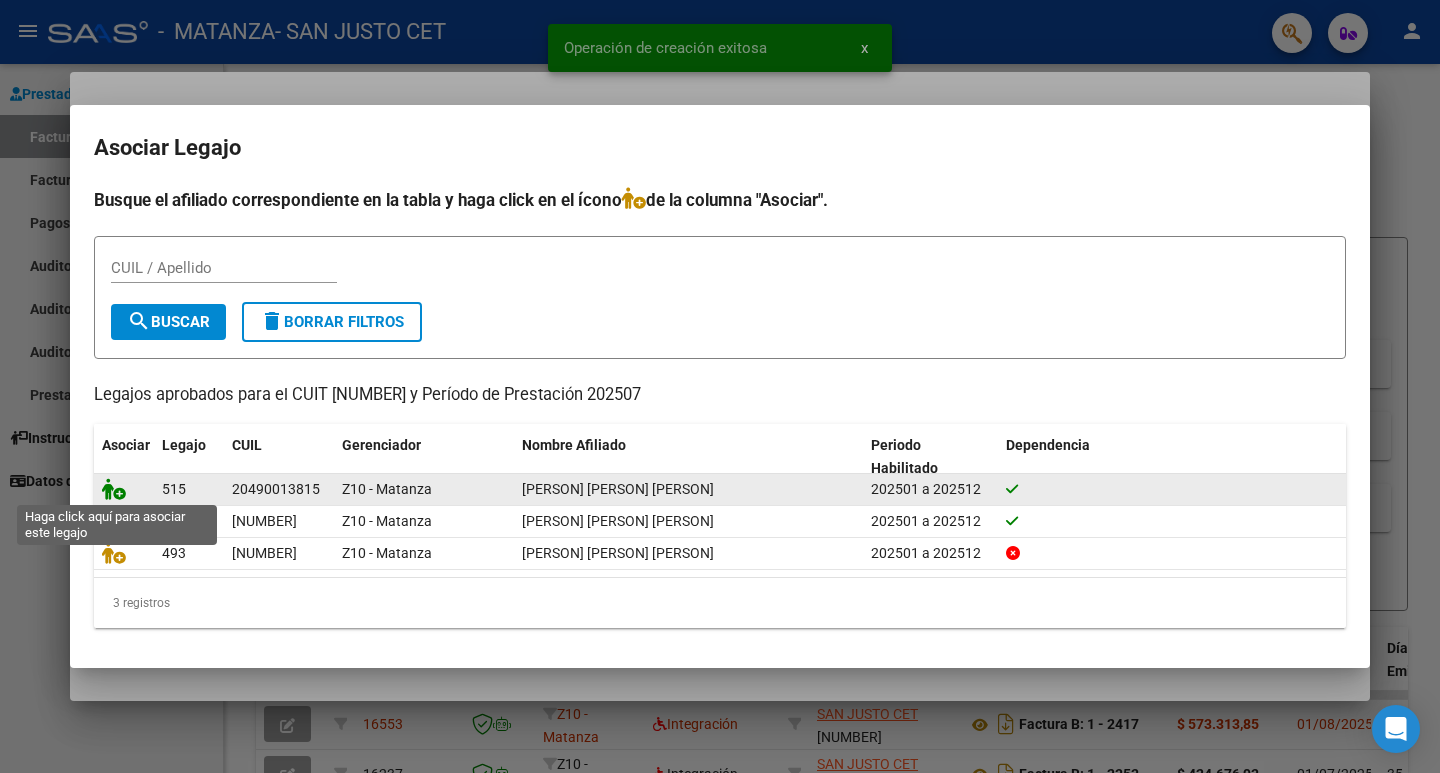 click 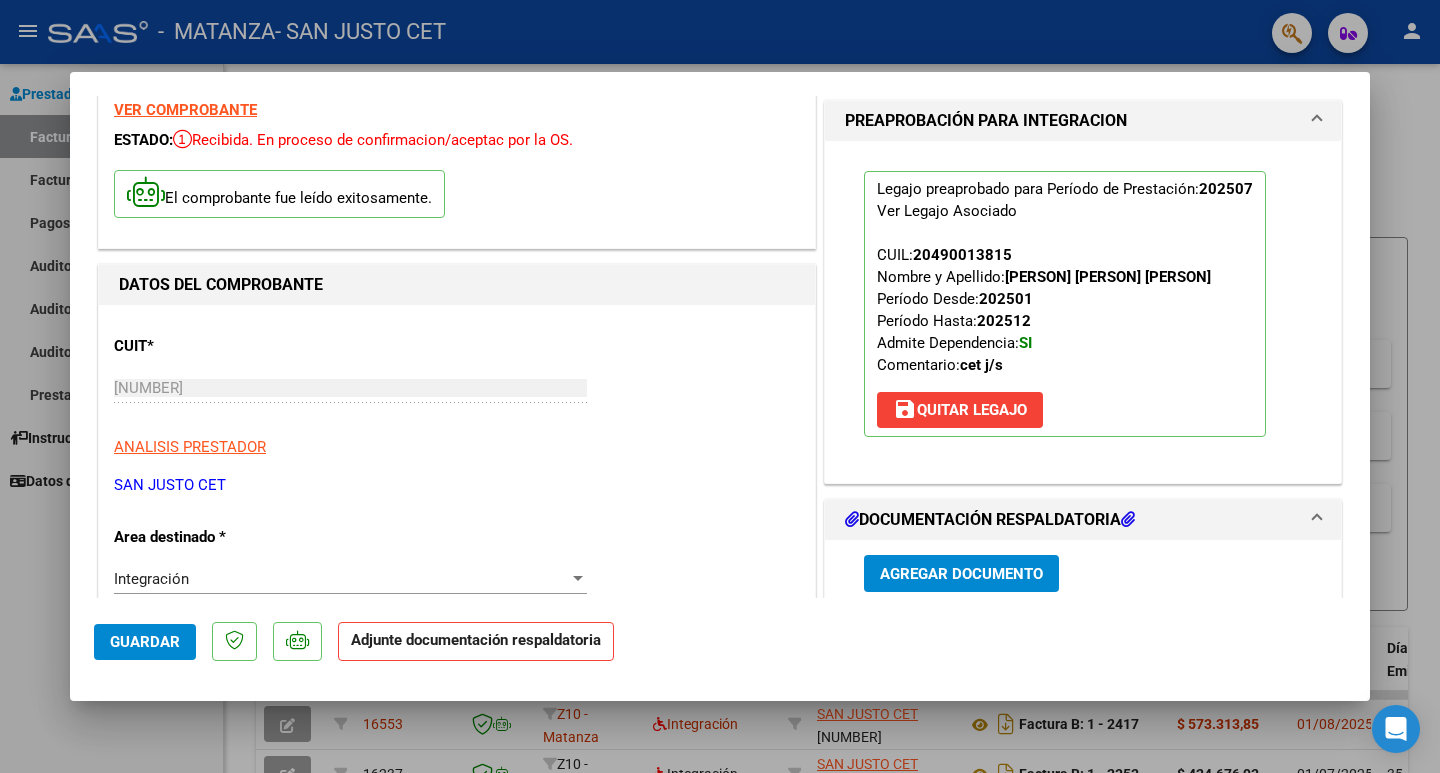 scroll, scrollTop: 200, scrollLeft: 0, axis: vertical 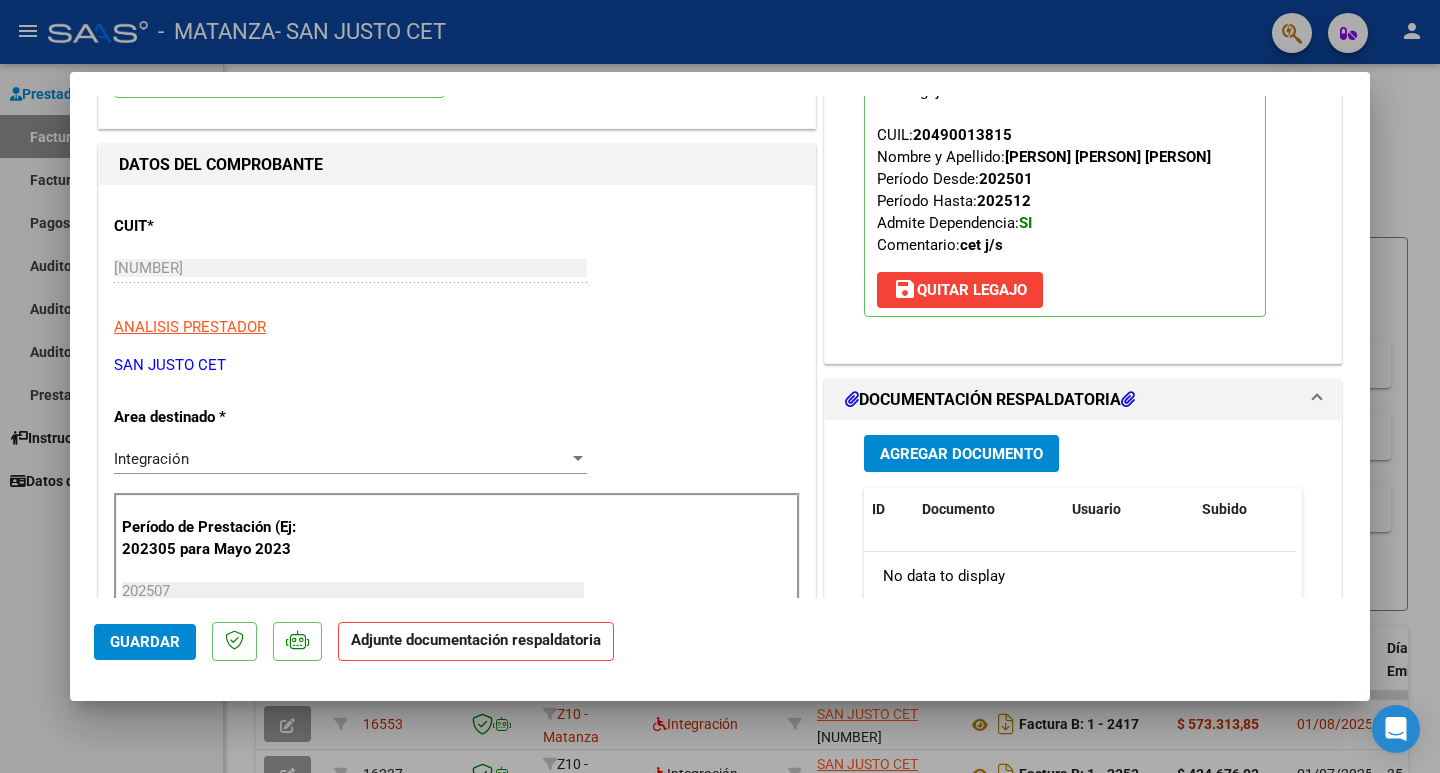 click on "Agregar Documento" at bounding box center [961, 454] 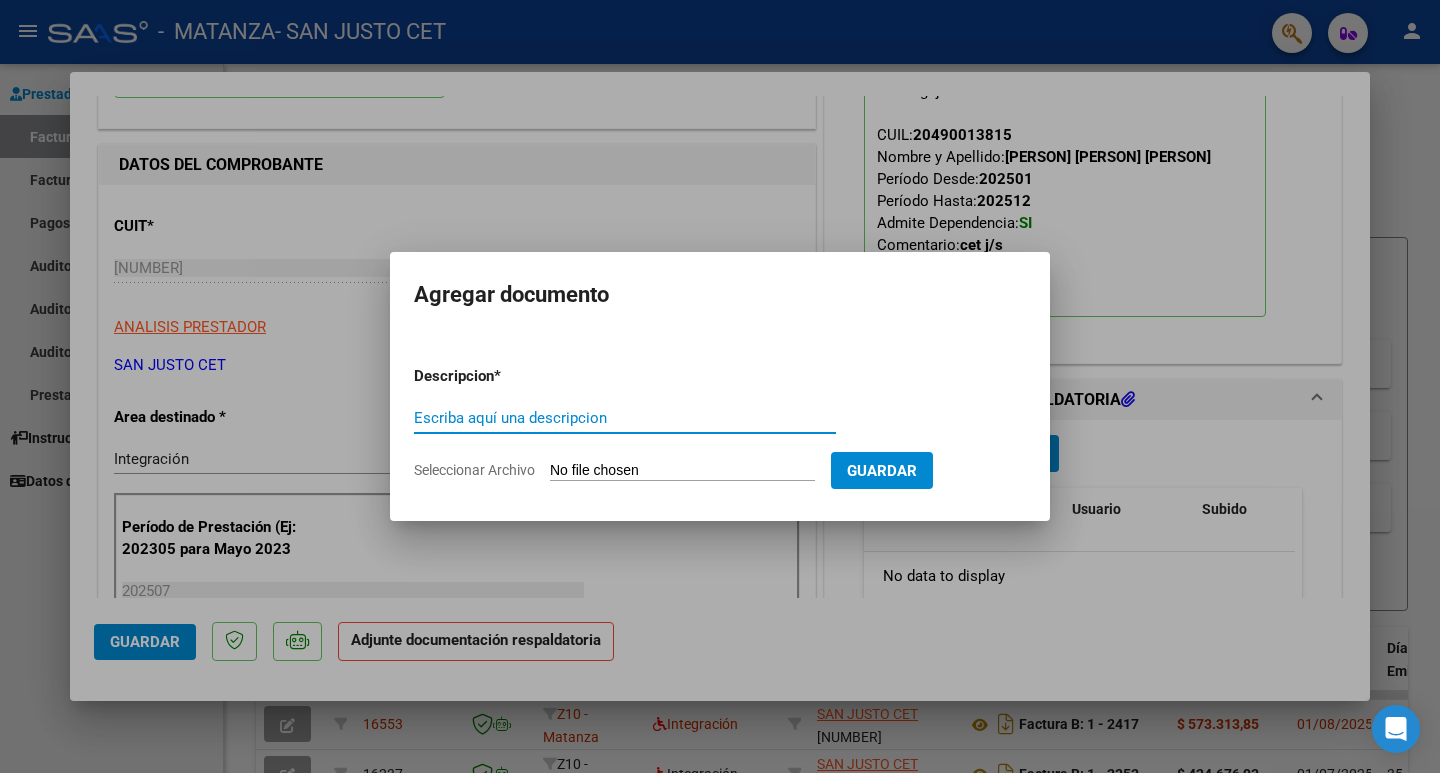 click on "Seleccionar Archivo" at bounding box center (682, 471) 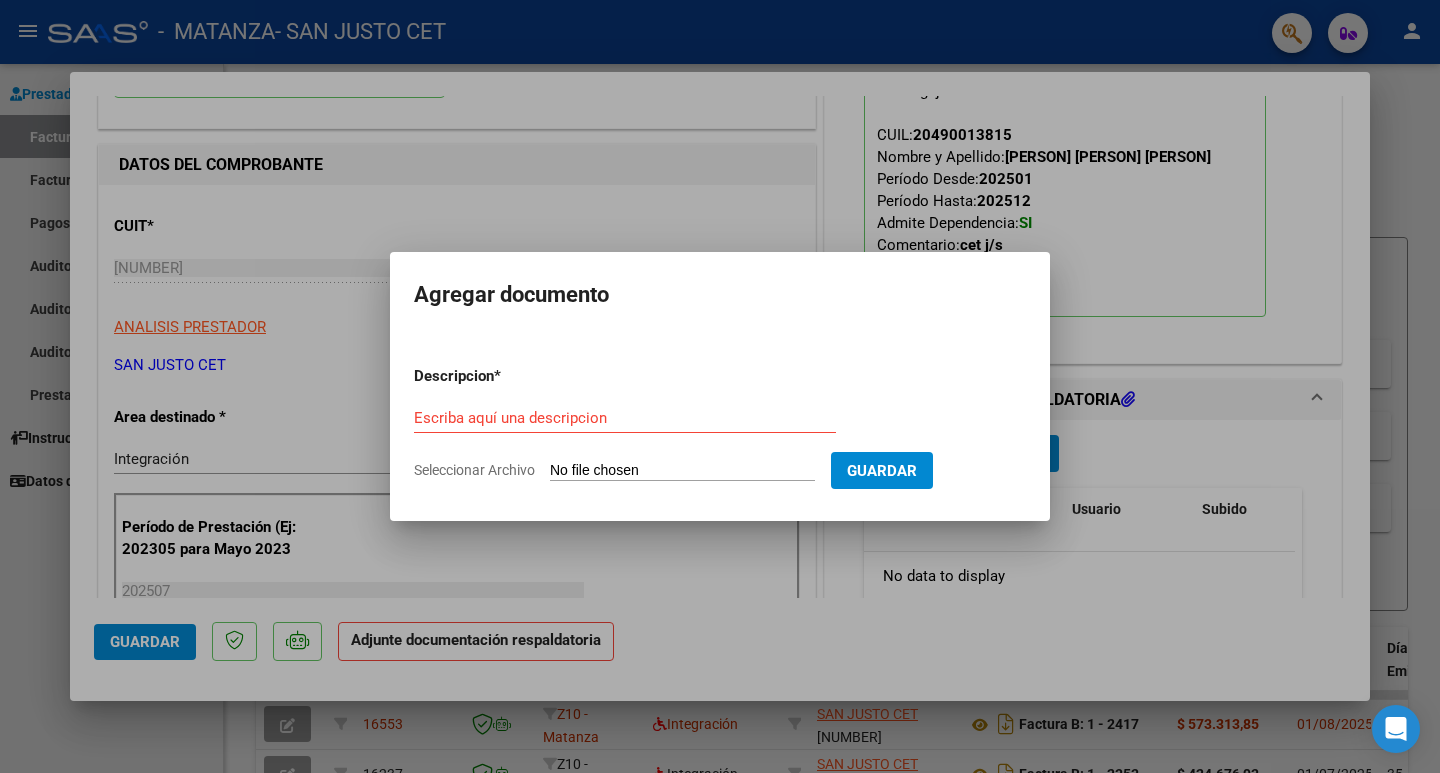 type on "C:\fakepath\AUT 2025 [PERSON] - LA MATANZA.pdf" 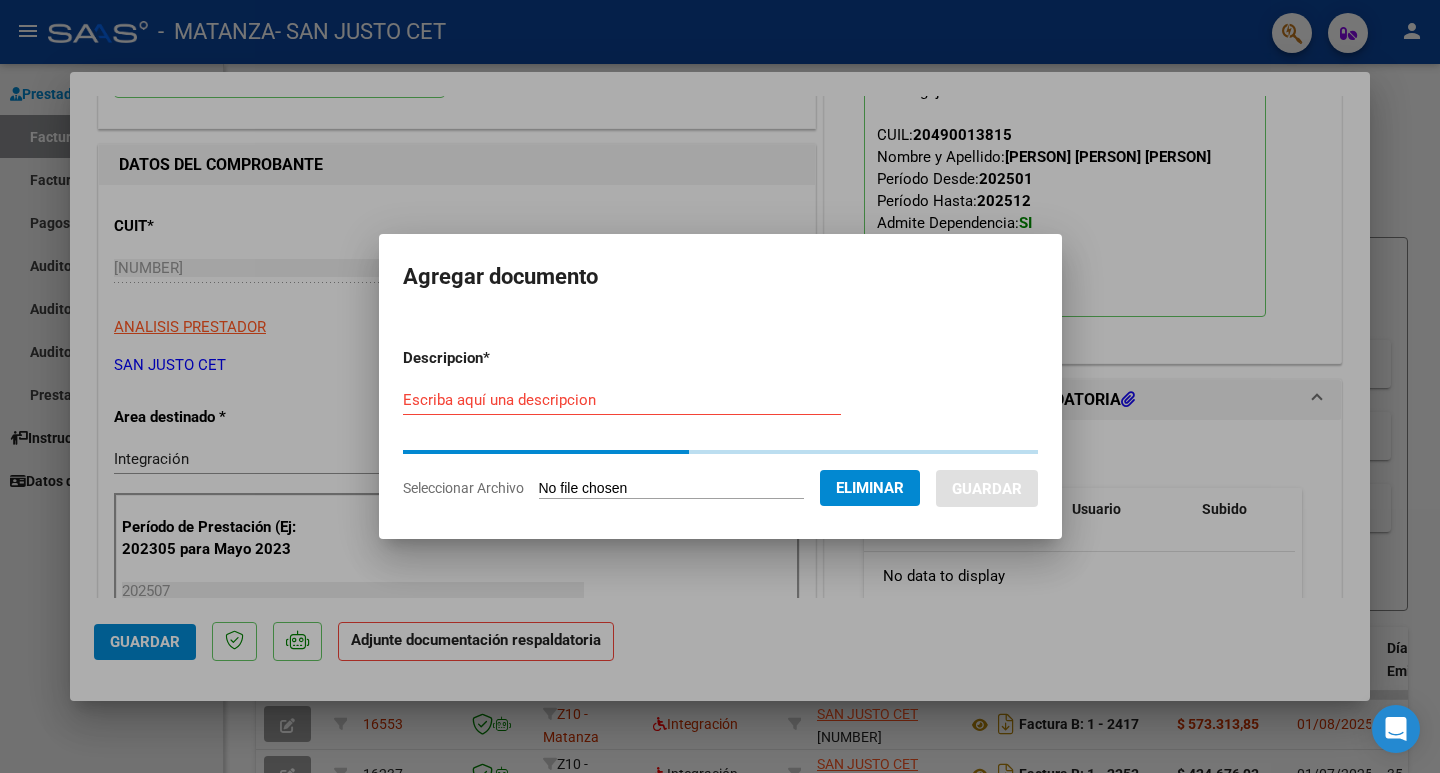 click on "Descripcion  *   Escriba aquí una descripcion  Seleccionar Archivo Eliminar Guardar" at bounding box center (720, 423) 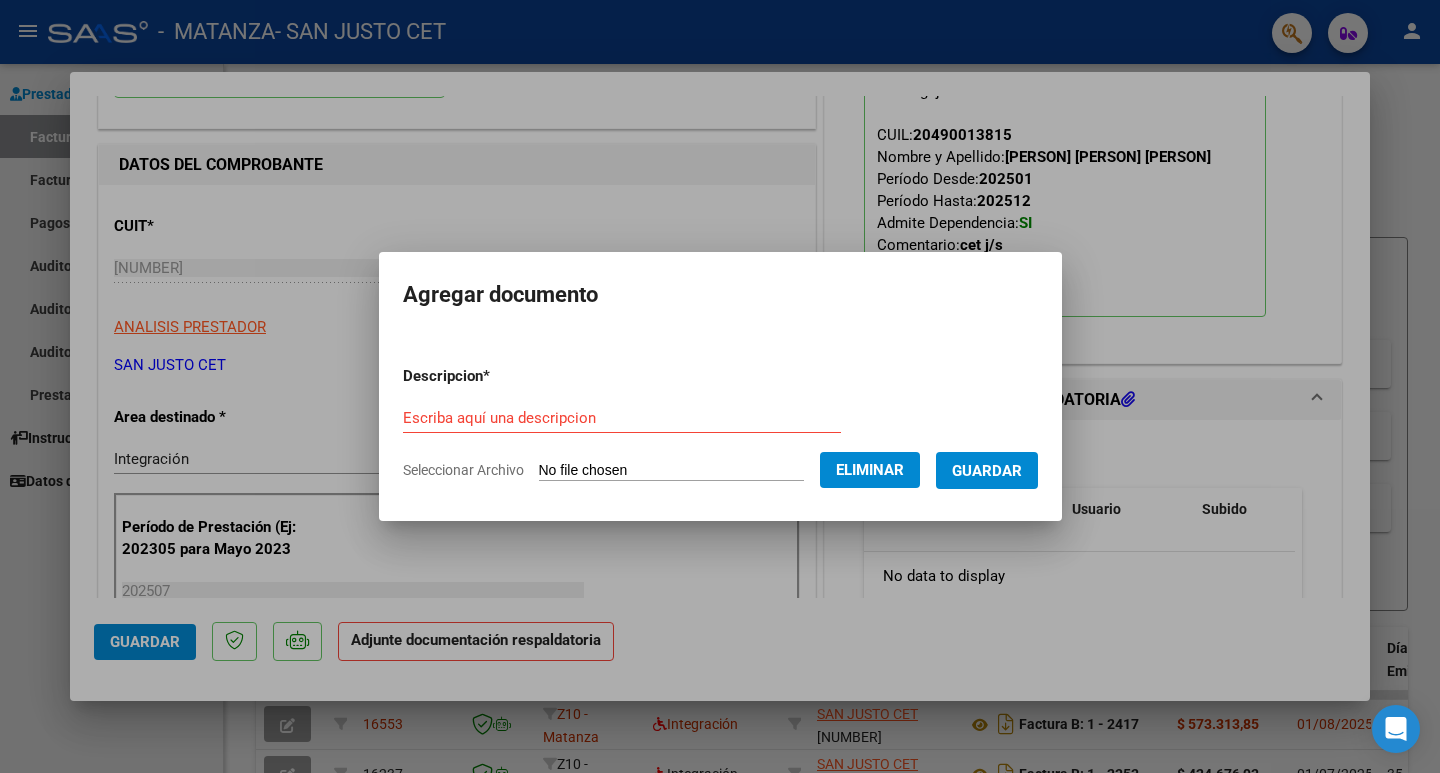 click on "Escriba aquí una descripcion" at bounding box center [622, 418] 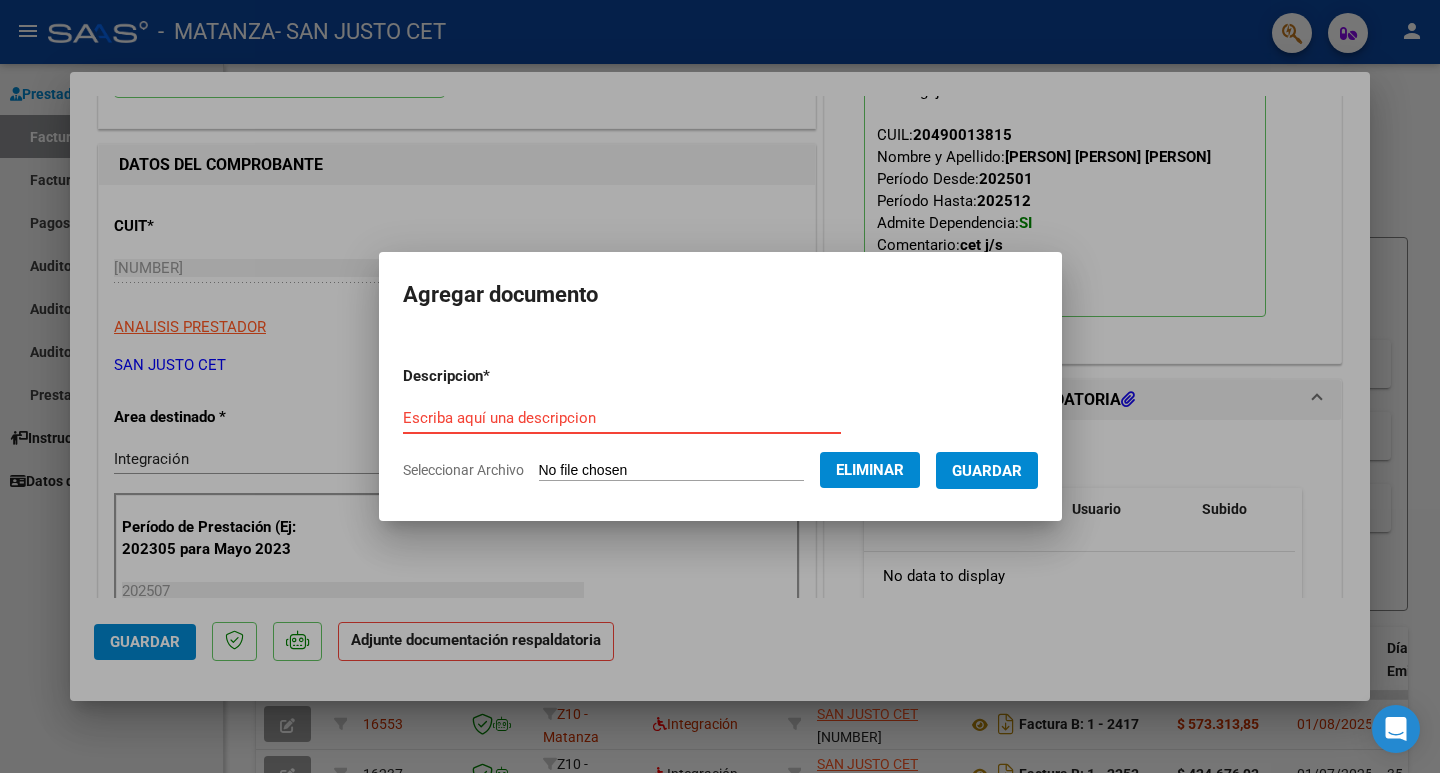 click on "Escriba aquí una descripcion" at bounding box center [622, 418] 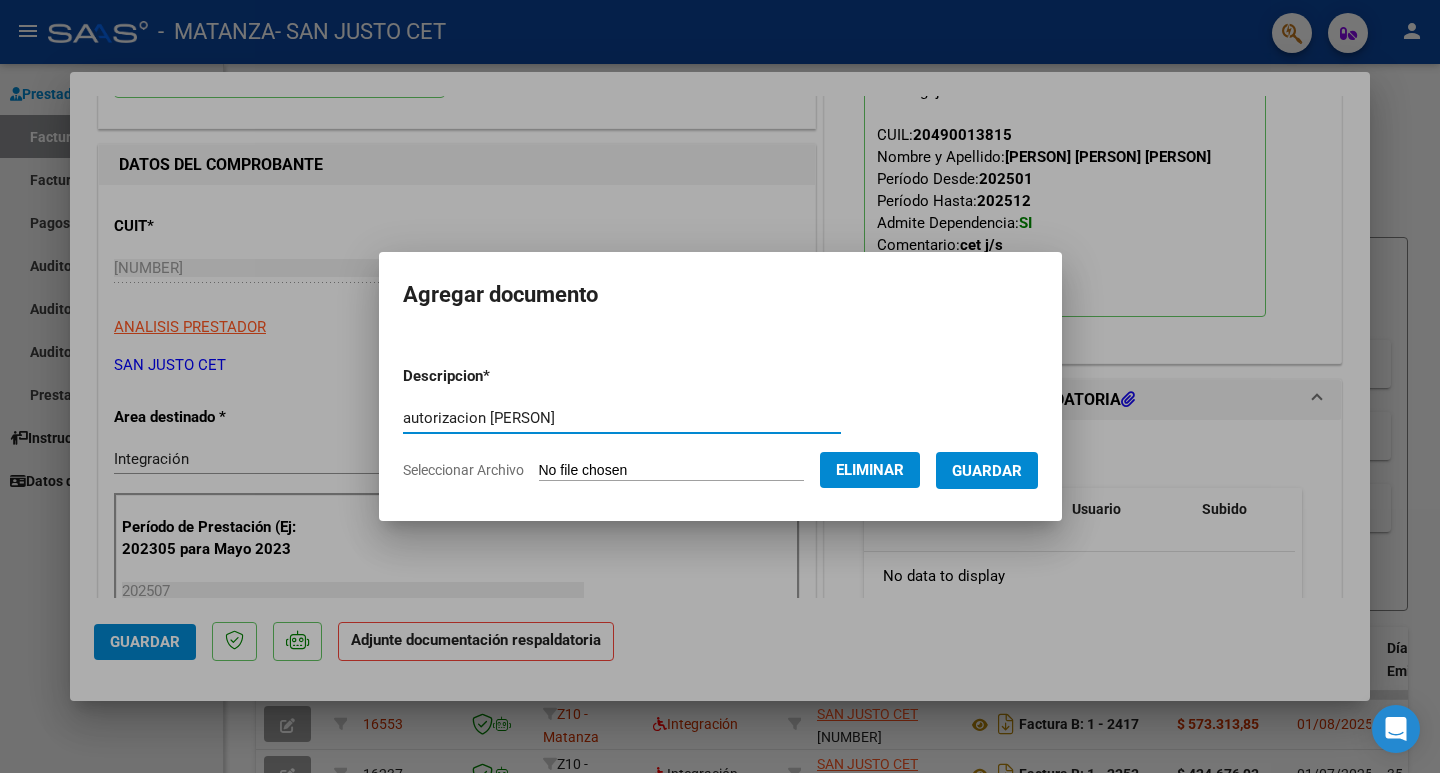 type on "autorizacion [PERSON]" 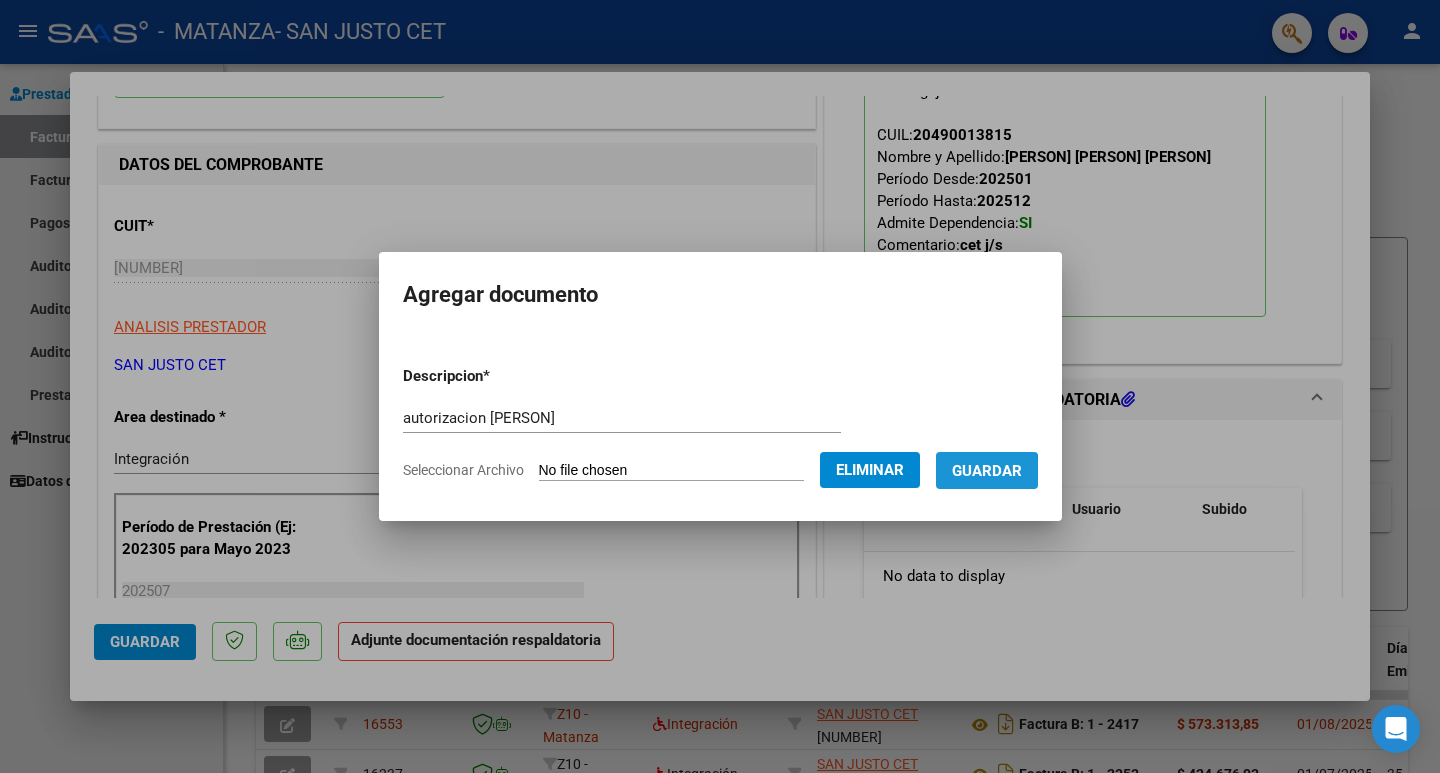 click on "Guardar" at bounding box center (987, 471) 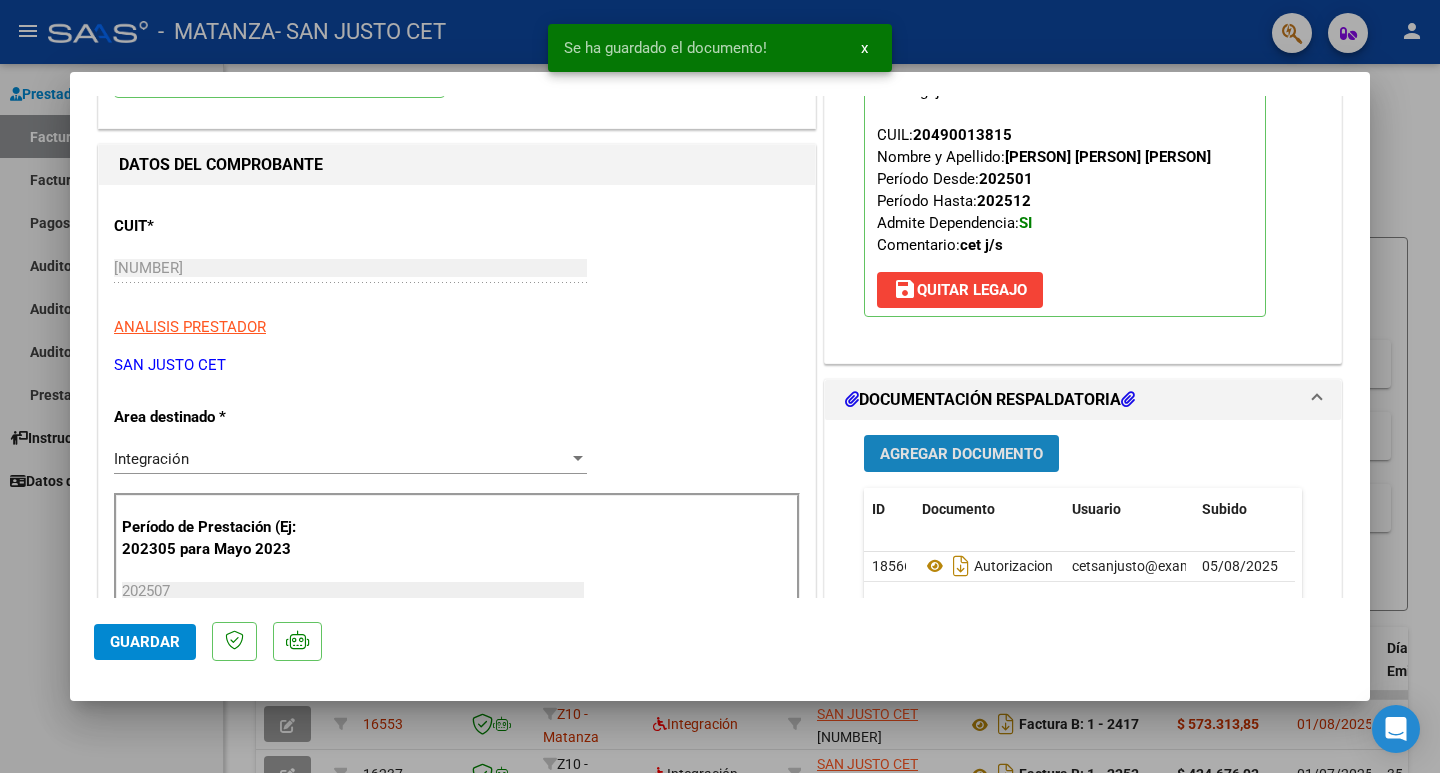 click on "Agregar Documento" at bounding box center (961, 453) 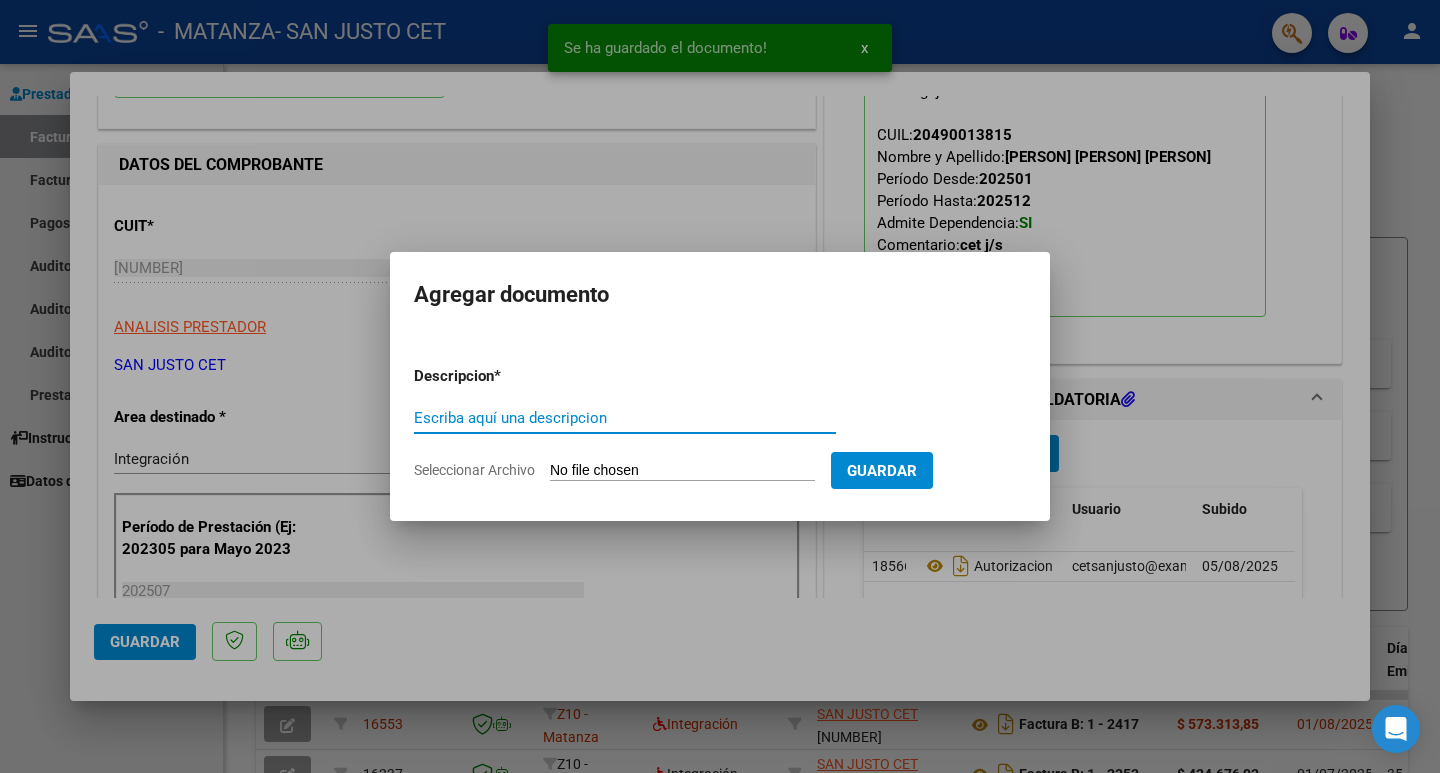click on "Seleccionar Archivo" at bounding box center (682, 471) 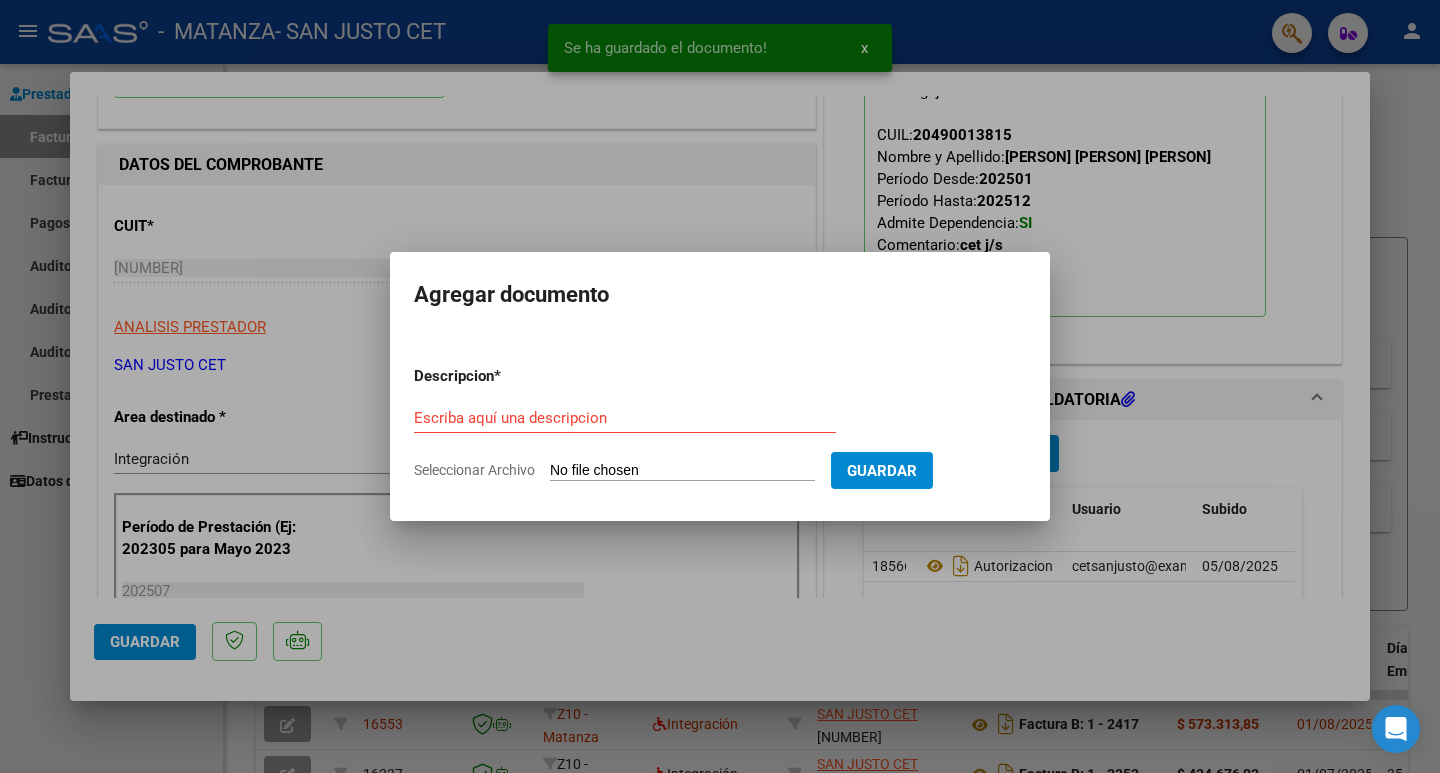 type on "C:\fakepath\CONSTANCIA CUIT ARCA SAN JUSTO CET.pdf" 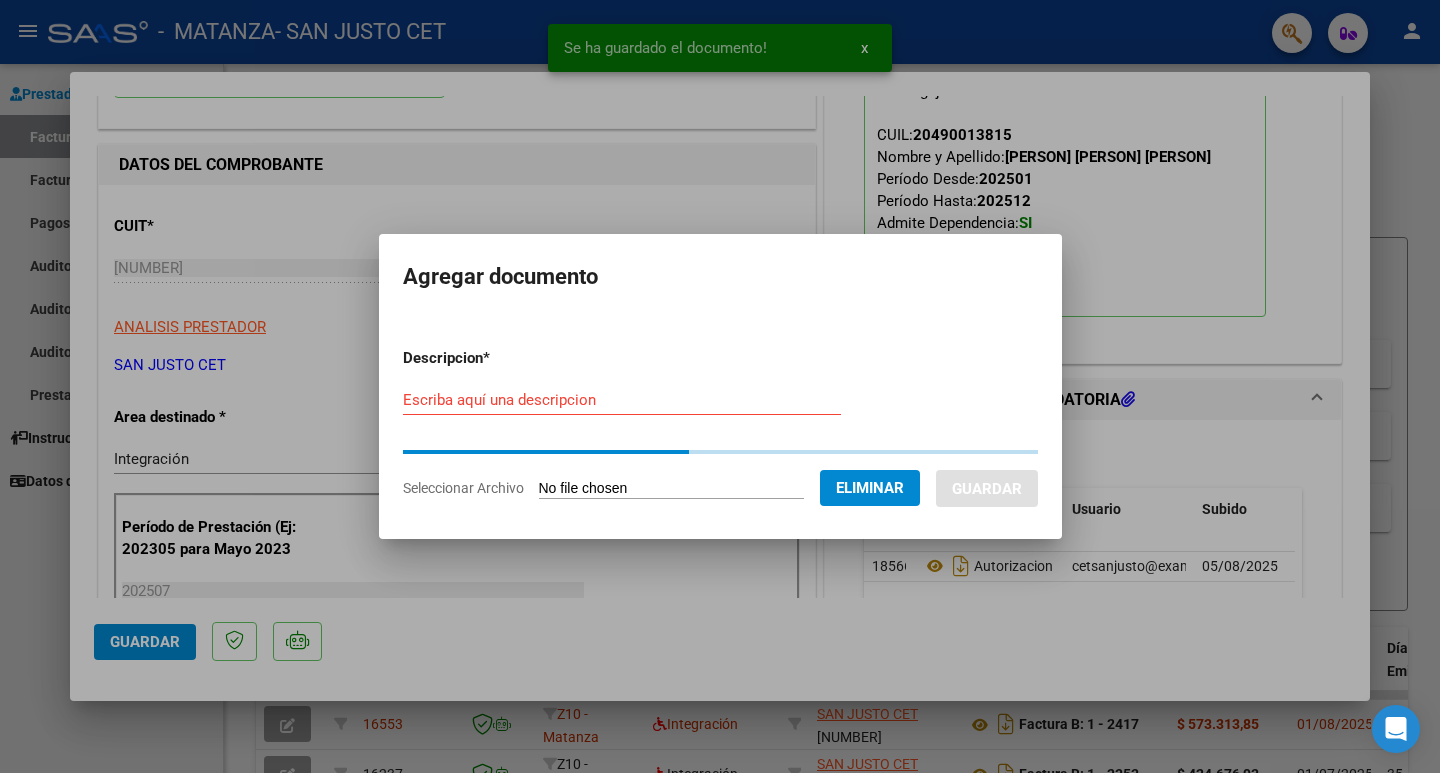 click on "Escriba aquí una descripcion" at bounding box center (622, 400) 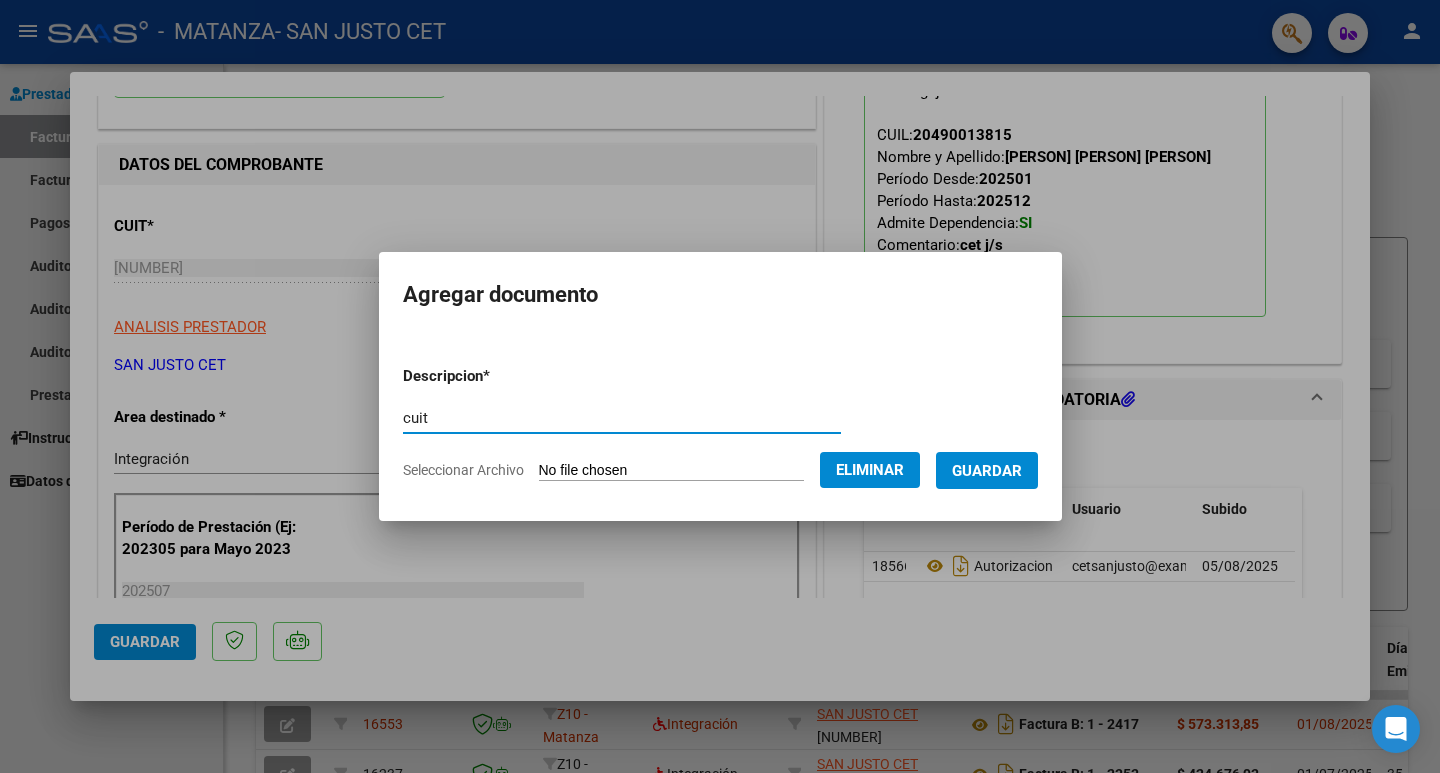 type on "cuit" 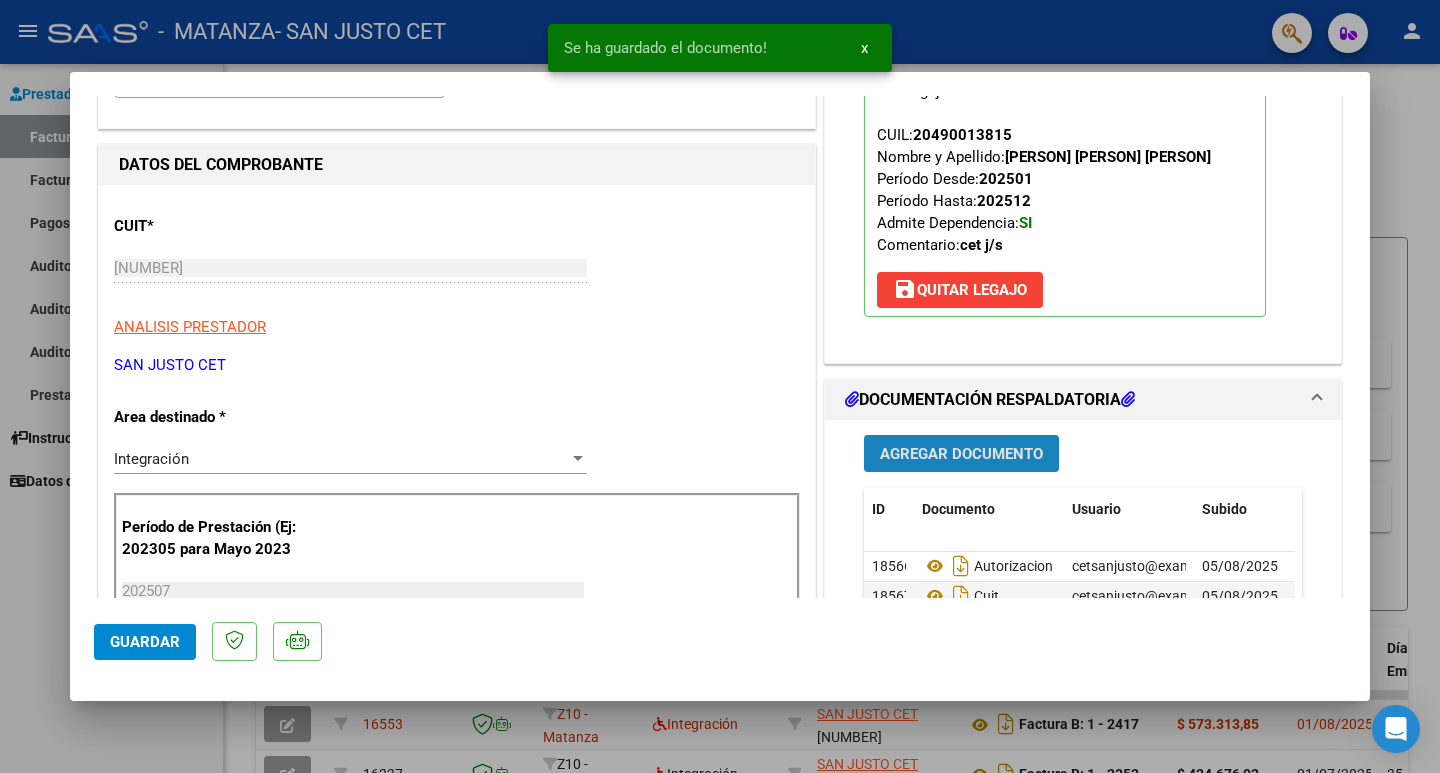 click on "Agregar Documento" at bounding box center (961, 454) 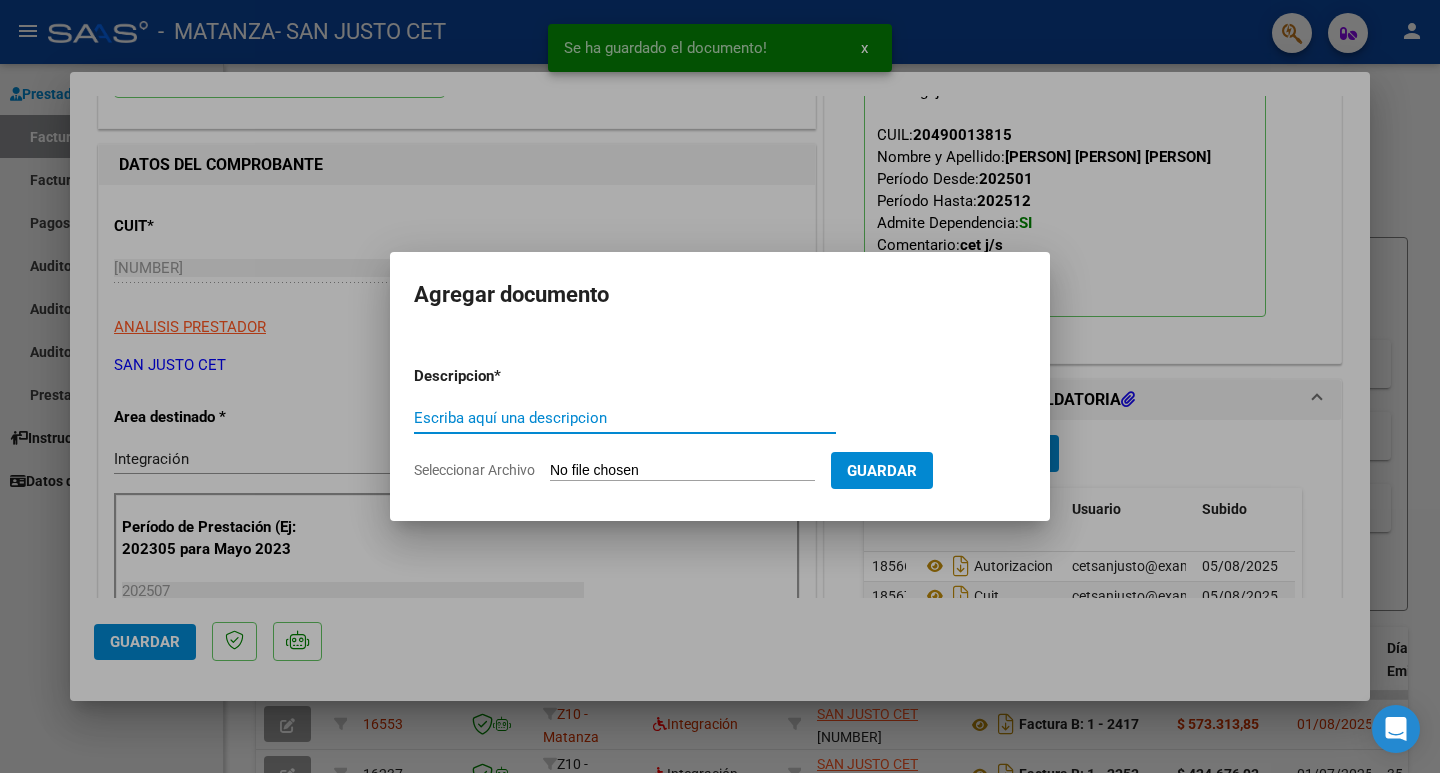 click on "Seleccionar Archivo" at bounding box center [682, 471] 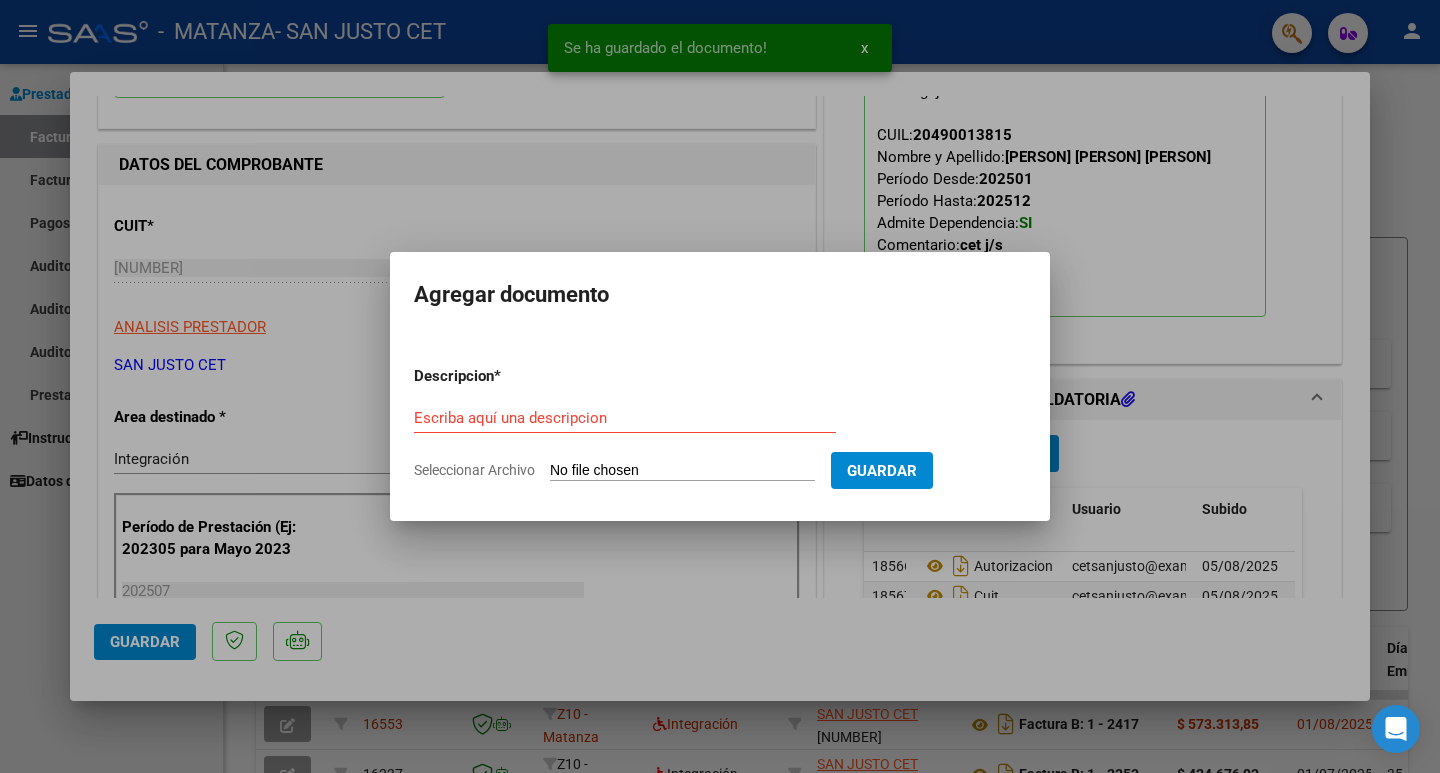 type on "C:\fakepath\CONSTANCIA DE CONCURRENCIA - [PERSON] [PERSON].pdf" 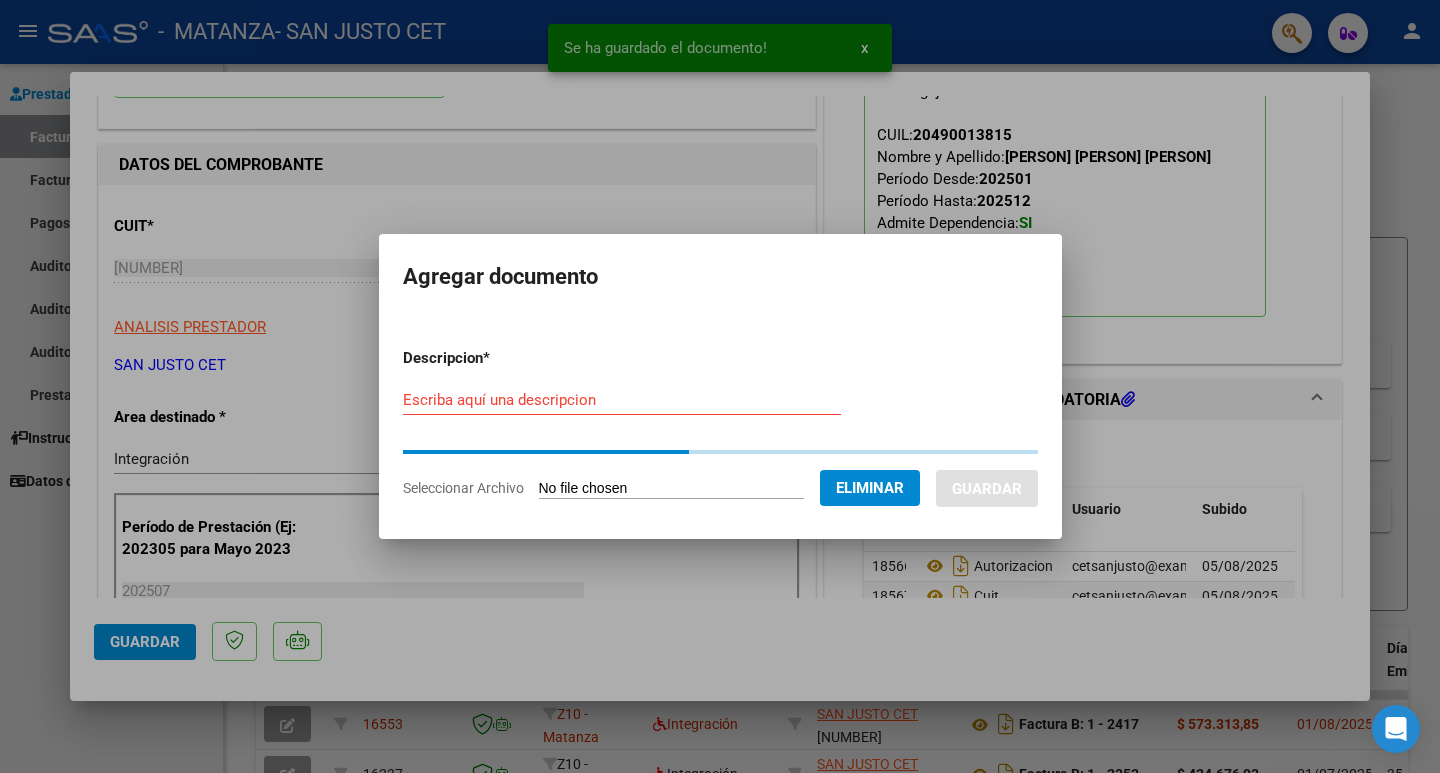 click on "Escriba aquí una descripcion" at bounding box center [622, 400] 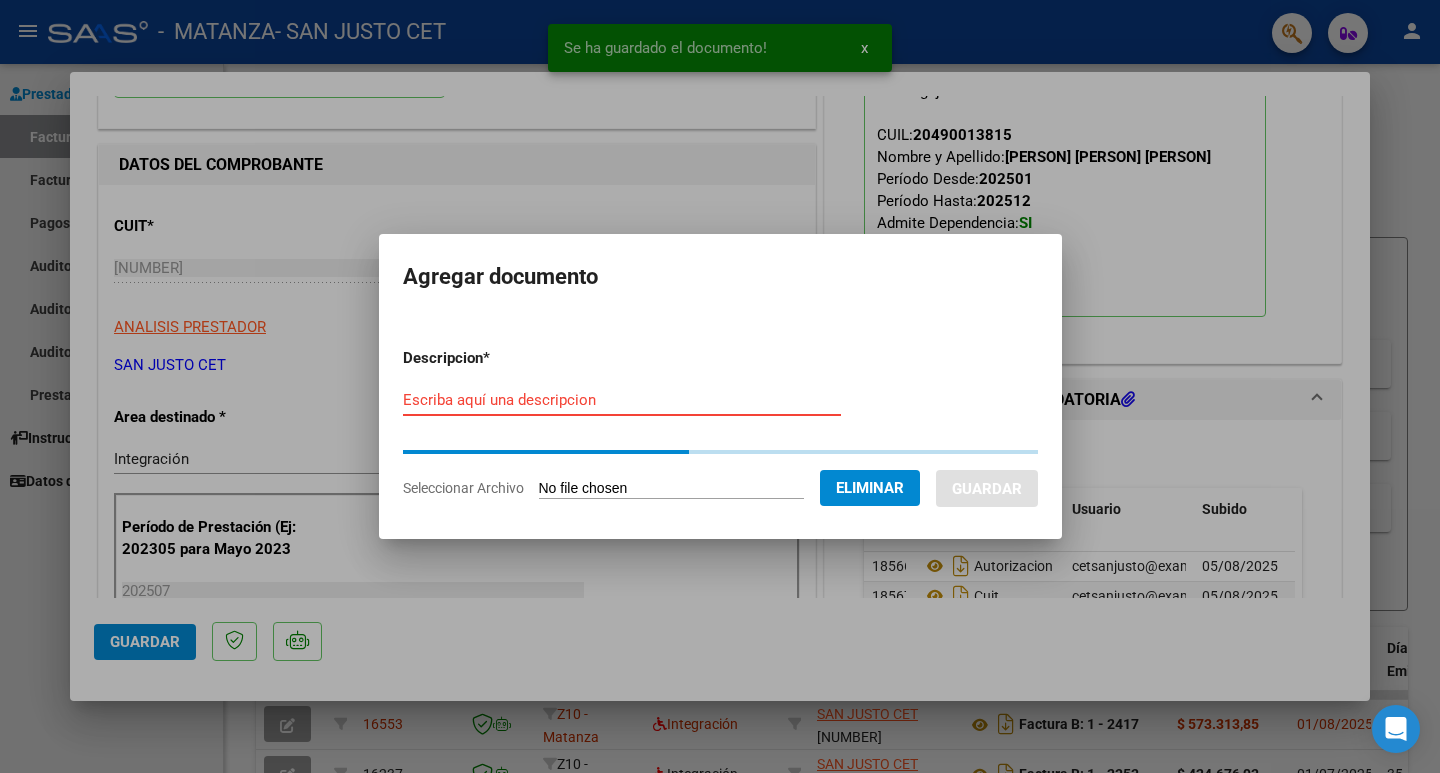 click on "Escriba aquí una descripcion" at bounding box center (622, 400) 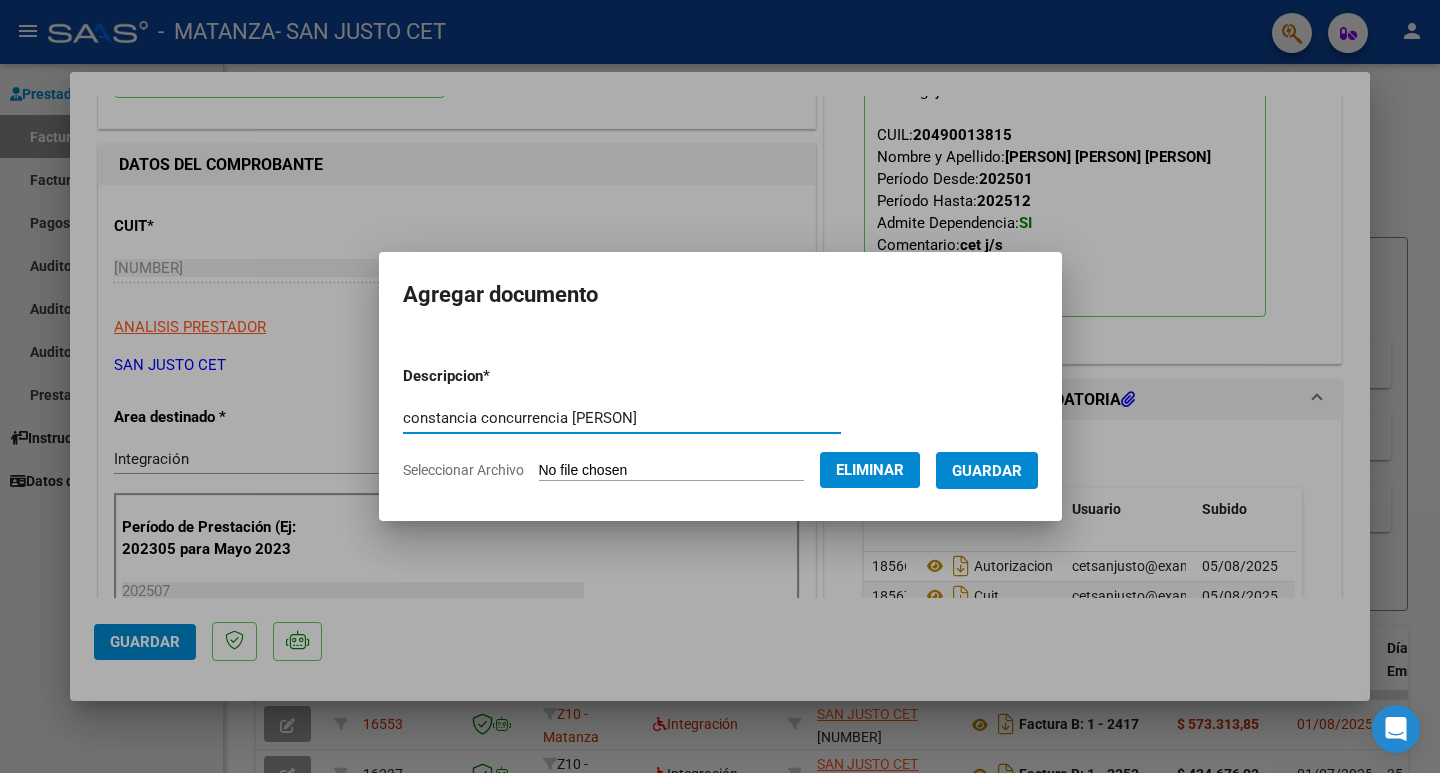 type on "constancia concurrencia [PERSON]" 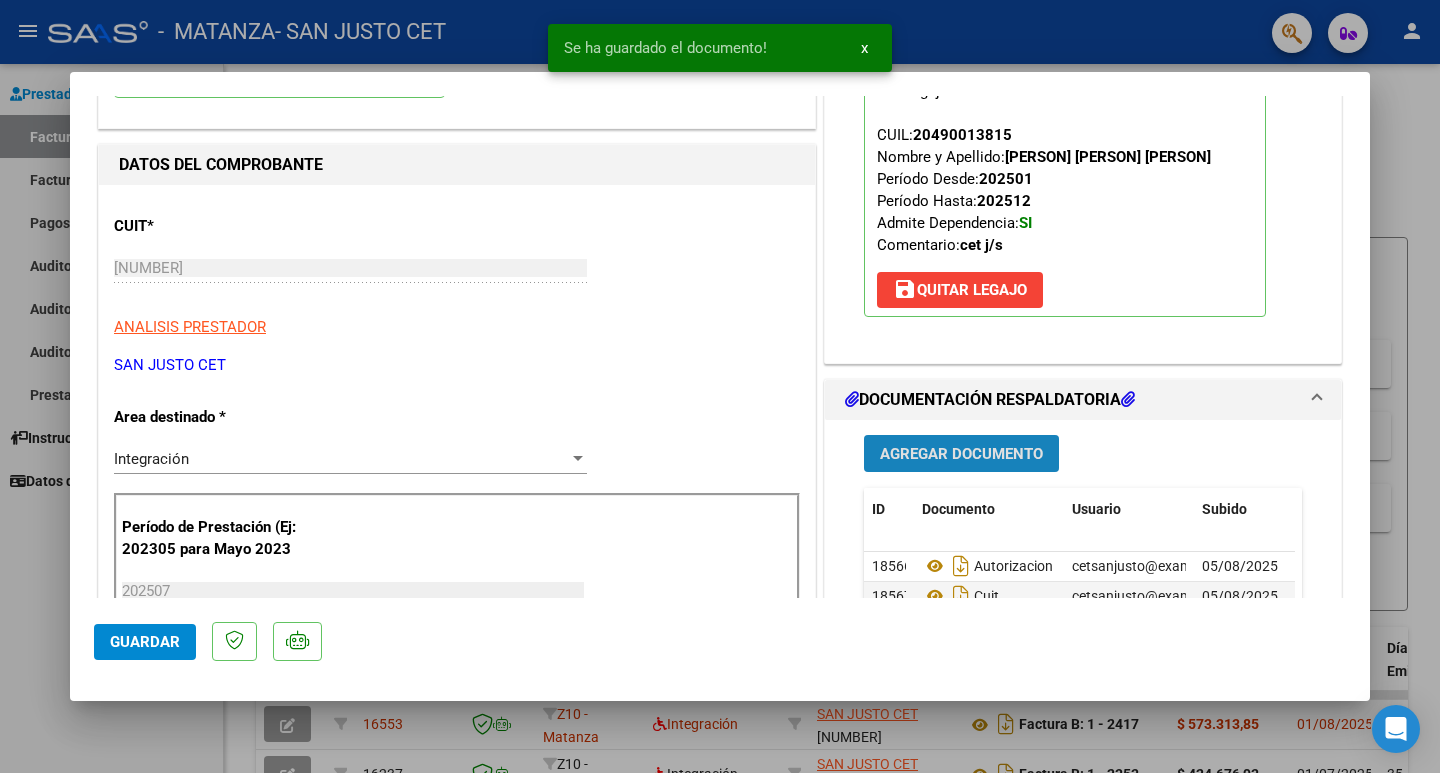 click on "Agregar Documento" at bounding box center [961, 454] 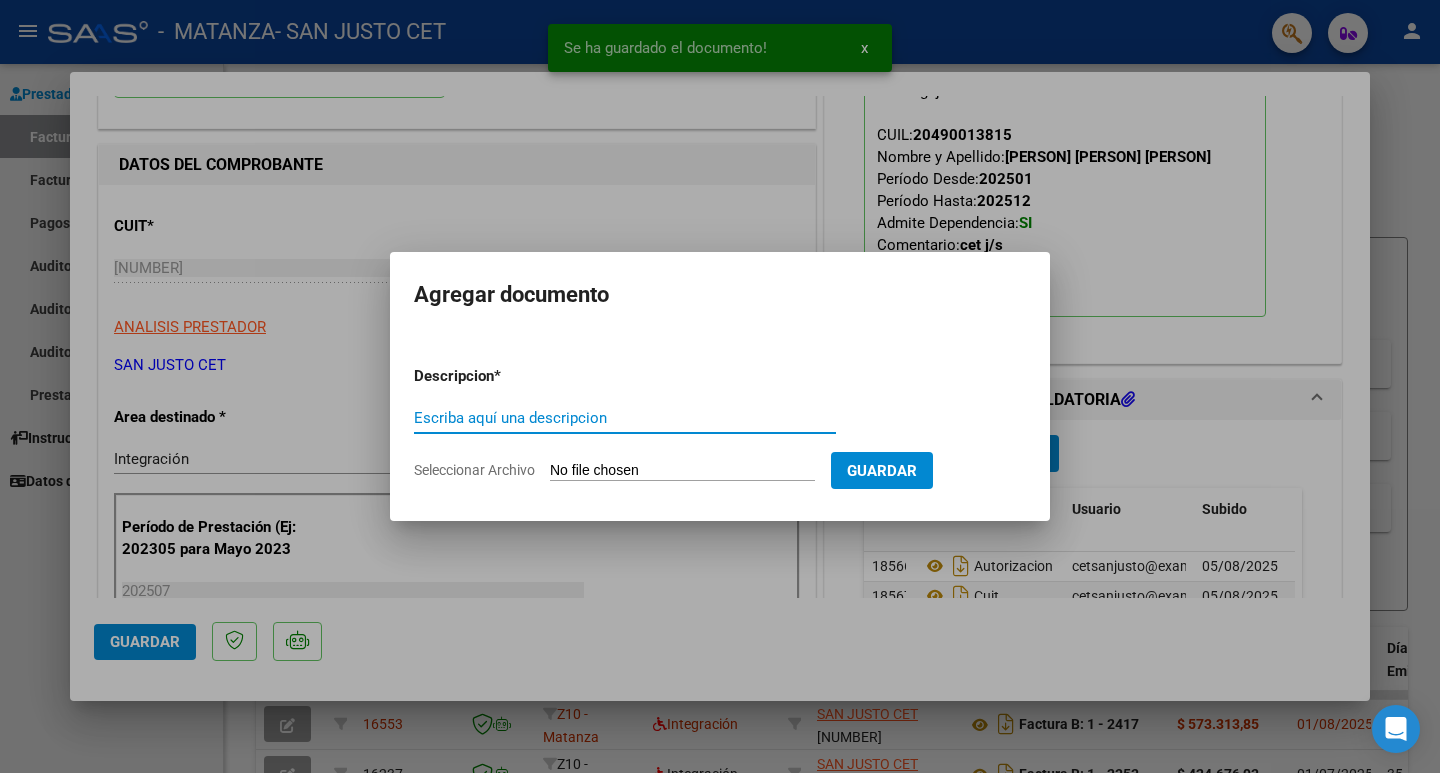 click on "Seleccionar Archivo" at bounding box center [682, 471] 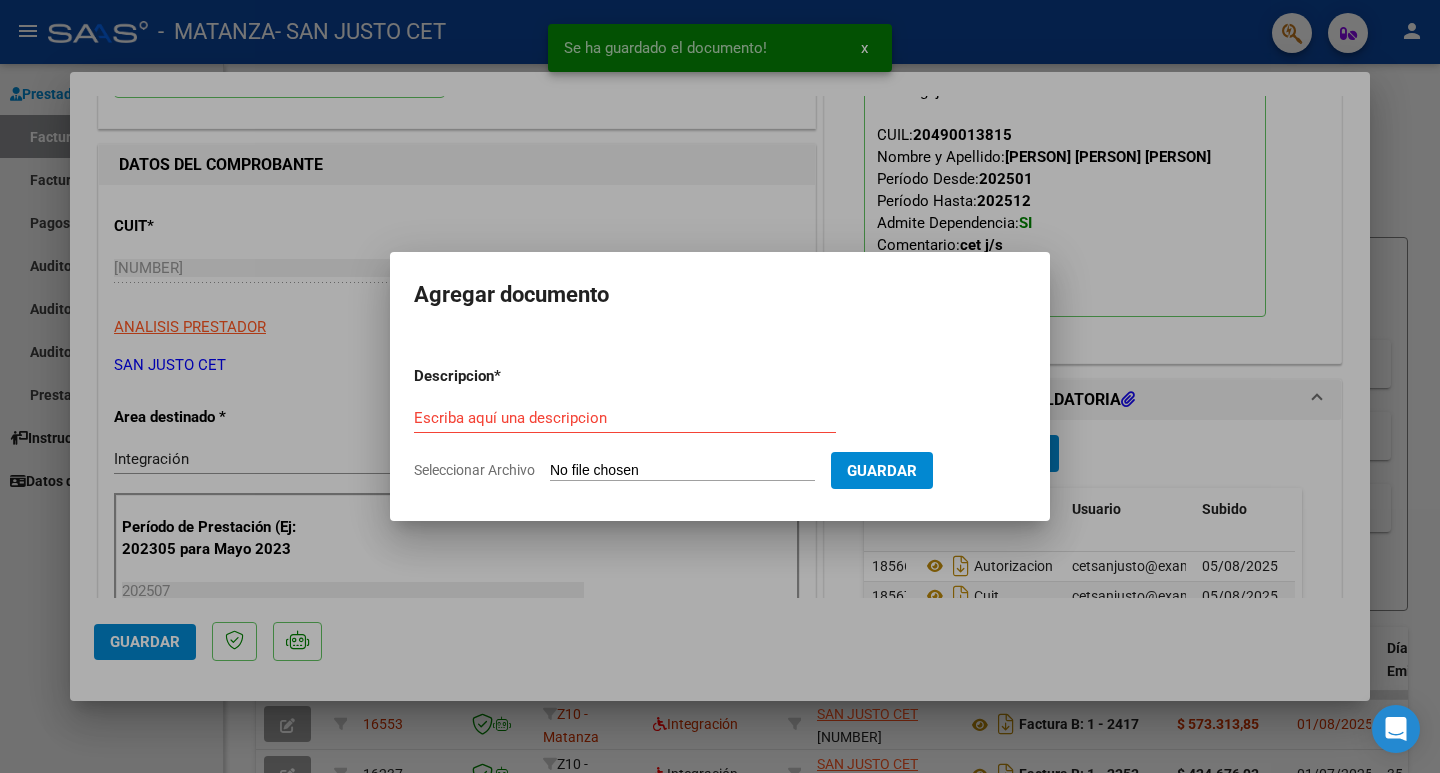 type on "C:\fakepath\FC OSPMLM [PERSON] [PERSON] ALM 2418.pdf" 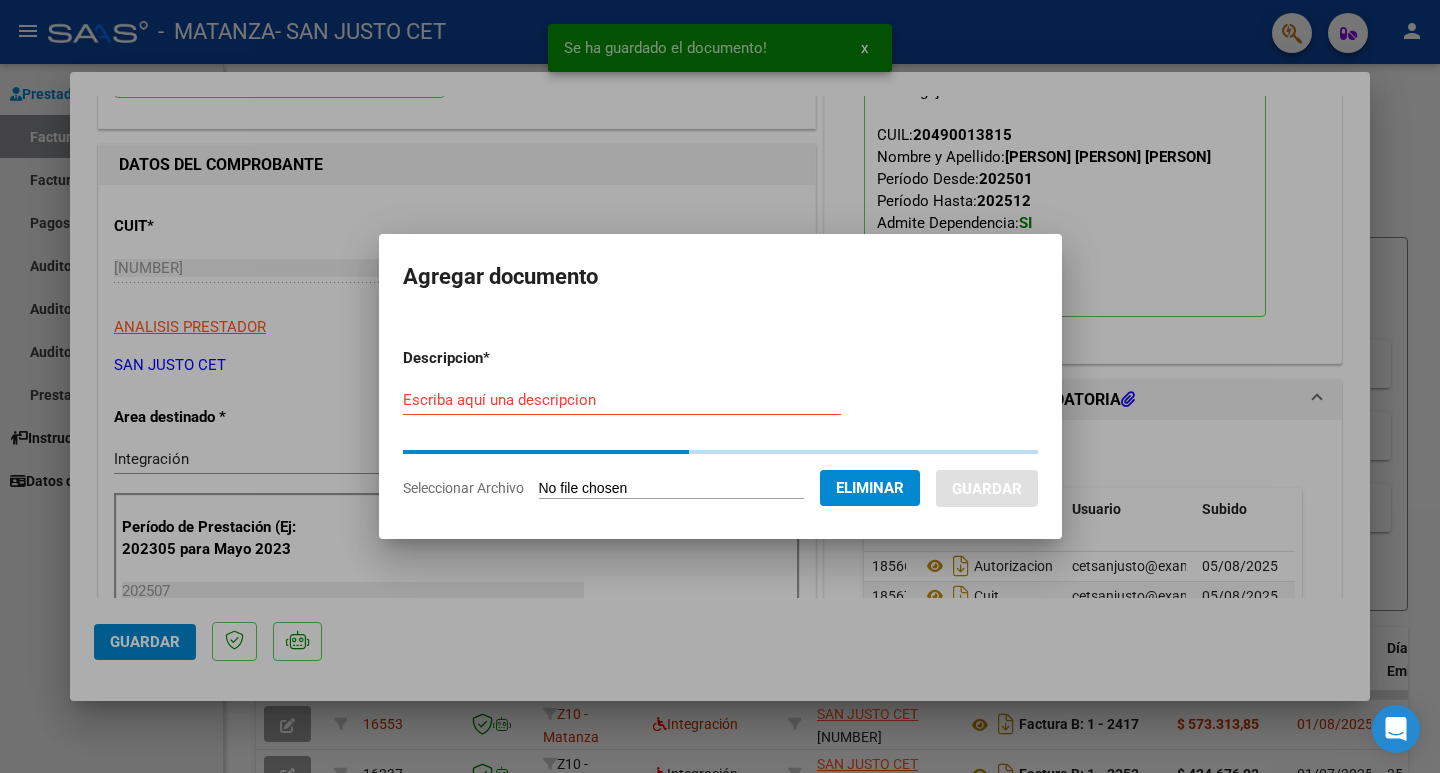 click on "Escriba aquí una descripcion" at bounding box center [622, 409] 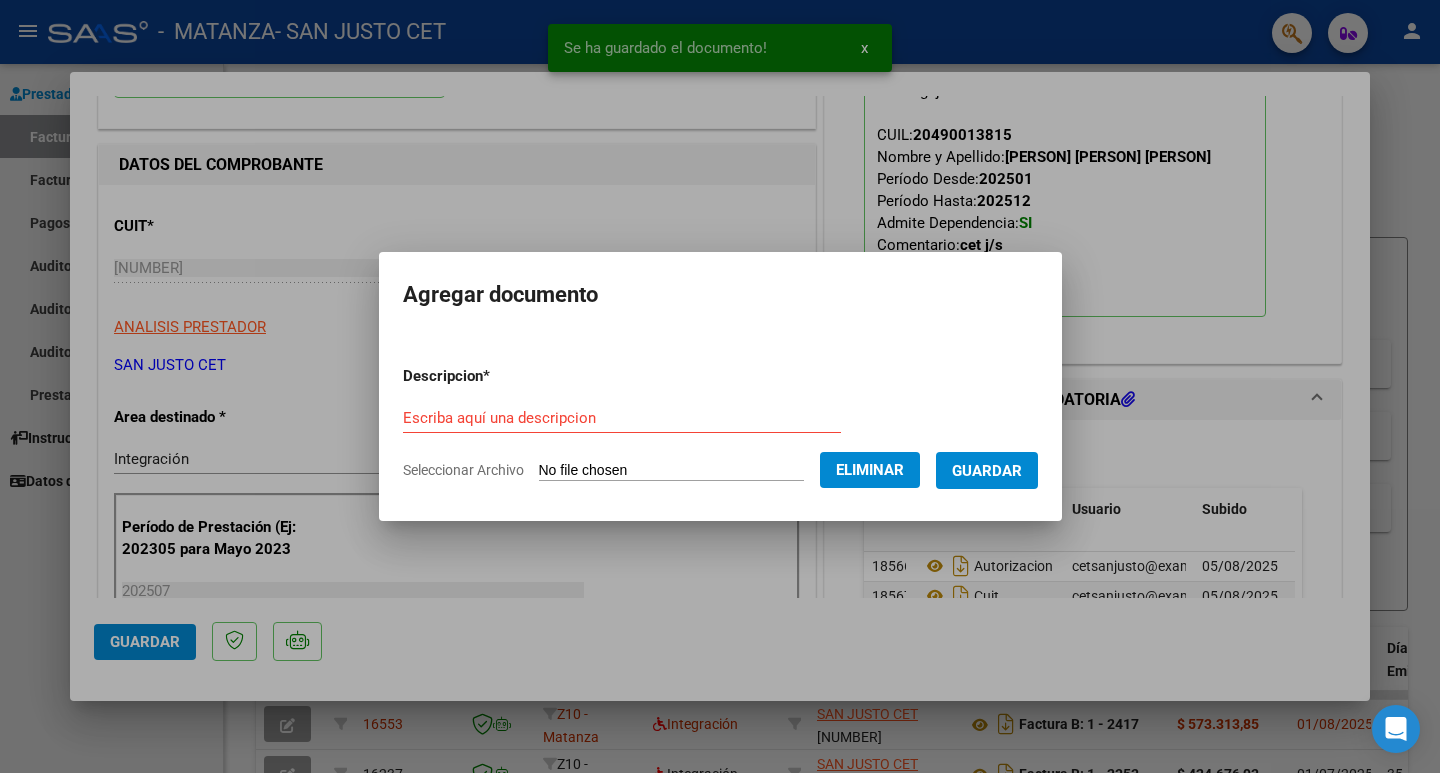 click on "Escriba aquí una descripcion" at bounding box center (622, 418) 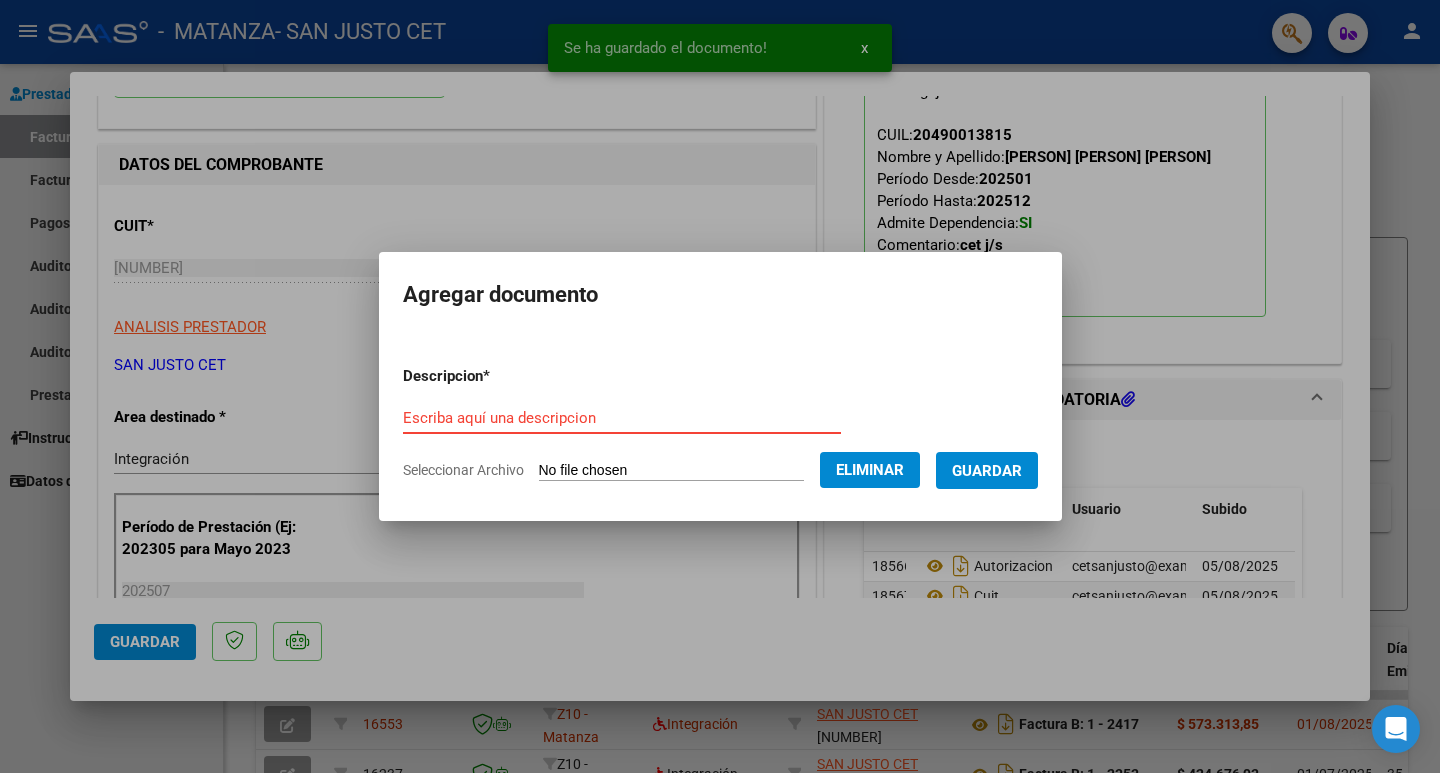 click on "Escriba aquí una descripcion" at bounding box center [622, 418] 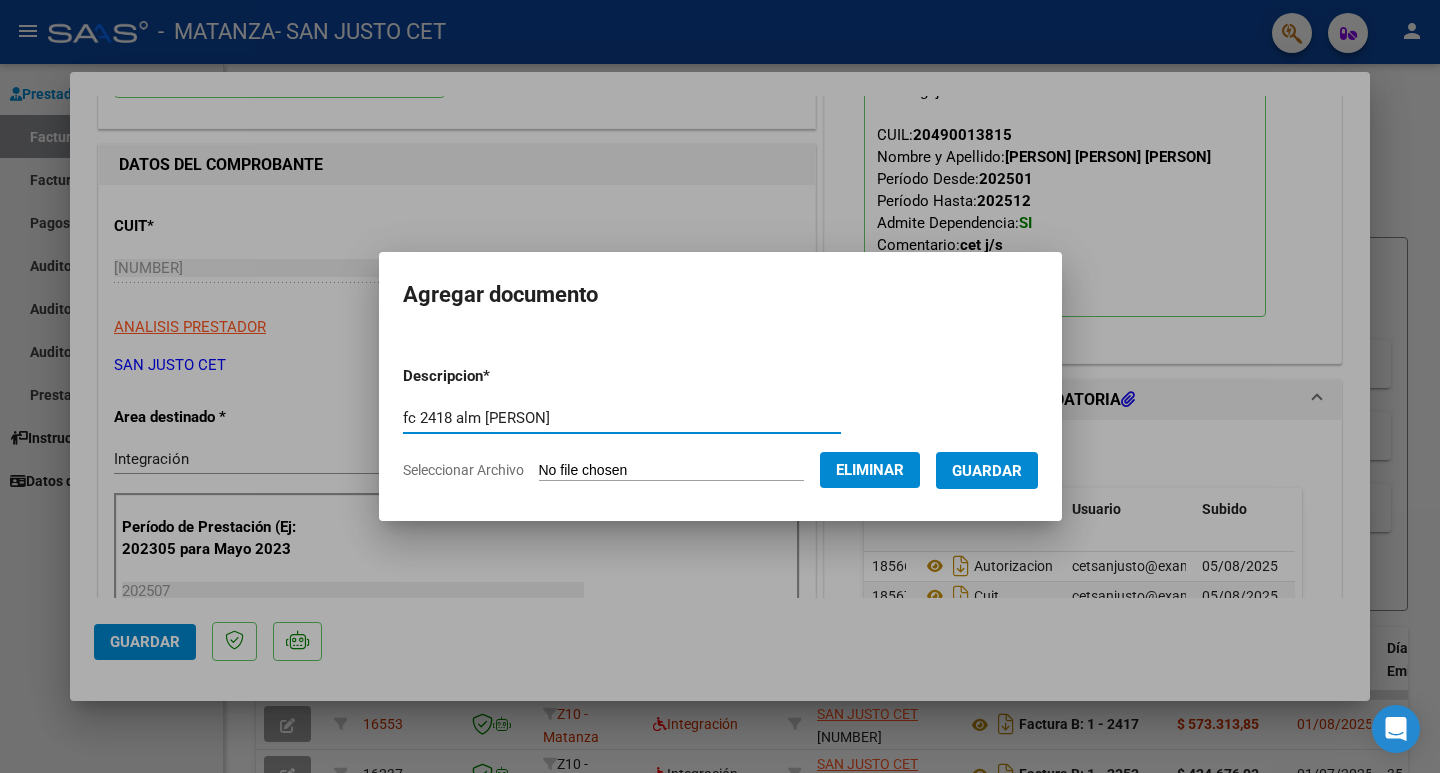 type on "fc 2418 alm [PERSON]" 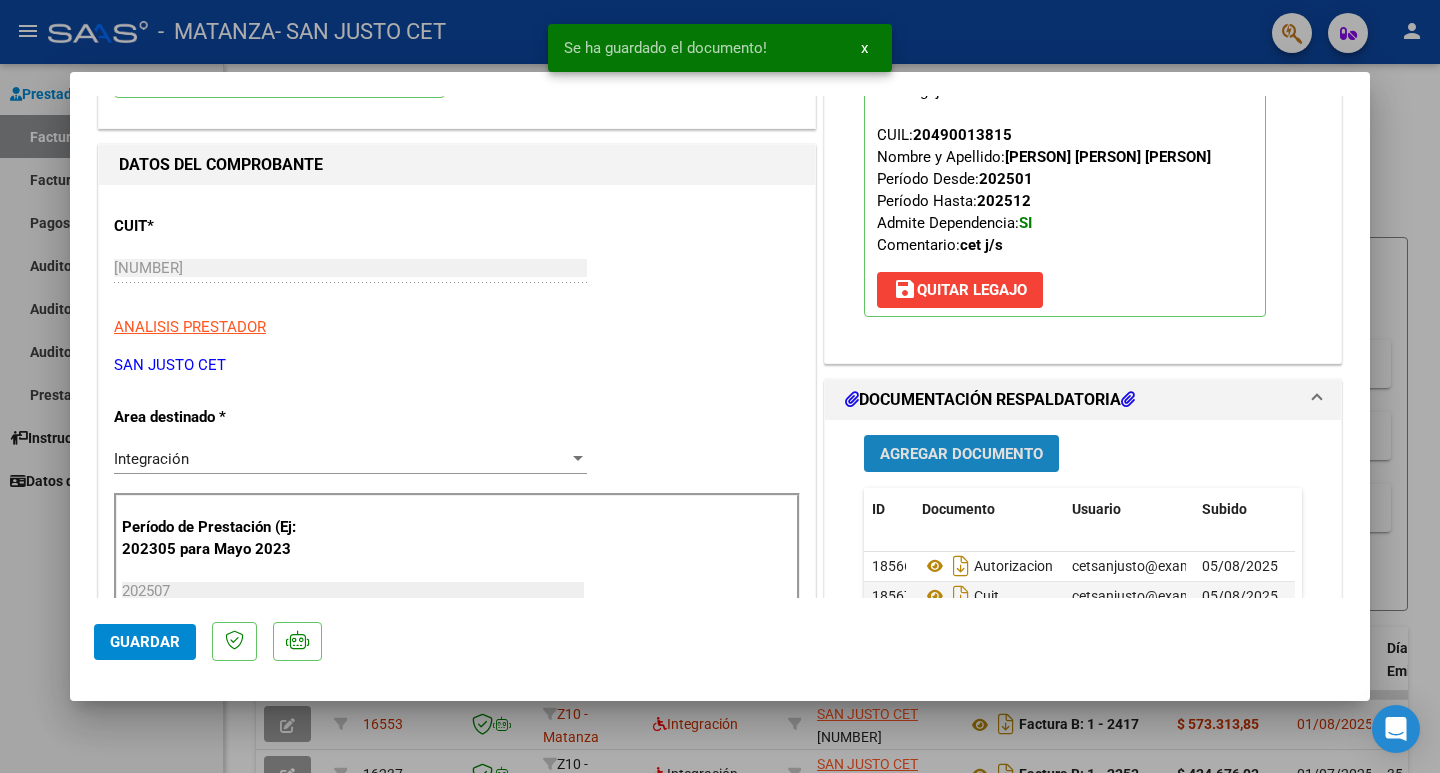 click on "Agregar Documento" at bounding box center (961, 454) 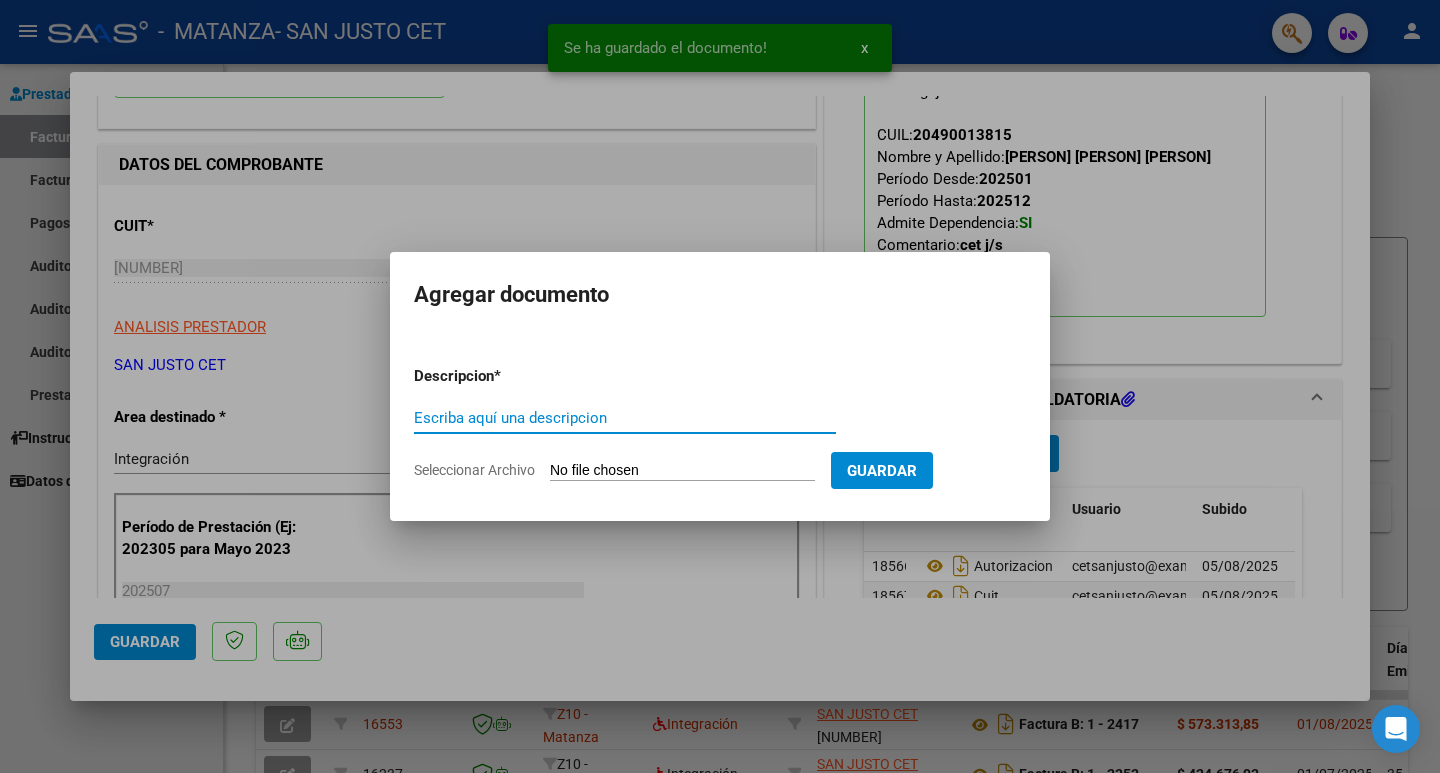 click on "Seleccionar Archivo" at bounding box center (682, 471) 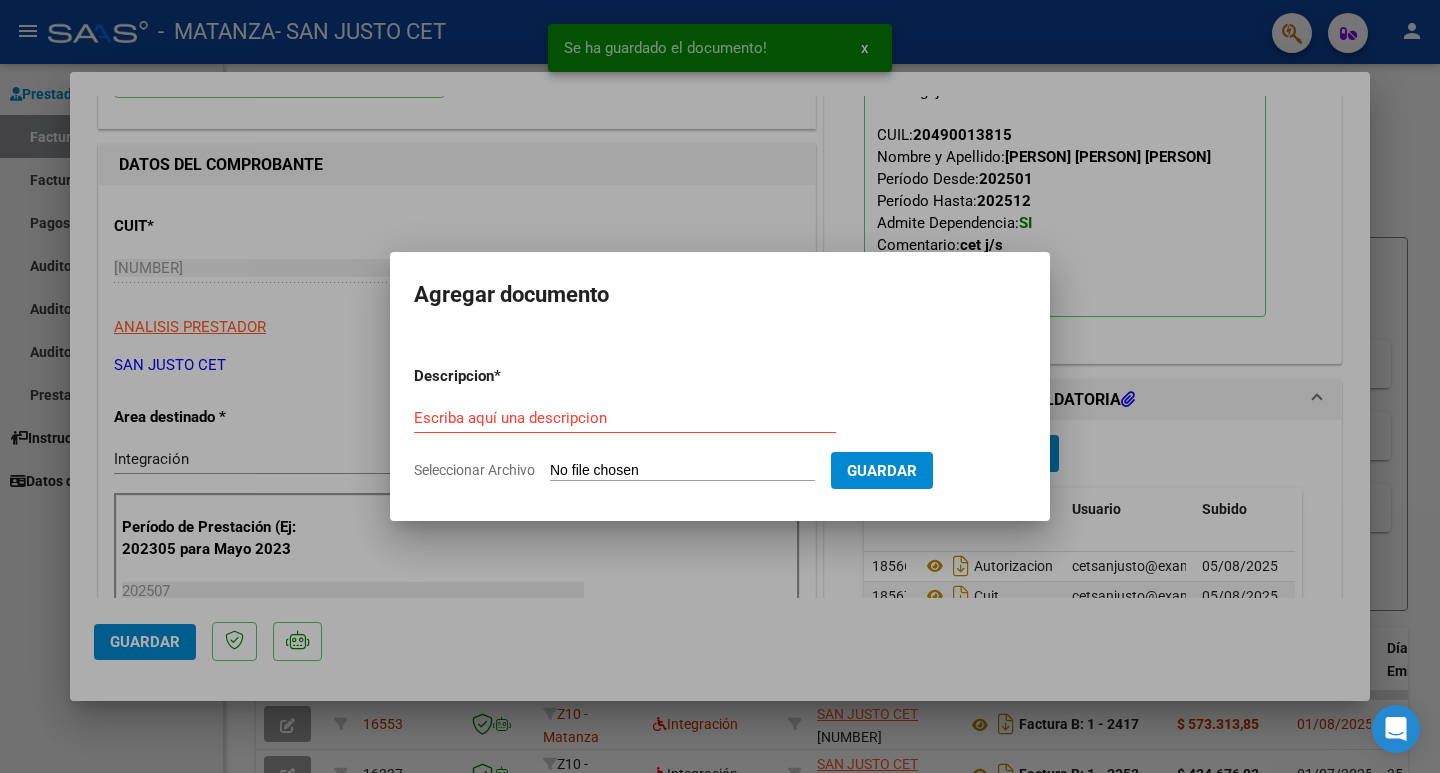 type on "C:\fakepath\JULIO ASIST - [PERSON] [PERSON] (MUNIC. LA MATANZA).pdf" 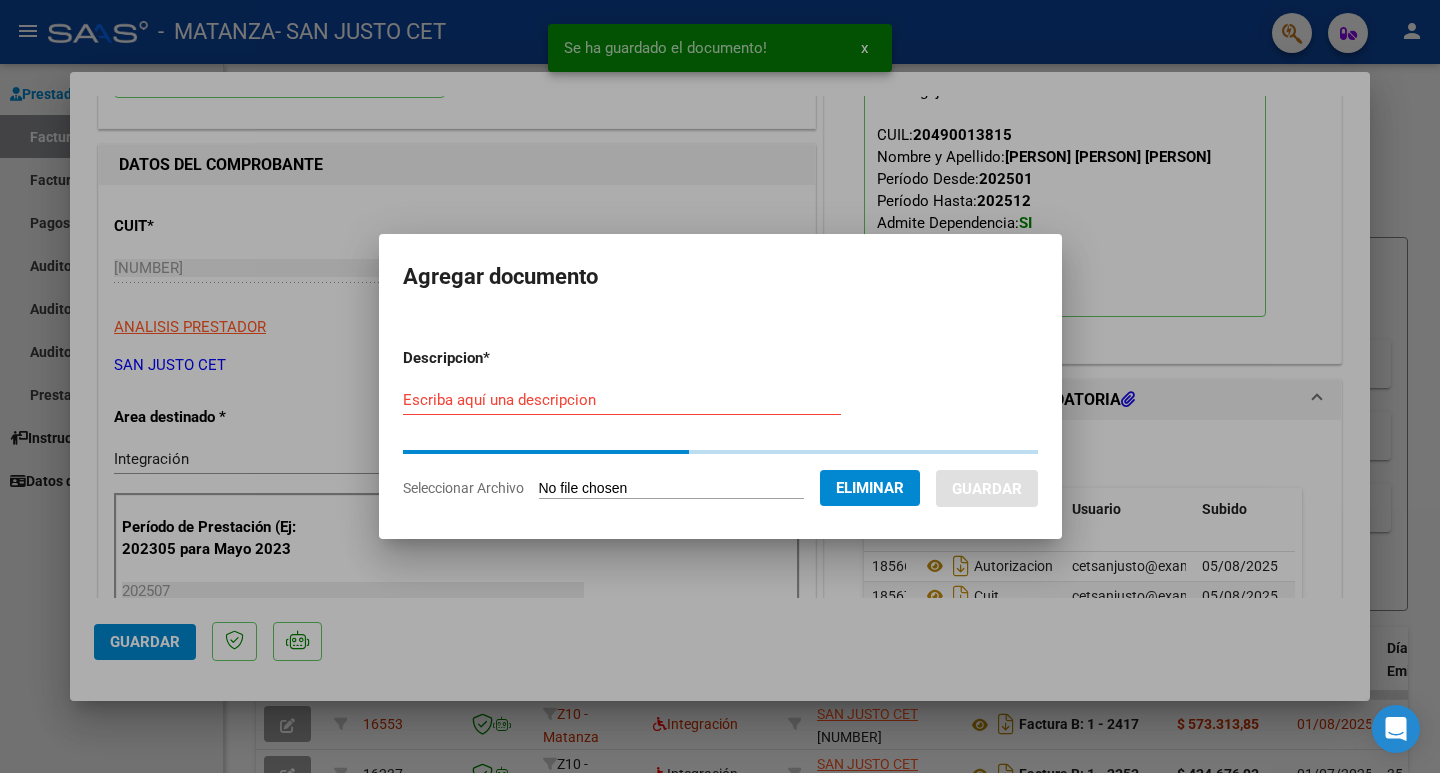 click on "Escriba aquí una descripcion" at bounding box center (622, 409) 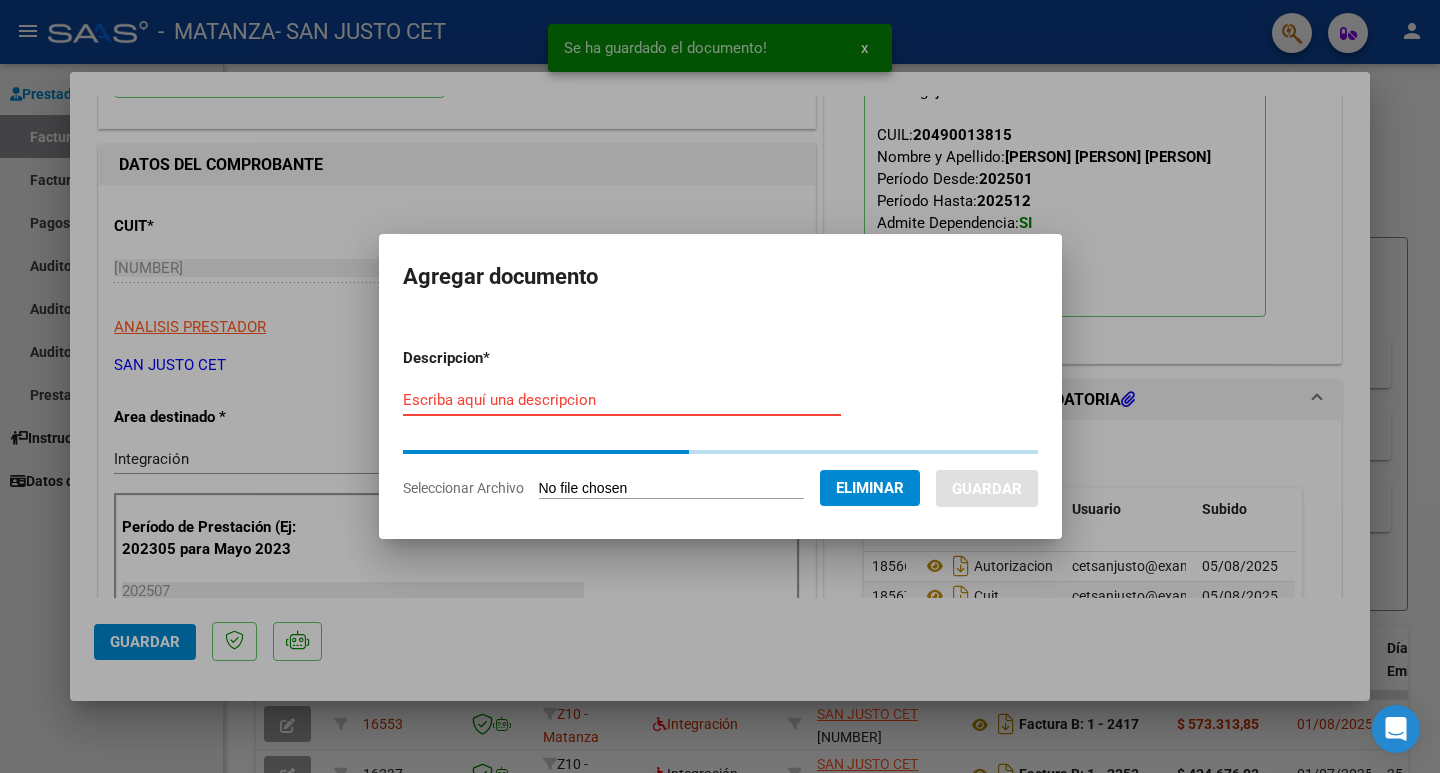 click on "Escriba aquí una descripcion" at bounding box center (622, 400) 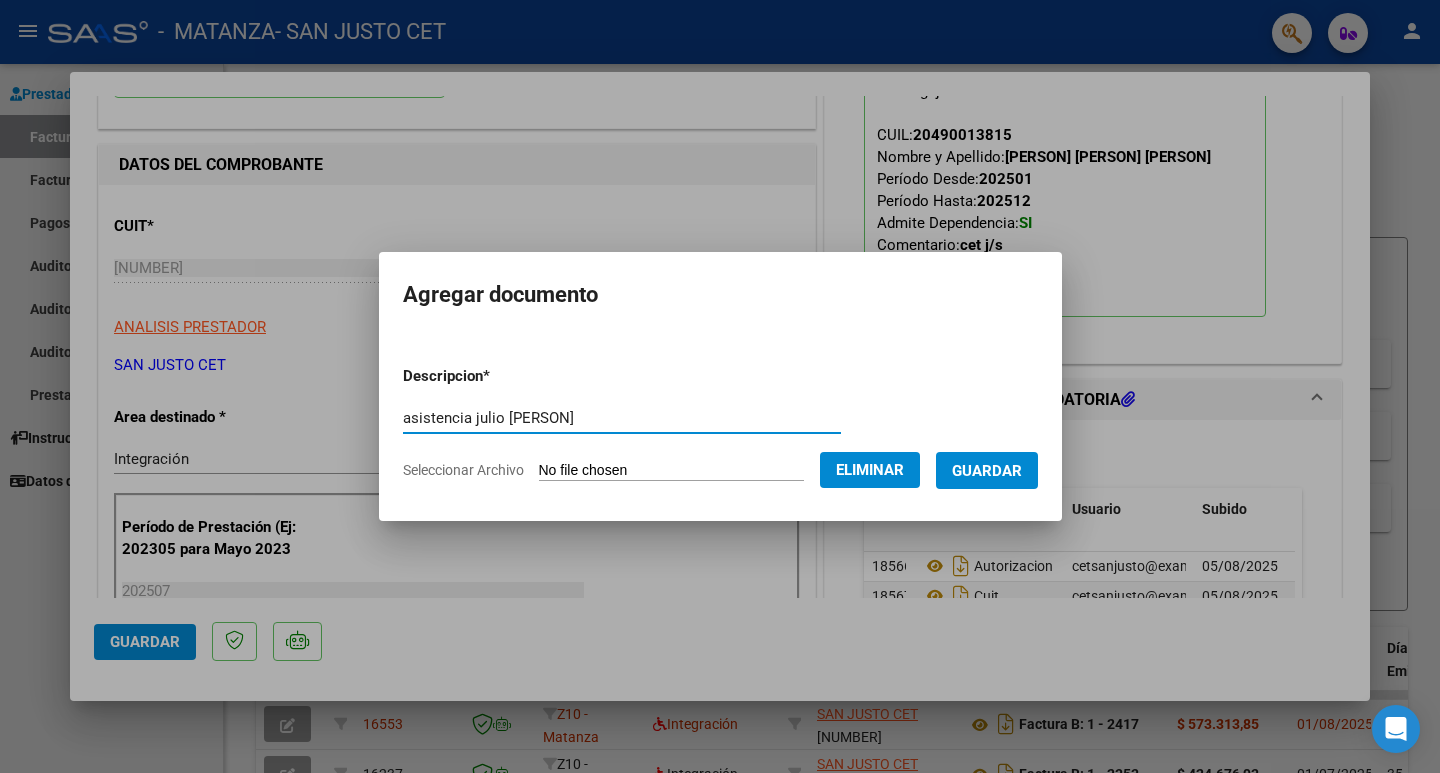 type on "asistencia julio [PERSON]" 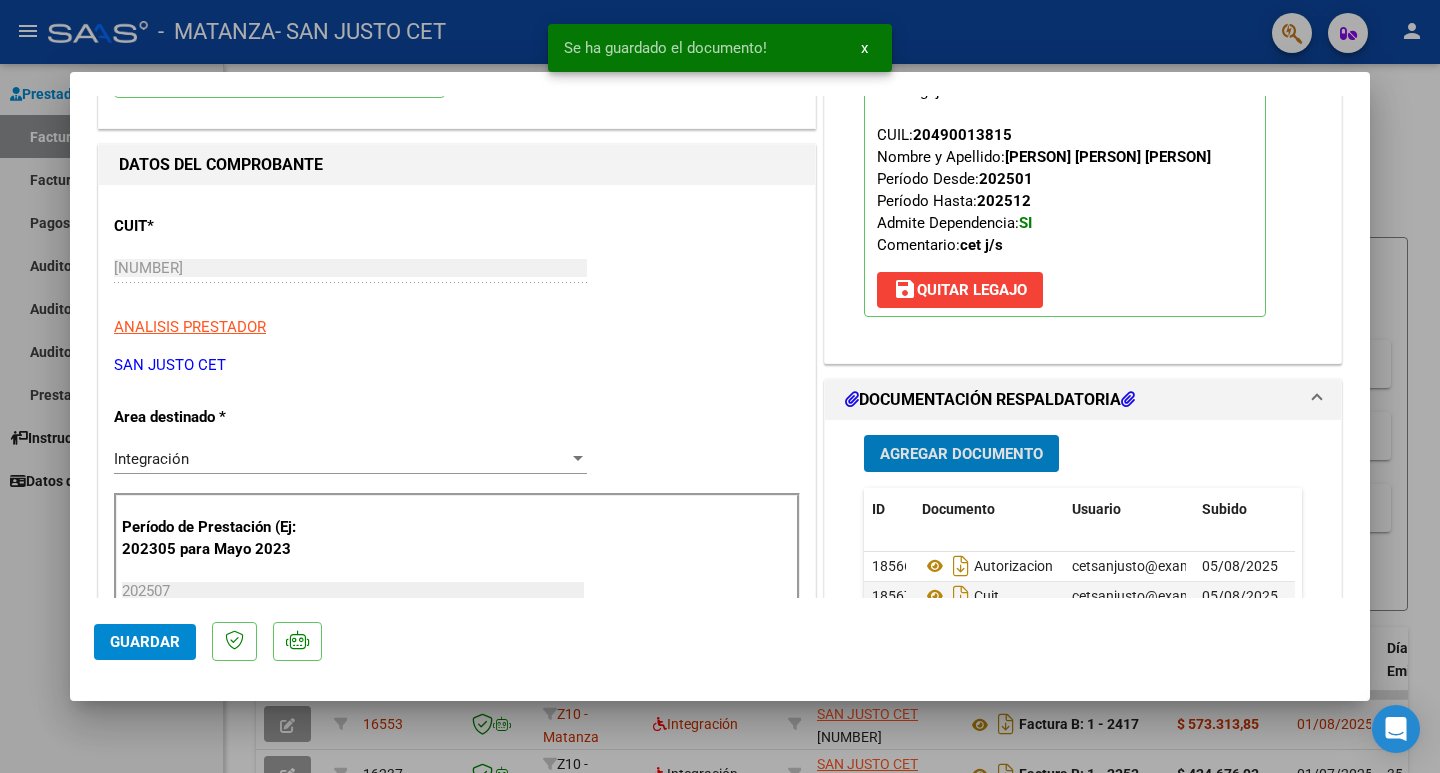 click on "Guardar" 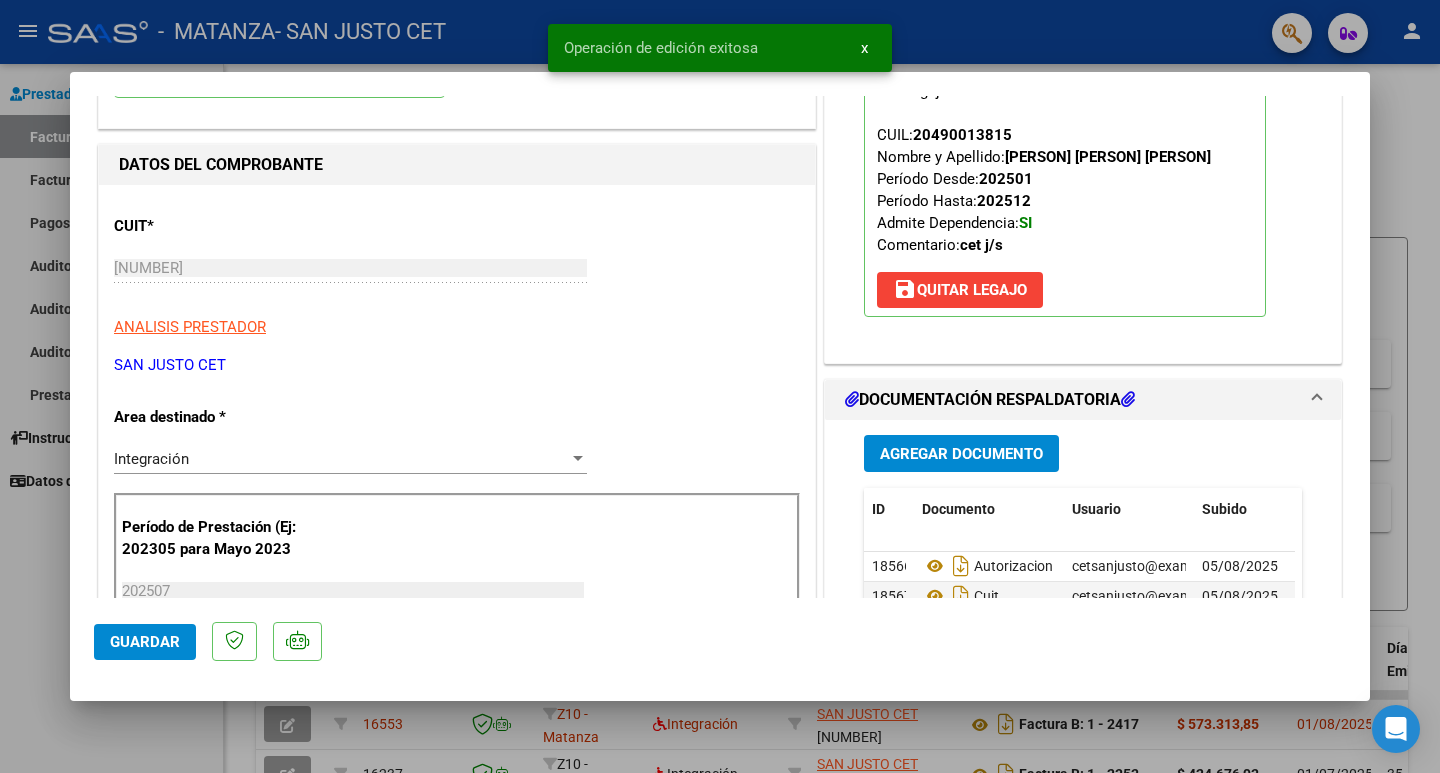 drag, startPoint x: 0, startPoint y: 620, endPoint x: 22, endPoint y: 615, distance: 22.561028 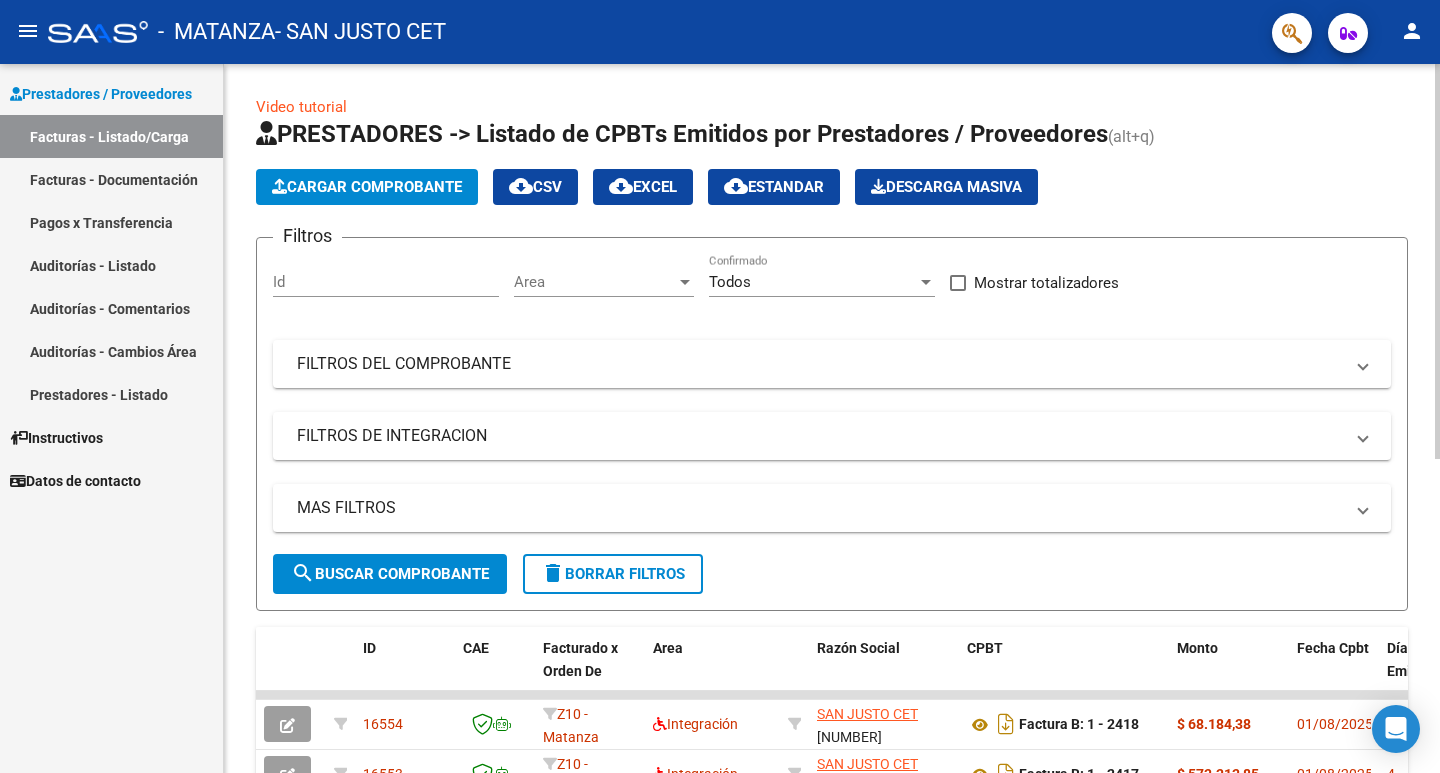 click on "Cargar Comprobante" 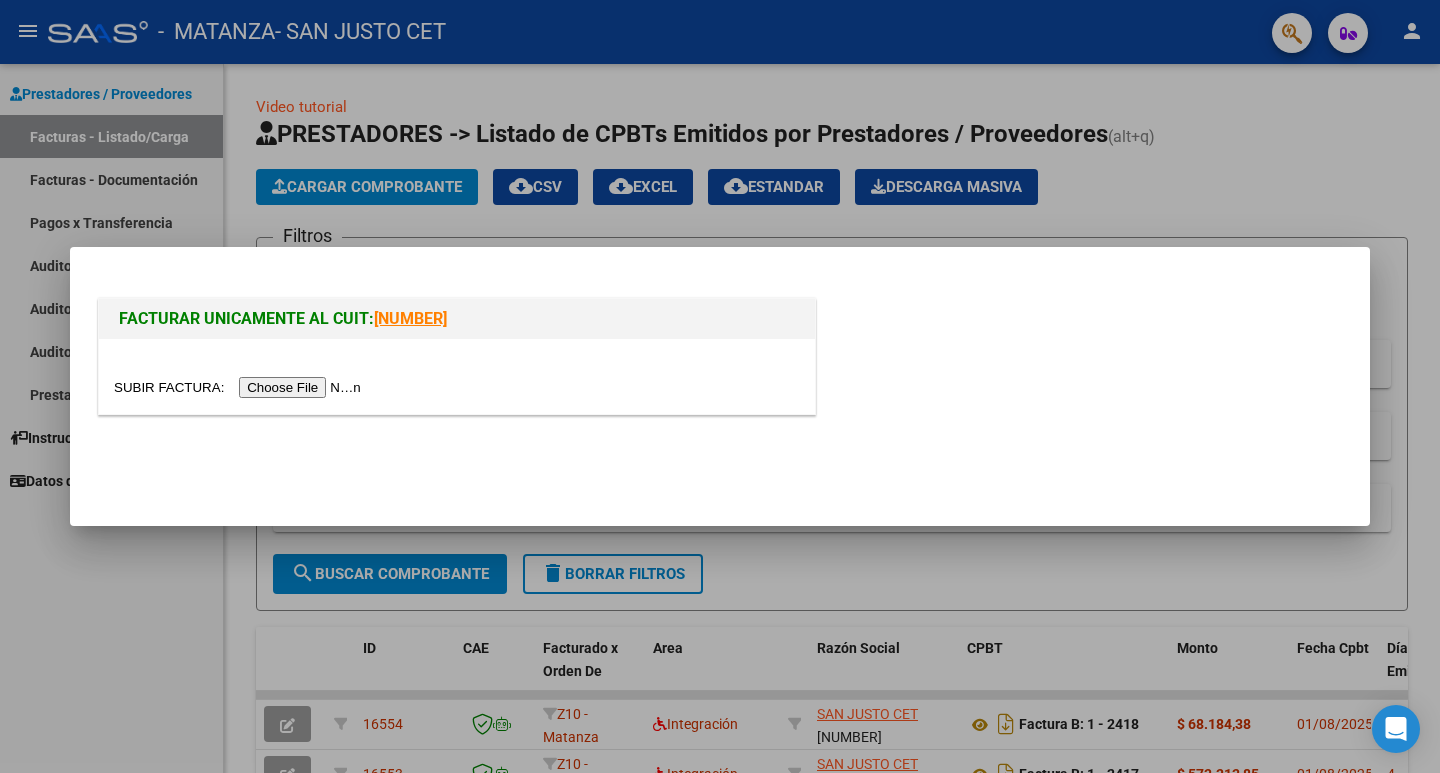 click at bounding box center (240, 387) 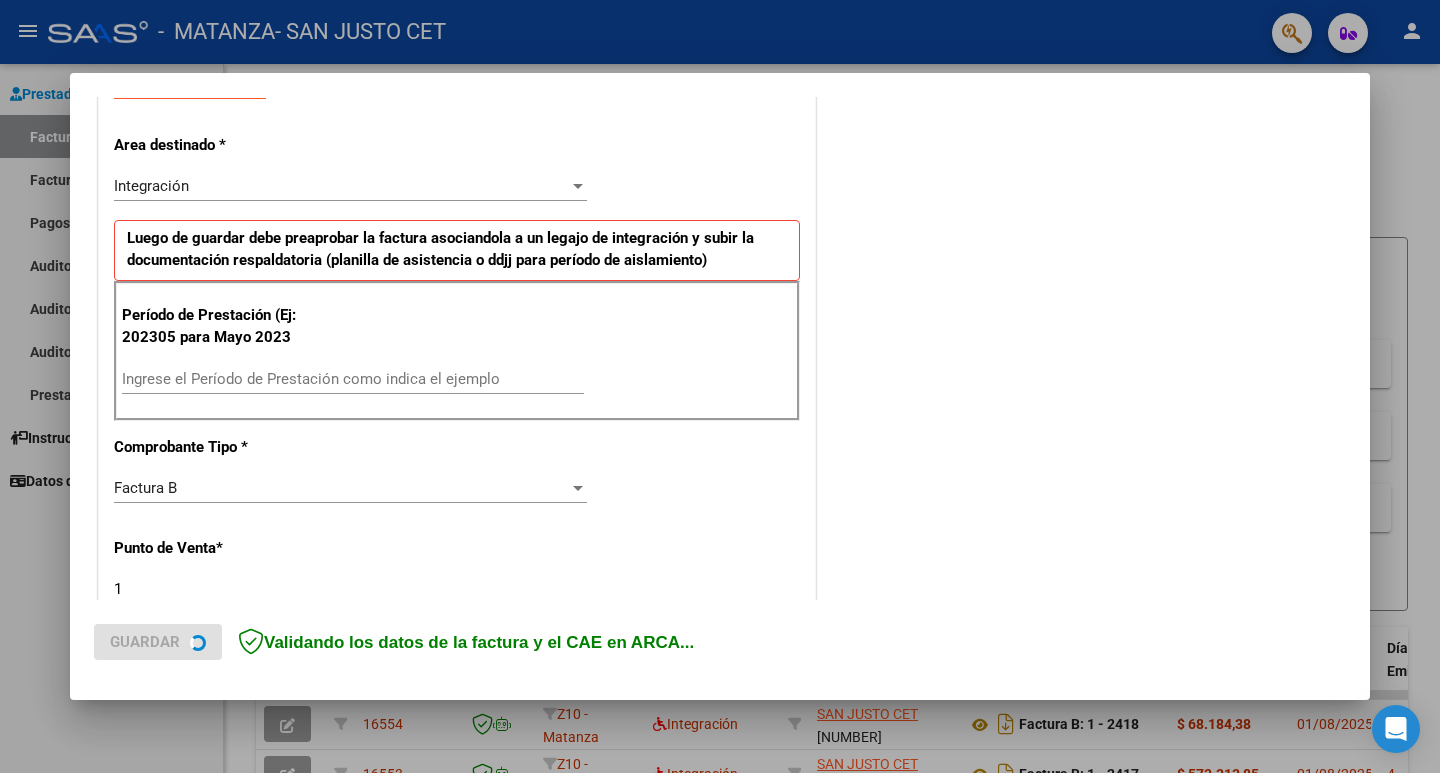 scroll, scrollTop: 400, scrollLeft: 0, axis: vertical 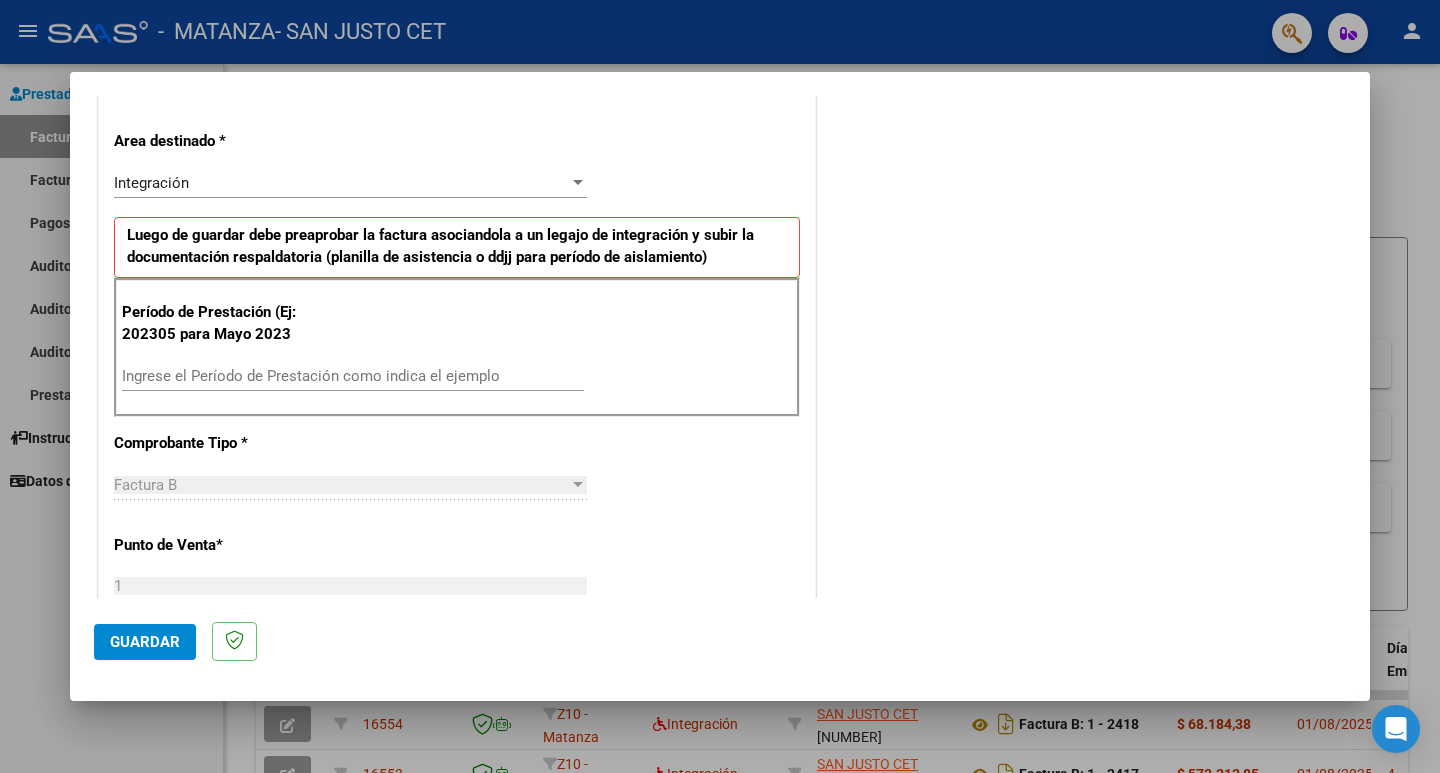 click on "Ingrese el Período de Prestación como indica el ejemplo" at bounding box center [353, 376] 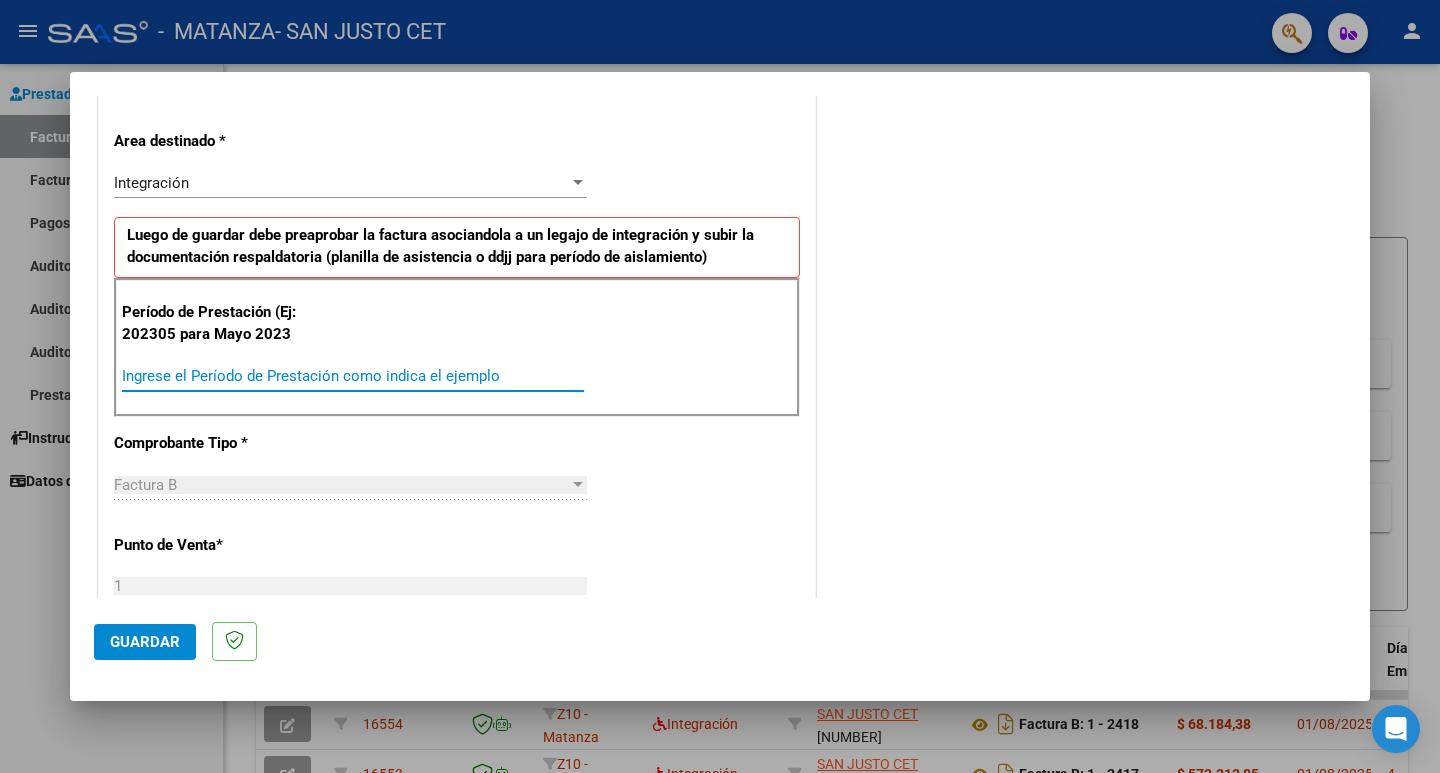 click on "Ingrese el Período de Prestación como indica el ejemplo" at bounding box center (353, 376) 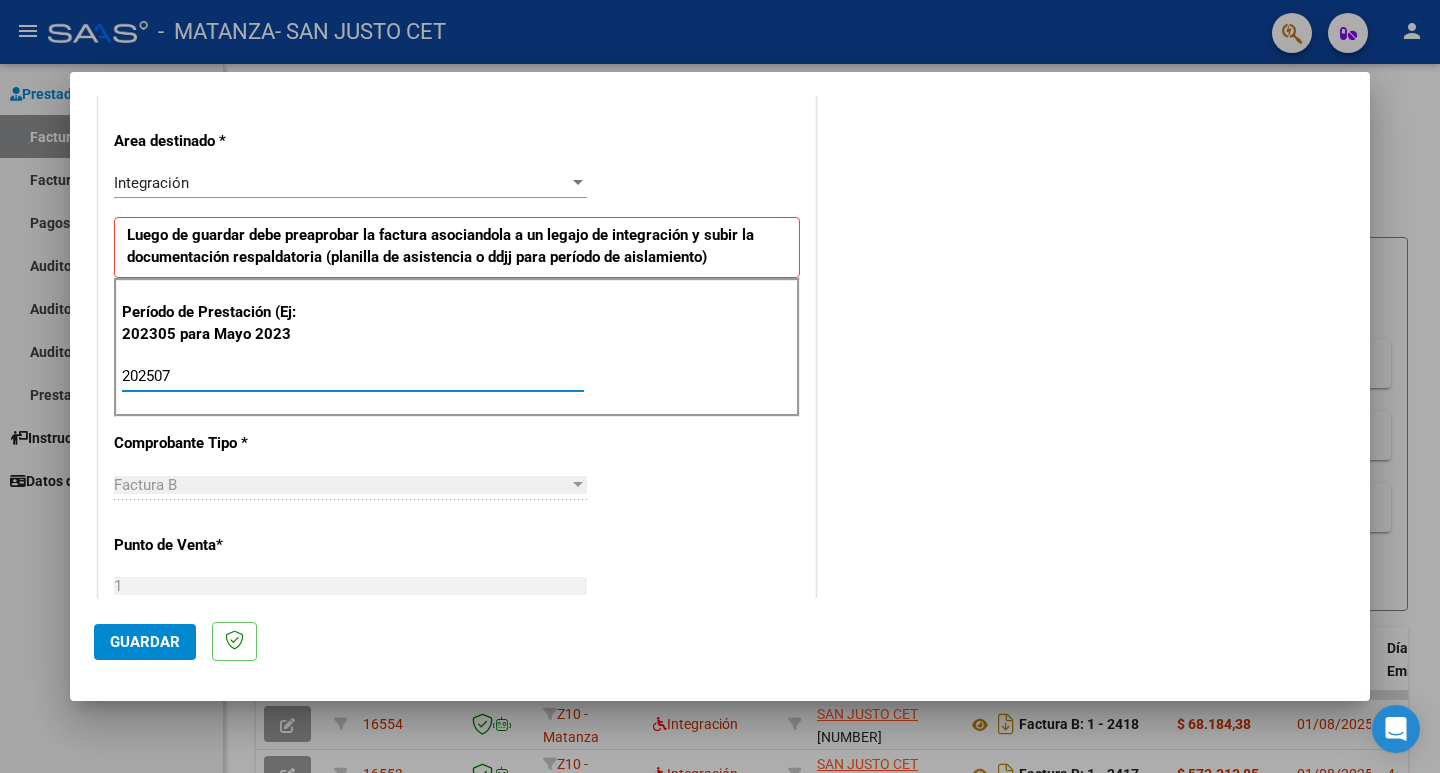 type on "202507" 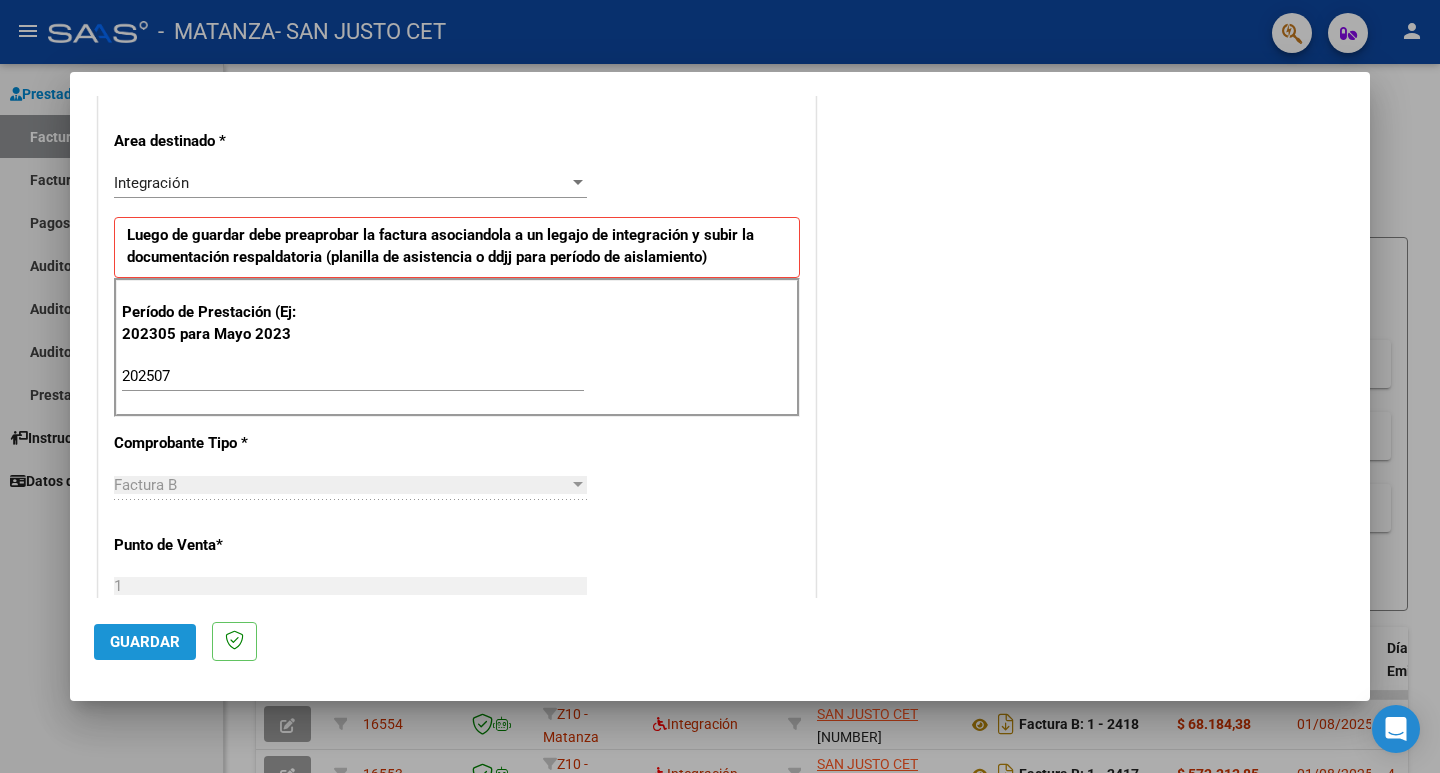 click on "Guardar" 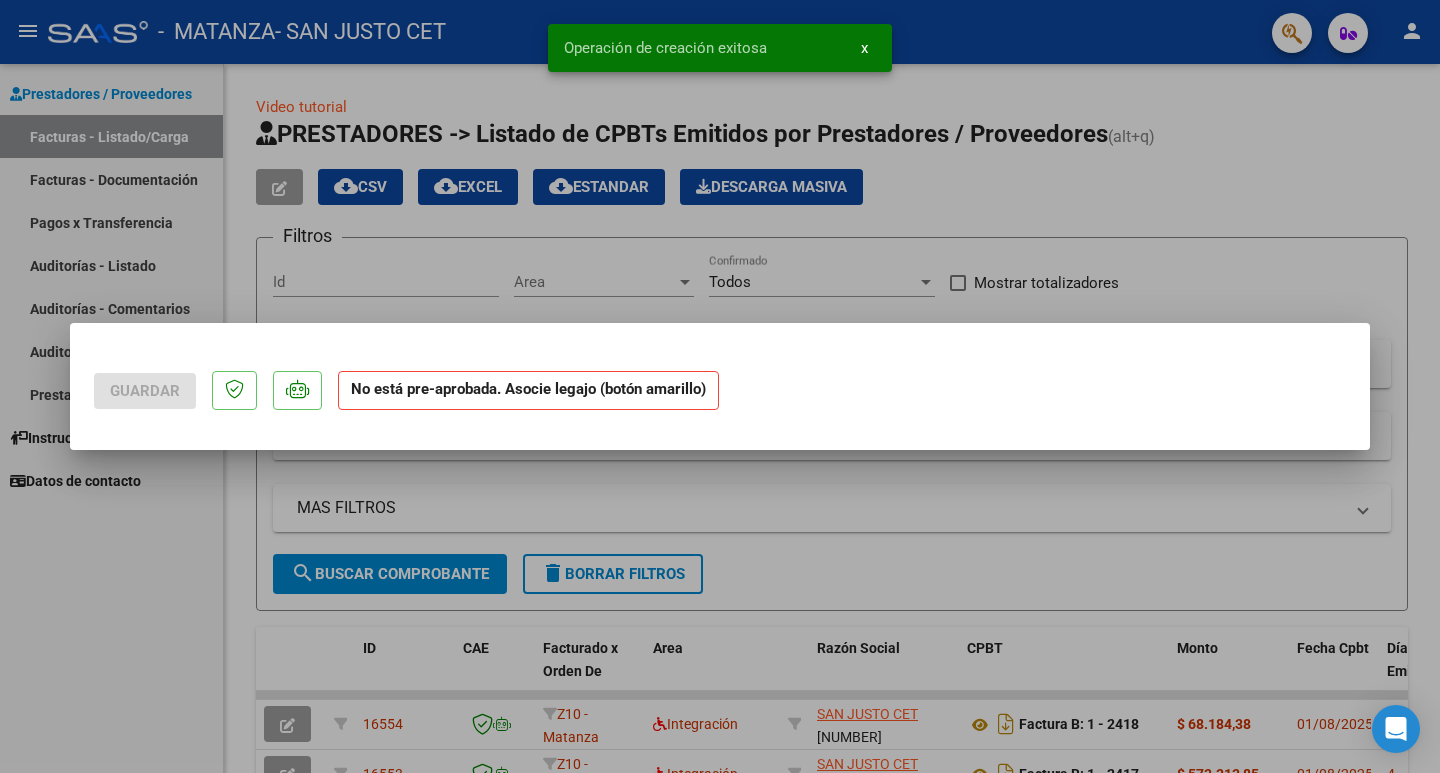 scroll, scrollTop: 0, scrollLeft: 0, axis: both 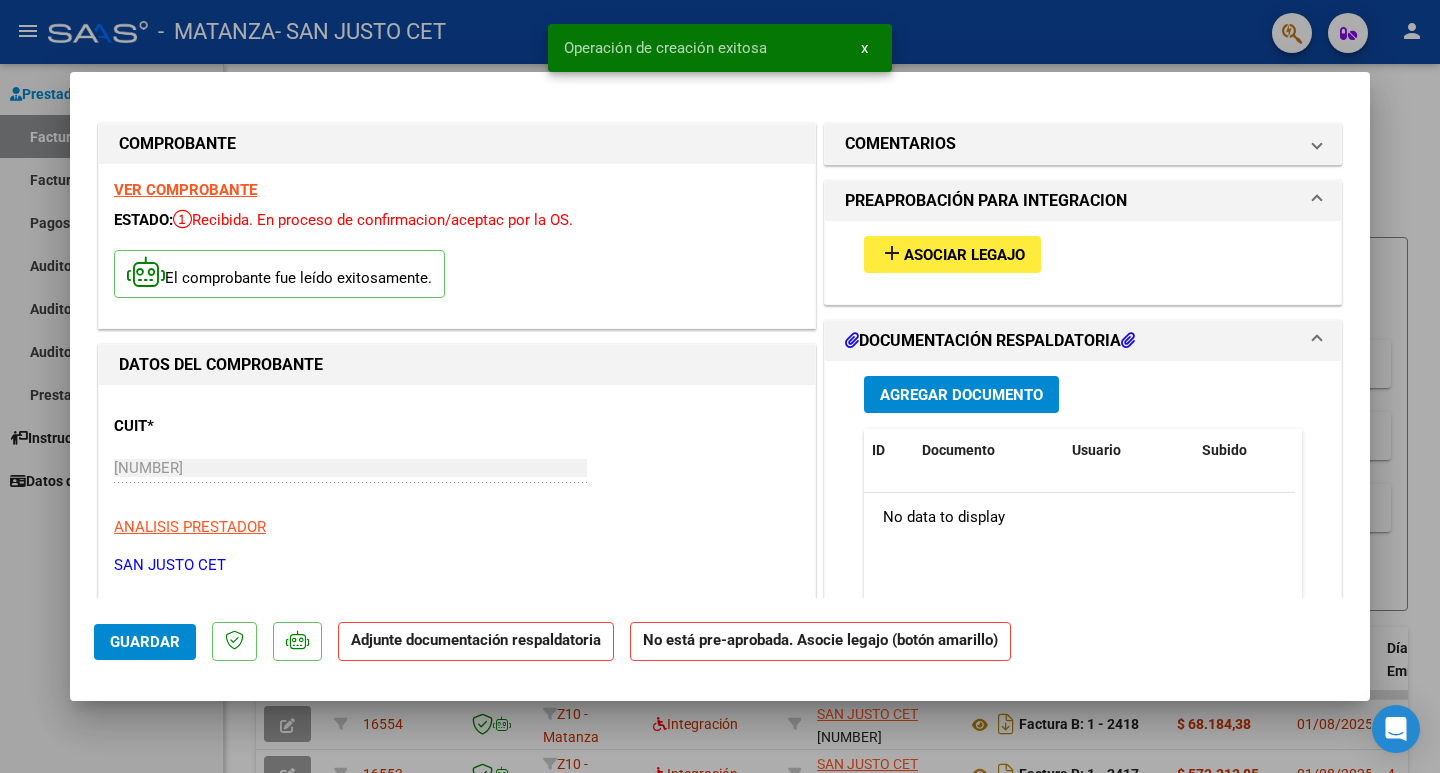 click on "Asociar Legajo" at bounding box center [964, 255] 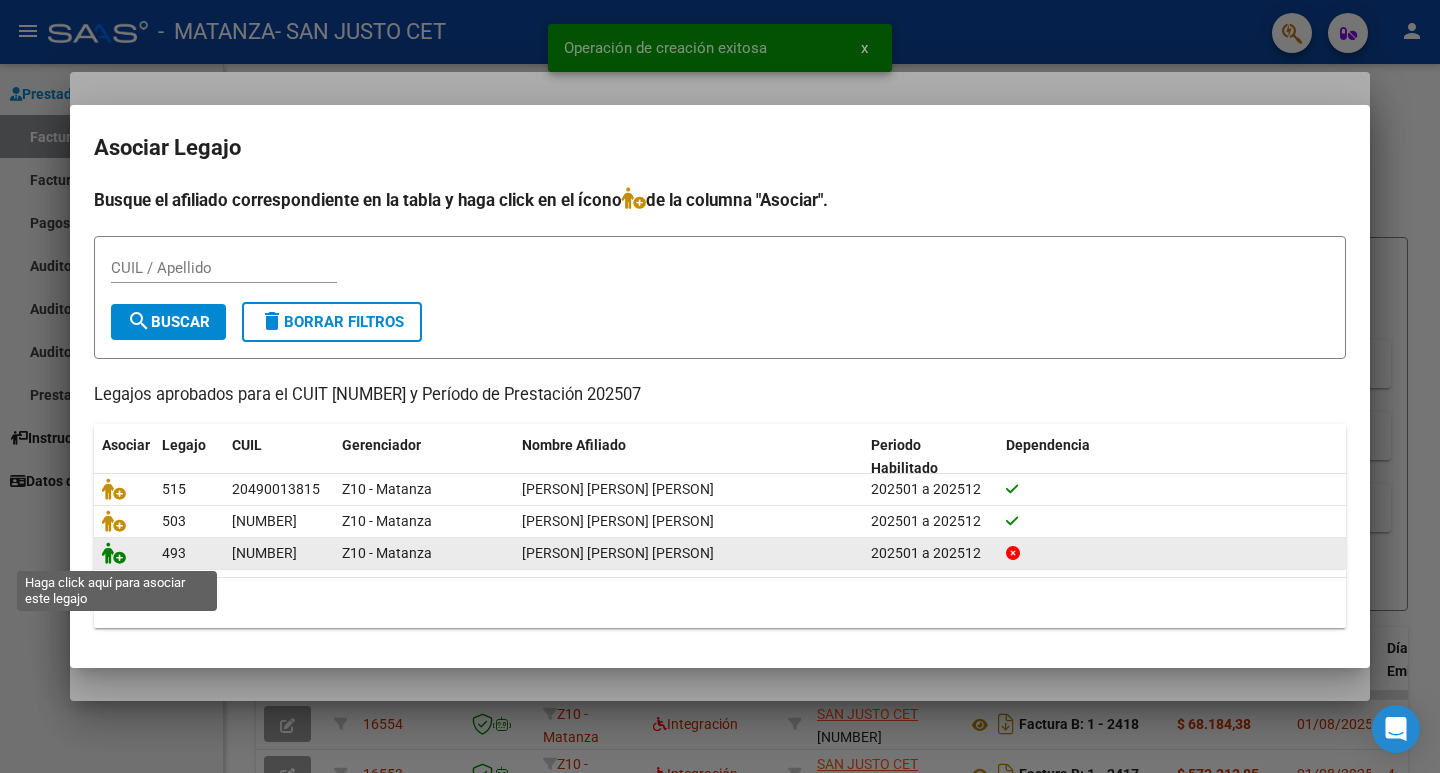 click 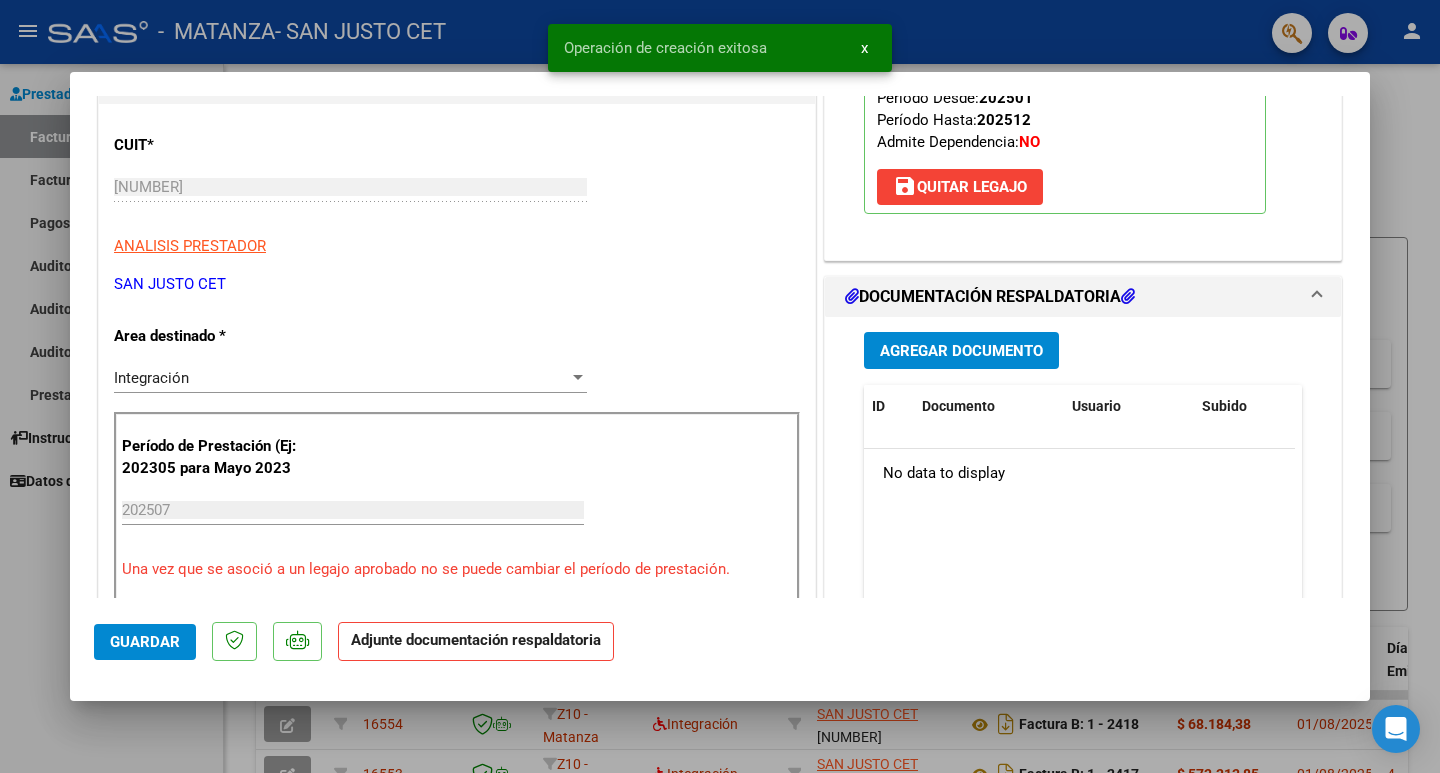 scroll, scrollTop: 300, scrollLeft: 0, axis: vertical 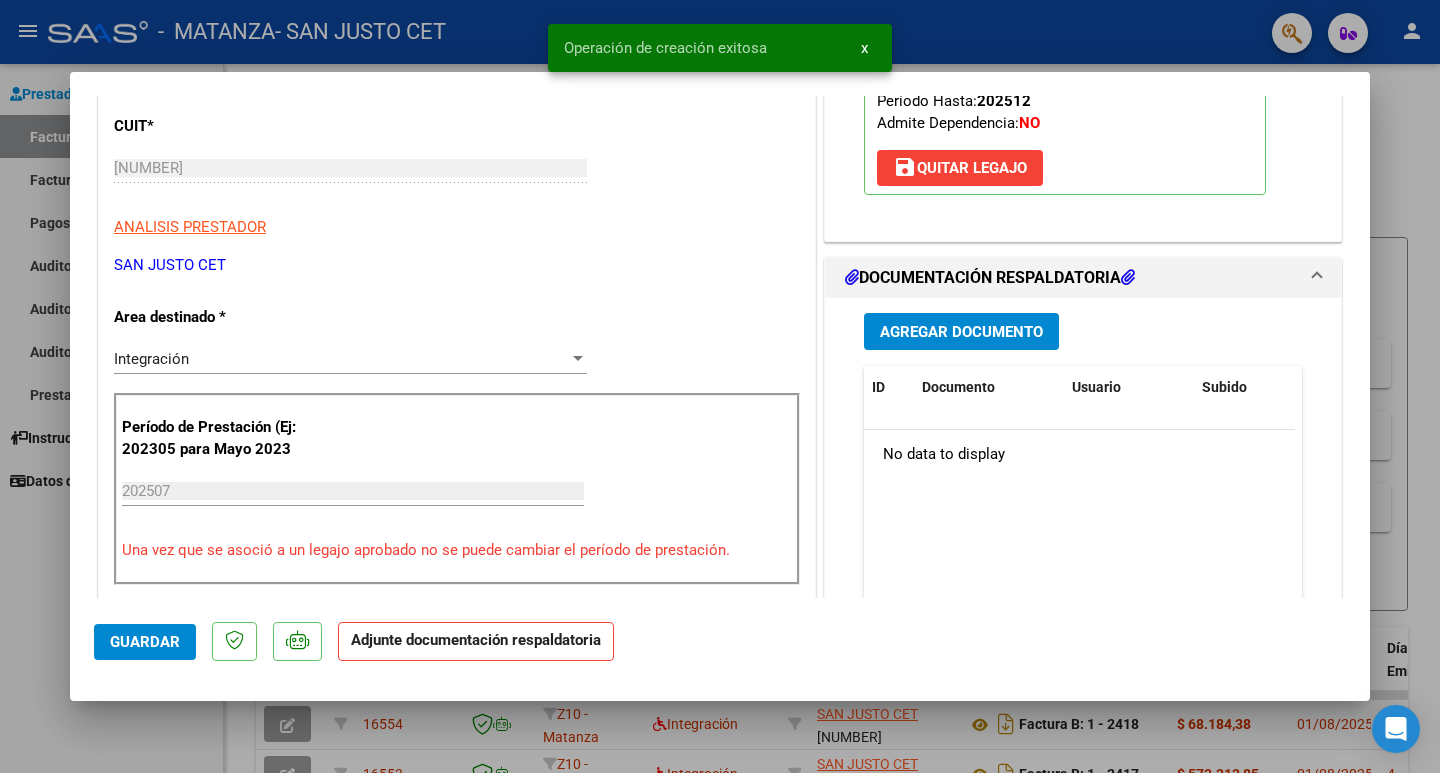 click on "Agregar Documento" at bounding box center [961, 332] 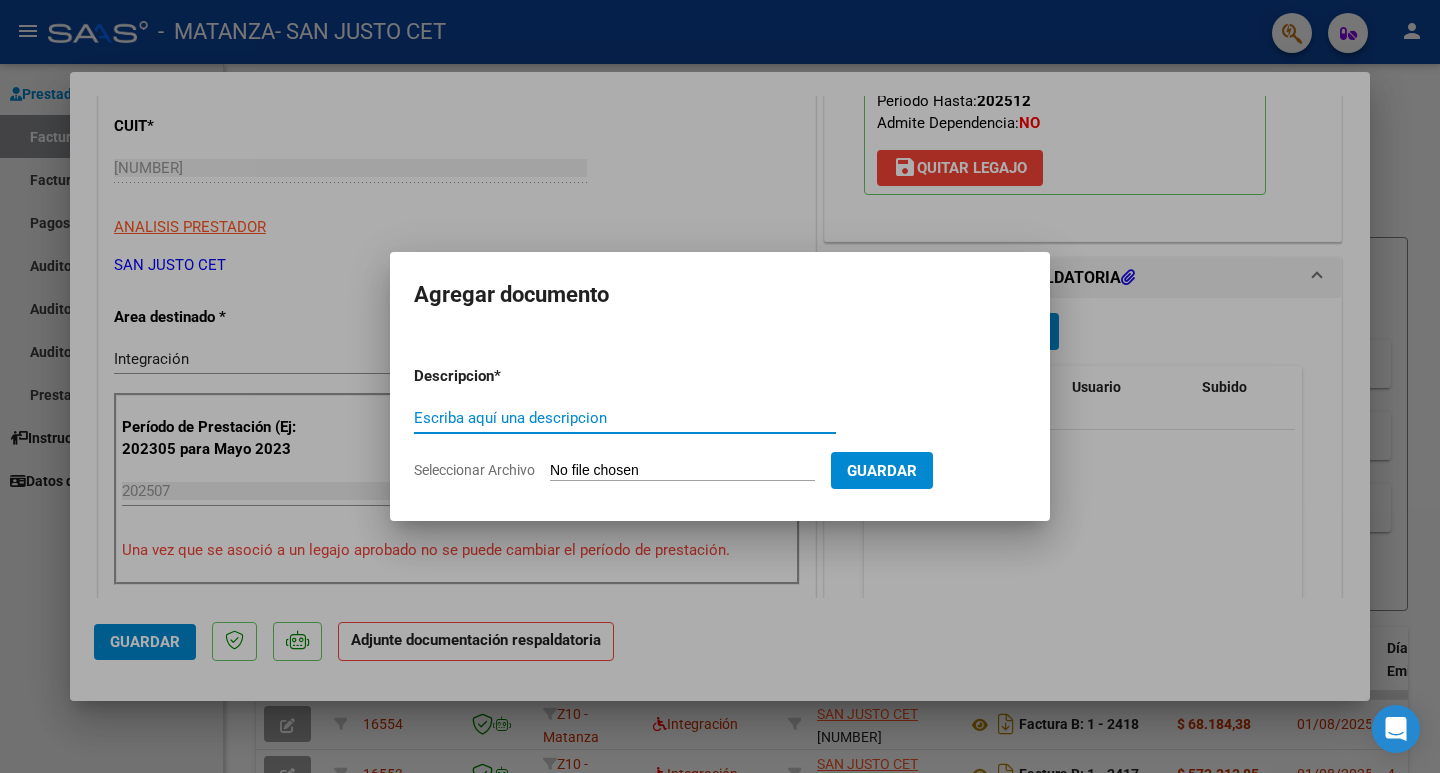 click on "Seleccionar Archivo" at bounding box center [682, 471] 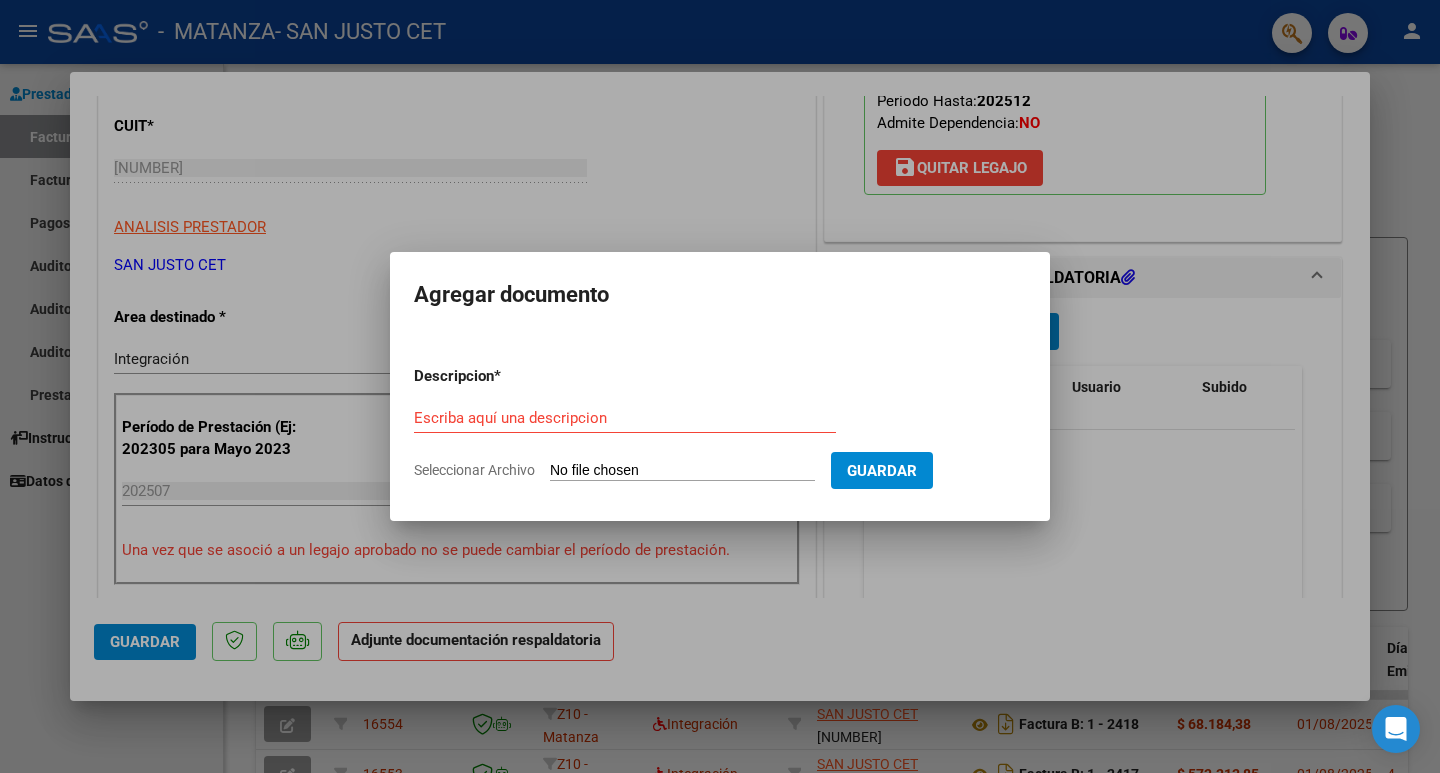 type on "C:\fakepath\AUT 2025 [PERSON] [PERSON] - LA MATANZA.pdf" 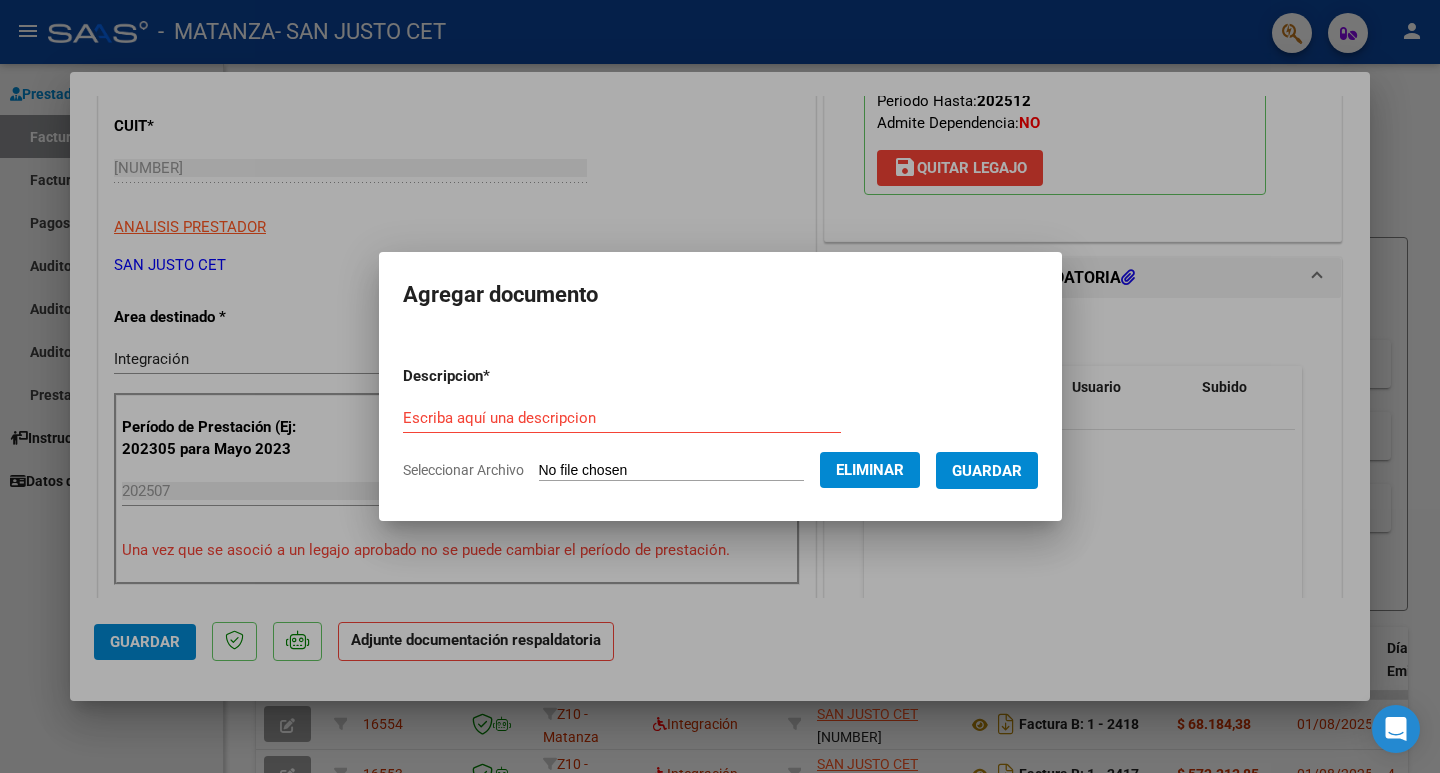 click on "Descripcion  *   Escriba aquí una descripcion  Seleccionar Archivo Eliminar Guardar" at bounding box center (720, 423) 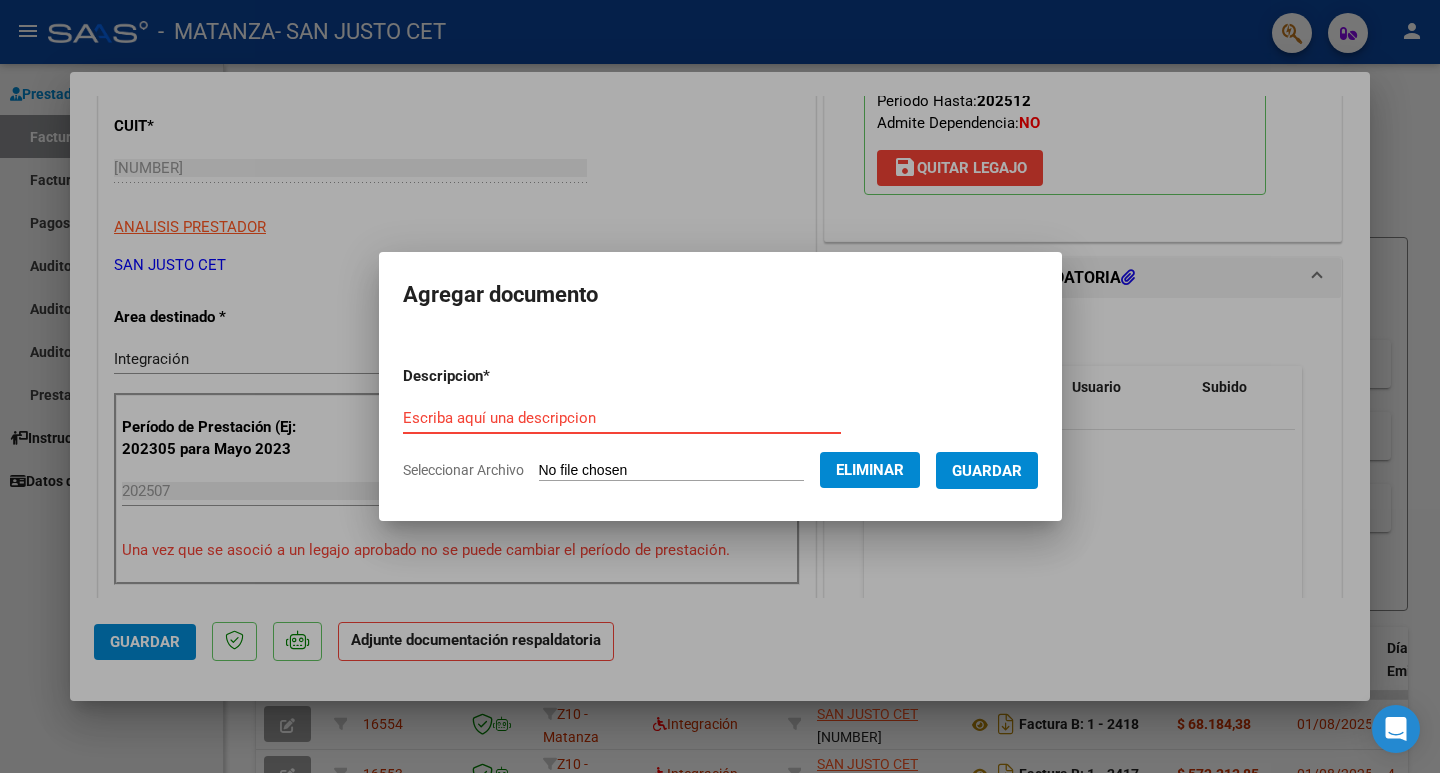 click on "Escriba aquí una descripcion" at bounding box center (622, 418) 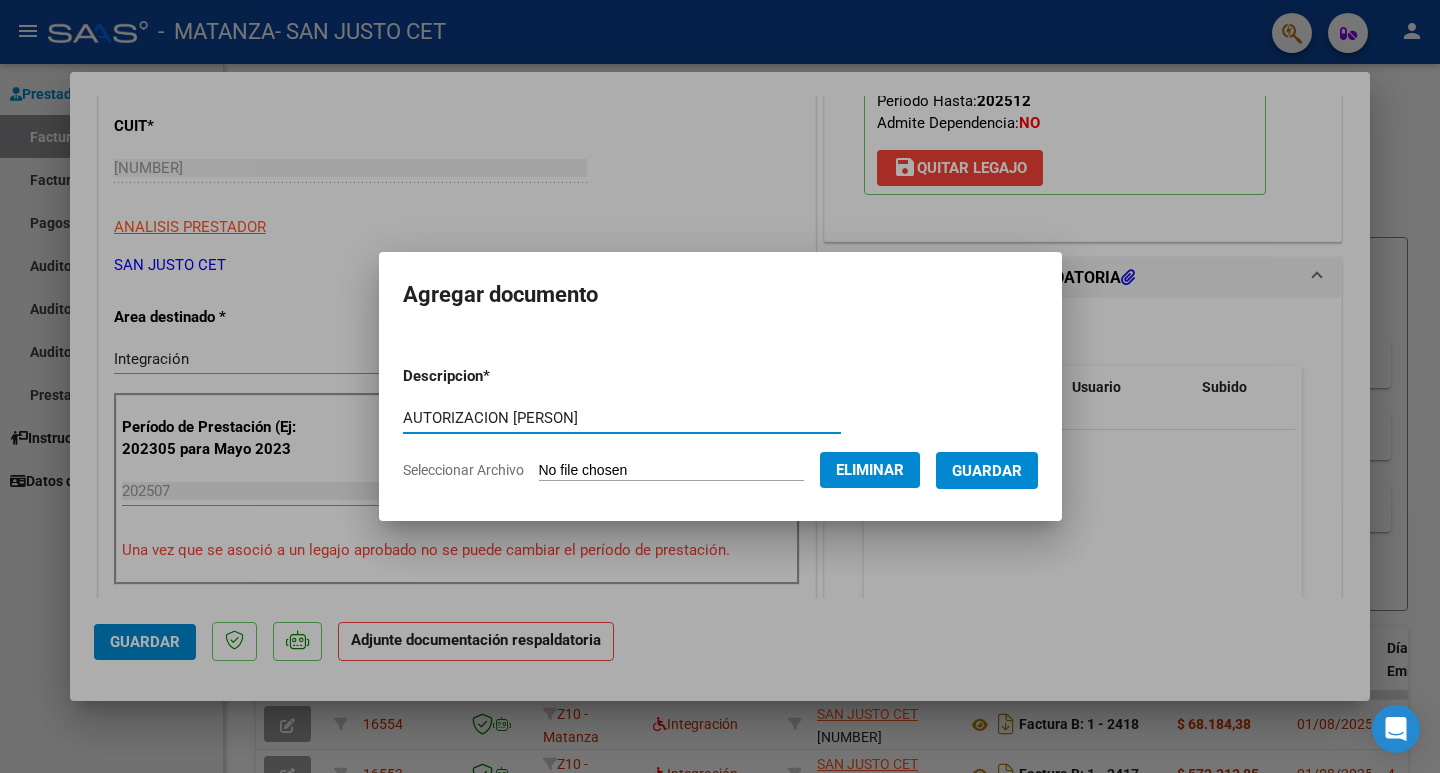type on "AUTORIZACION [PERSON]" 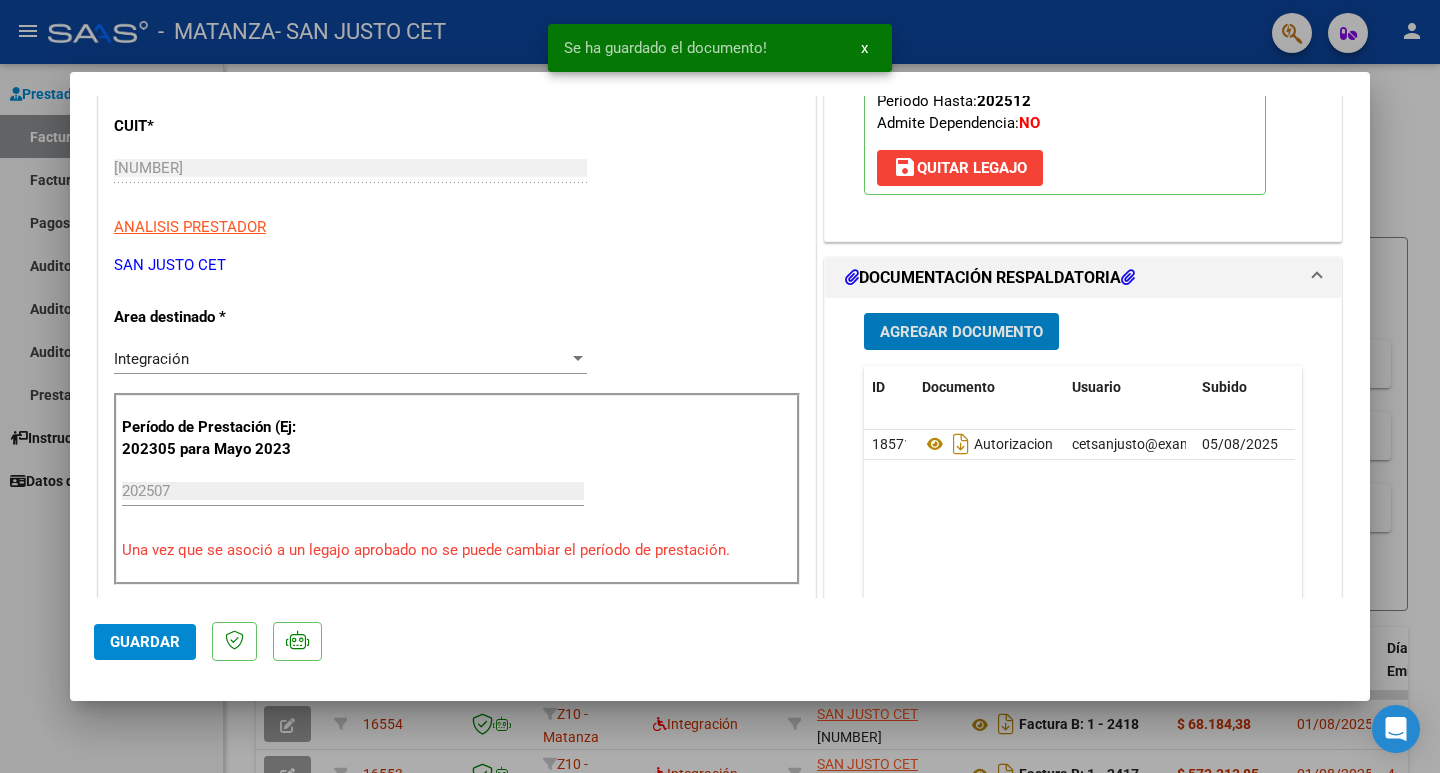 click on "Agregar Documento" at bounding box center (961, 332) 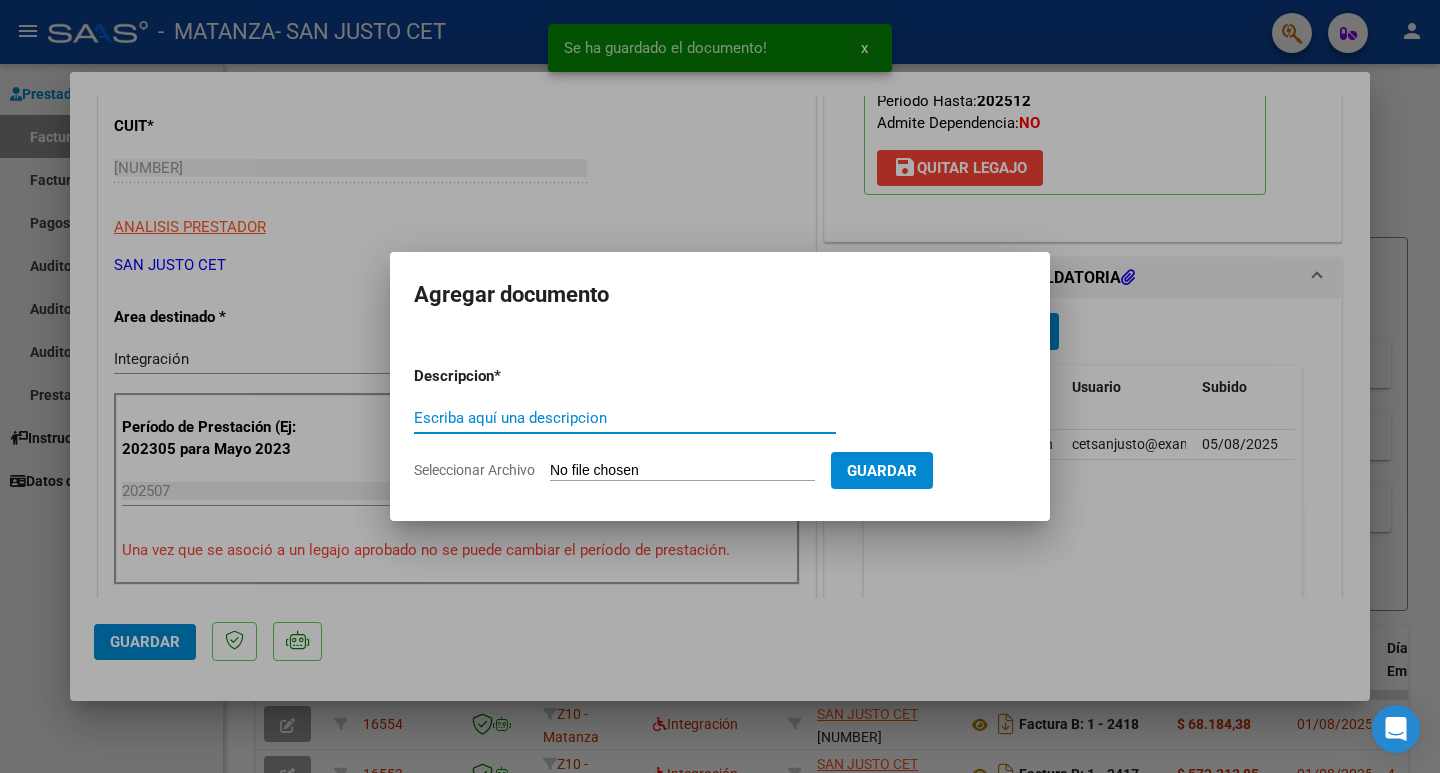 click on "Seleccionar Archivo" at bounding box center [682, 471] 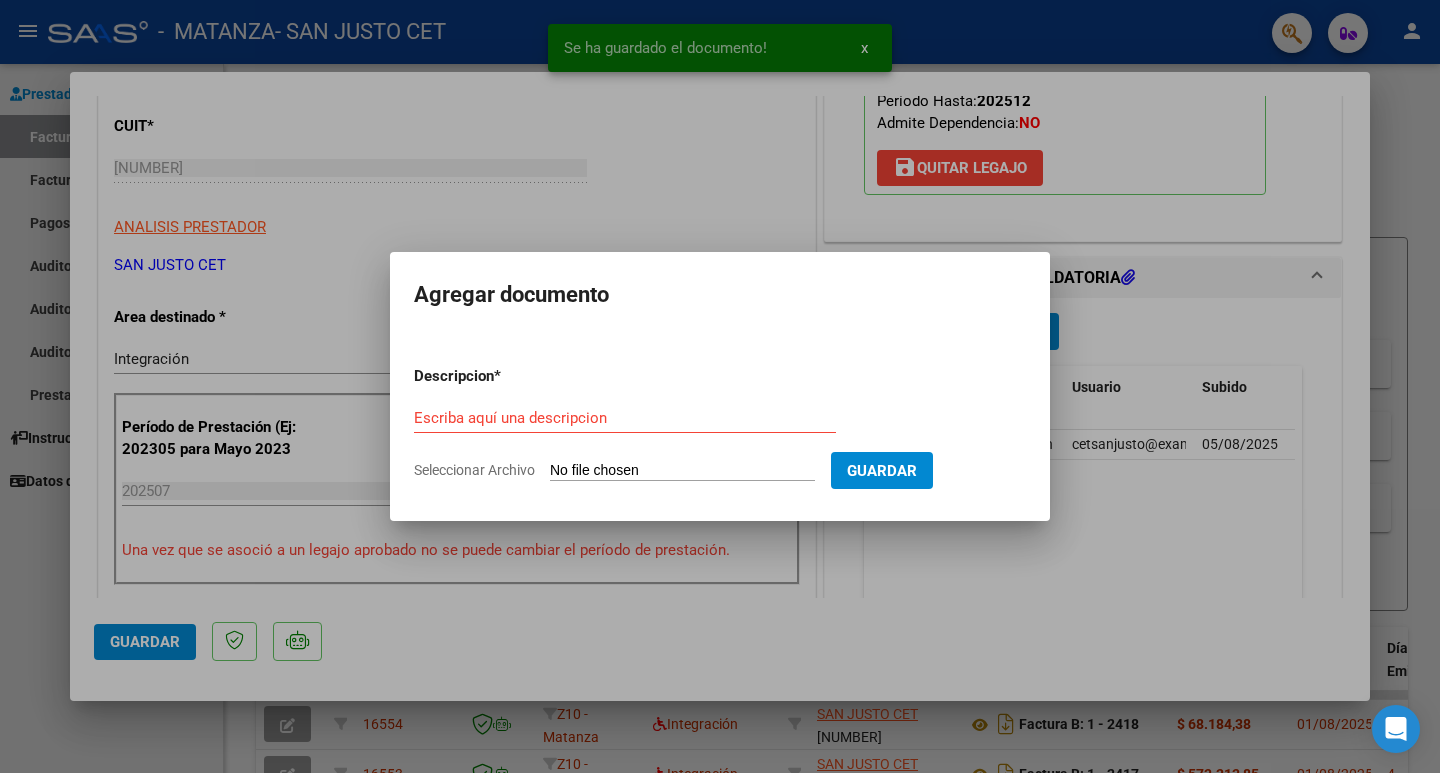type on "C:\fakepath\CONSTANCIA CUIT ARCA SAN JUSTO CET.pdf" 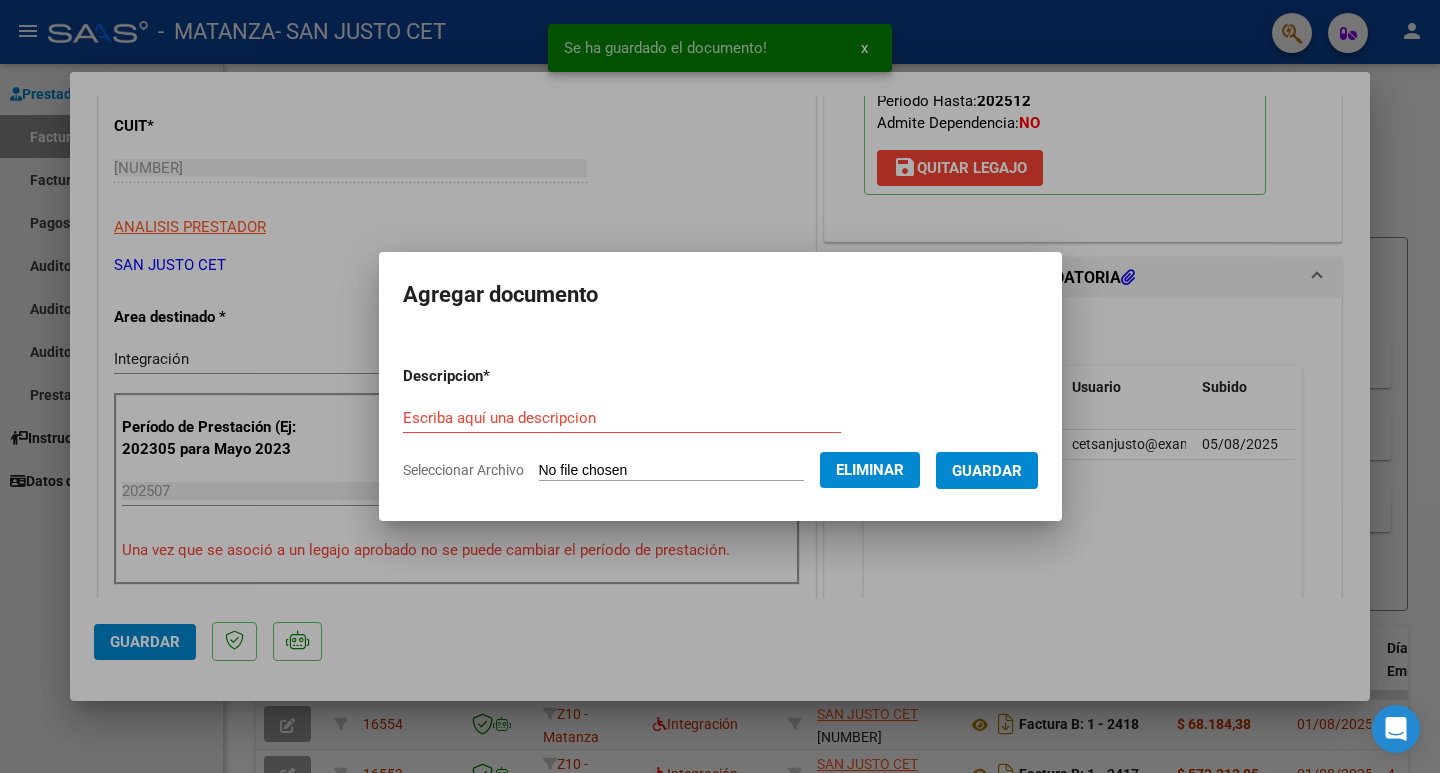 click on "Escriba aquí una descripcion" at bounding box center [622, 418] 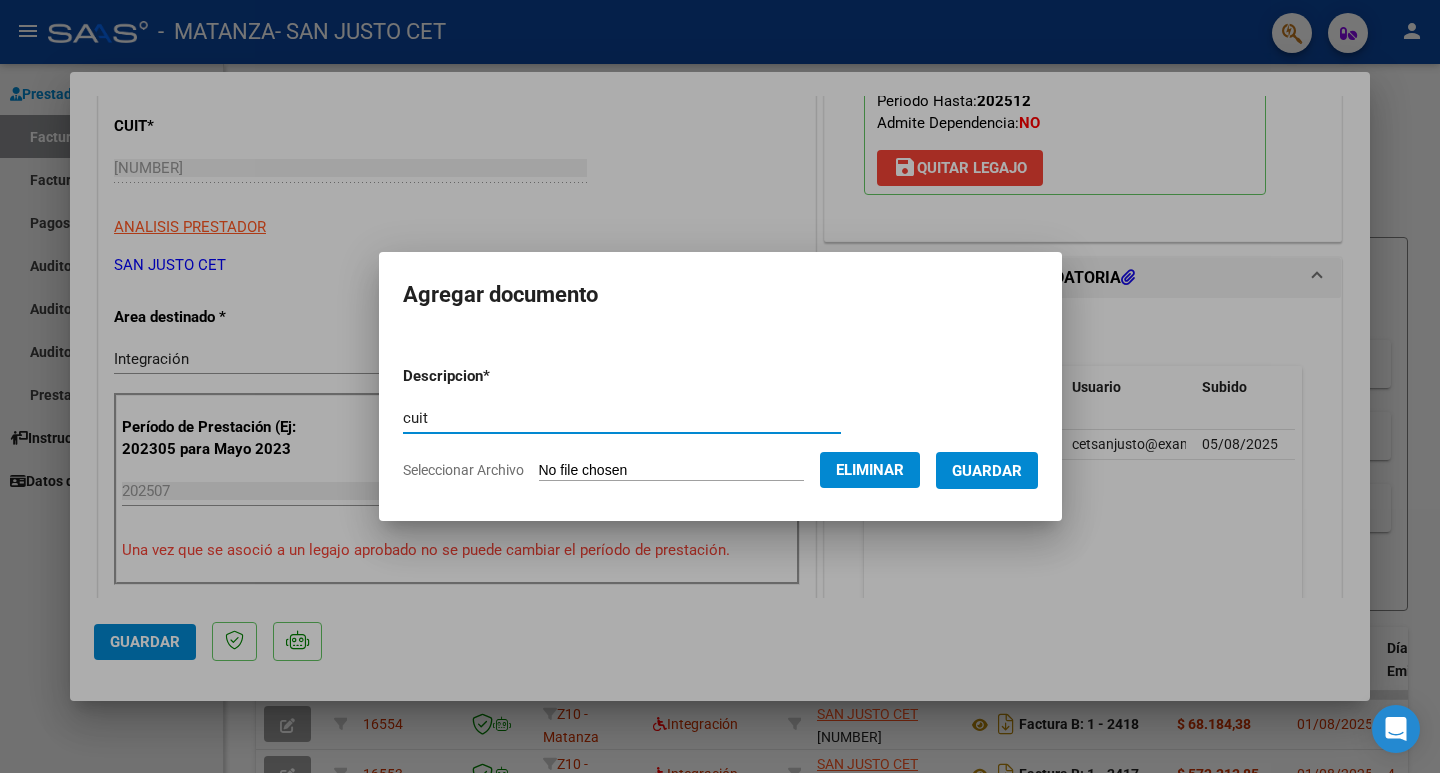 type on "cuit" 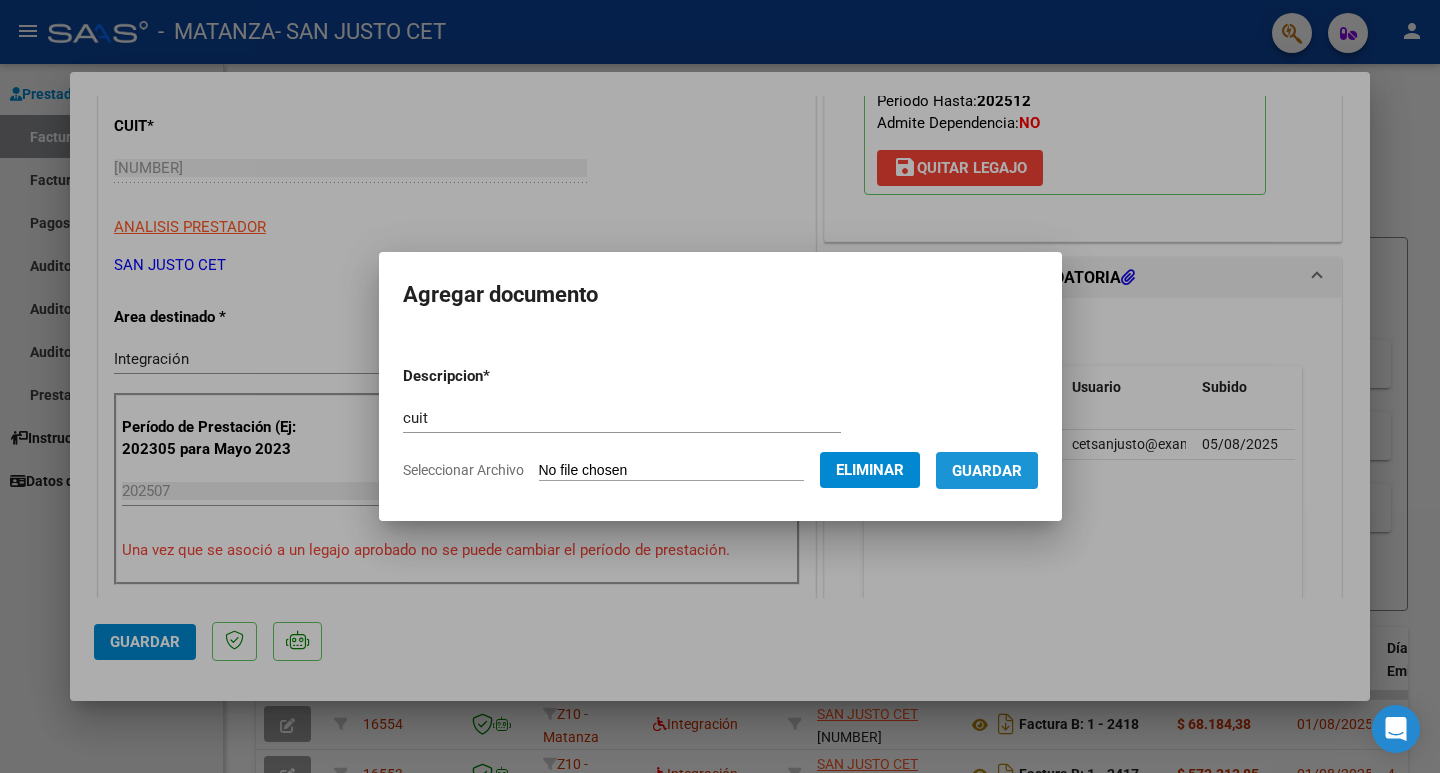 click on "Guardar" at bounding box center [987, 470] 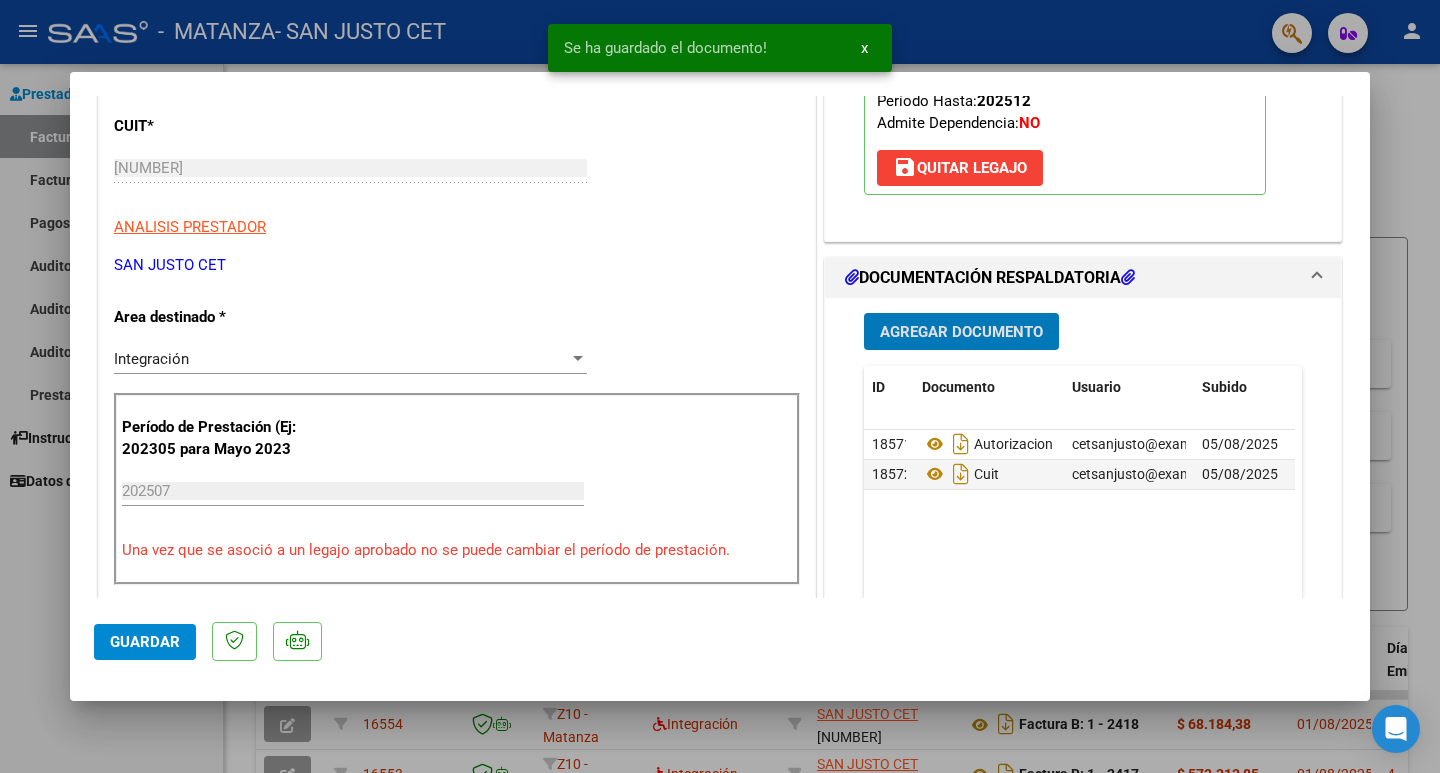 click on "Agregar Documento" at bounding box center (961, 332) 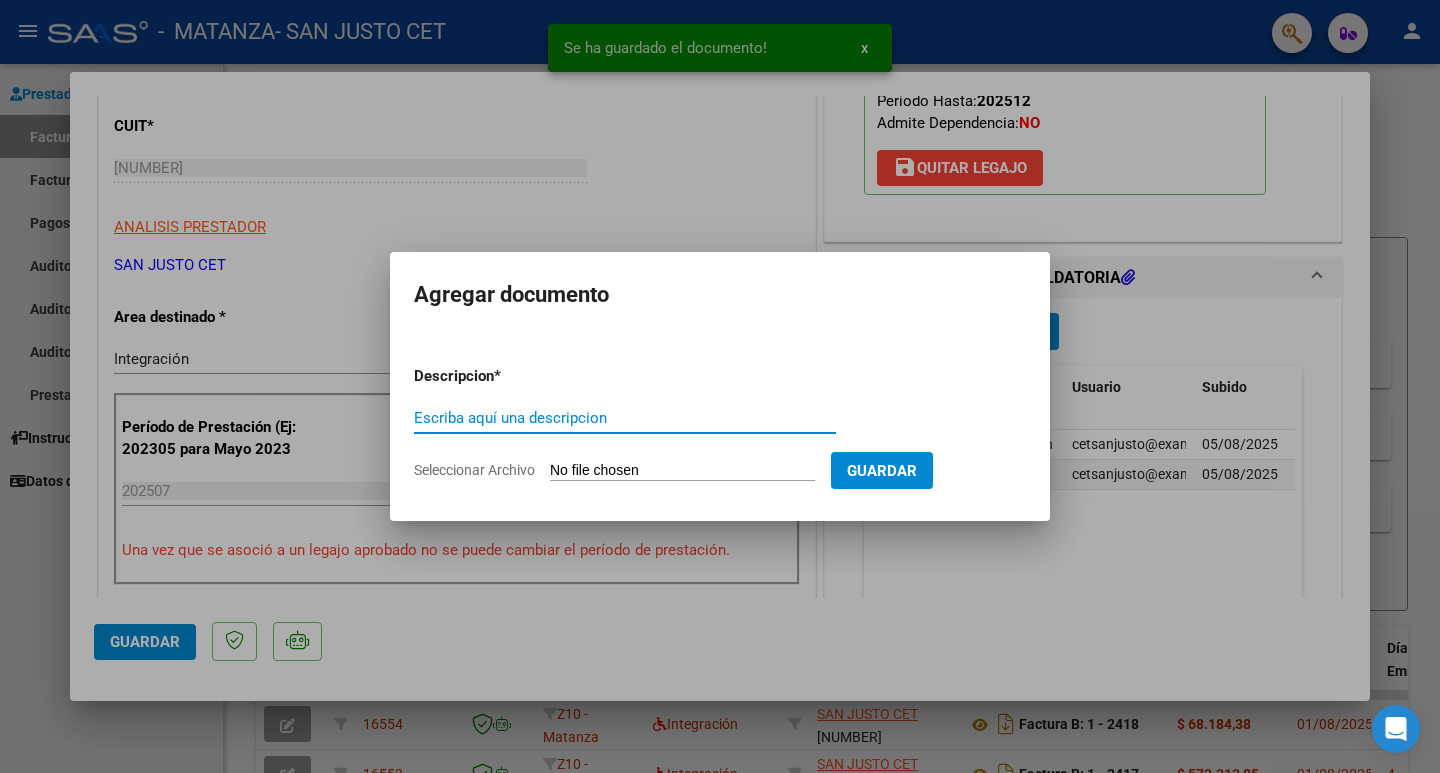 click on "Seleccionar Archivo" at bounding box center (682, 471) 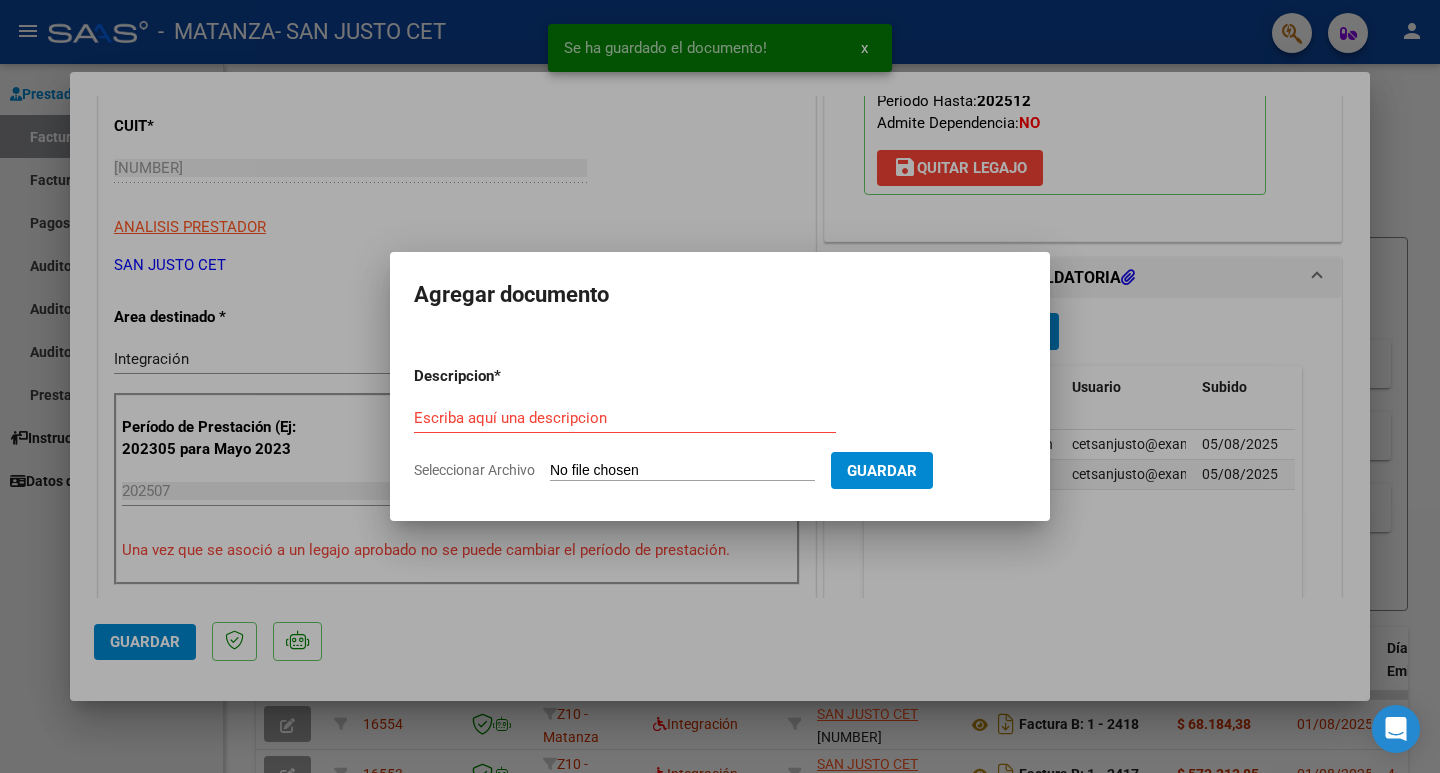 type on "C:\fakepath\CONSTANCIA DE CONCURRENCIA - [PERSON] [PERSON].pdf" 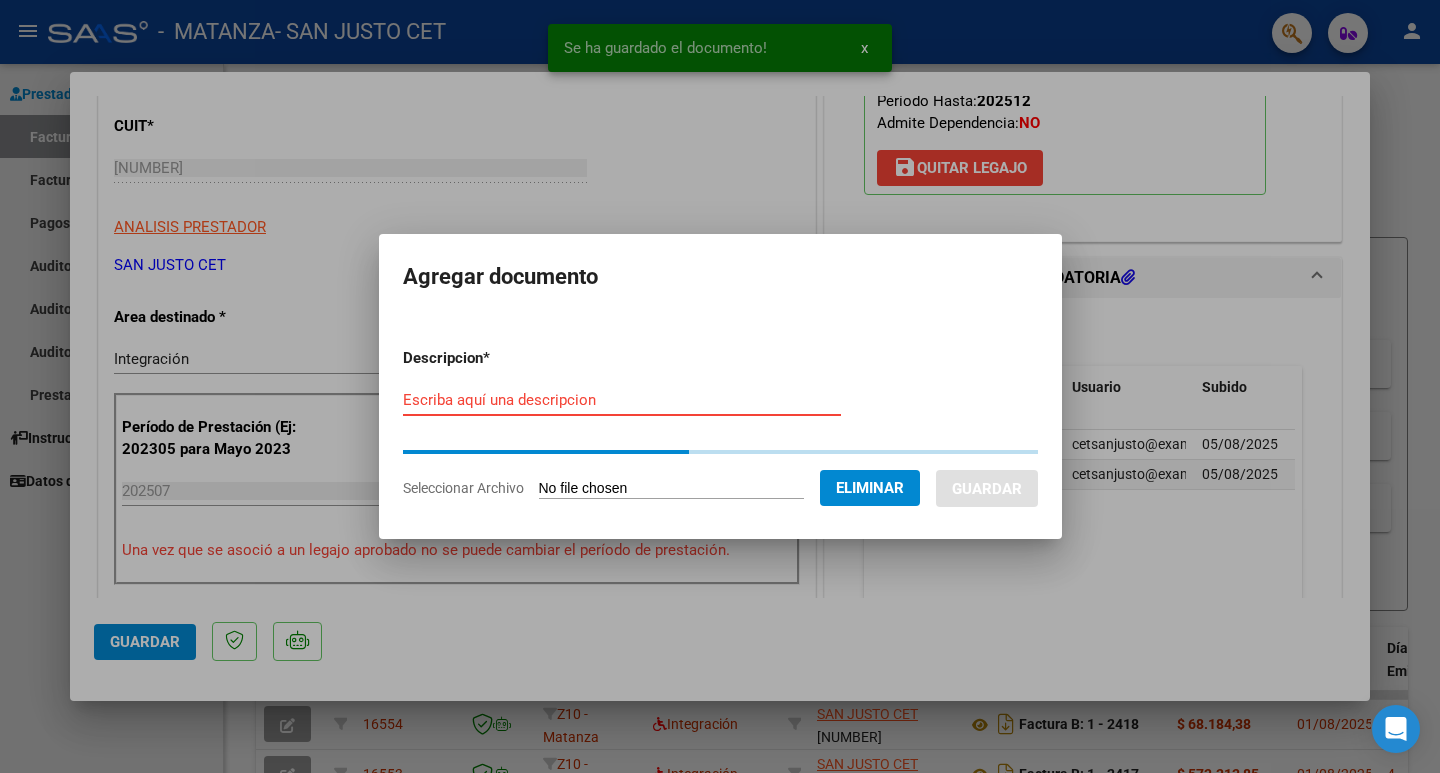 click on "Escriba aquí una descripcion" at bounding box center [622, 400] 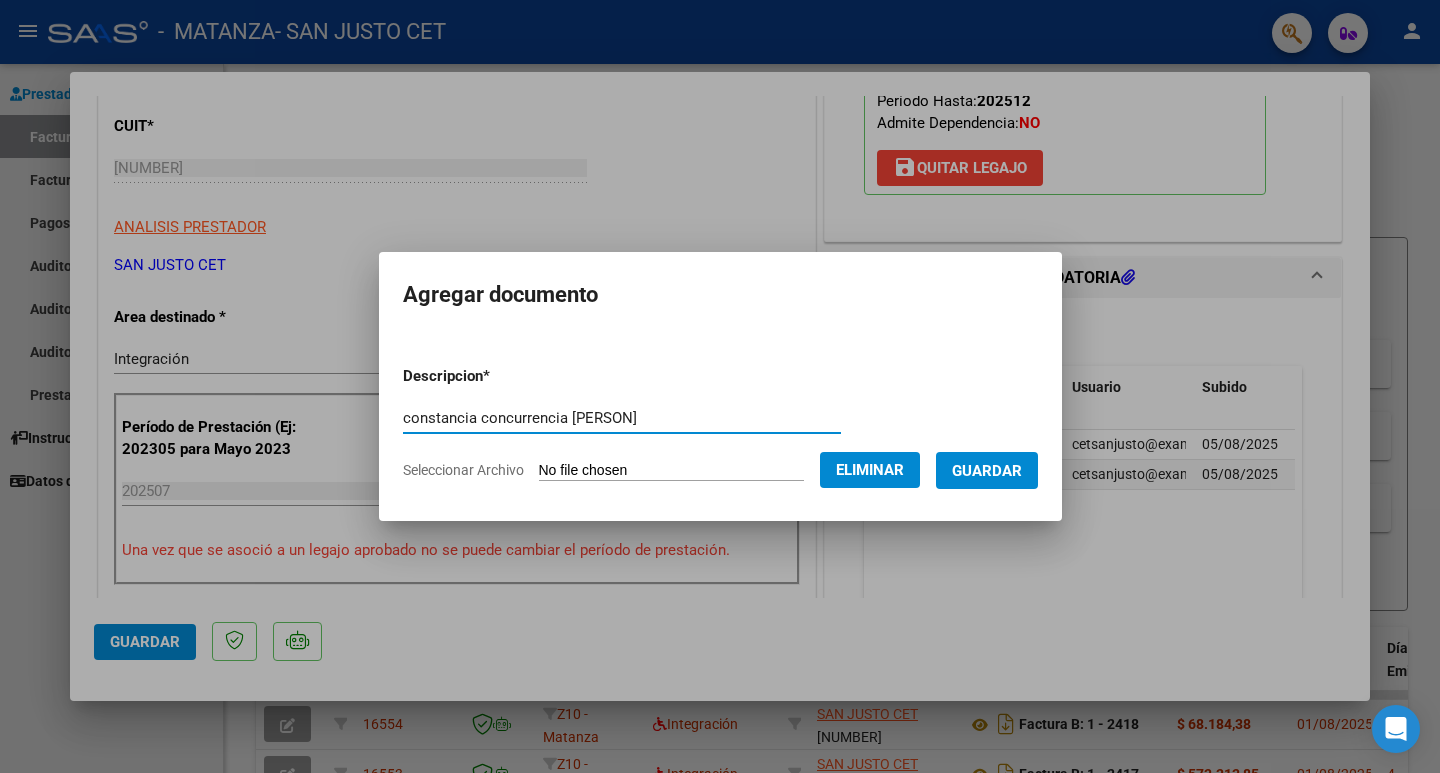 type on "constancia concurrencia [PERSON]" 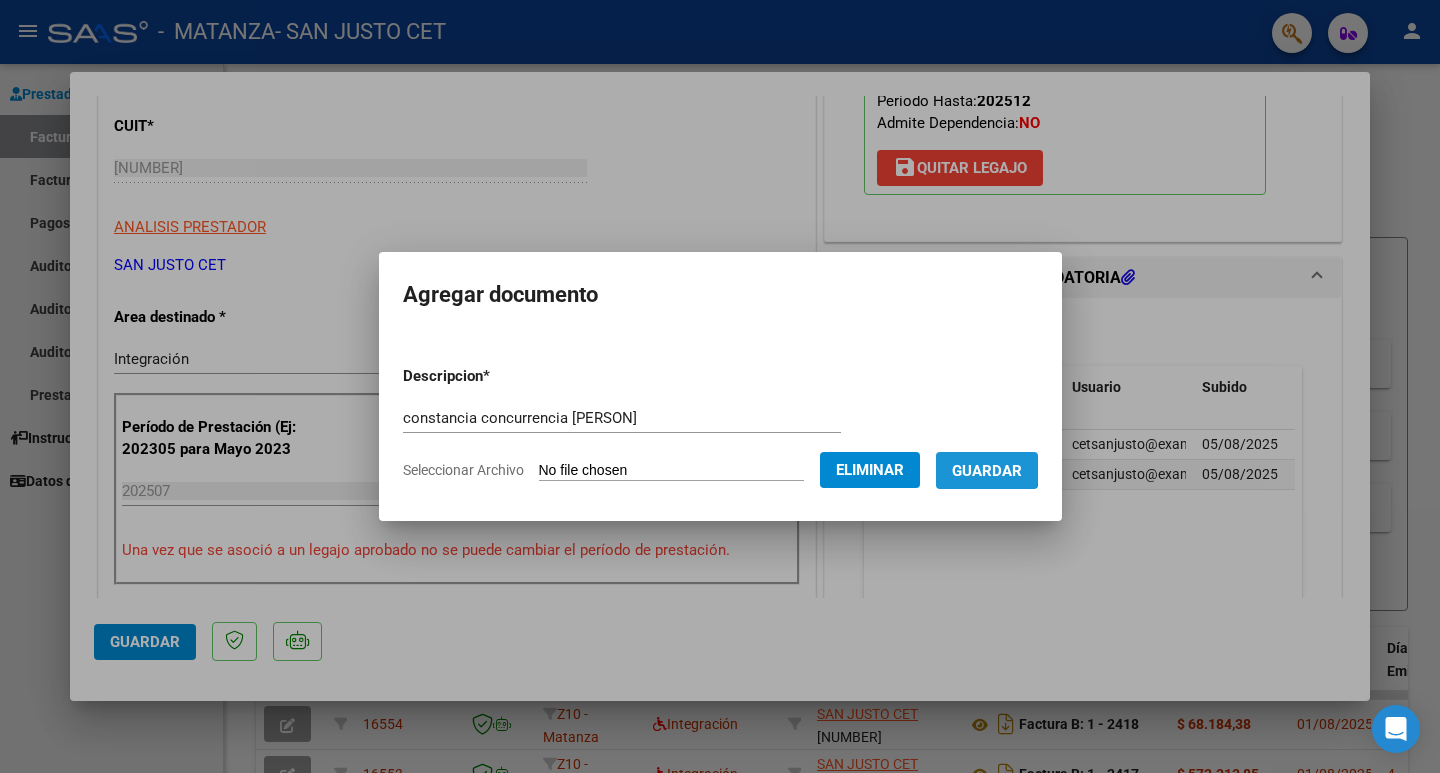 click on "Guardar" at bounding box center (987, 471) 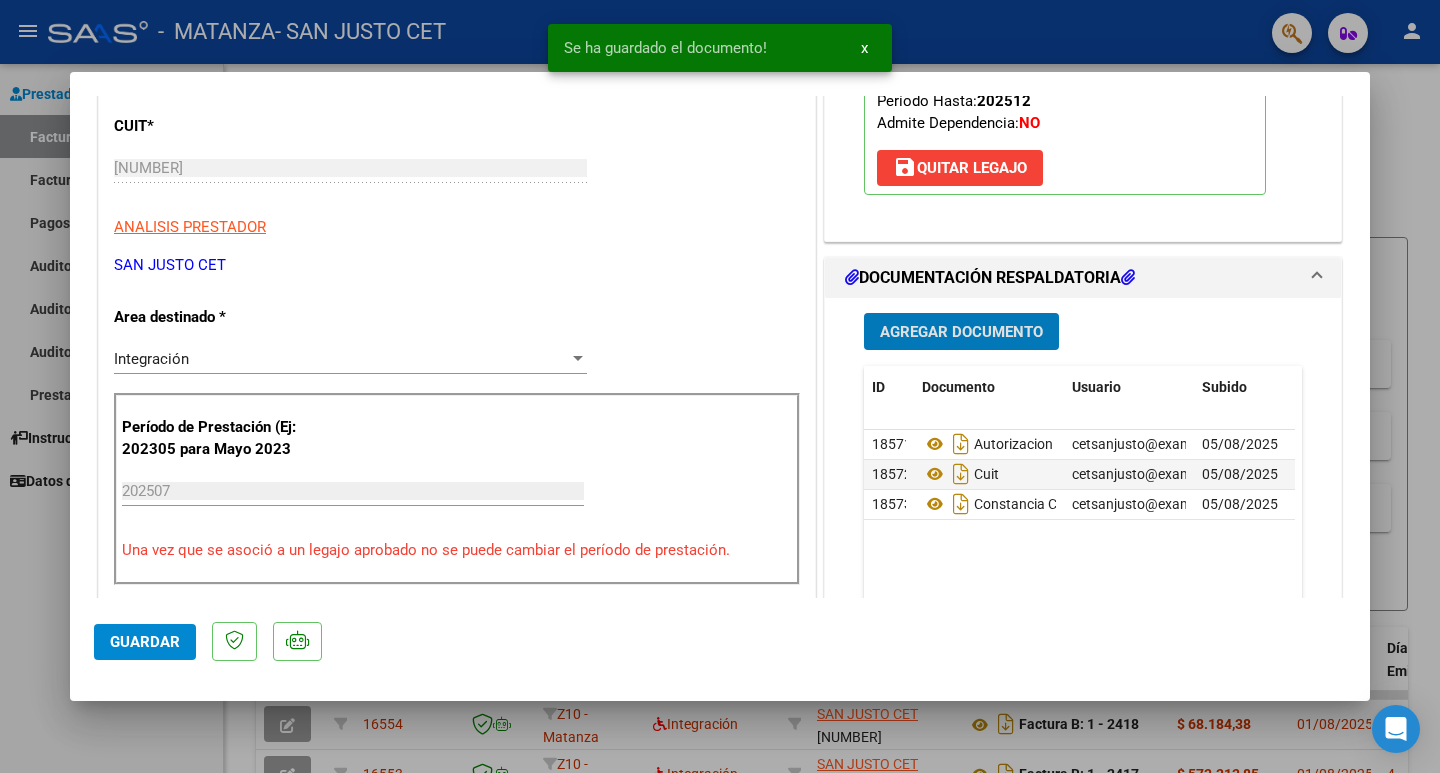 click on "Agregar Documento" at bounding box center (961, 331) 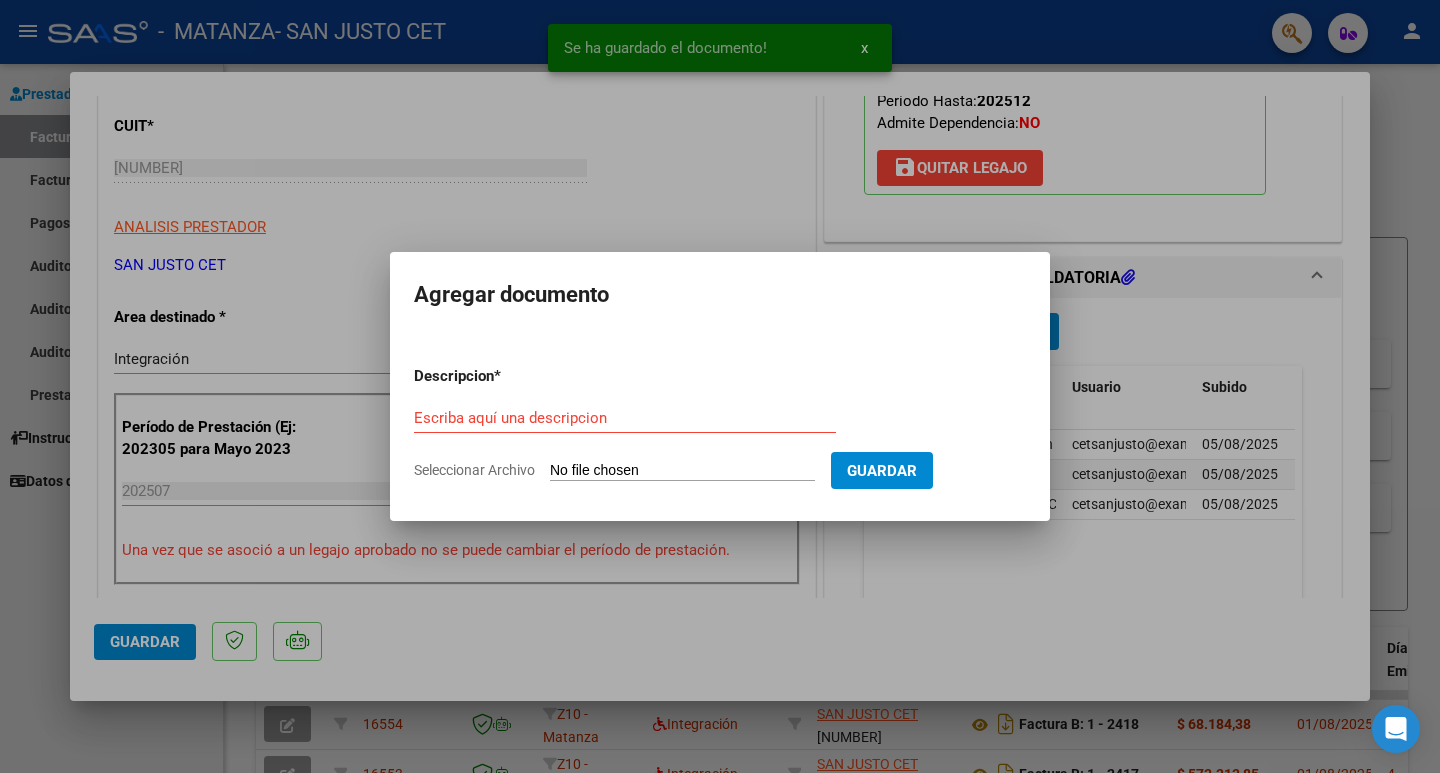 click on "Descripcion  *   Escriba aquí una descripcion  Seleccionar Archivo Guardar" at bounding box center [720, 423] 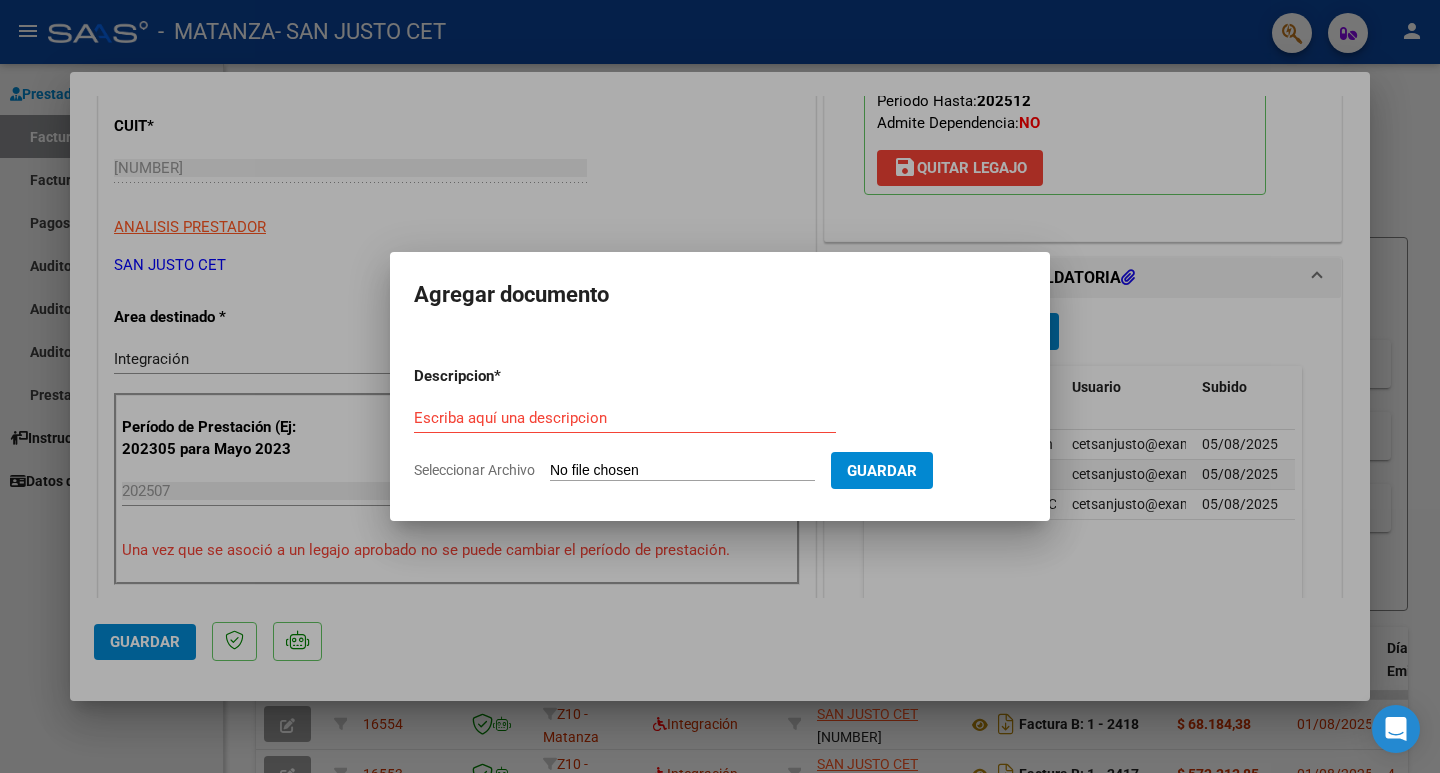 type on "C:\fakepath\FC OSPMLM [PERSON] [PERSON] 2419.pdf" 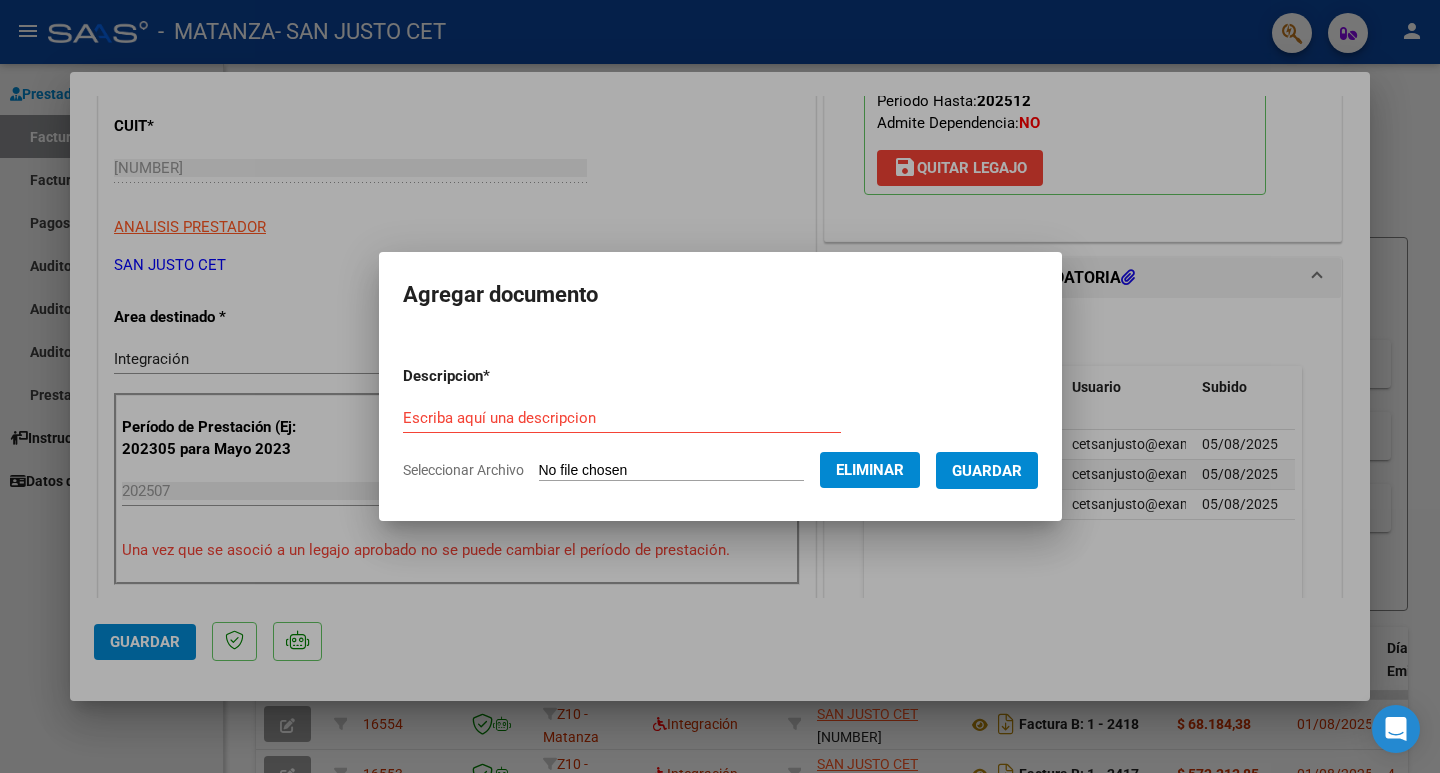 click on "Escriba aquí una descripcion" at bounding box center [622, 418] 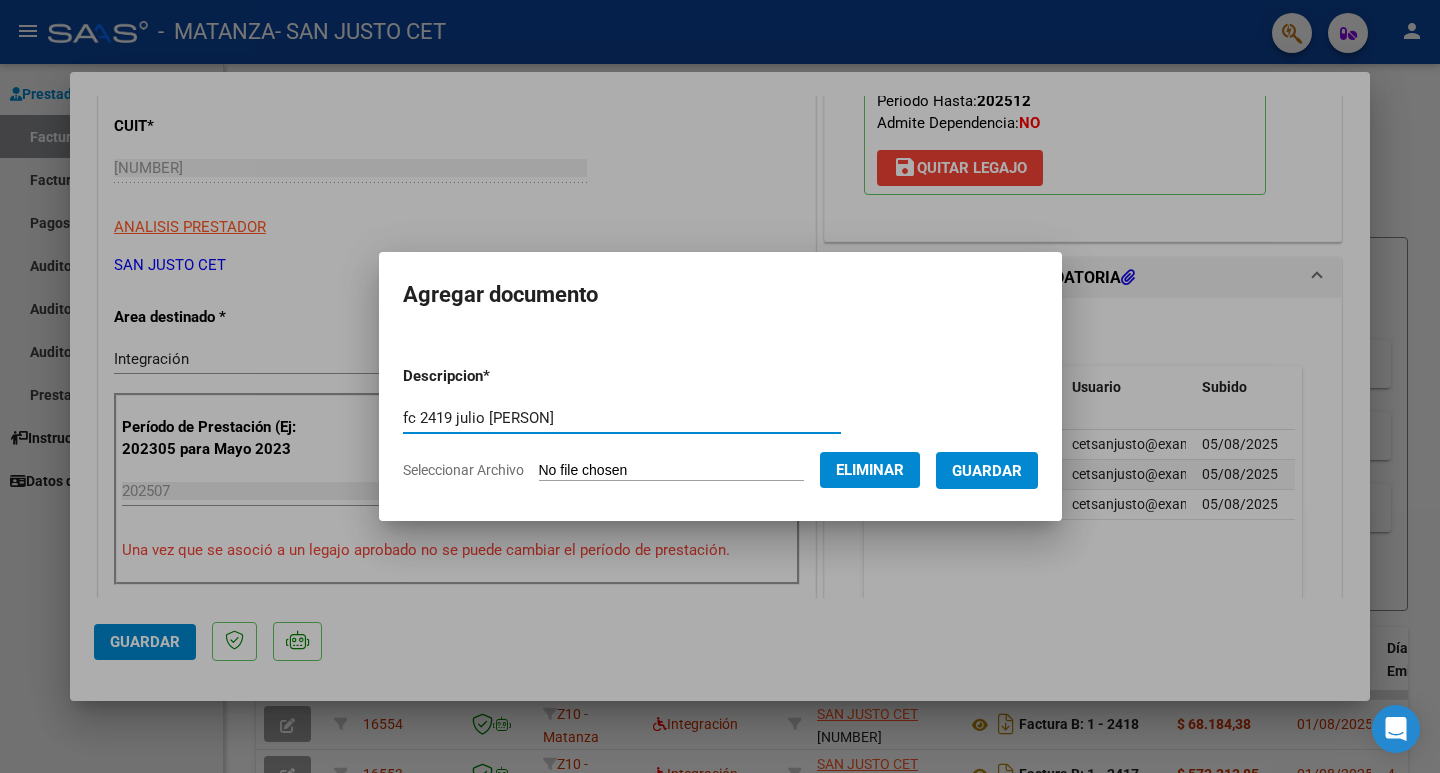 type on "fc 2419 julio [PERSON]" 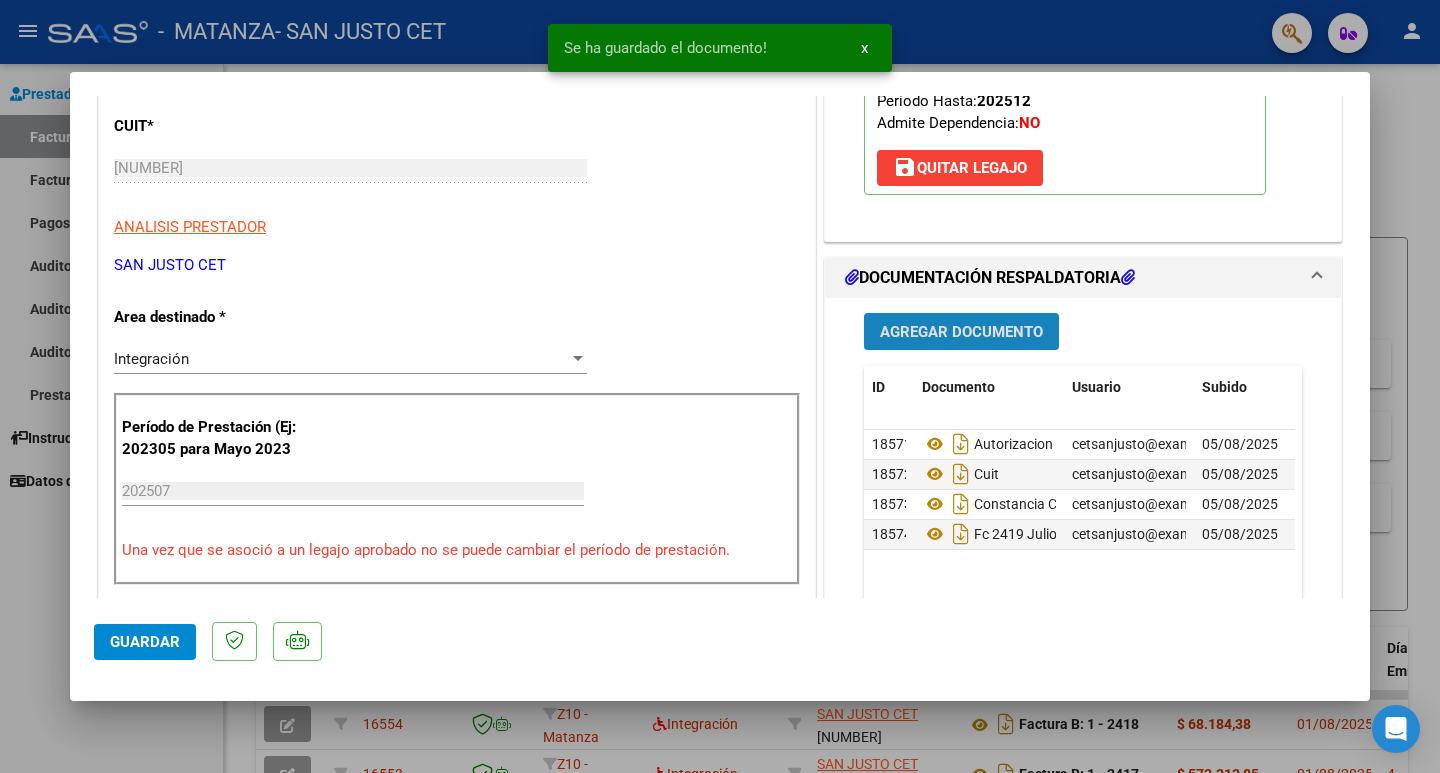 click on "Agregar Documento" at bounding box center [961, 332] 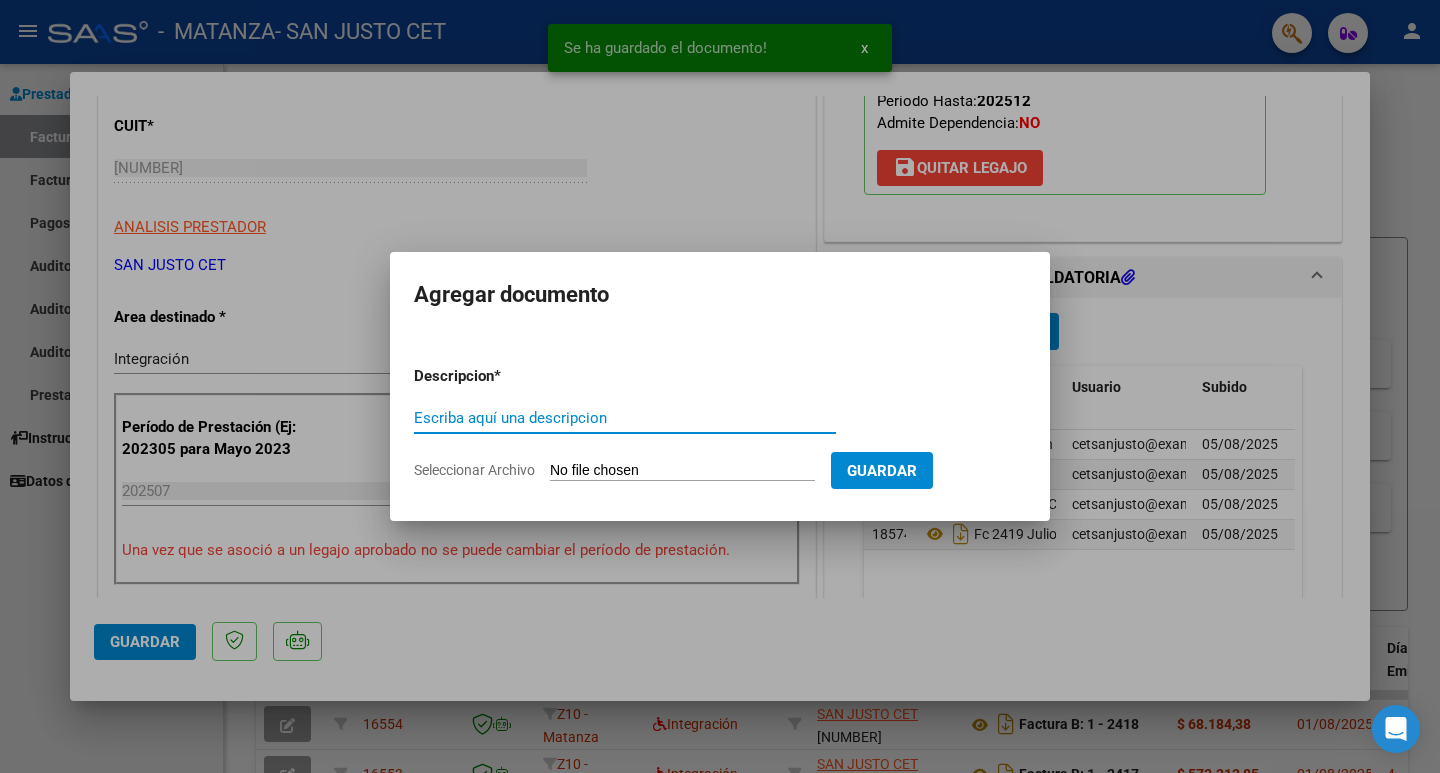 click on "Seleccionar Archivo" at bounding box center (682, 471) 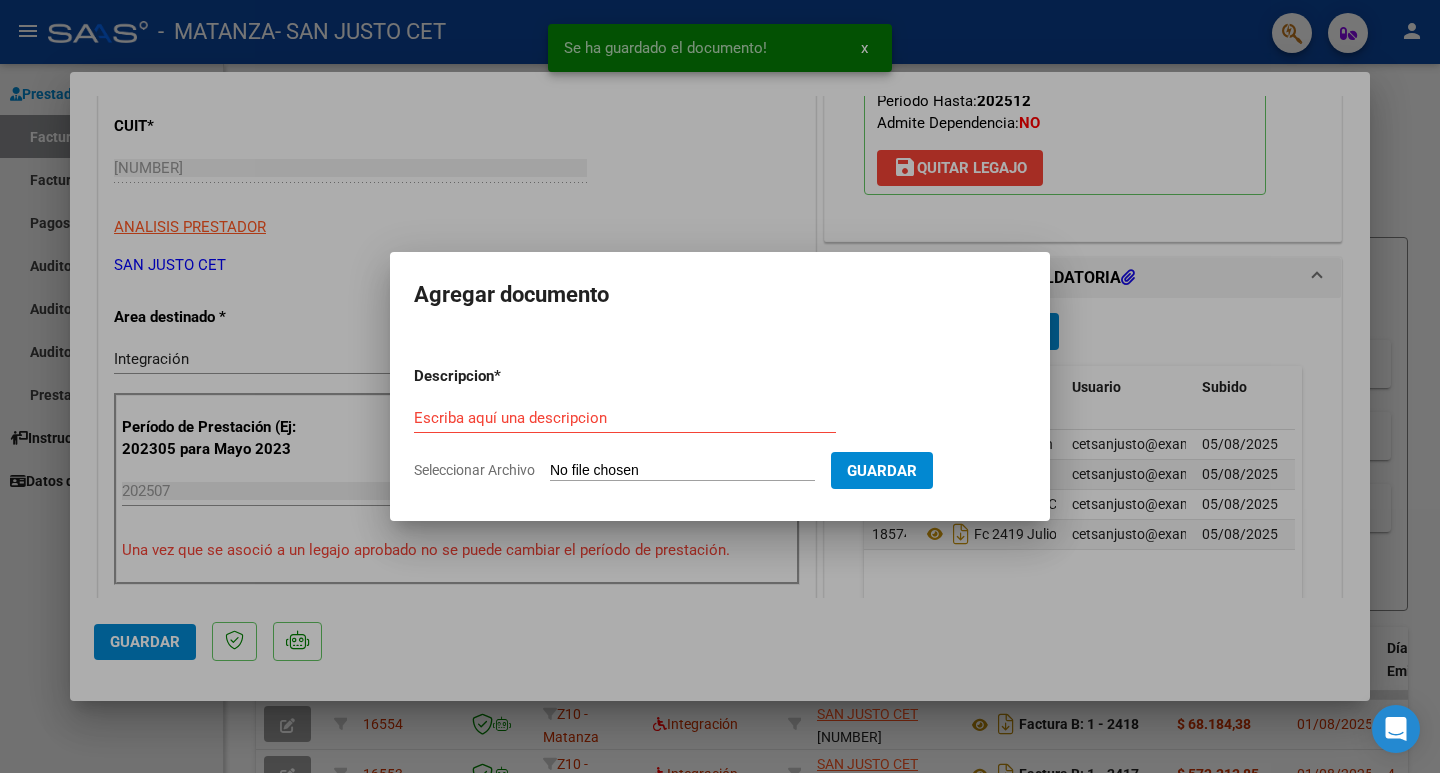 type on "C:\fakepath\JULIO ASIST - [PERSON] [PERSON] (MUNIC LA MATANZA).pdf" 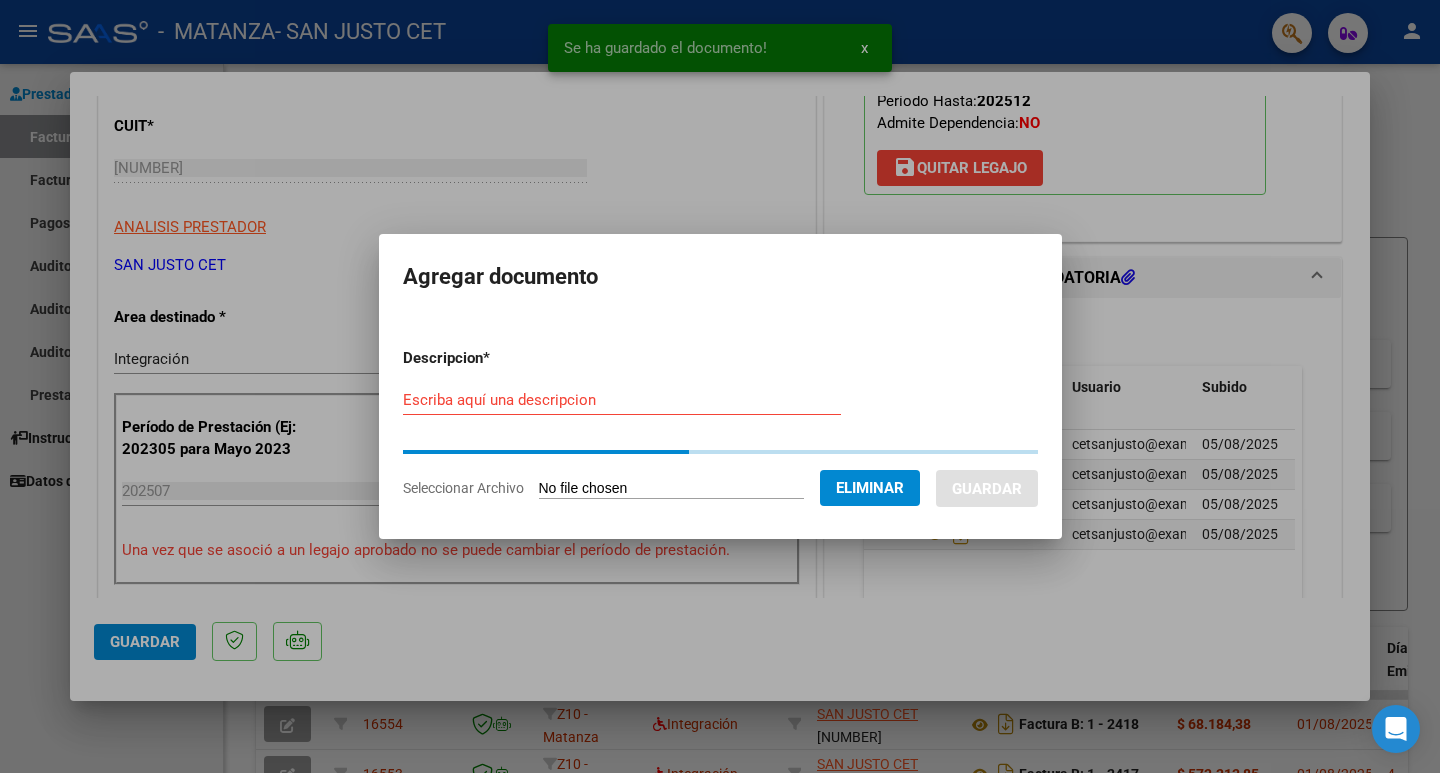 click on "Escriba aquí una descripcion" at bounding box center [622, 400] 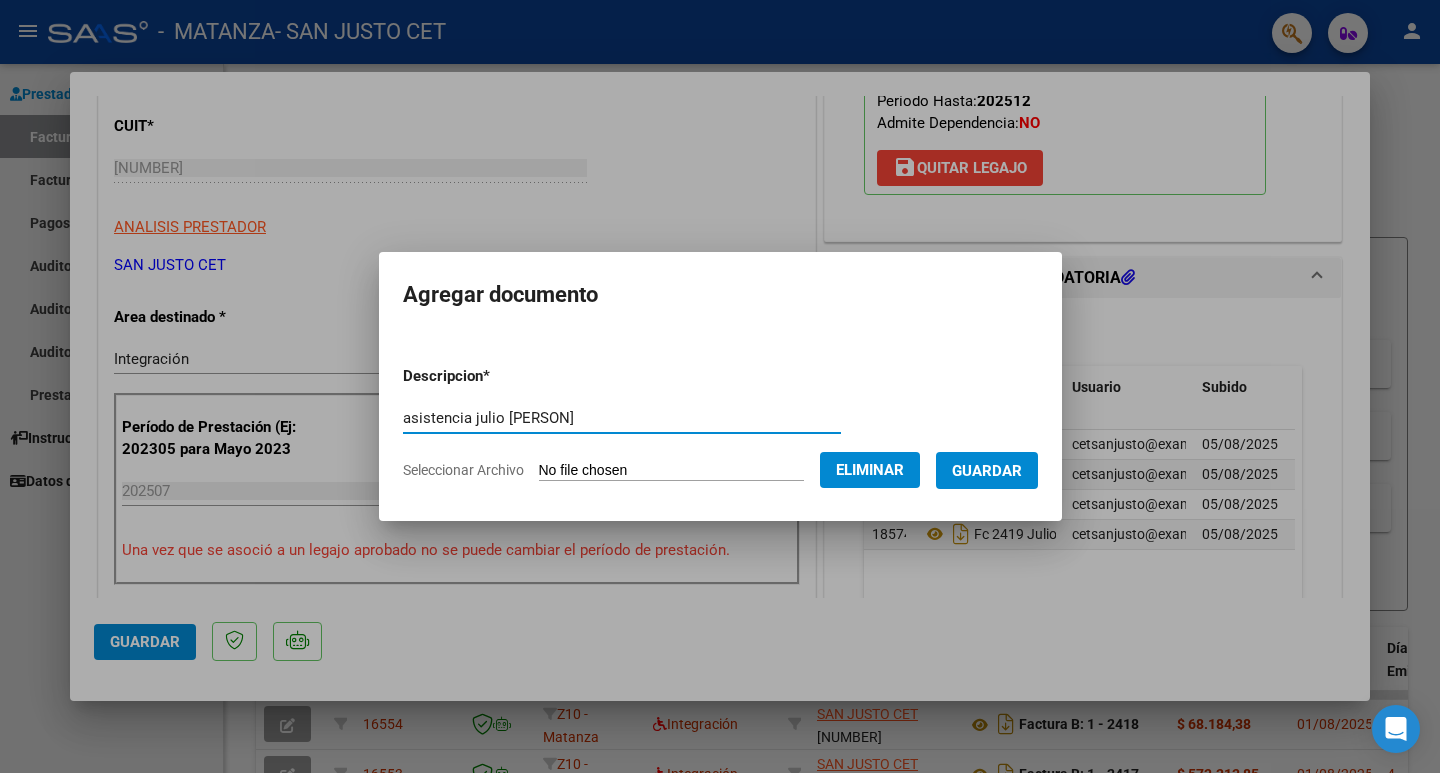 type on "asistencia julio [PERSON]" 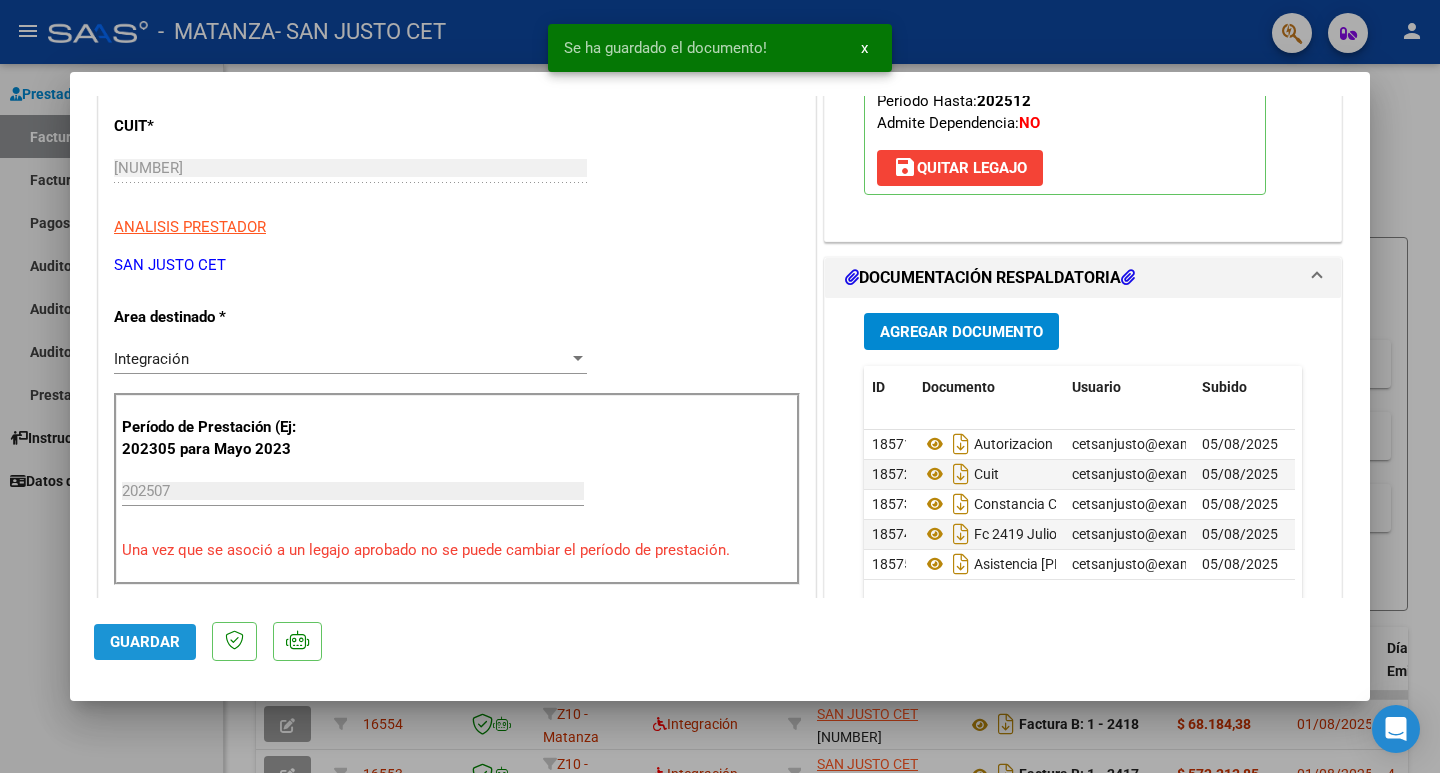 click on "Guardar" 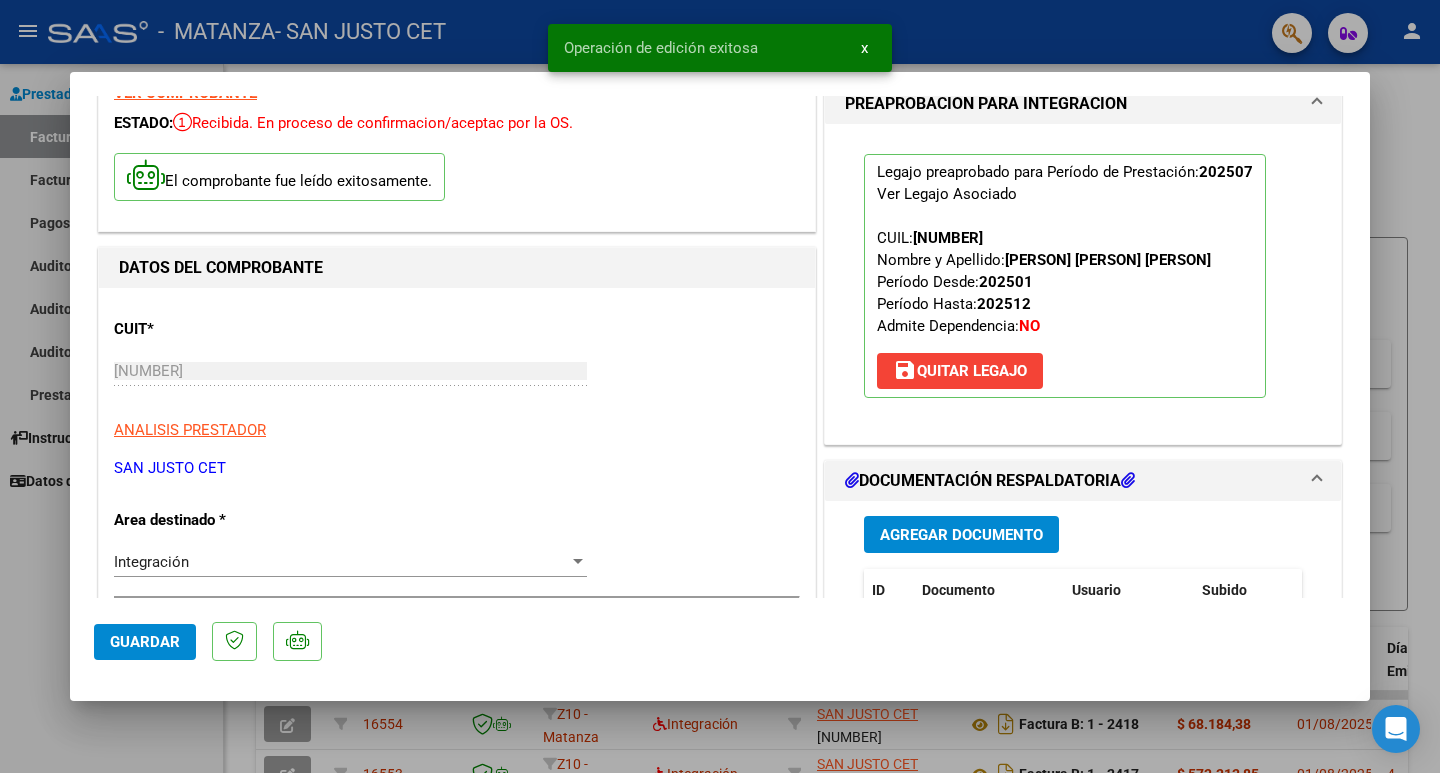 scroll, scrollTop: 200, scrollLeft: 0, axis: vertical 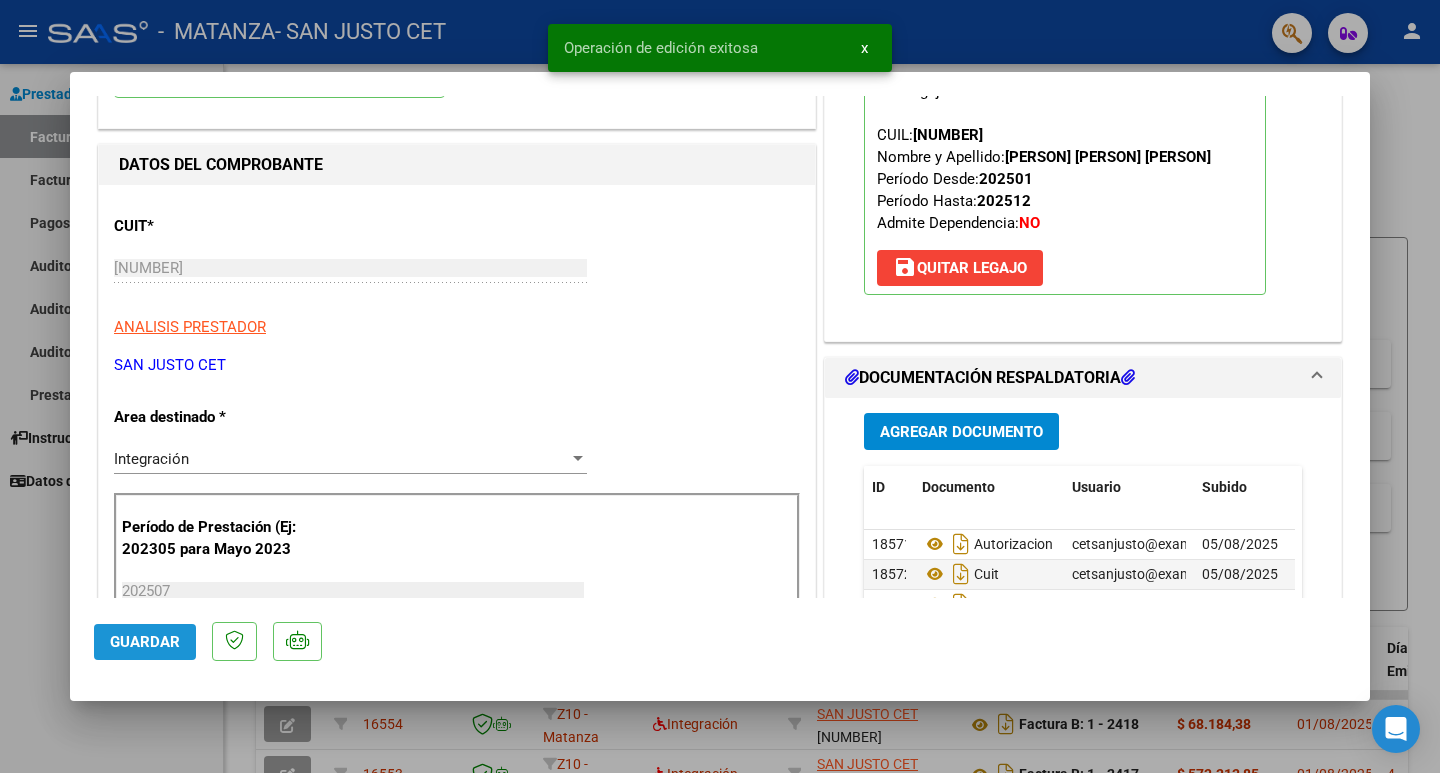 click on "Guardar" 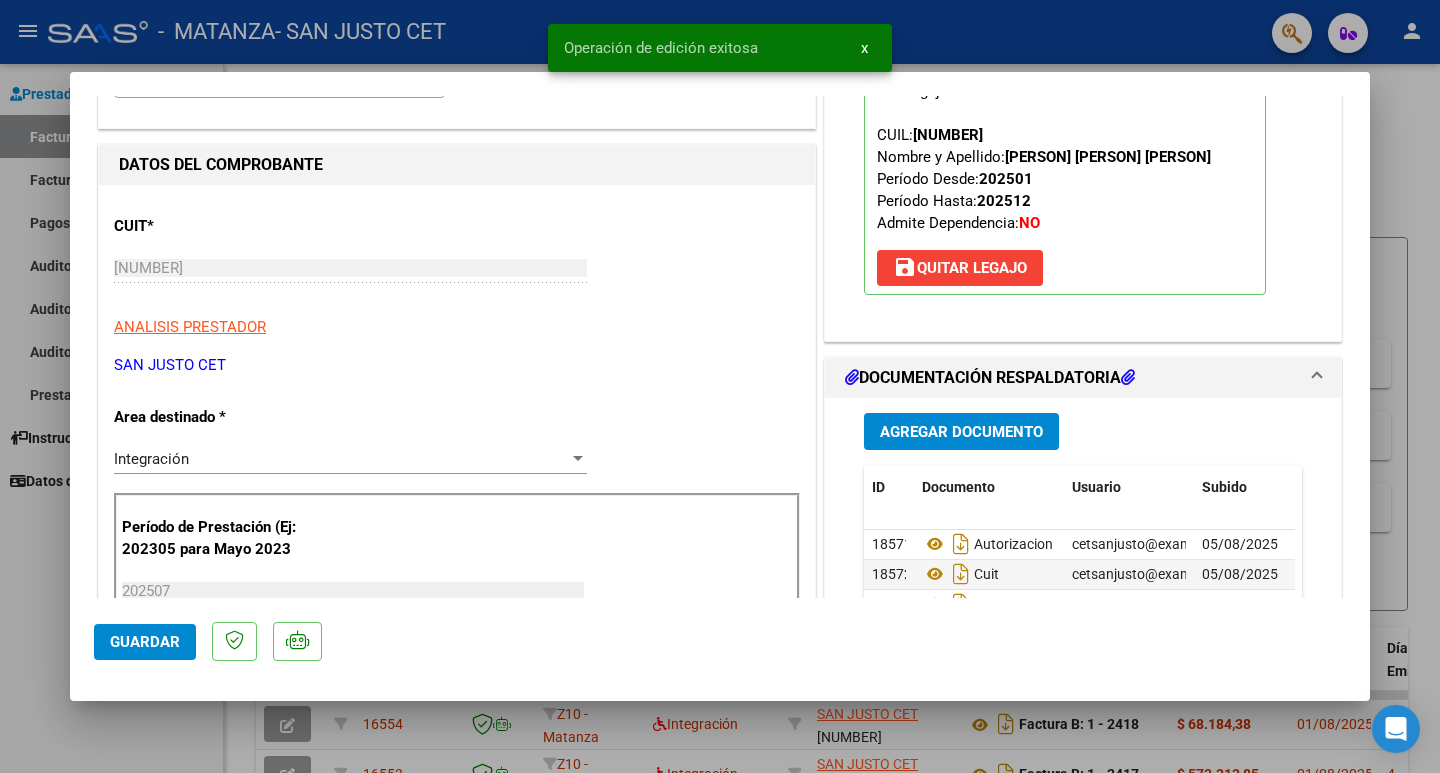 click at bounding box center (720, 386) 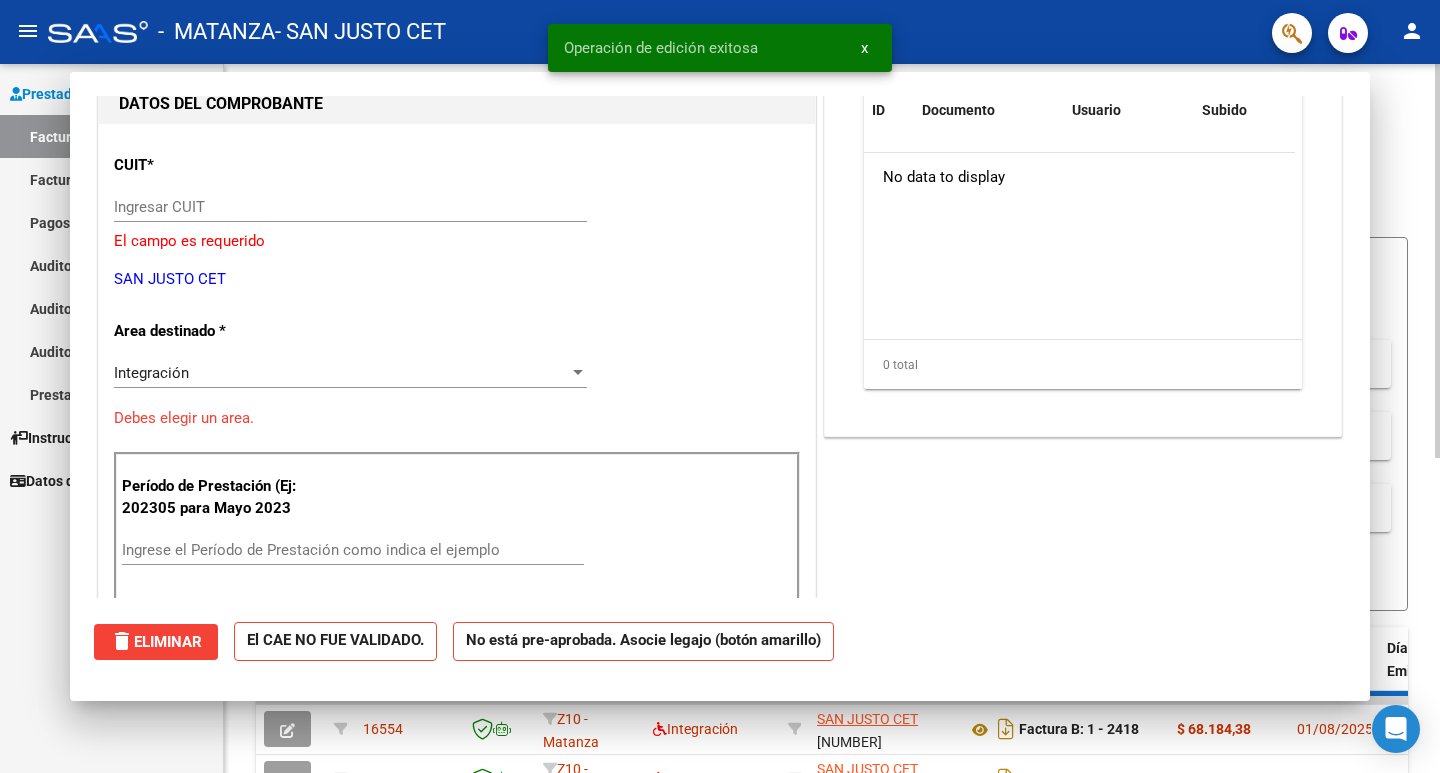 scroll, scrollTop: 212, scrollLeft: 0, axis: vertical 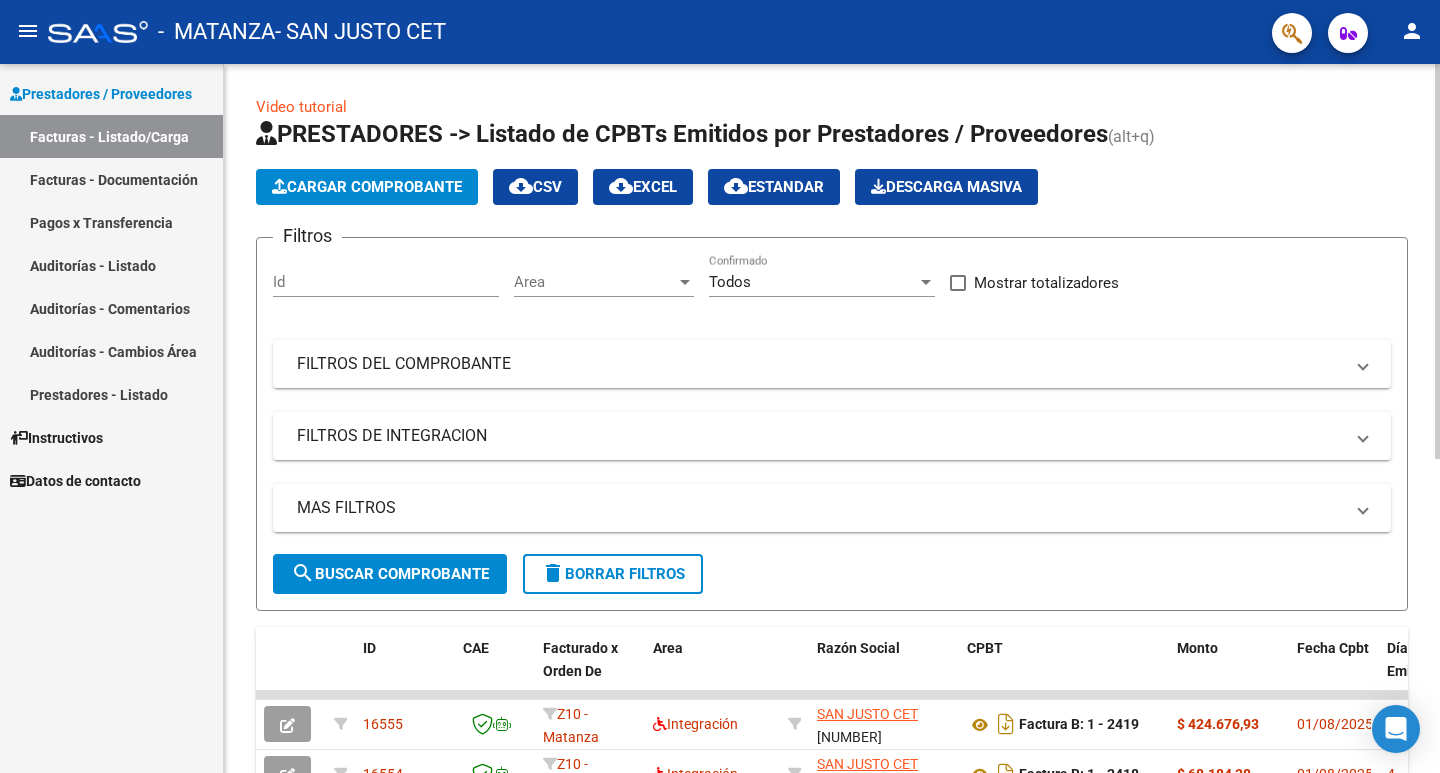 click on "Cargar Comprobante" 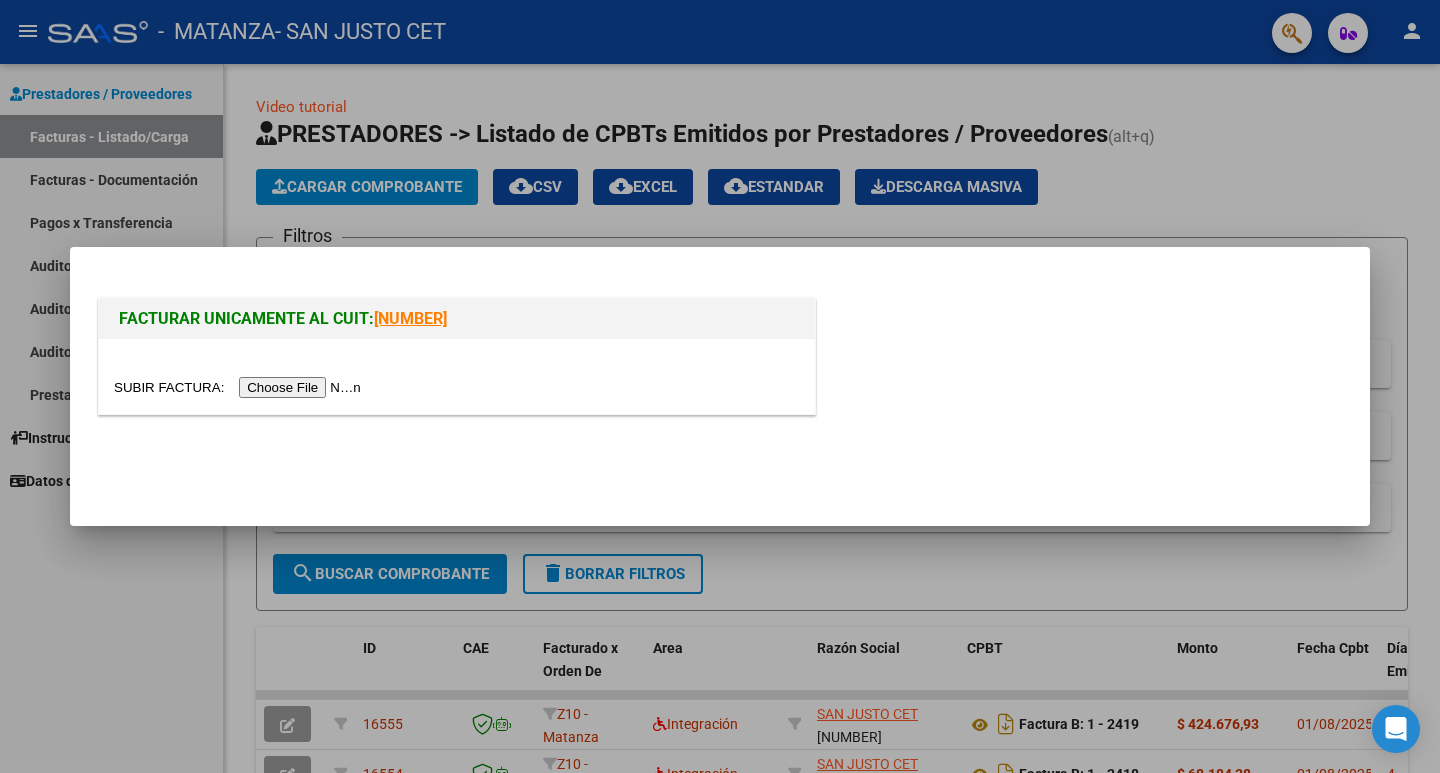 click at bounding box center (240, 387) 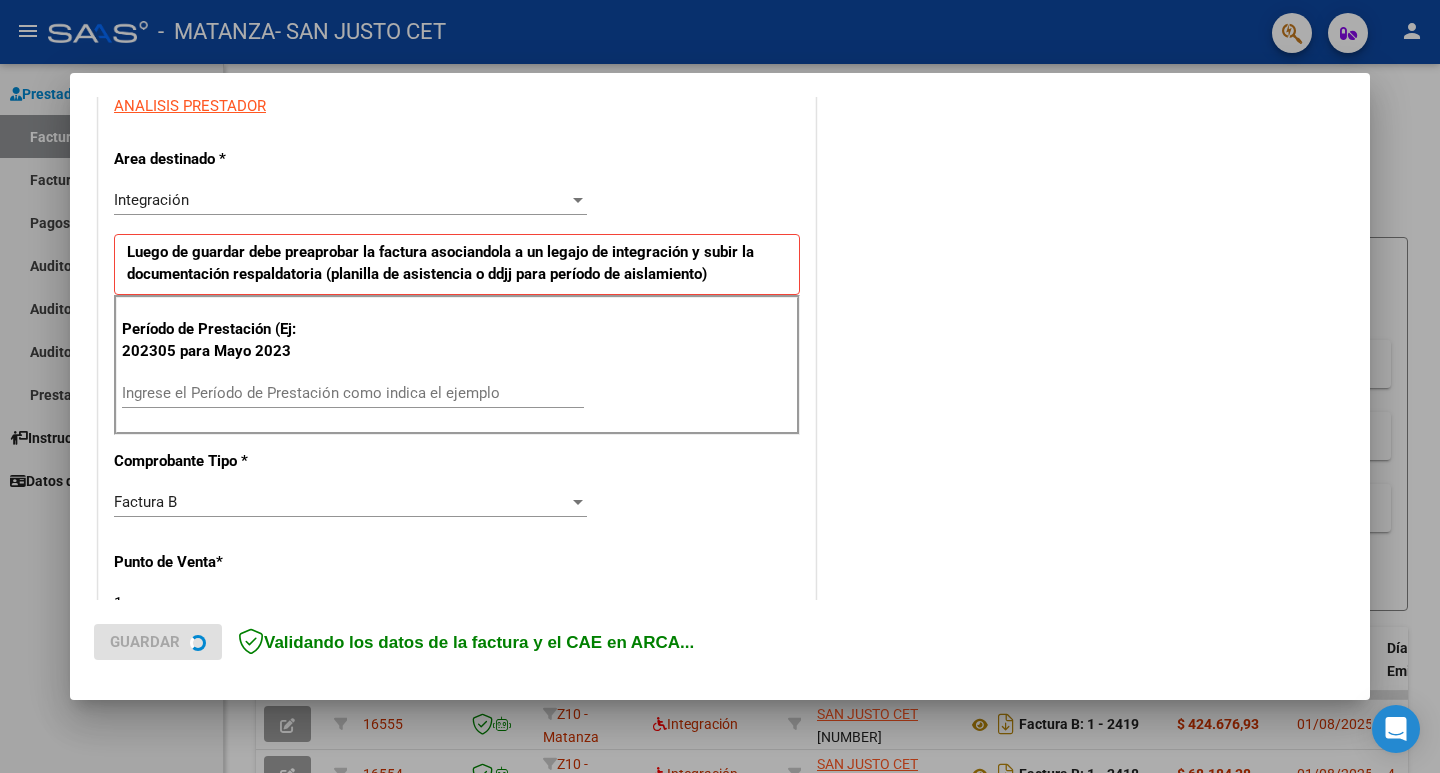 scroll, scrollTop: 400, scrollLeft: 0, axis: vertical 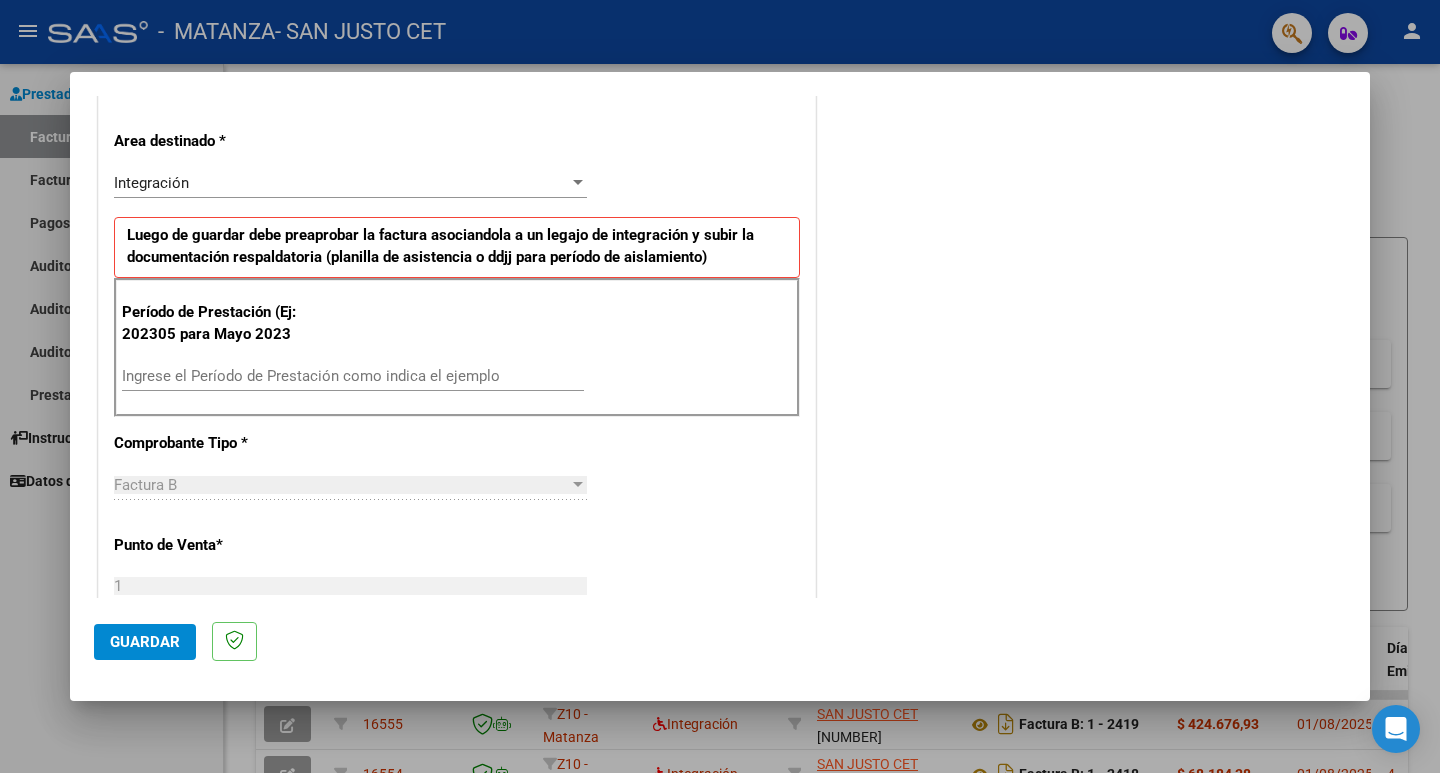 click on "Ingrese el Período de Prestación como indica el ejemplo" at bounding box center [353, 376] 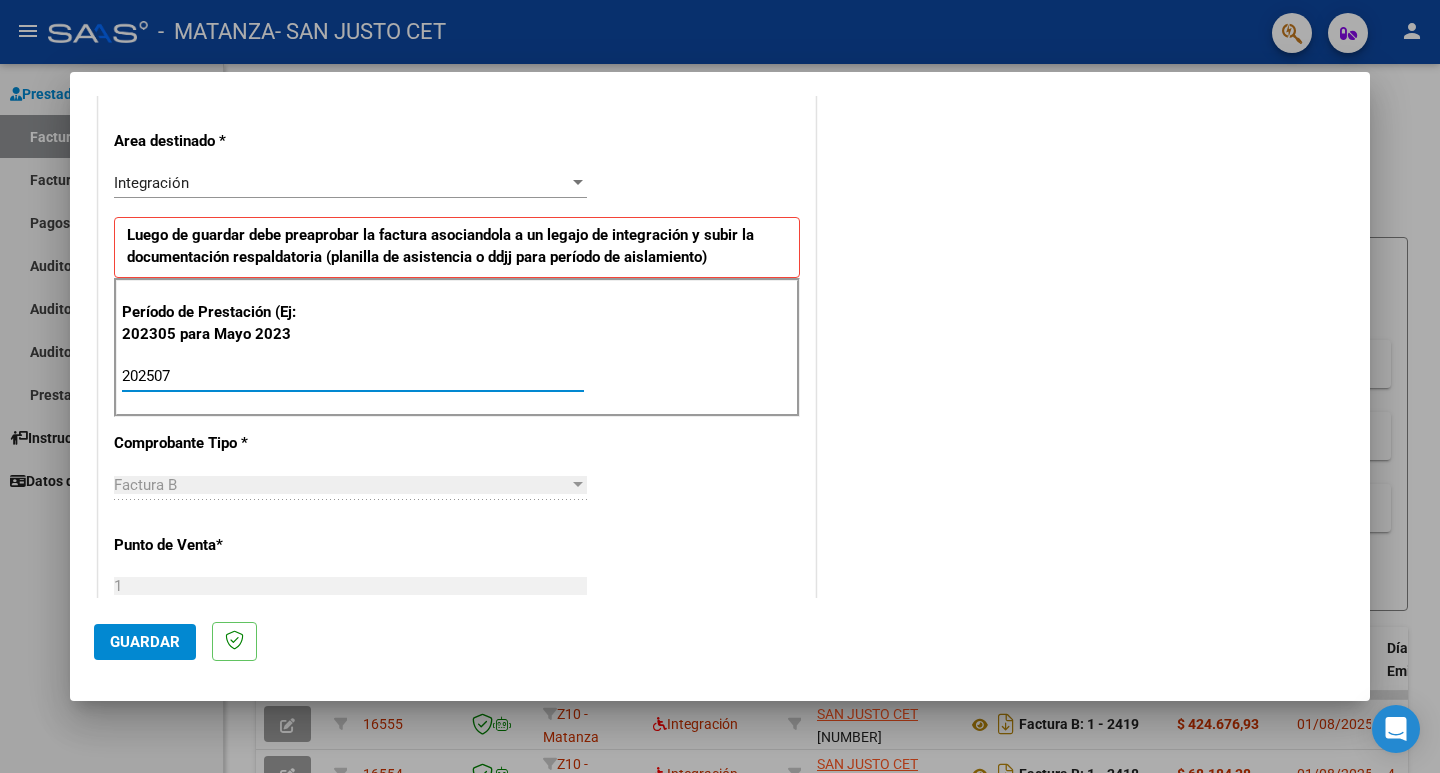 type on "202507" 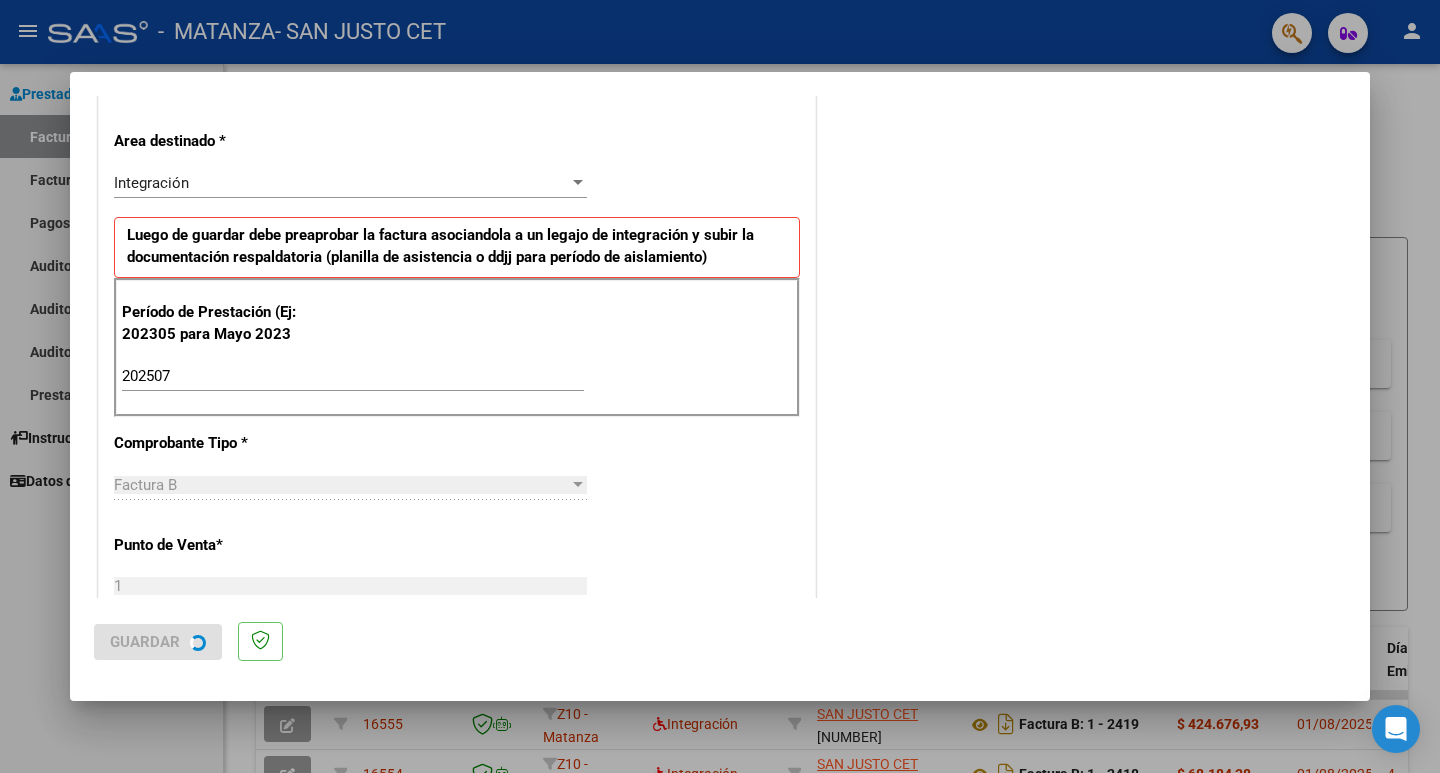 scroll, scrollTop: 0, scrollLeft: 0, axis: both 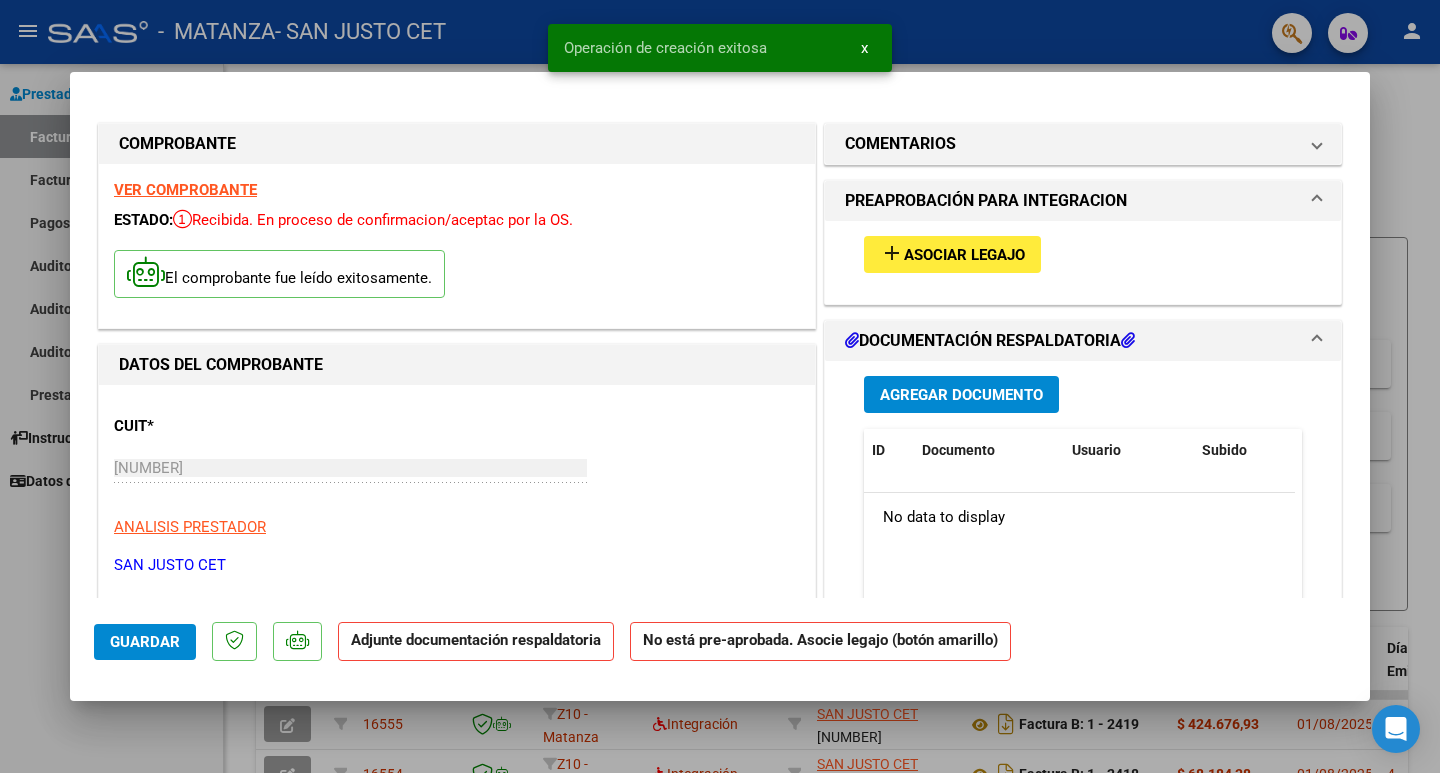 click on "Asociar Legajo" at bounding box center [964, 255] 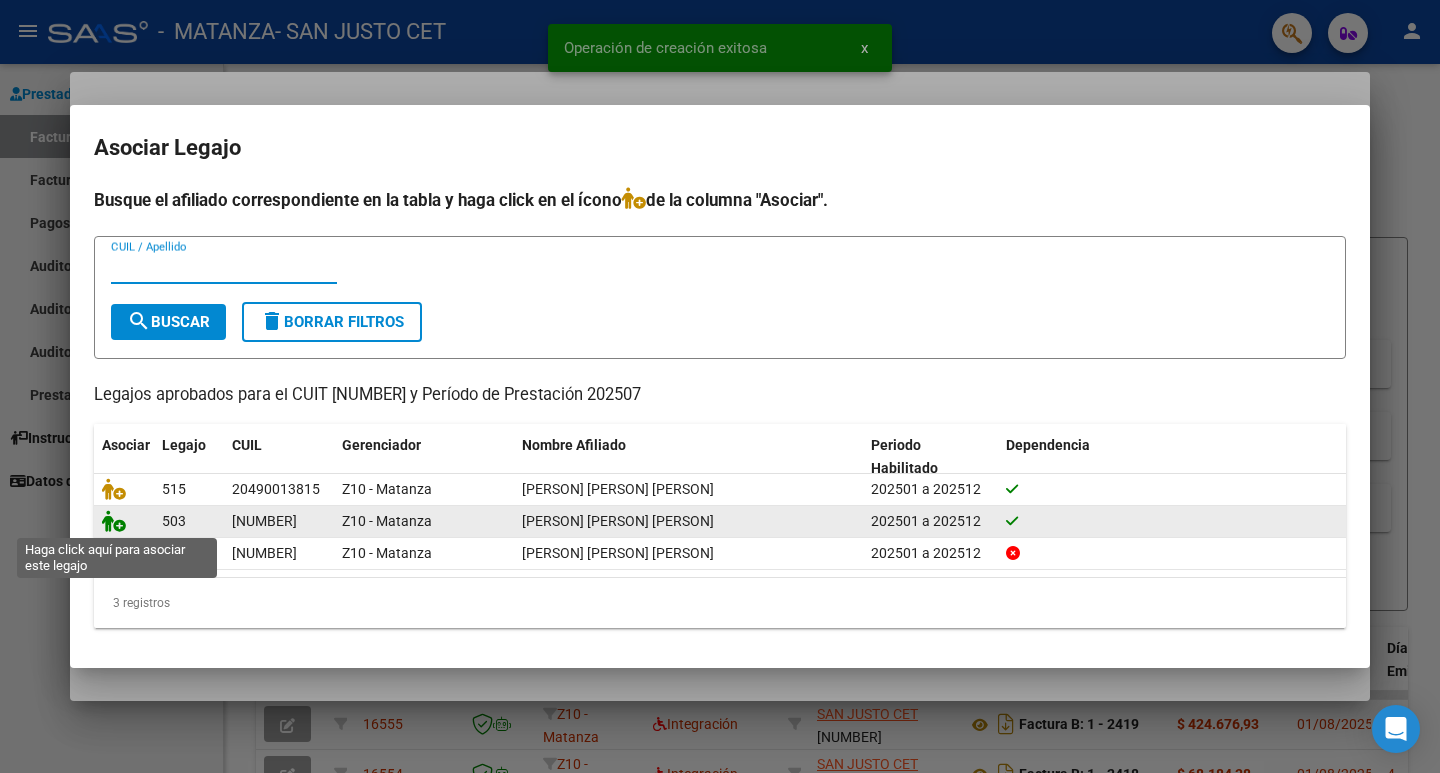 click 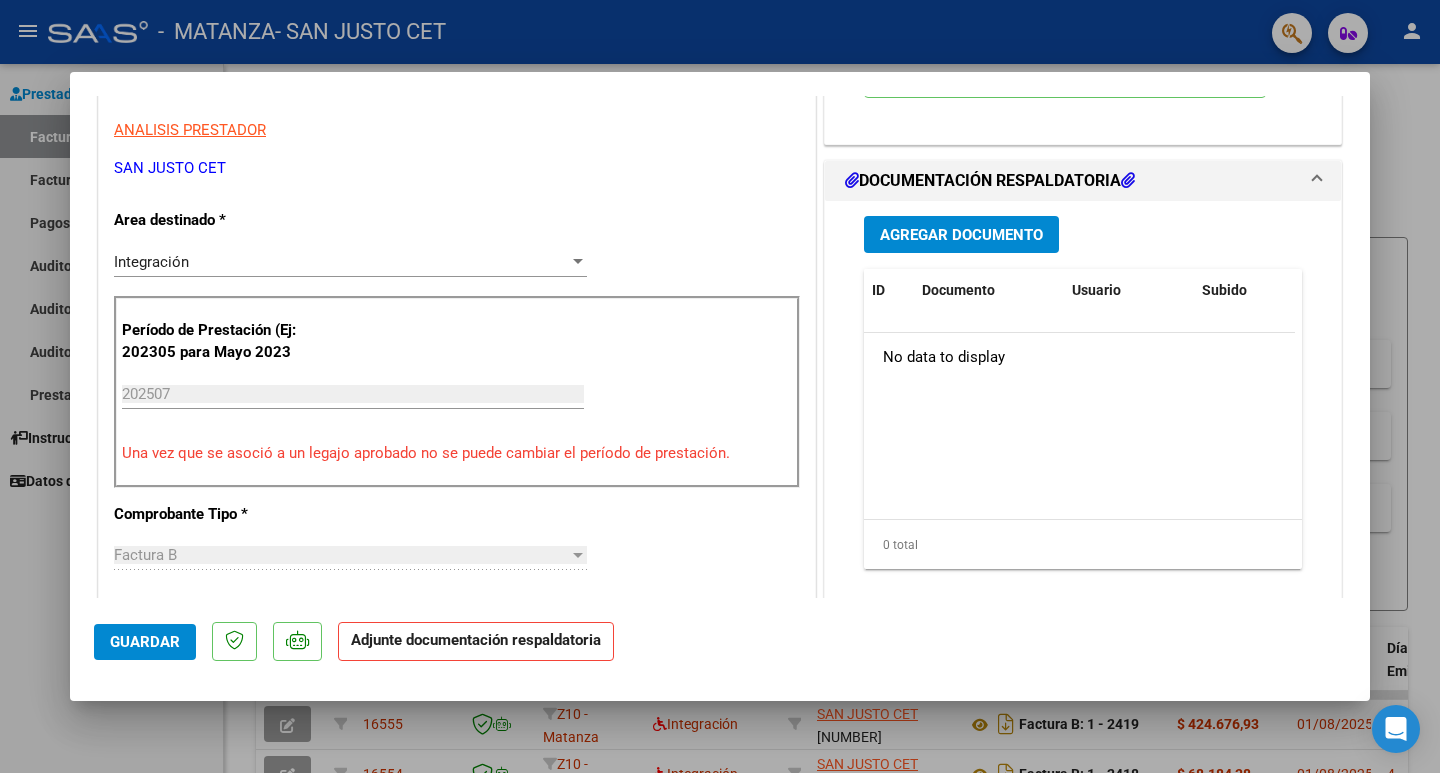 scroll, scrollTop: 400, scrollLeft: 0, axis: vertical 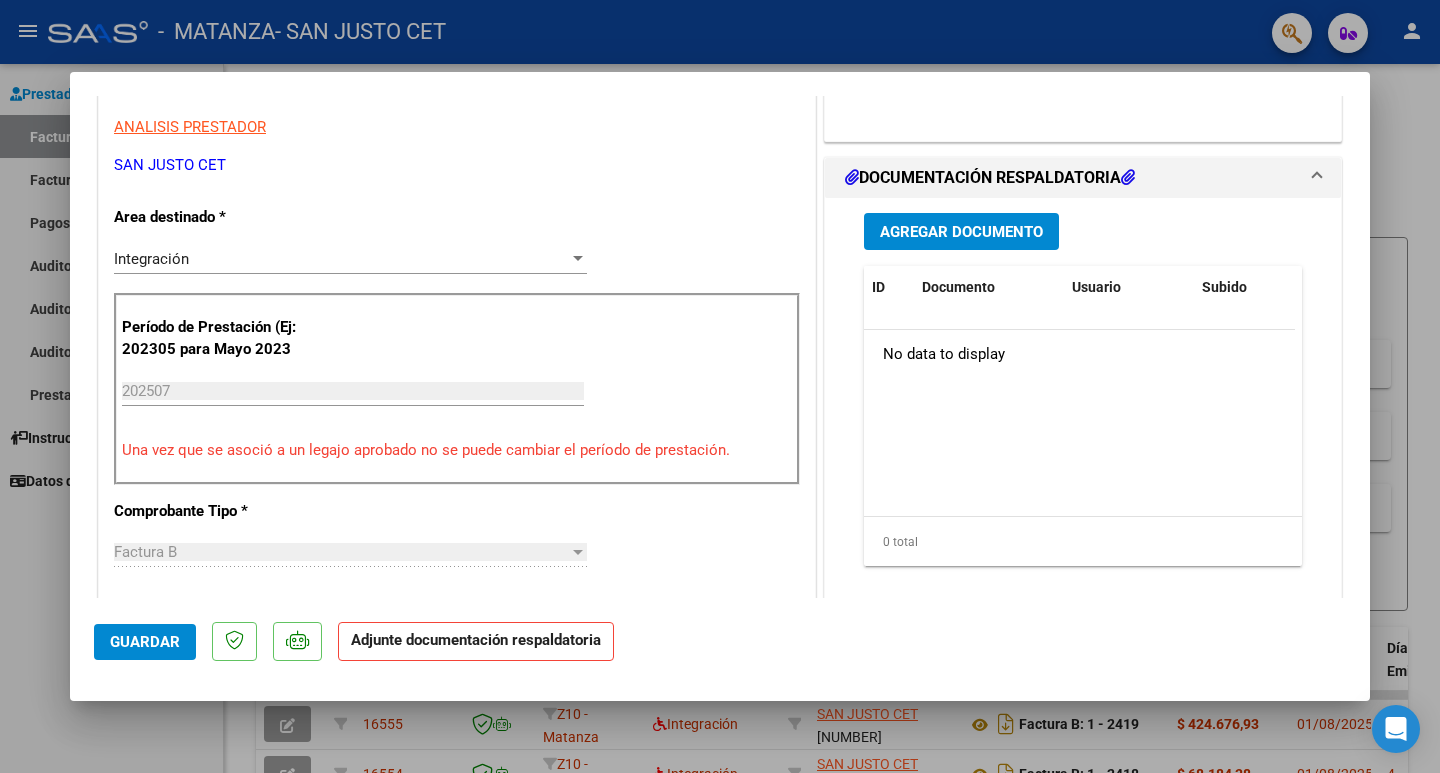 click on "Agregar Documento" at bounding box center [961, 232] 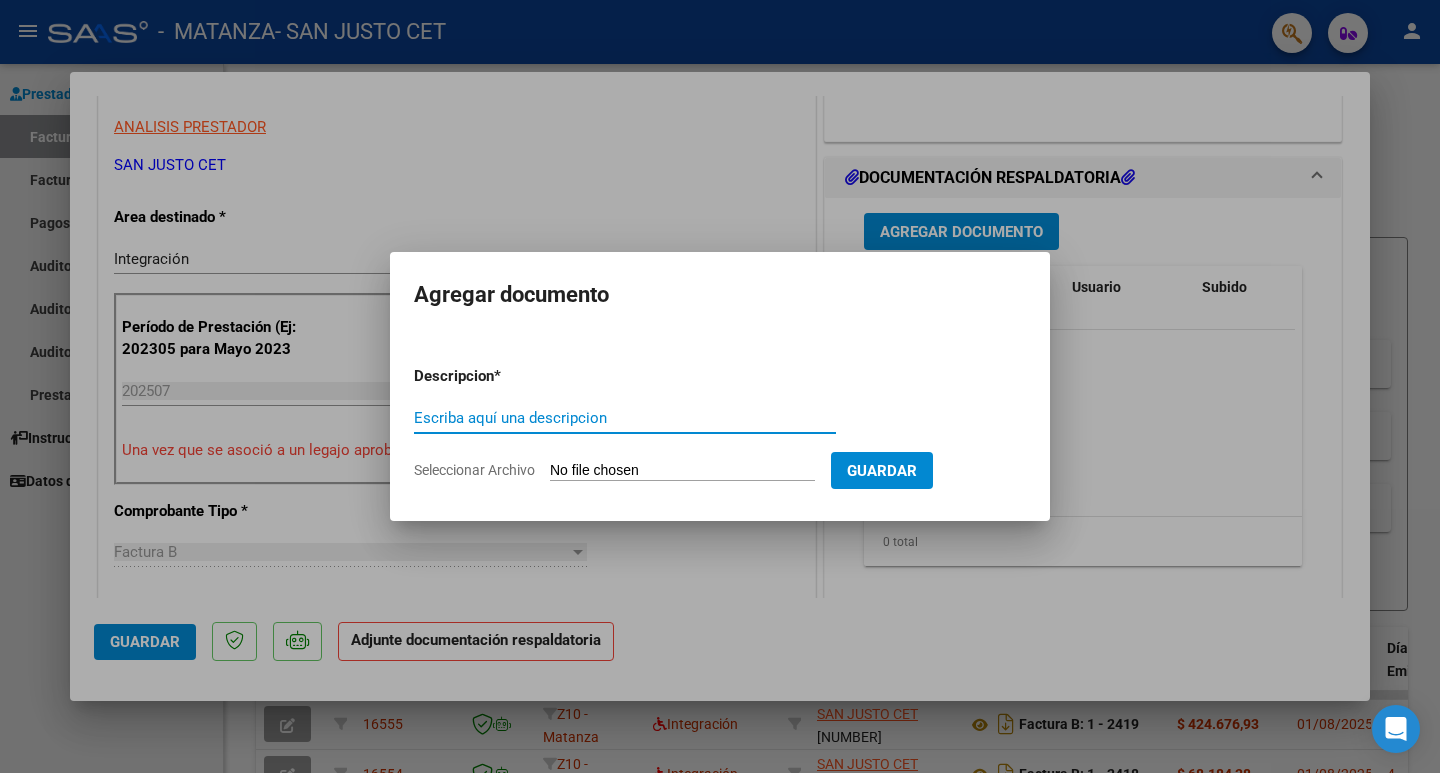 click on "Seleccionar Archivo" at bounding box center (682, 471) 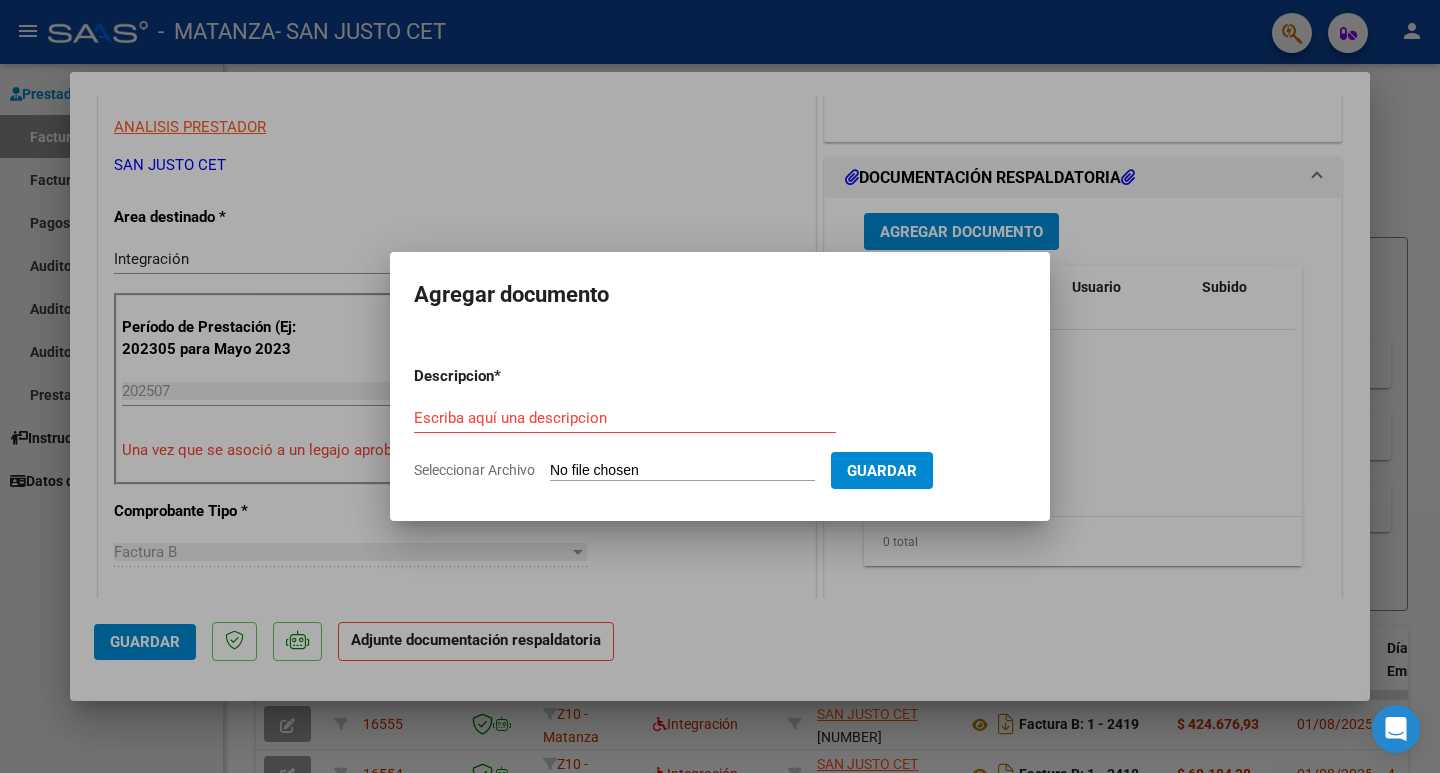 type on "C:\fakepath\FC OSPMLM [PERSON] [PERSON] 2415.pdf" 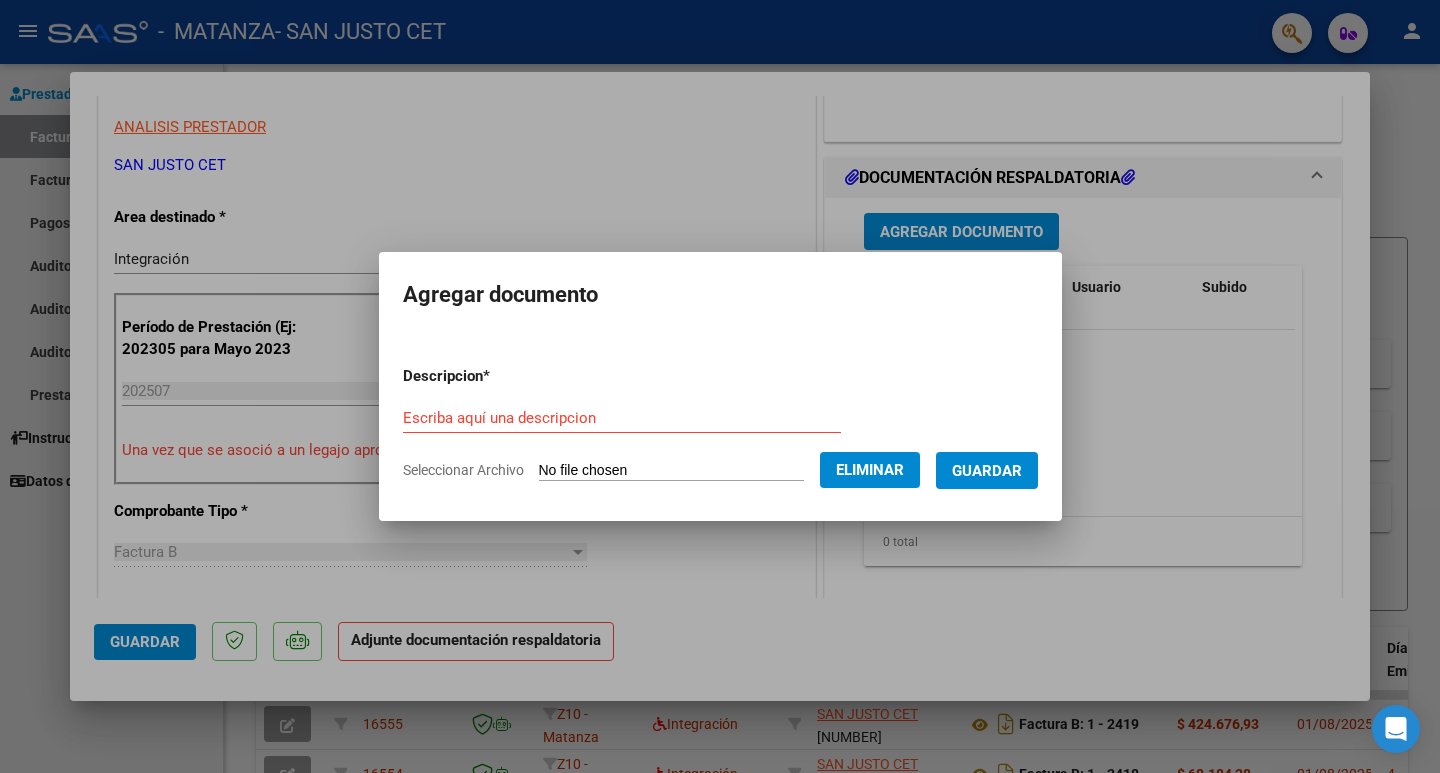 click on "Eliminar" 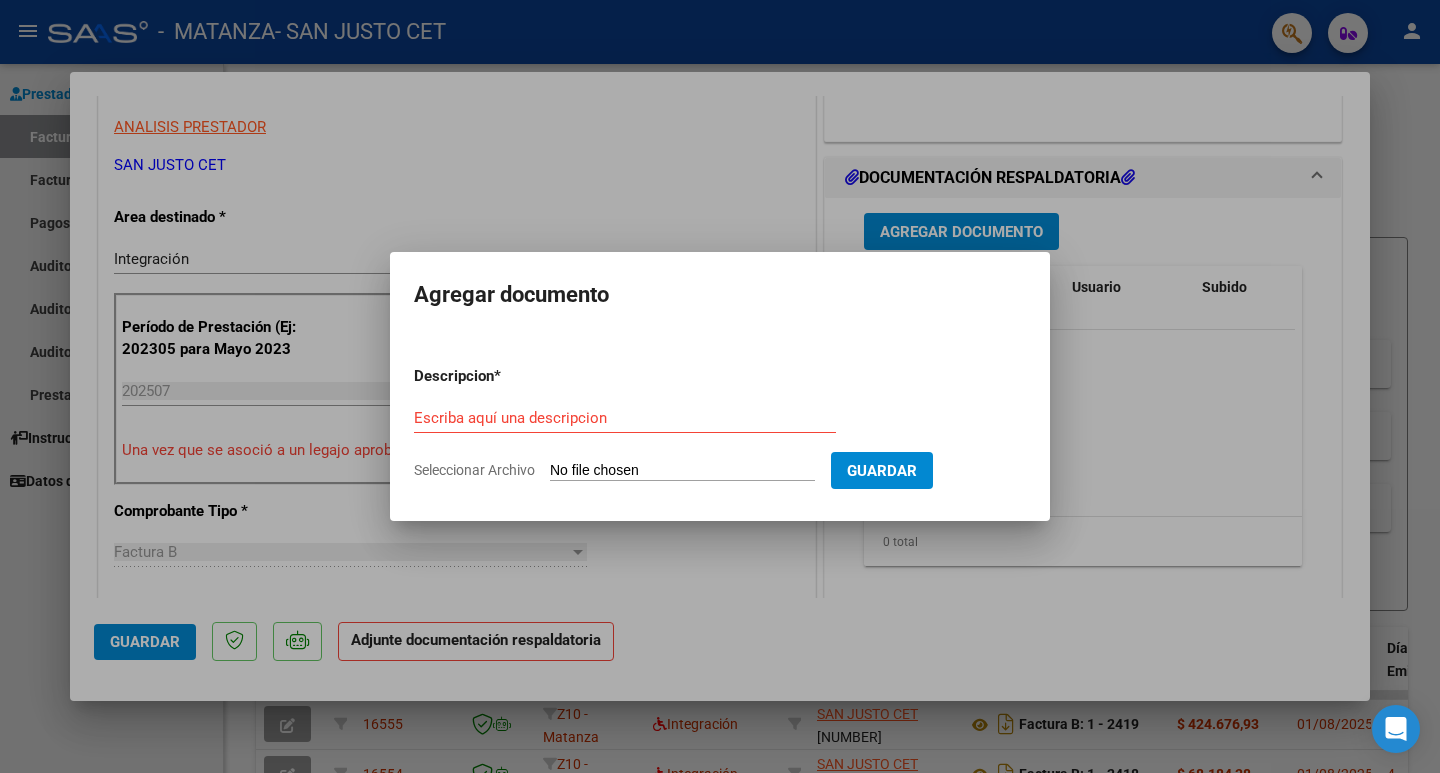 click on "Seleccionar Archivo" at bounding box center (682, 471) 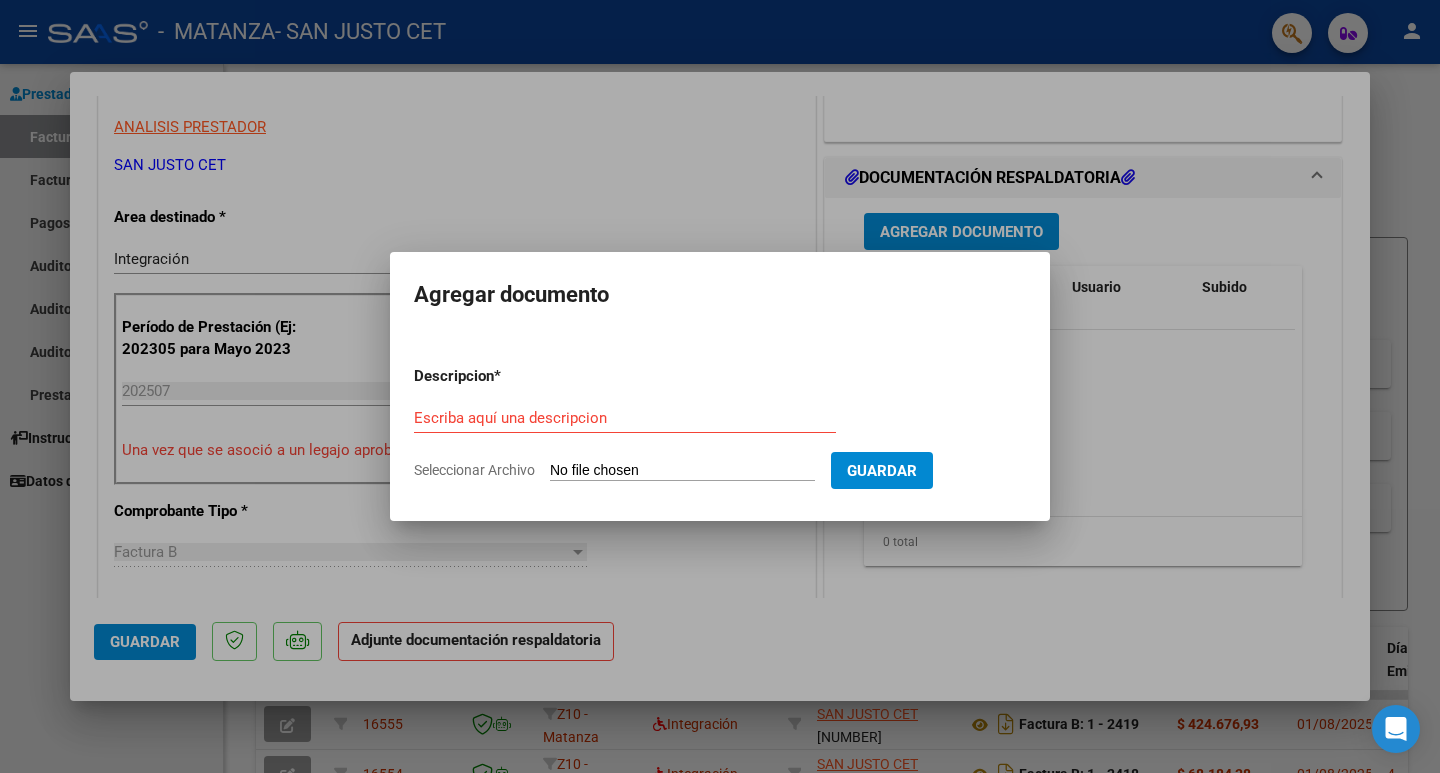 type on "C:\fakepath\AUT CET - [PERSON] [PERSON] - OSPMLM.pdf" 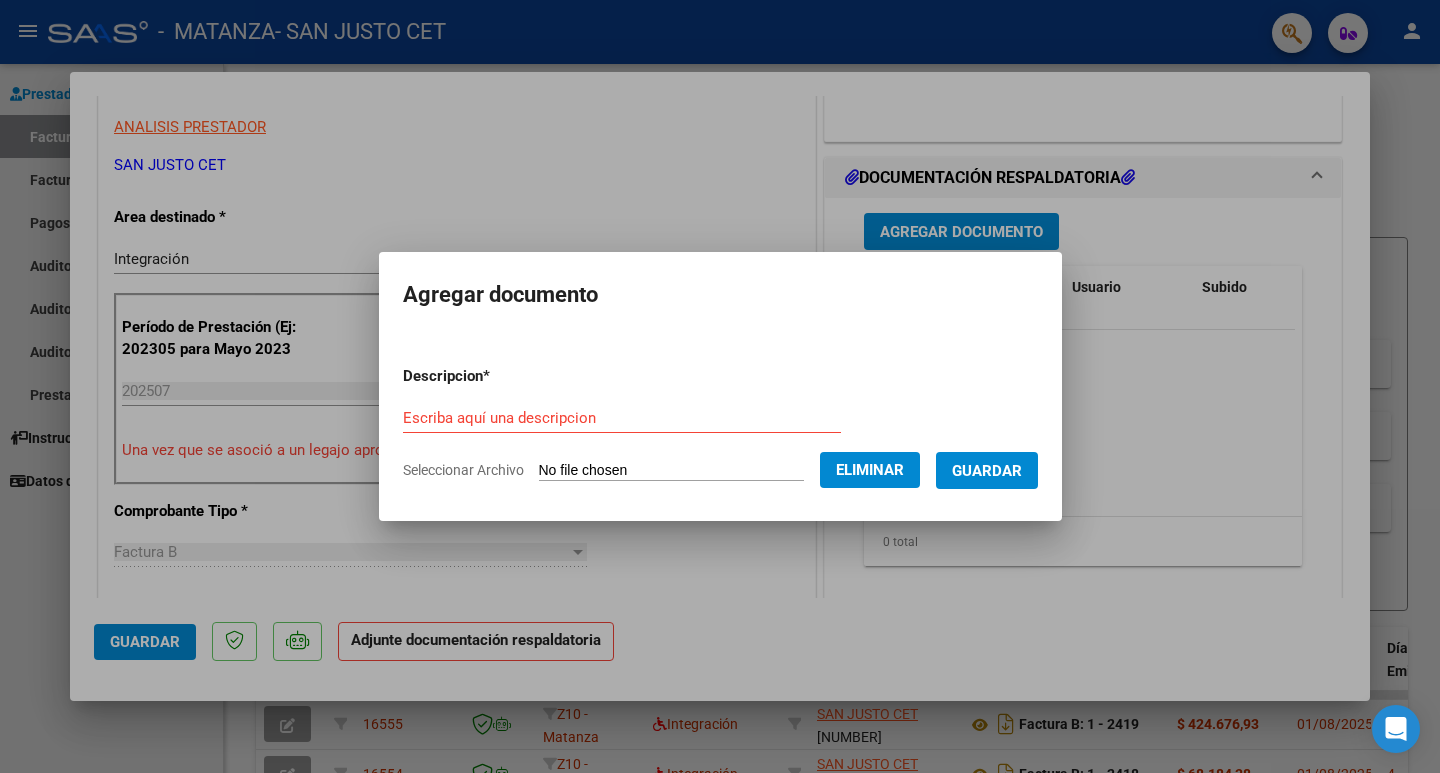 click on "Descripcion  *   Escriba aquí una descripcion  Seleccionar Archivo Eliminar Guardar" at bounding box center (720, 423) 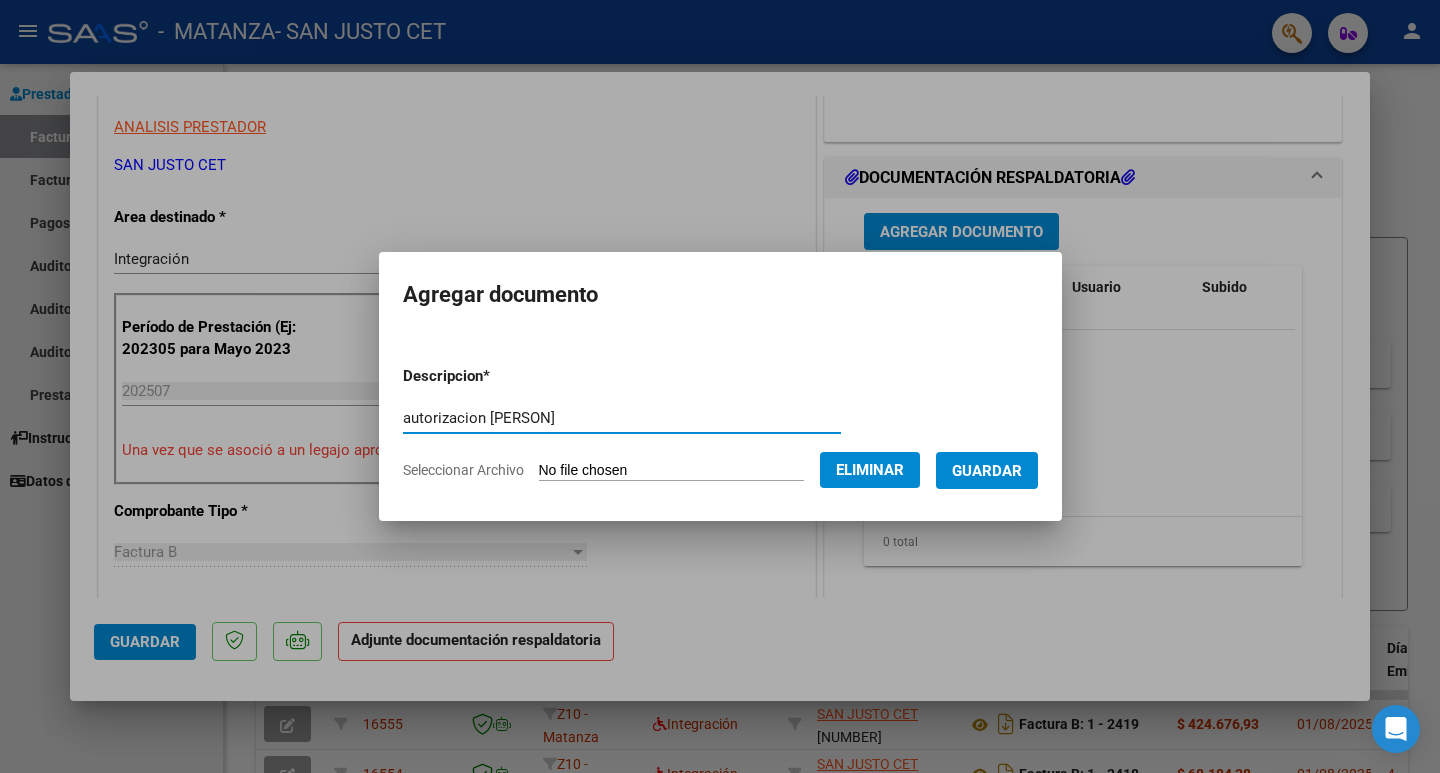 type on "autorizacion [PERSON]" 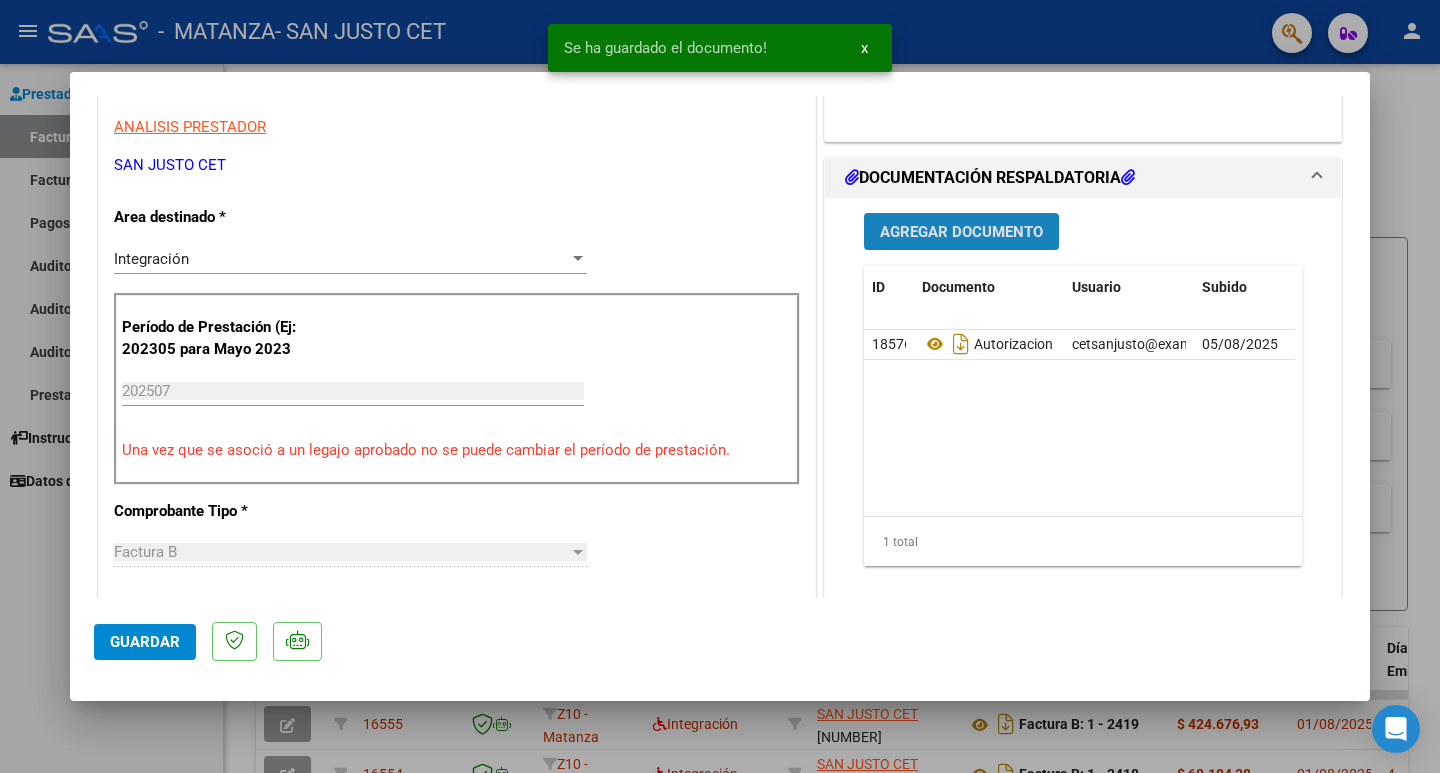 click on "Agregar Documento" at bounding box center (961, 232) 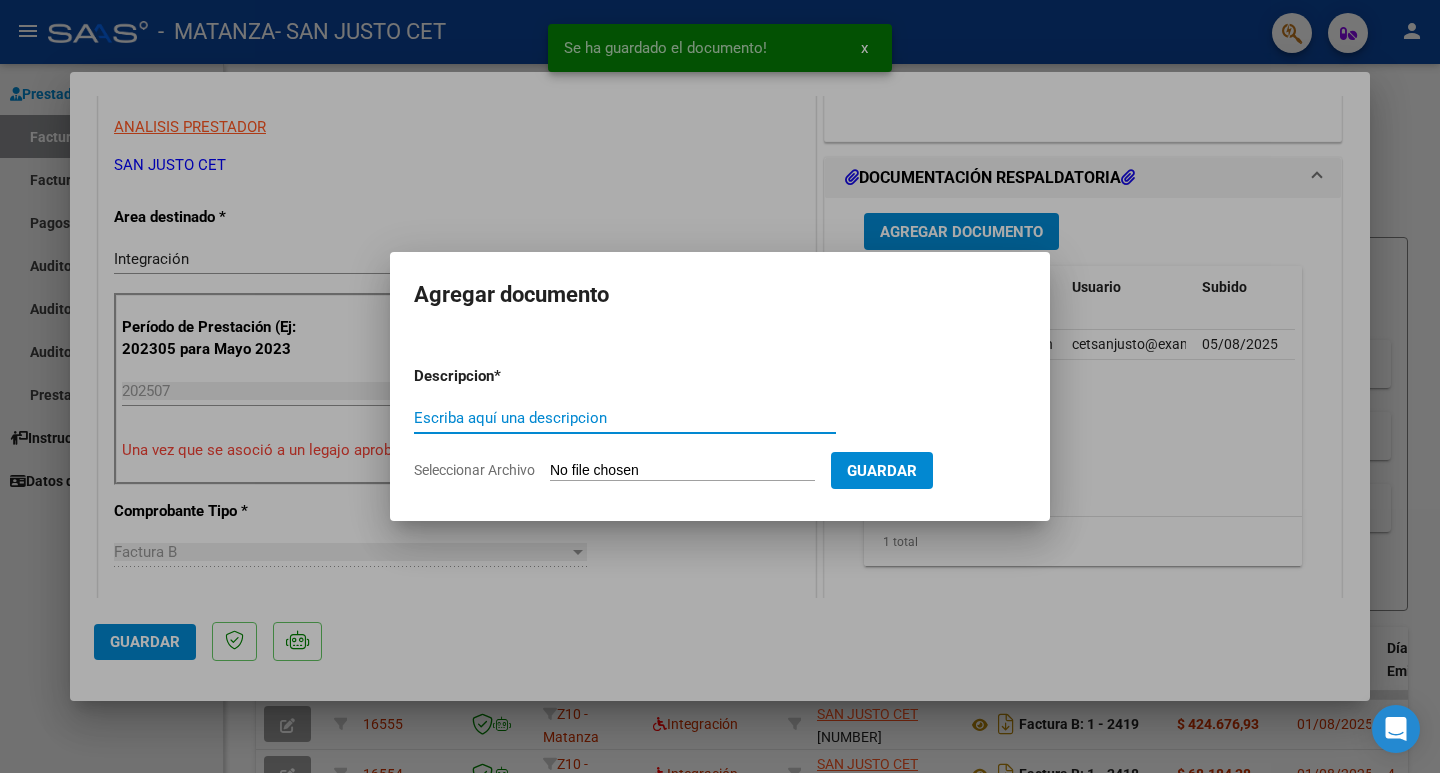 click on "Seleccionar Archivo" at bounding box center (682, 471) 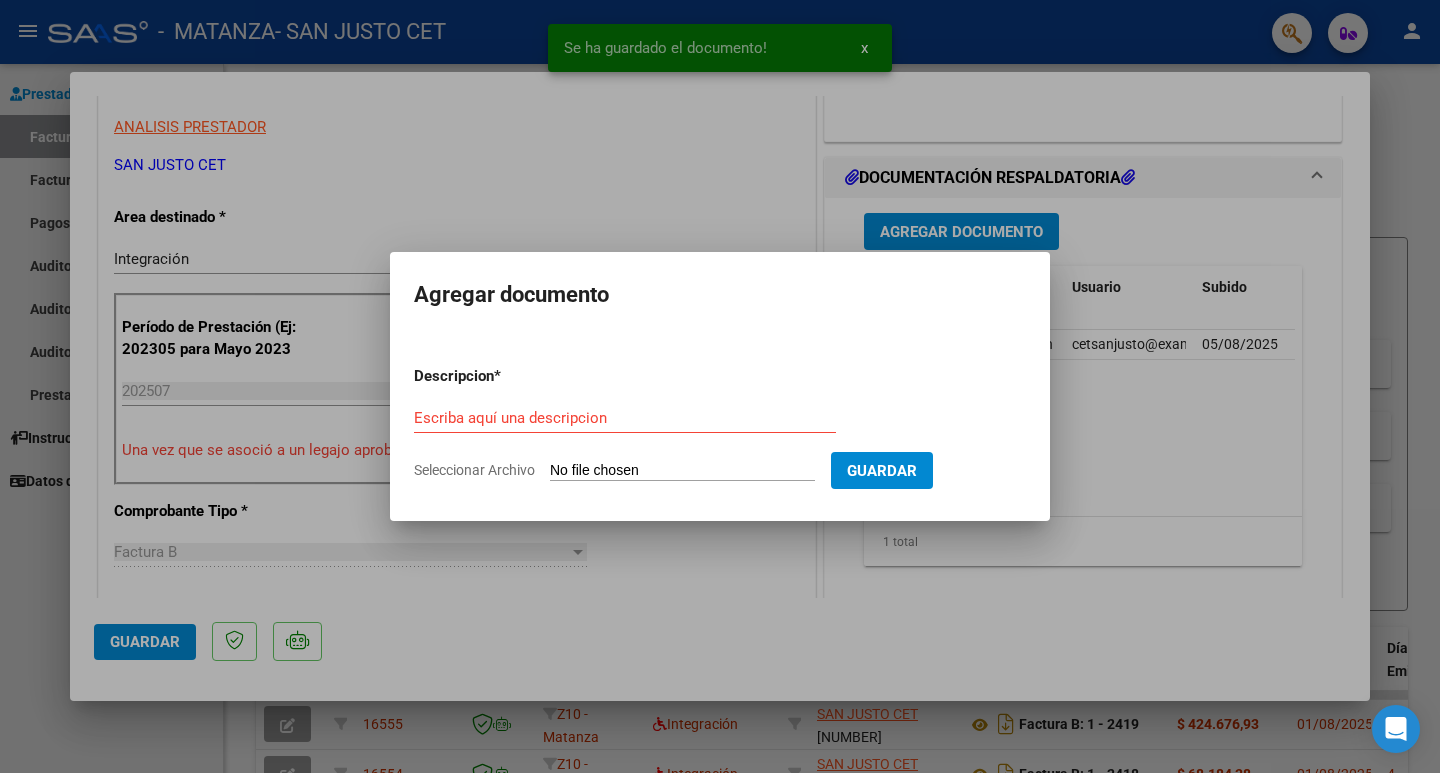 type on "C:\fakepath\CONSTANCIA CUIT ARCA SAN JUSTO CET.pdf" 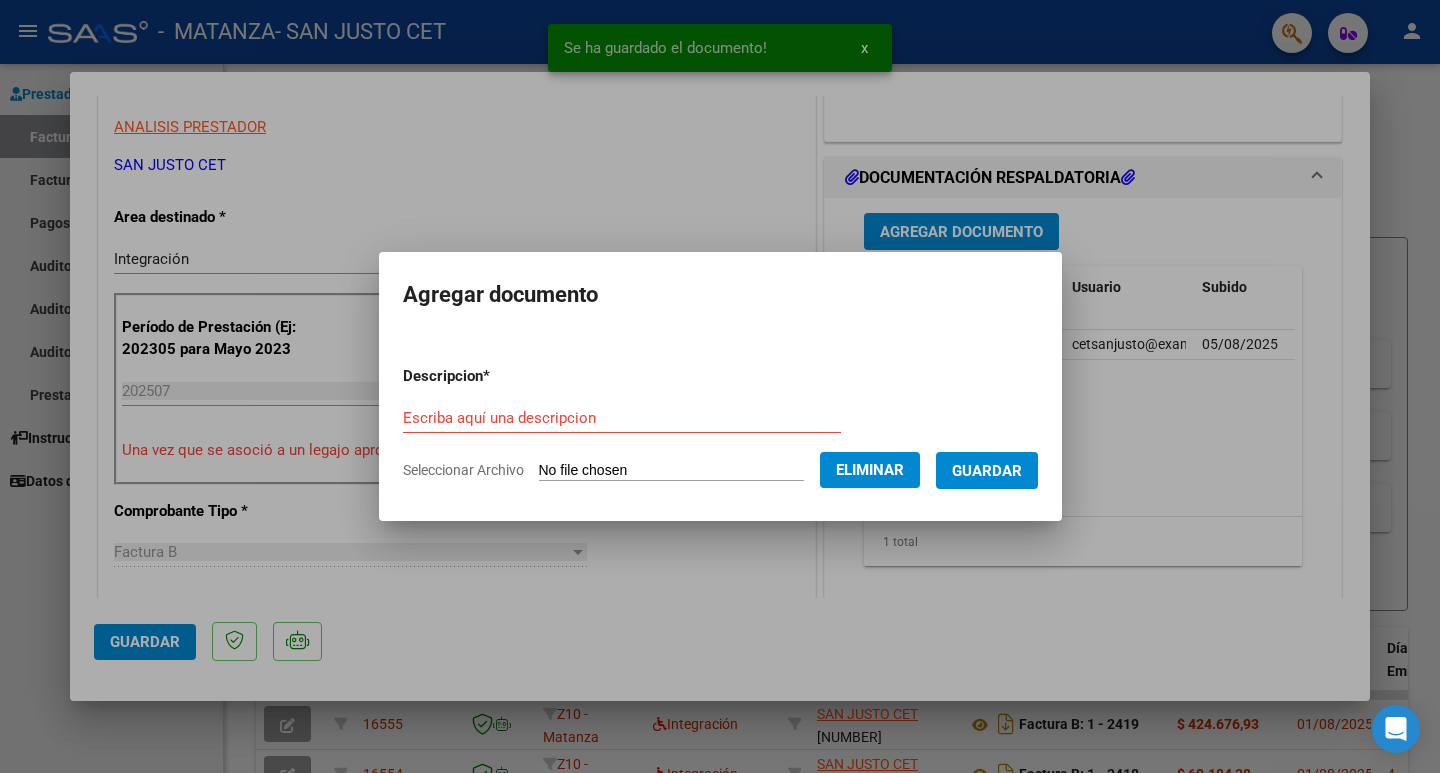 drag, startPoint x: 460, startPoint y: 391, endPoint x: 456, endPoint y: 401, distance: 10.770329 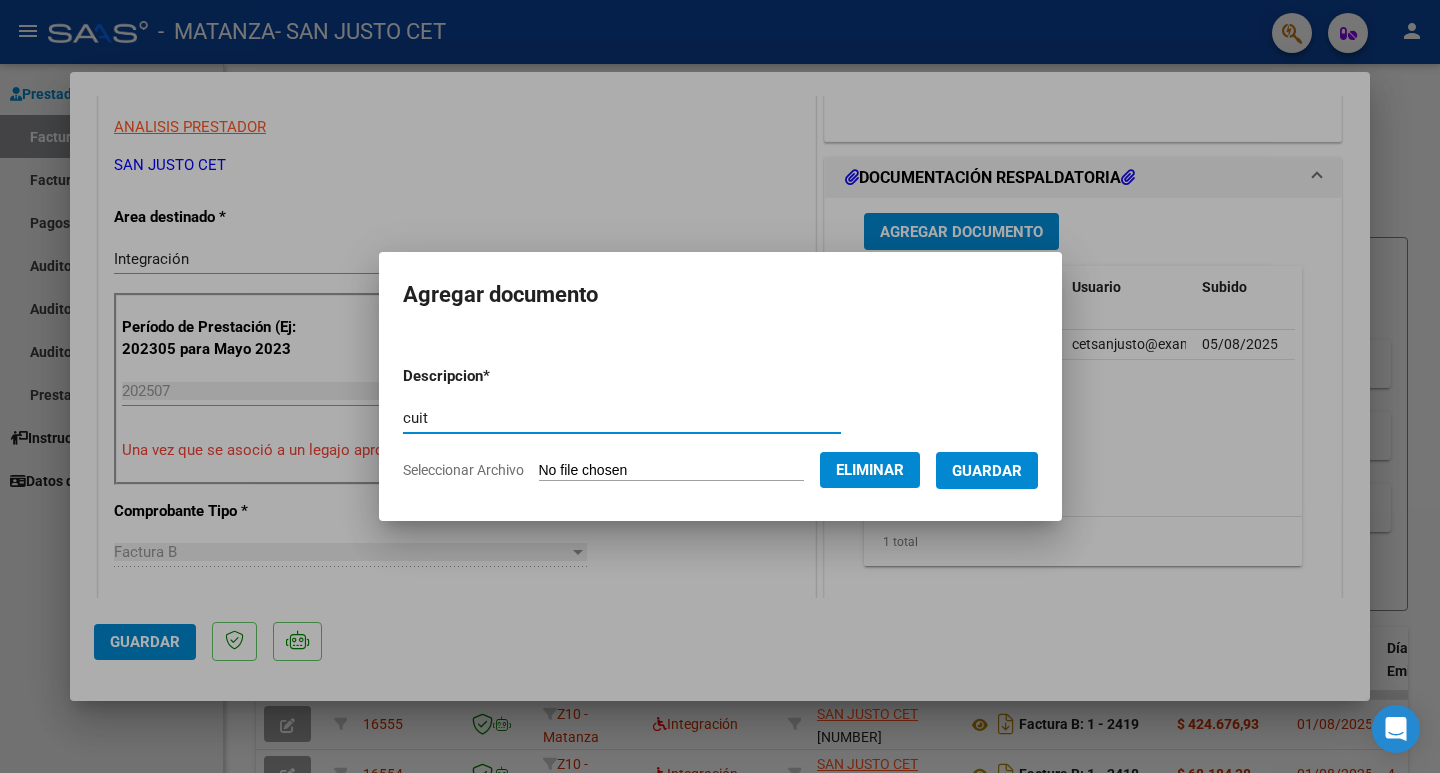 type on "cuit" 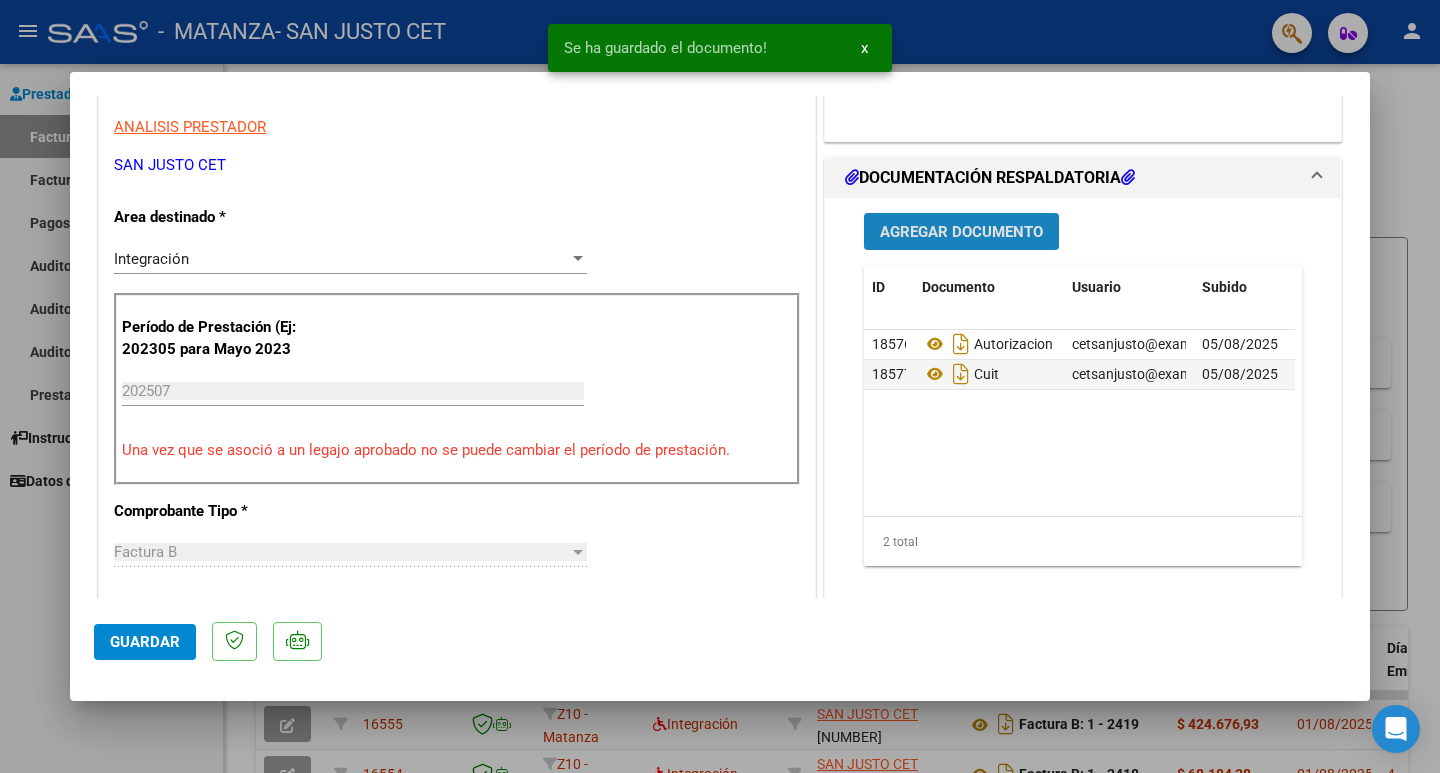 click on "Agregar Documento" at bounding box center (961, 232) 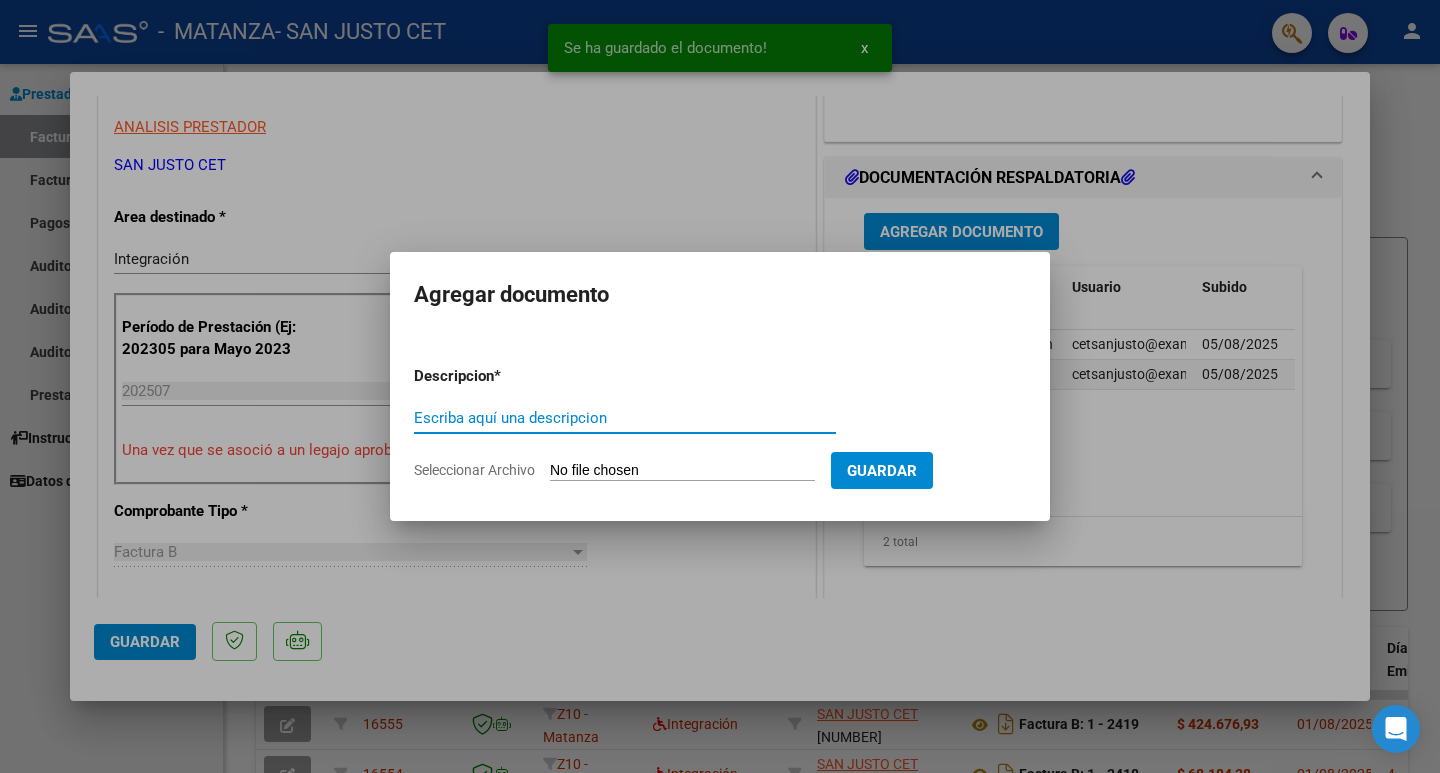 click on "Seleccionar Archivo" at bounding box center (682, 471) 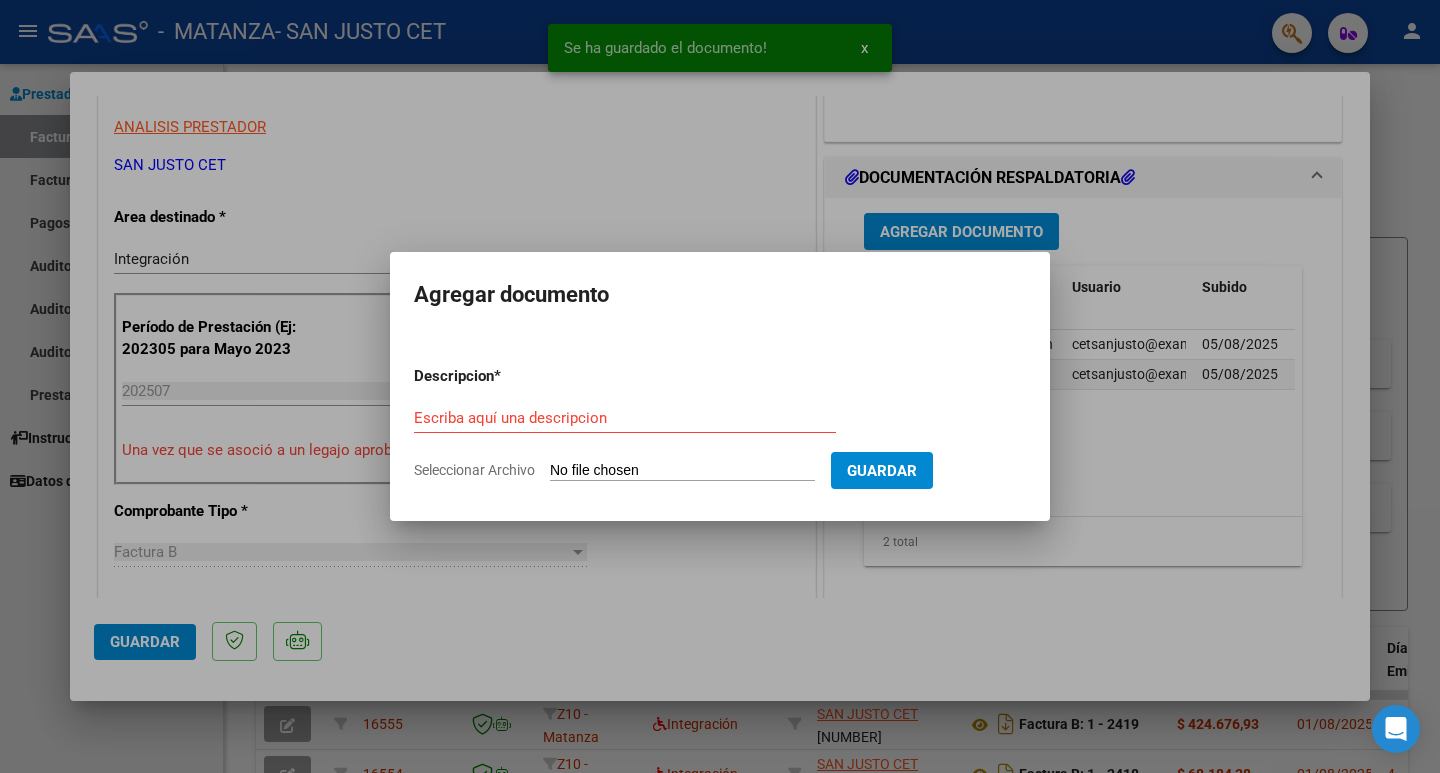 type on "C:\fakepath\CONSTANCIA DE CONCURRENCIA [PERSON] [PERSON].pdf" 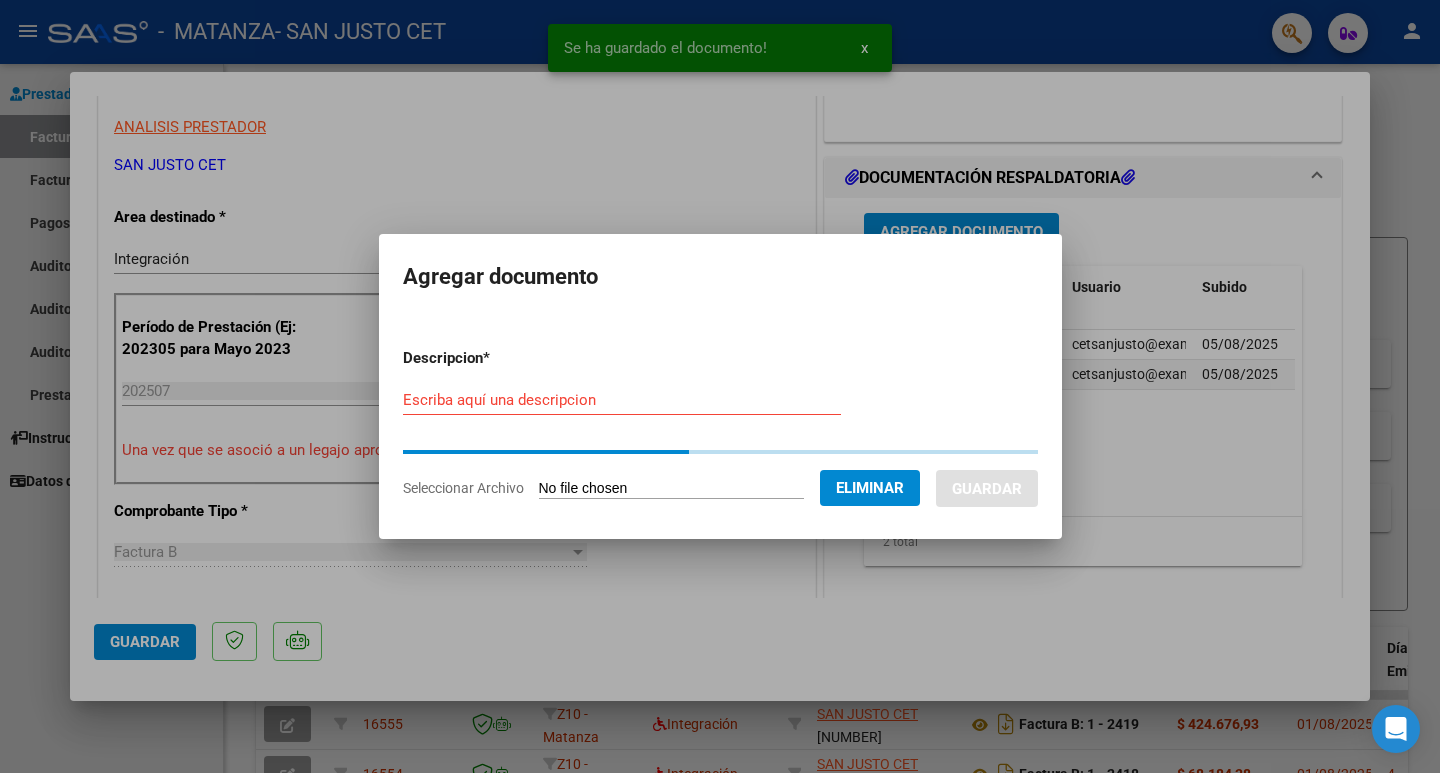 click on "Escriba aquí una descripcion" at bounding box center [622, 400] 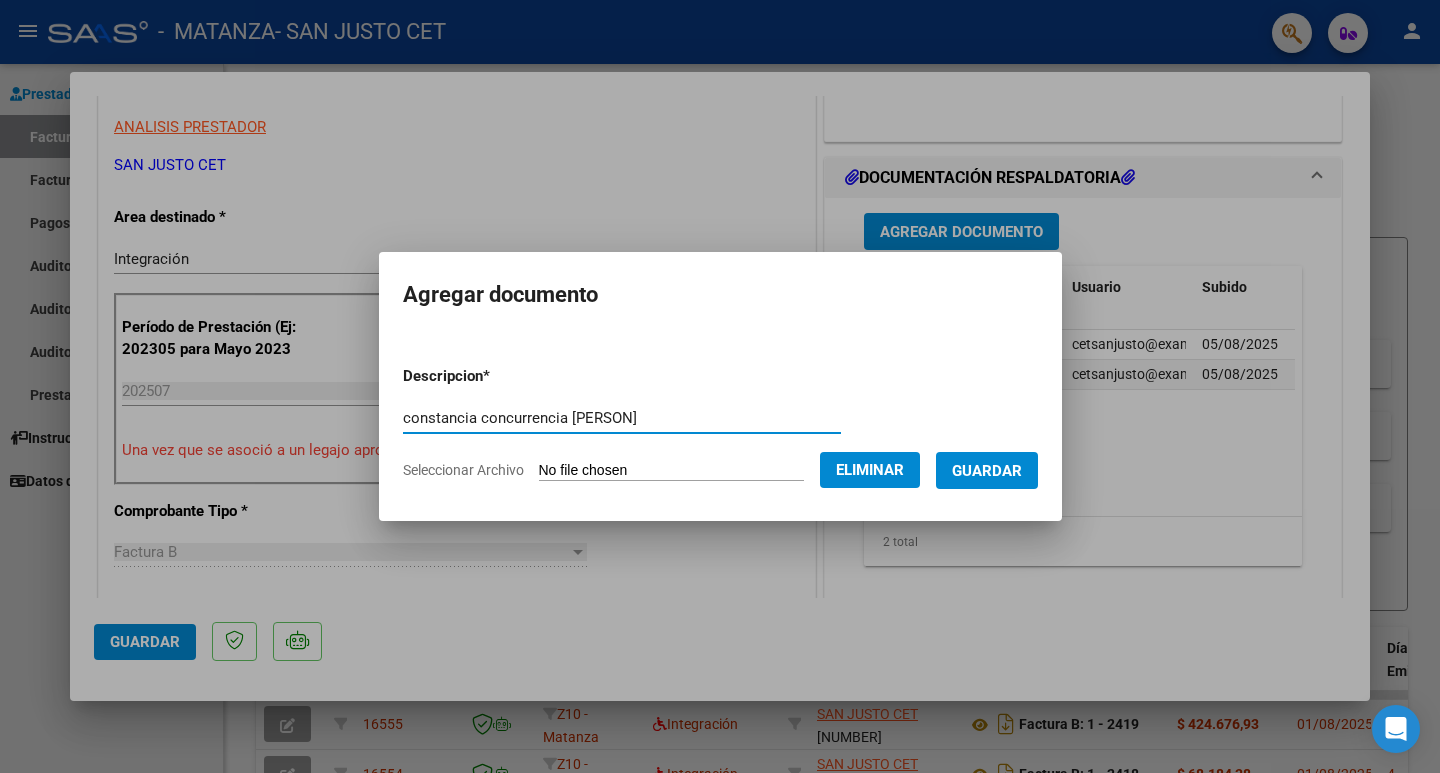 type on "constancia concurrencia [PERSON]" 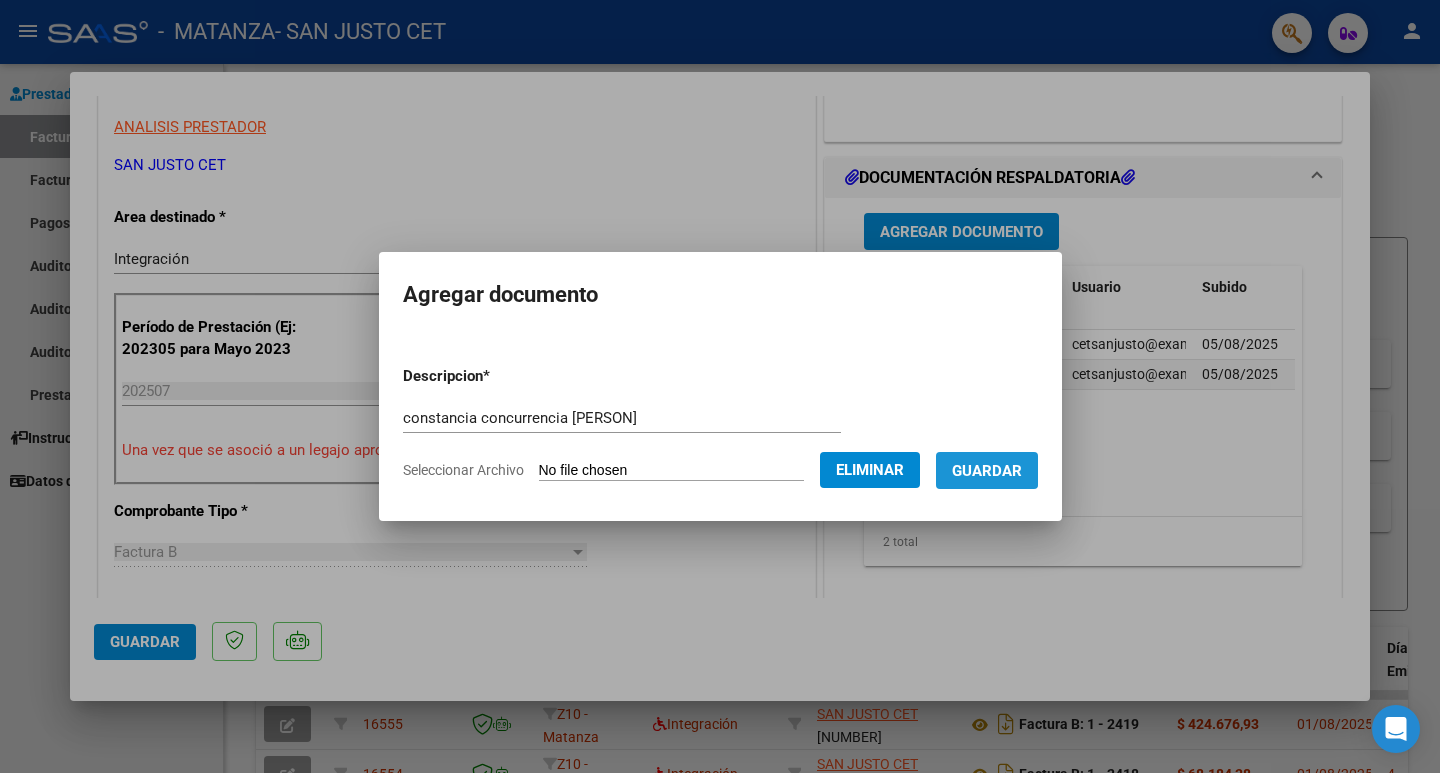click on "Guardar" at bounding box center (987, 470) 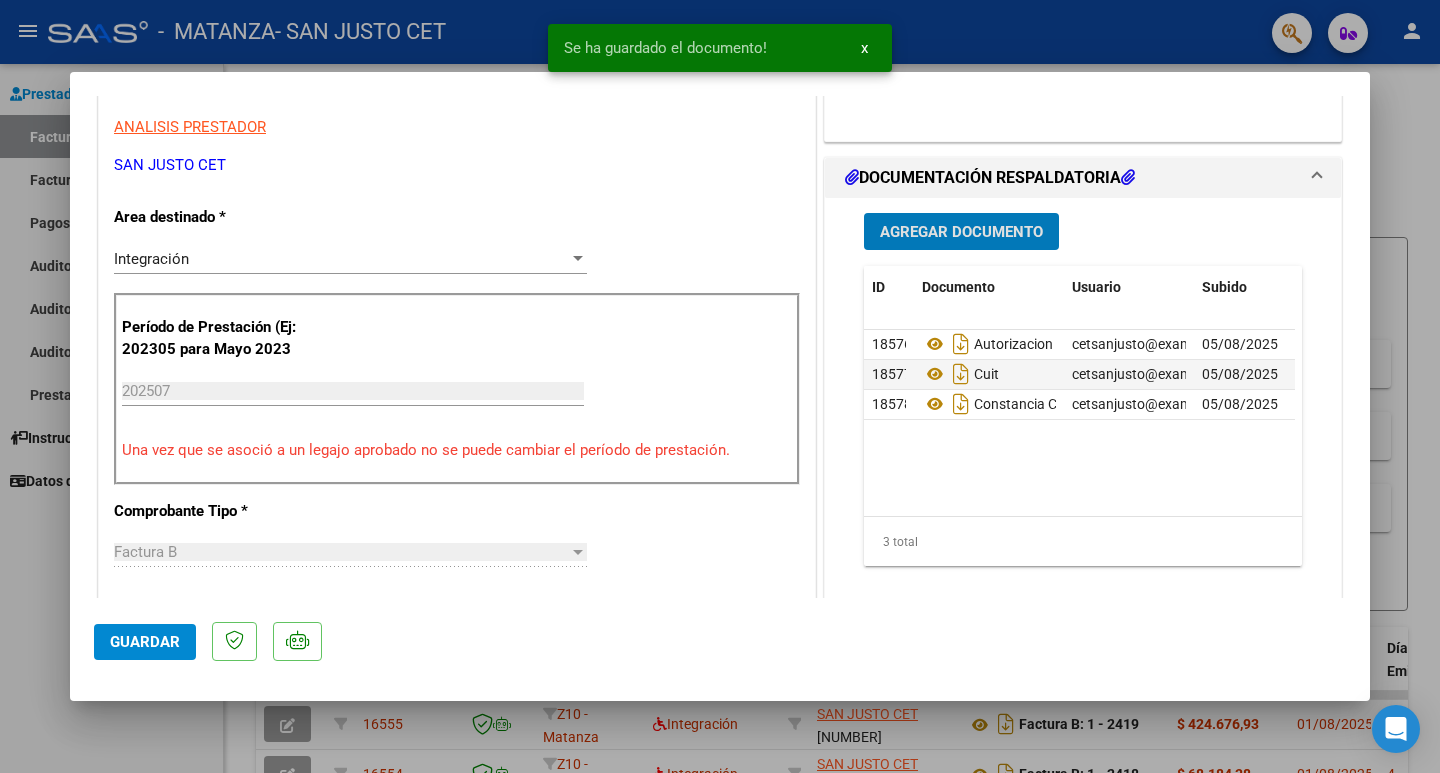 click on "Agregar Documento" at bounding box center (961, 232) 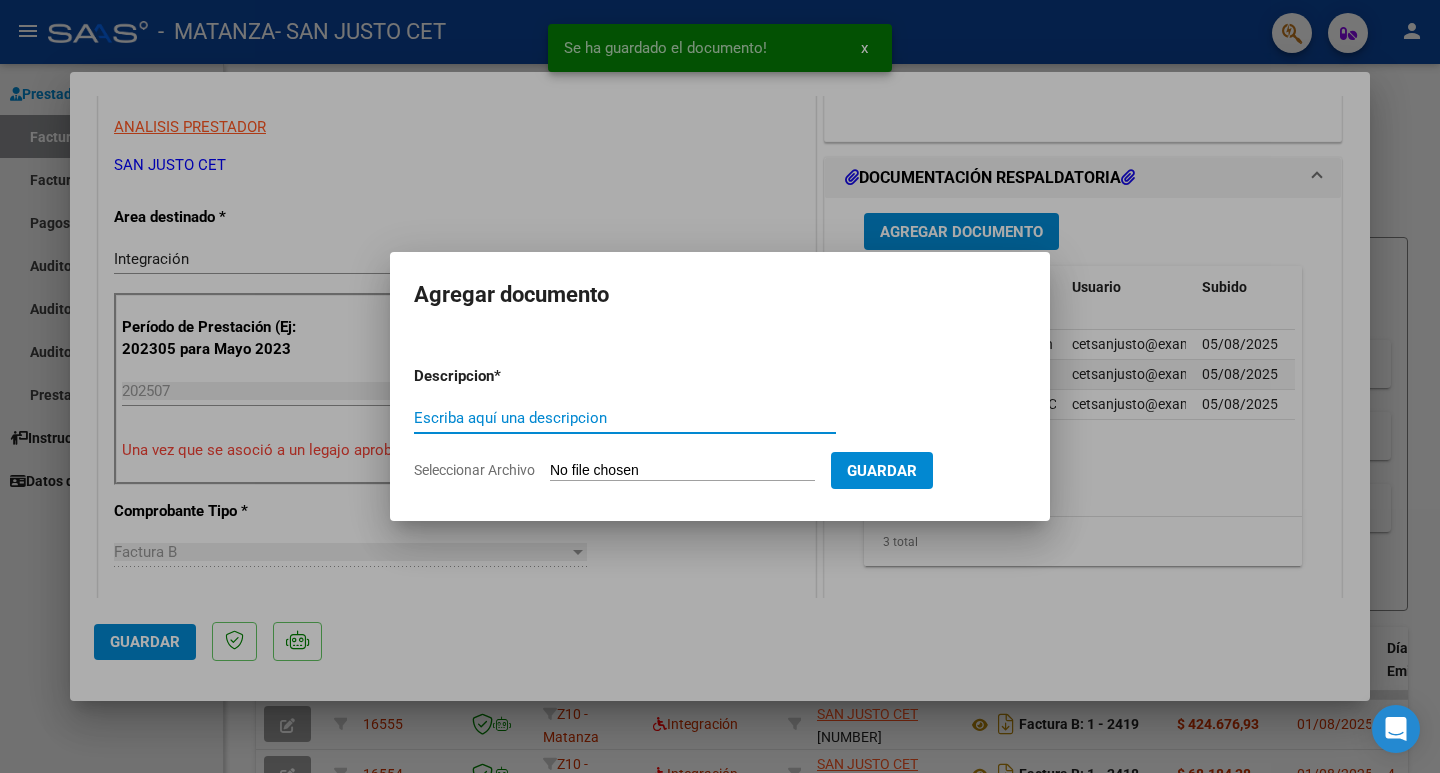 click on "Seleccionar Archivo" at bounding box center [682, 471] 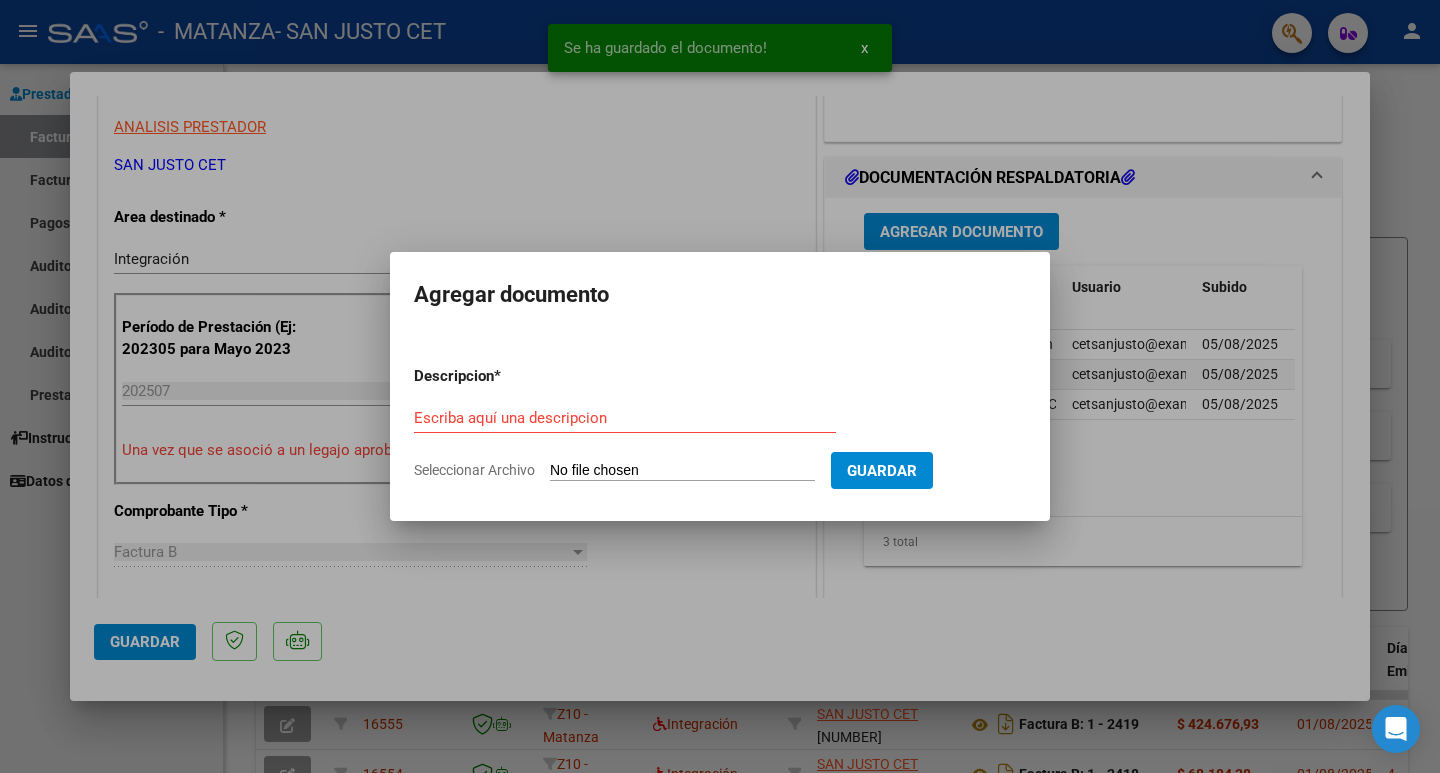 type on "C:\fakepath\FC OSPMLM [PERSON] [PERSON] 2415.pdf" 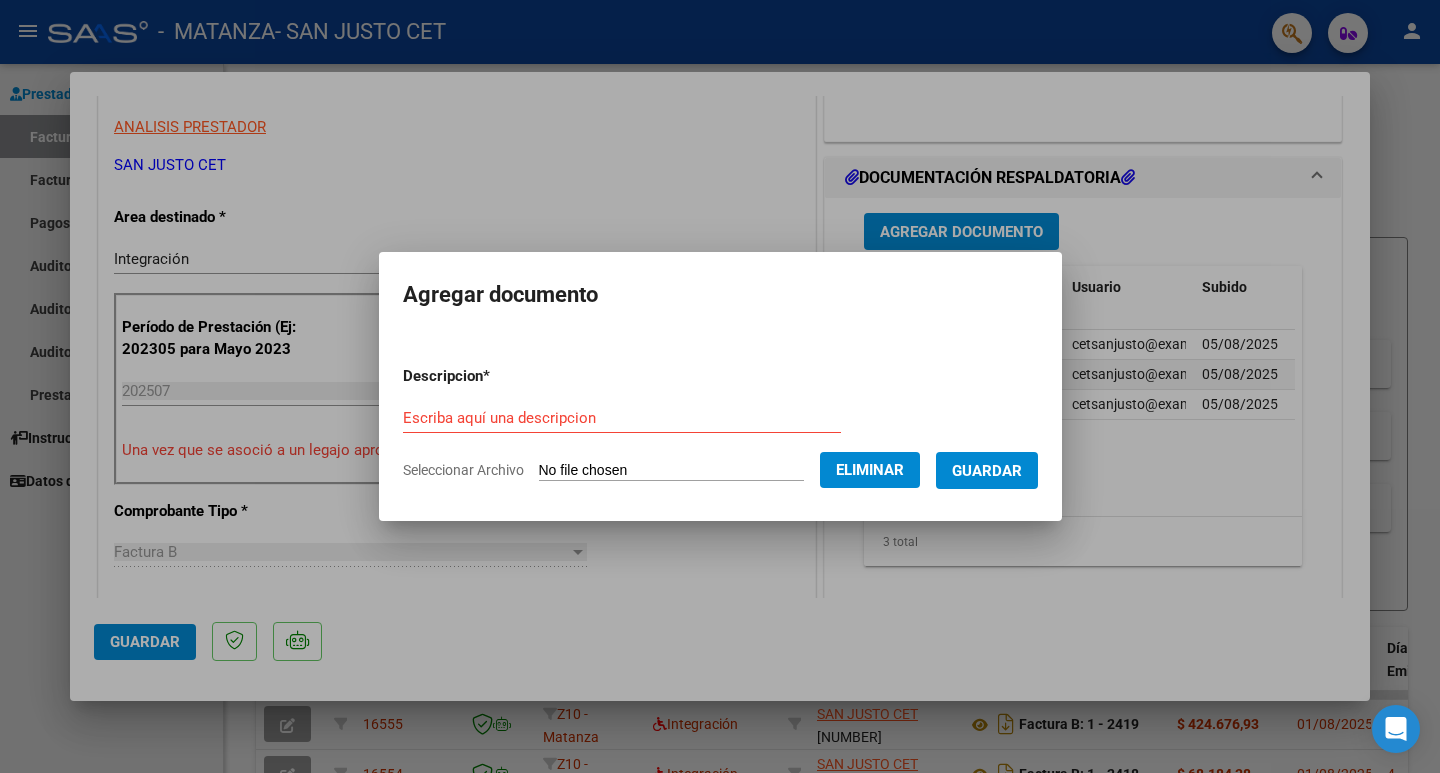 click on "Escriba aquí una descripcion" at bounding box center (622, 418) 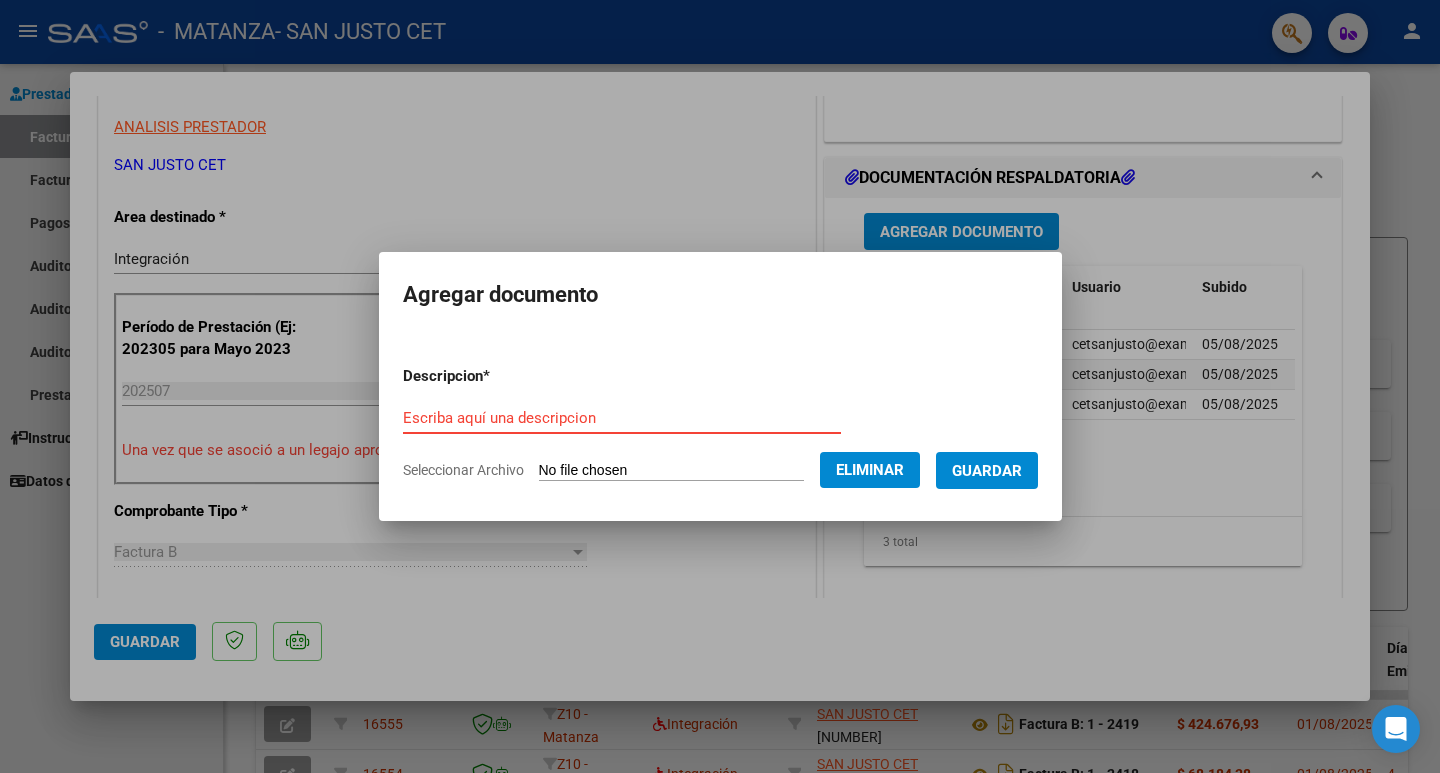 click on "Escriba aquí una descripcion" at bounding box center [622, 418] 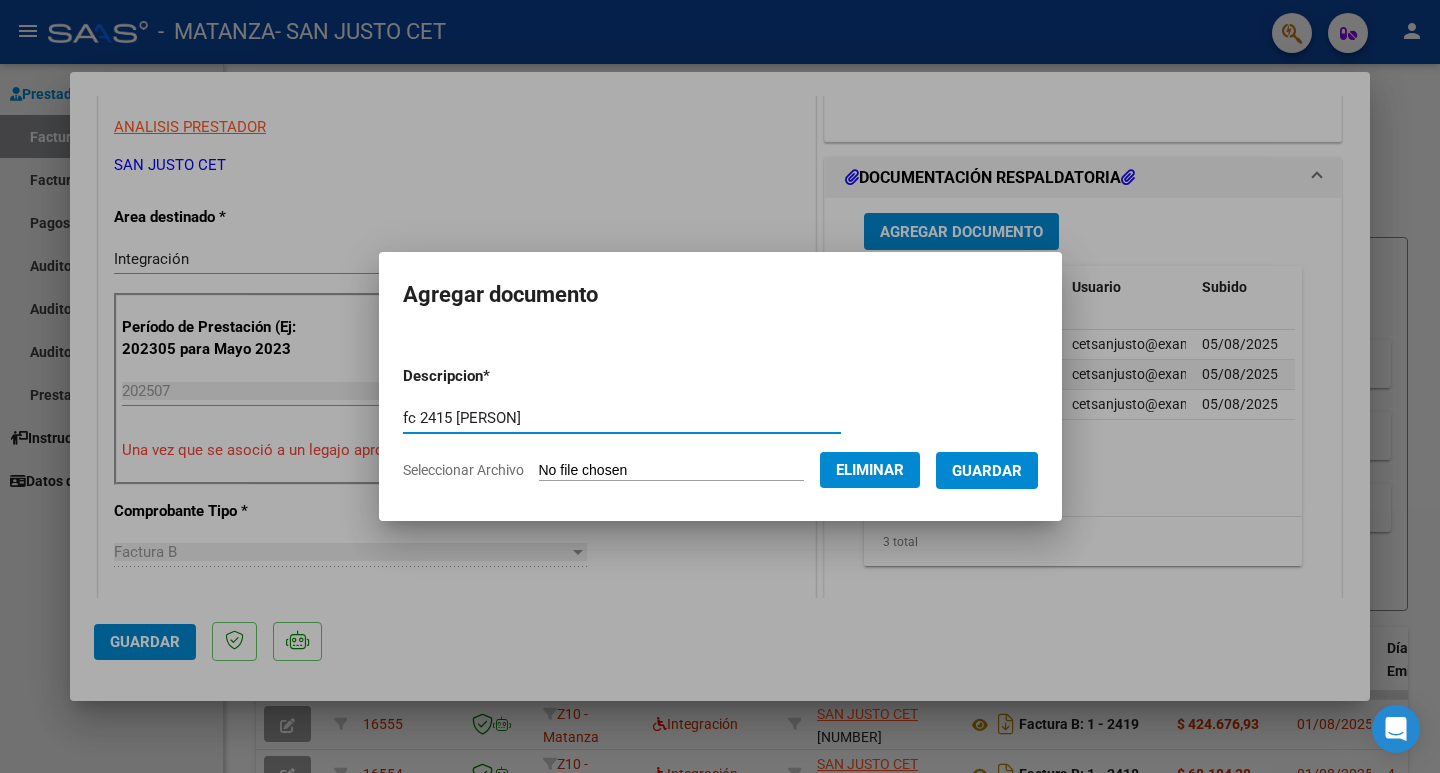type on "fc 2415 [PERSON]" 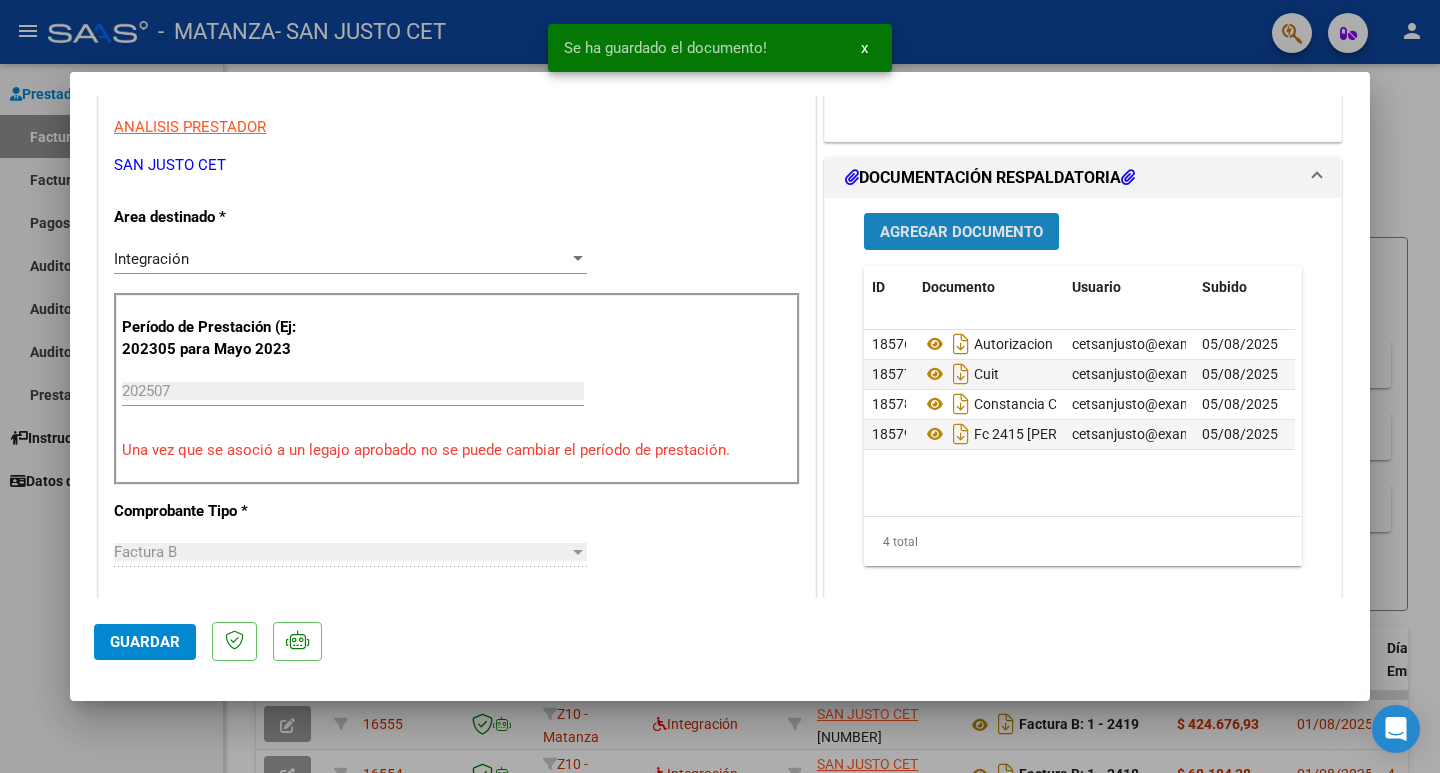click on "Agregar Documento" at bounding box center (961, 232) 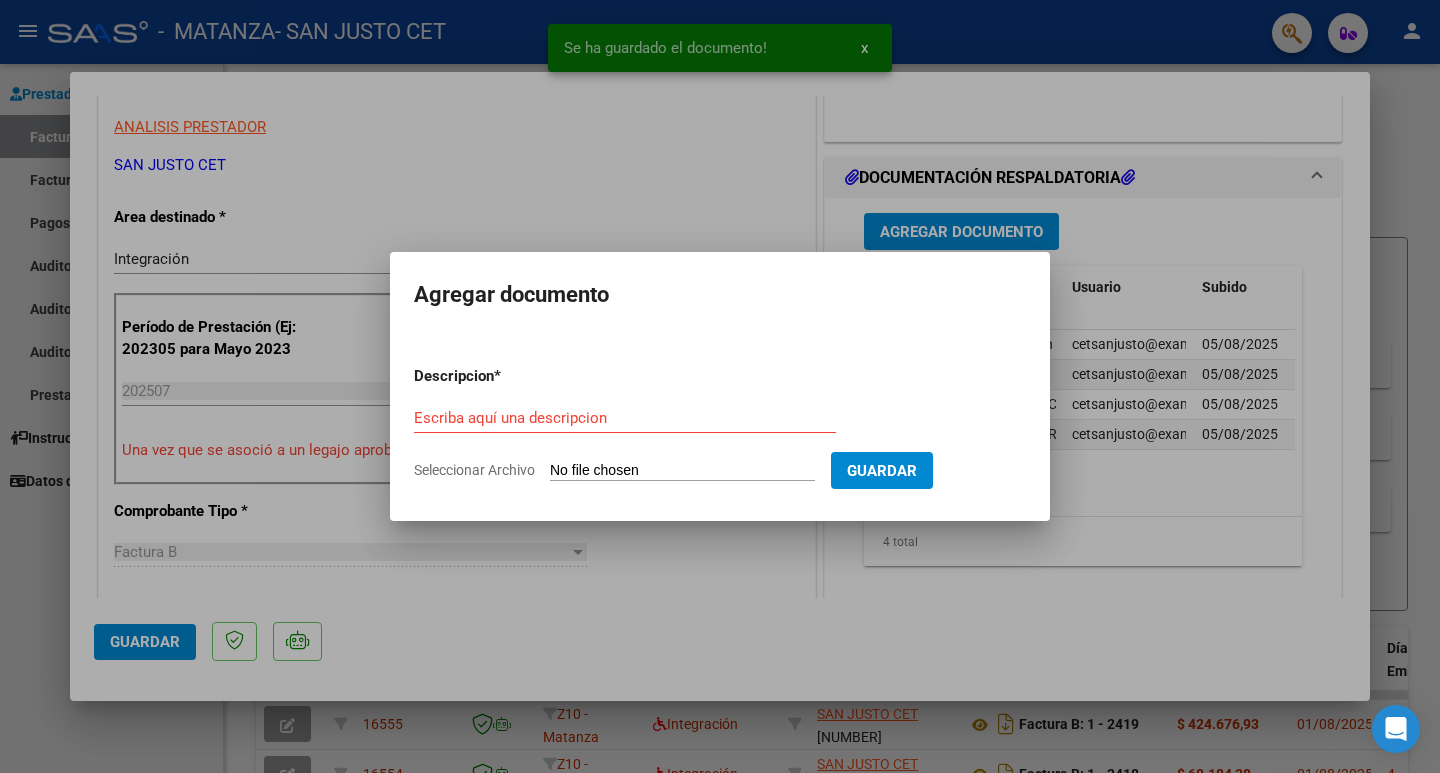 click on "Descripcion  *   Escriba aquí una descripcion  Seleccionar Archivo Guardar" at bounding box center [720, 423] 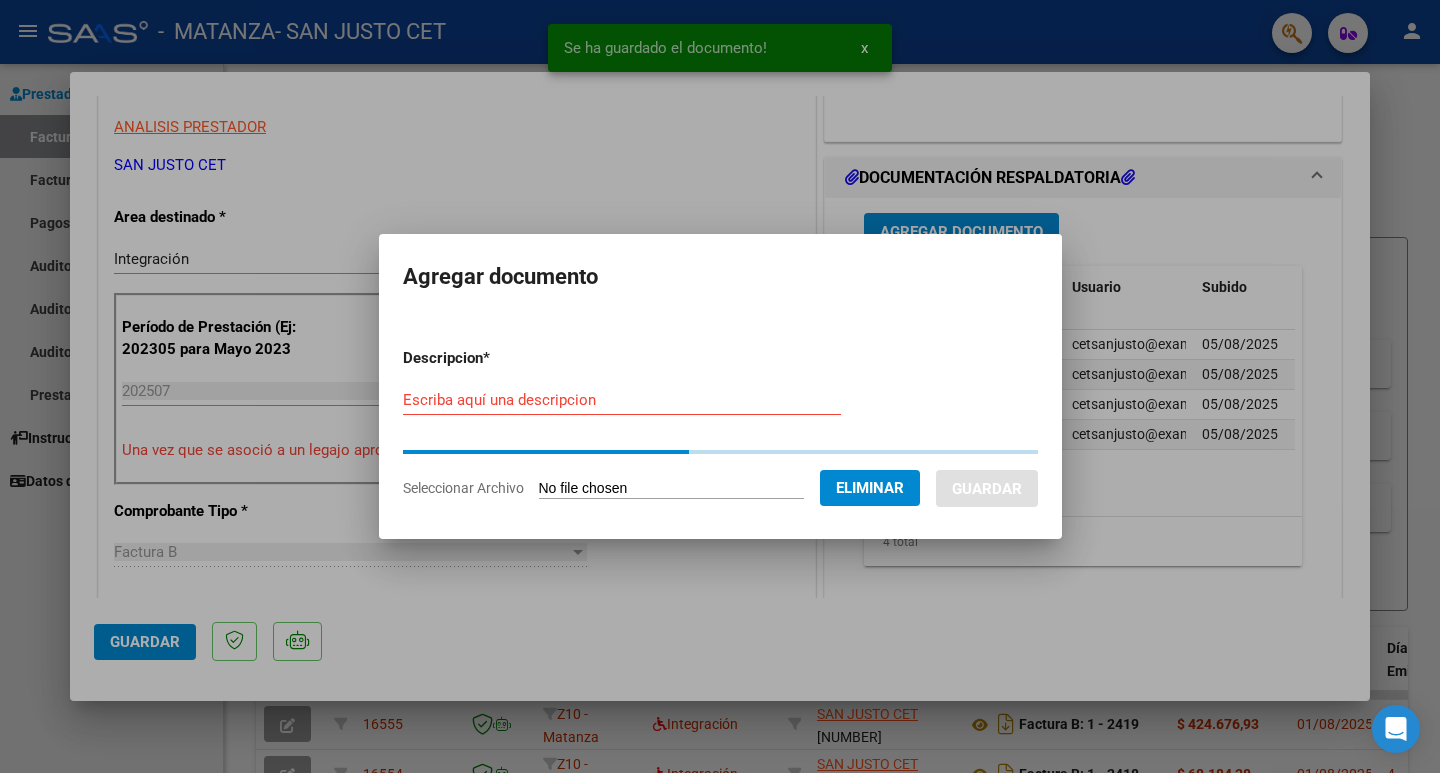 click on "Escriba aquí una descripcion" at bounding box center (622, 400) 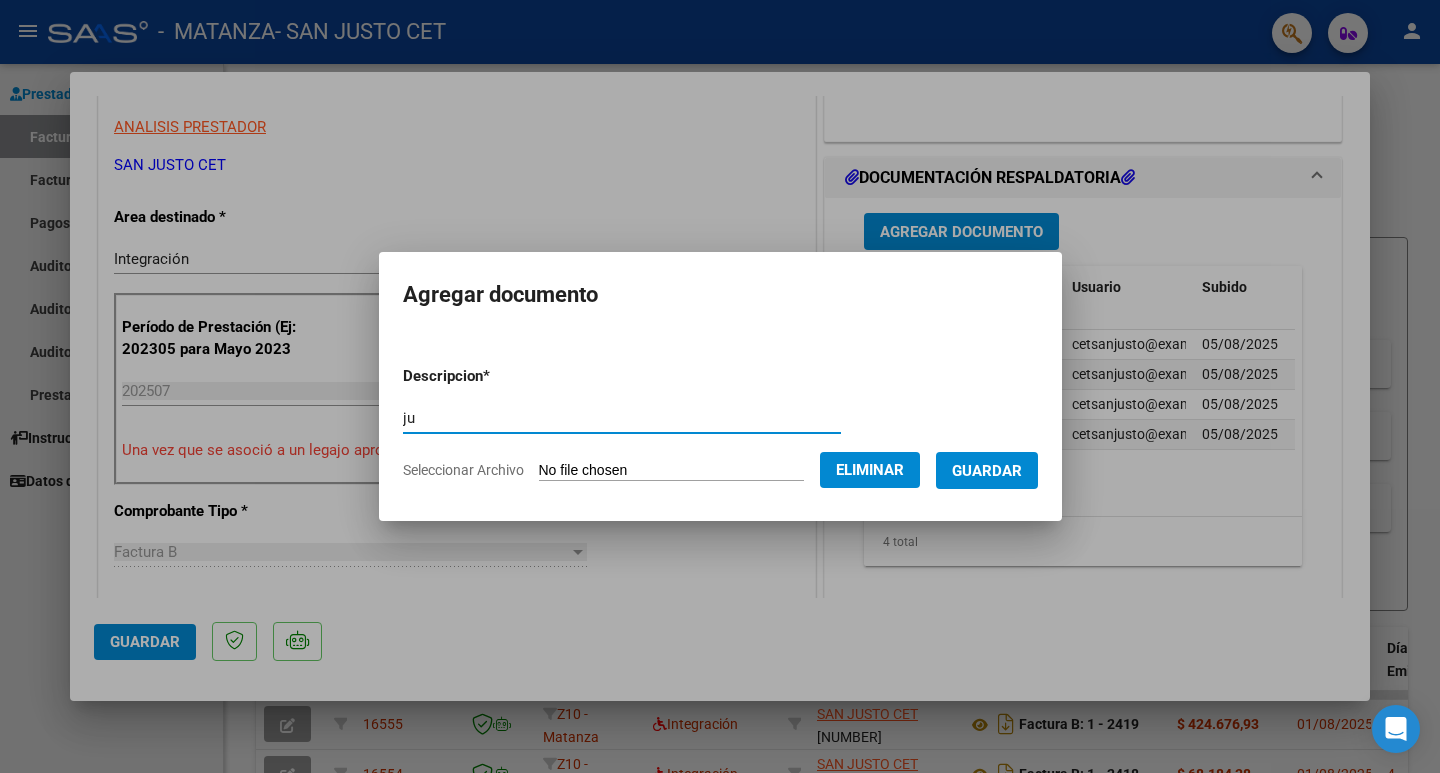 type on "j" 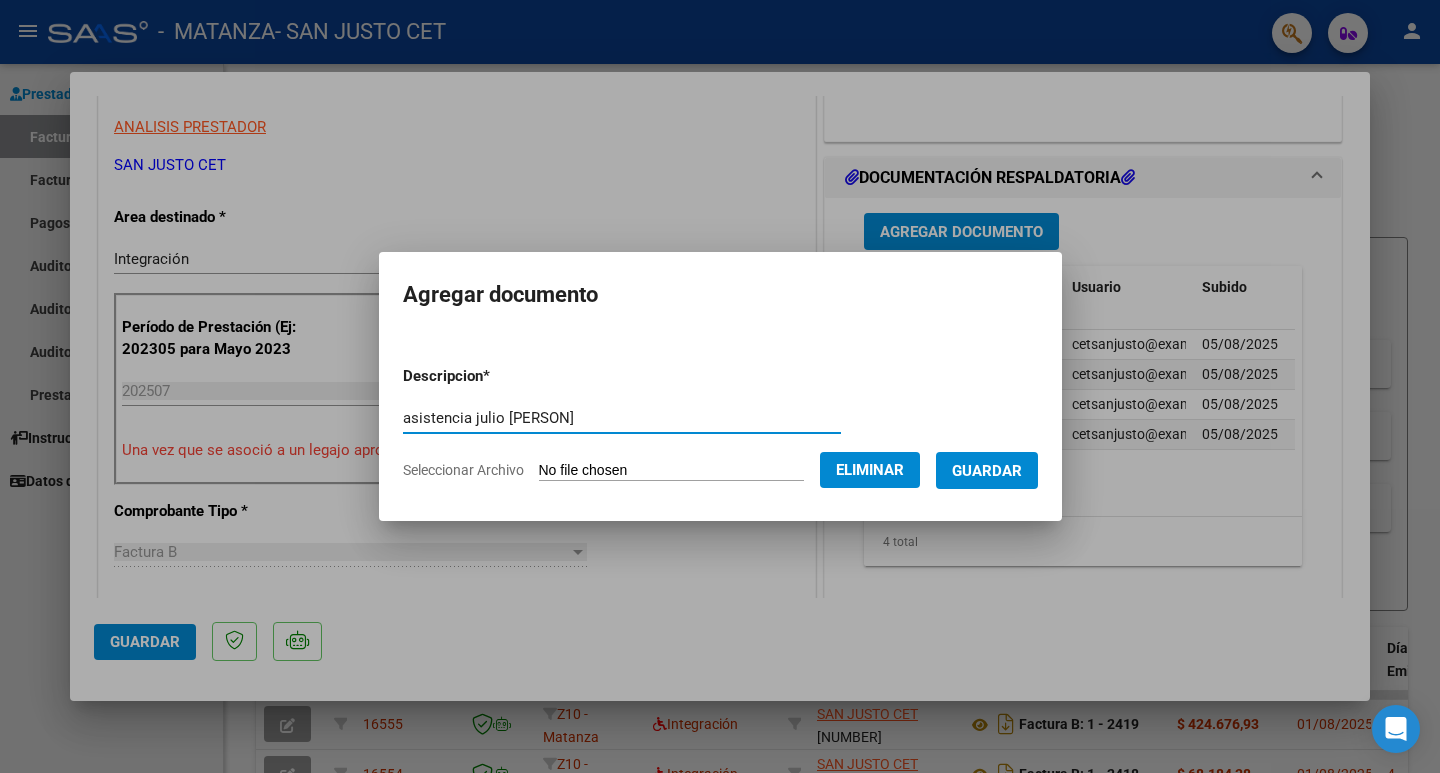 type on "asistencia julio [PERSON]" 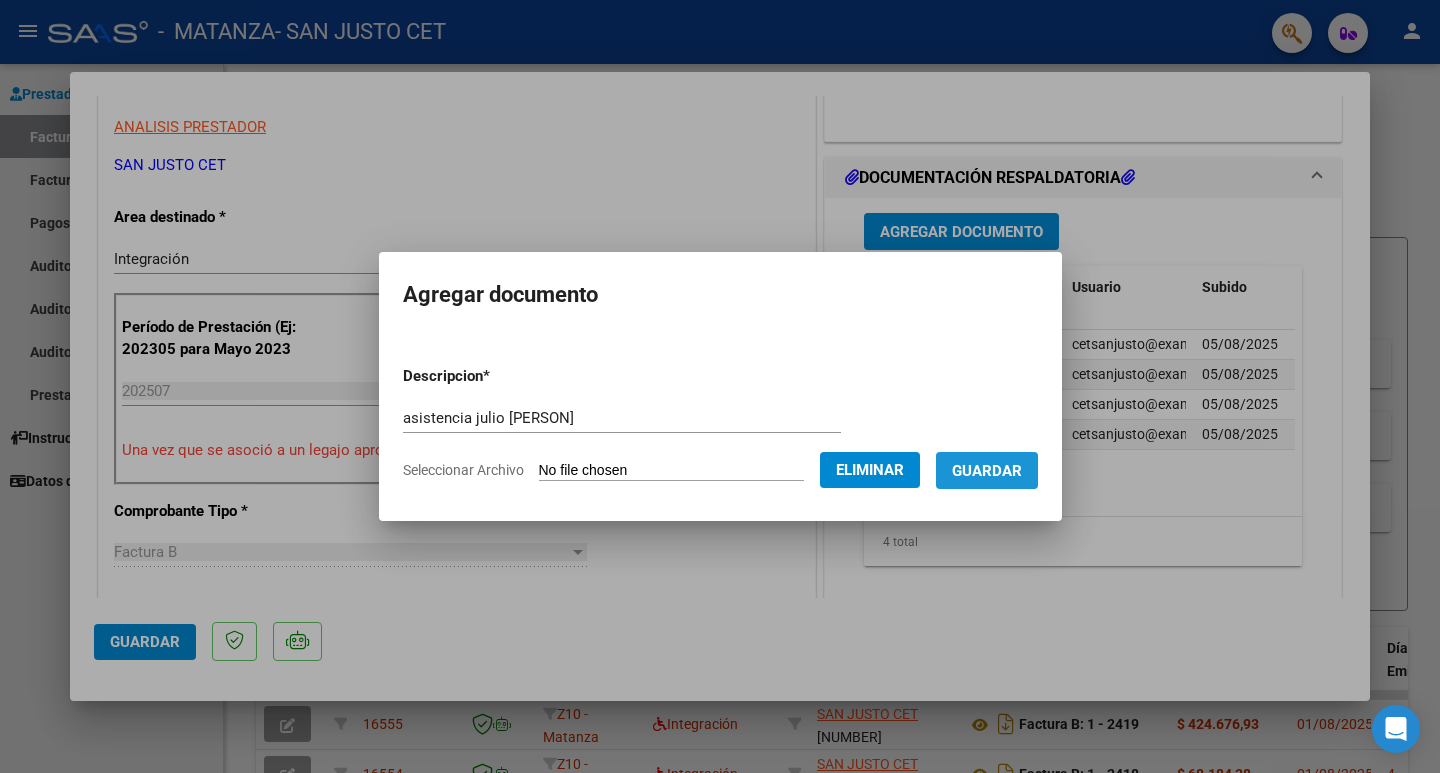 click on "Guardar" at bounding box center (987, 471) 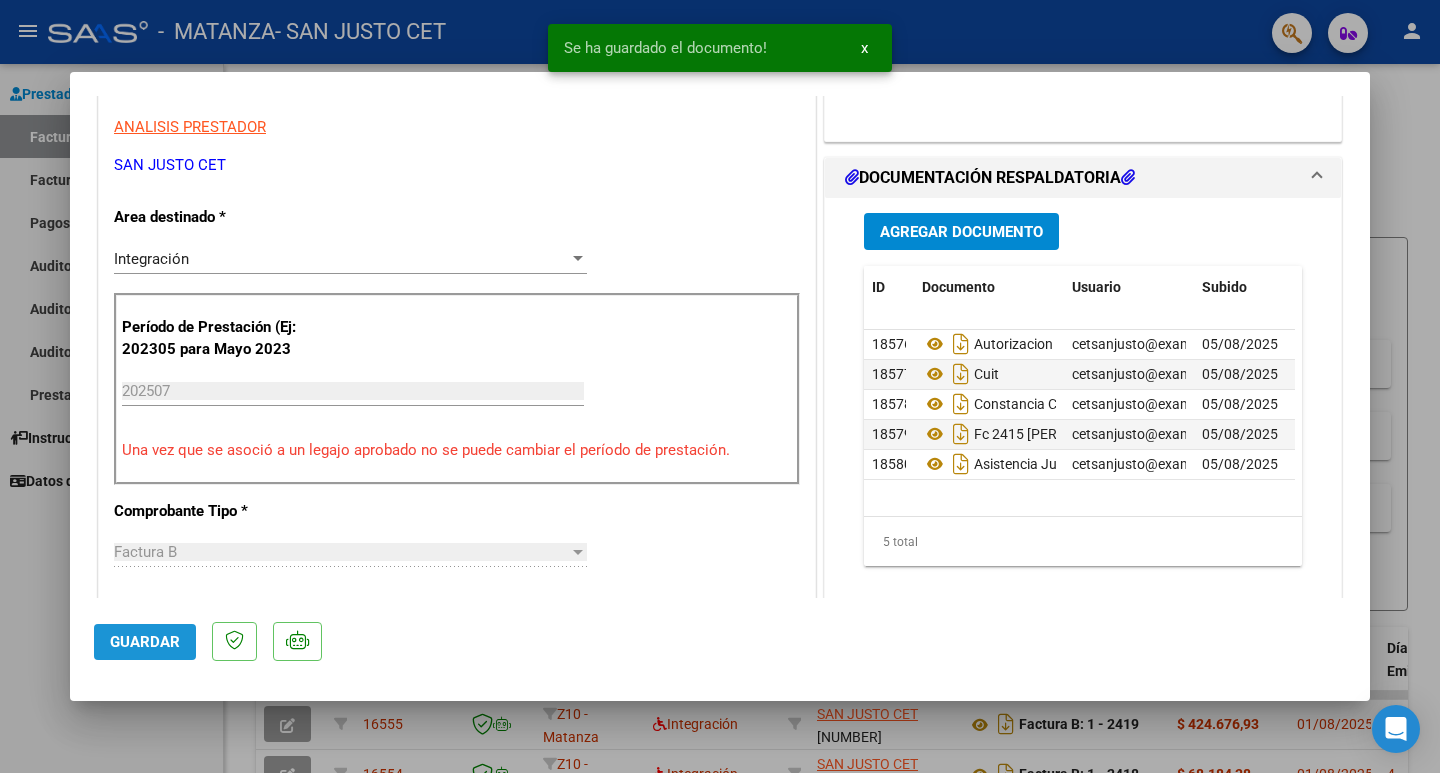 click on "Guardar" 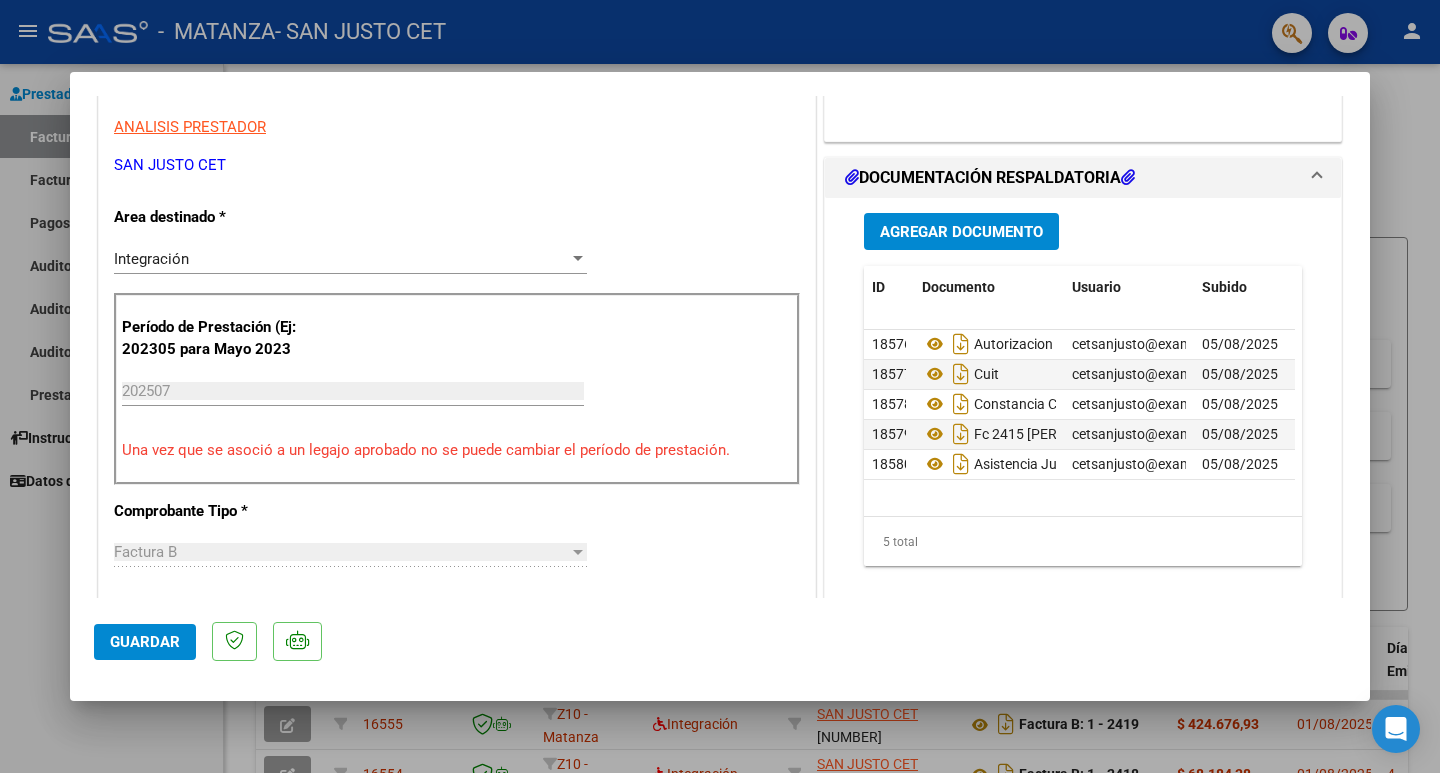 click on "Guardar" 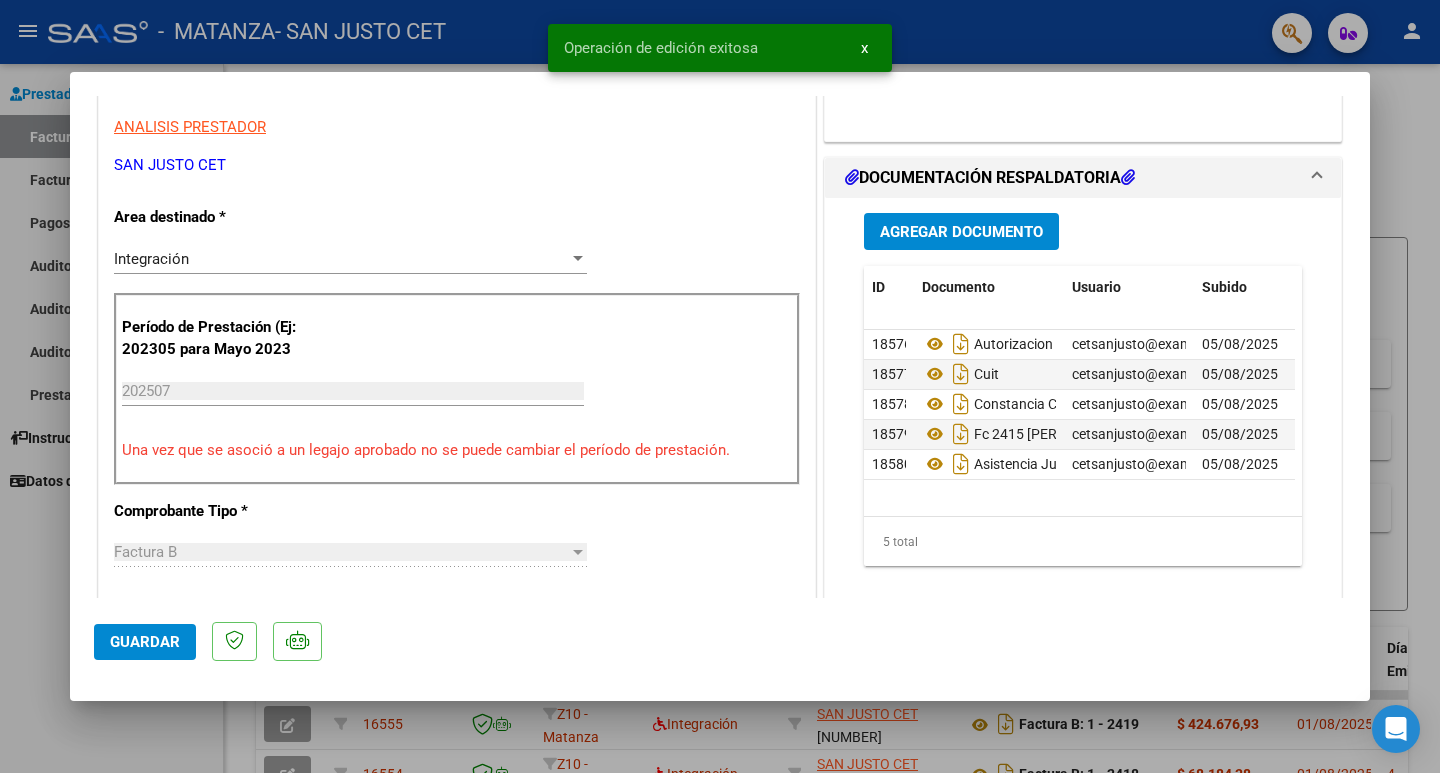 click at bounding box center [720, 386] 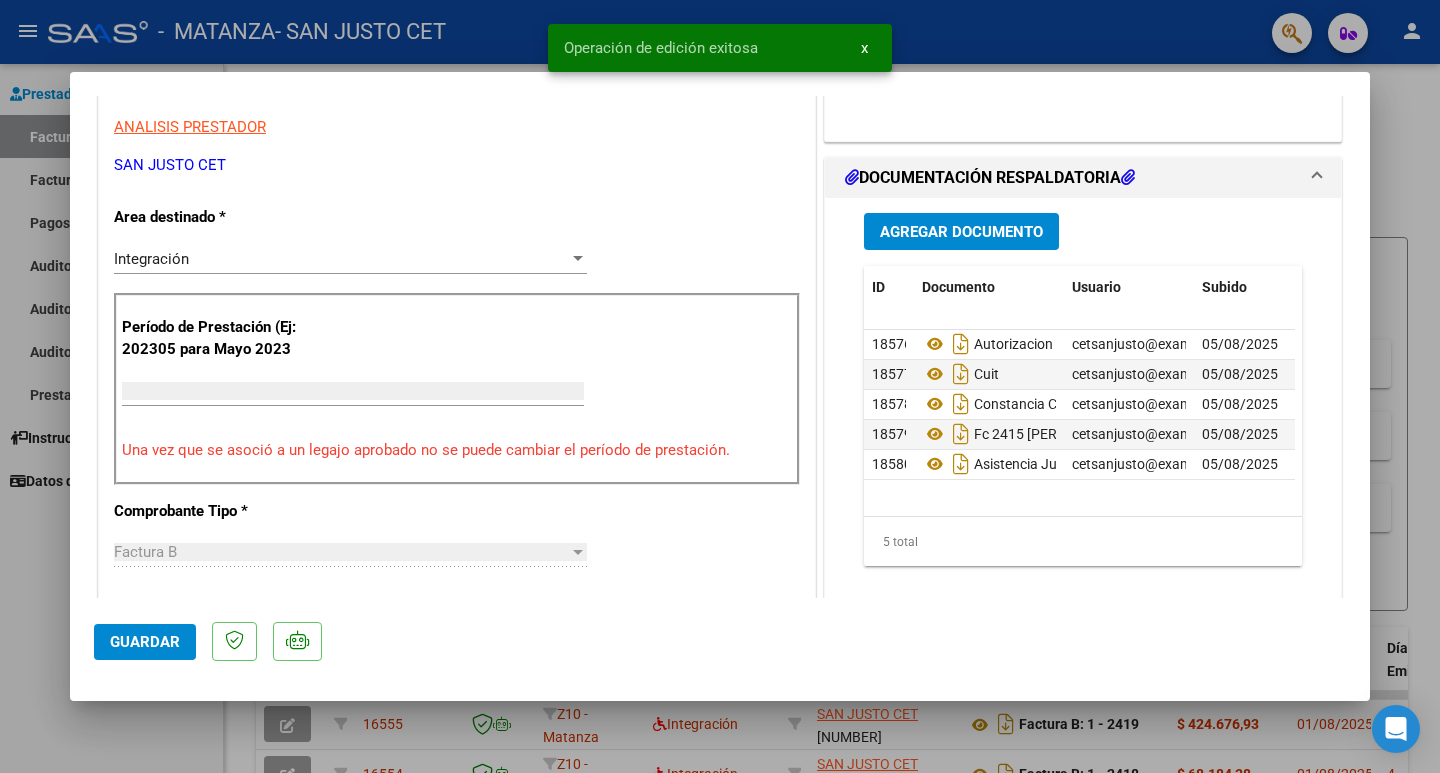 scroll, scrollTop: 339, scrollLeft: 0, axis: vertical 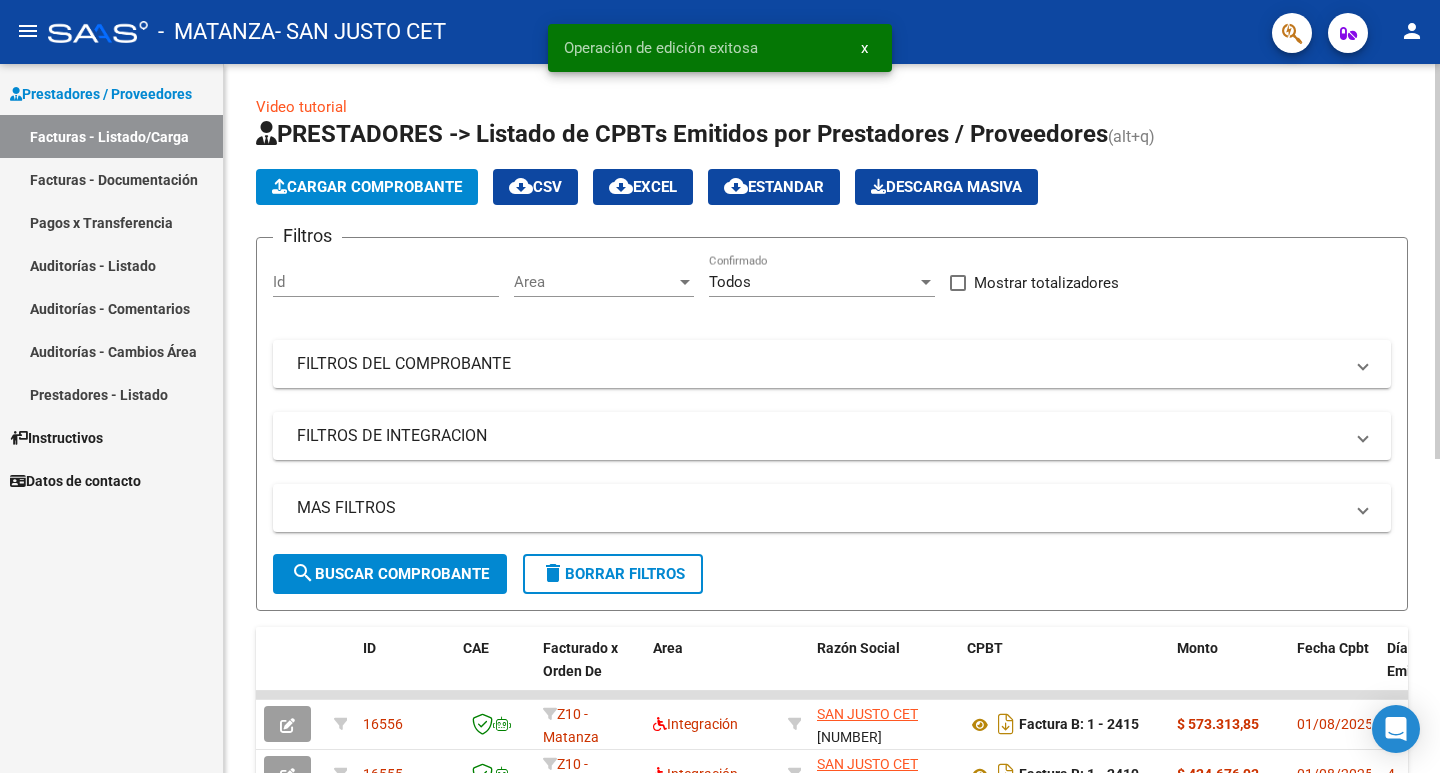 click on "Cargar Comprobante" 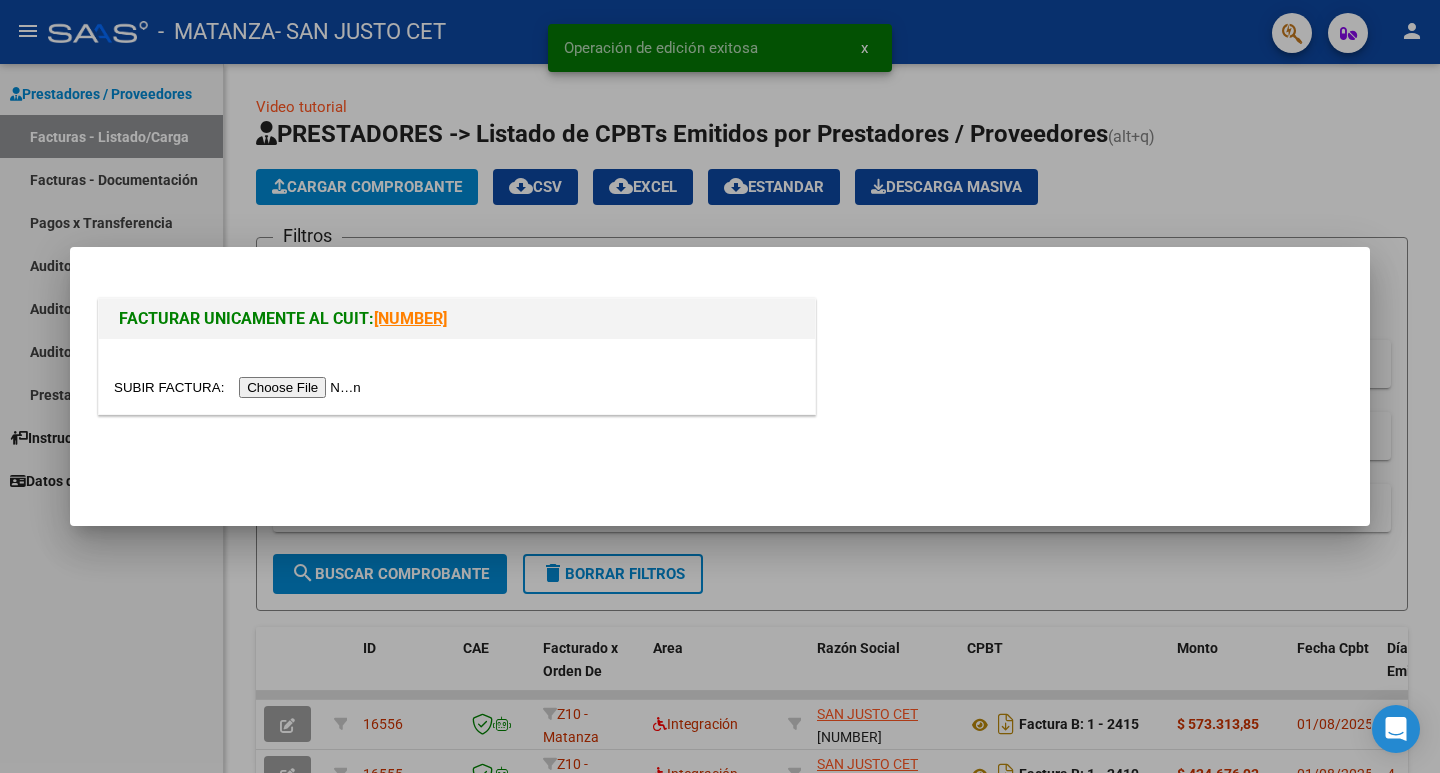 click at bounding box center (240, 387) 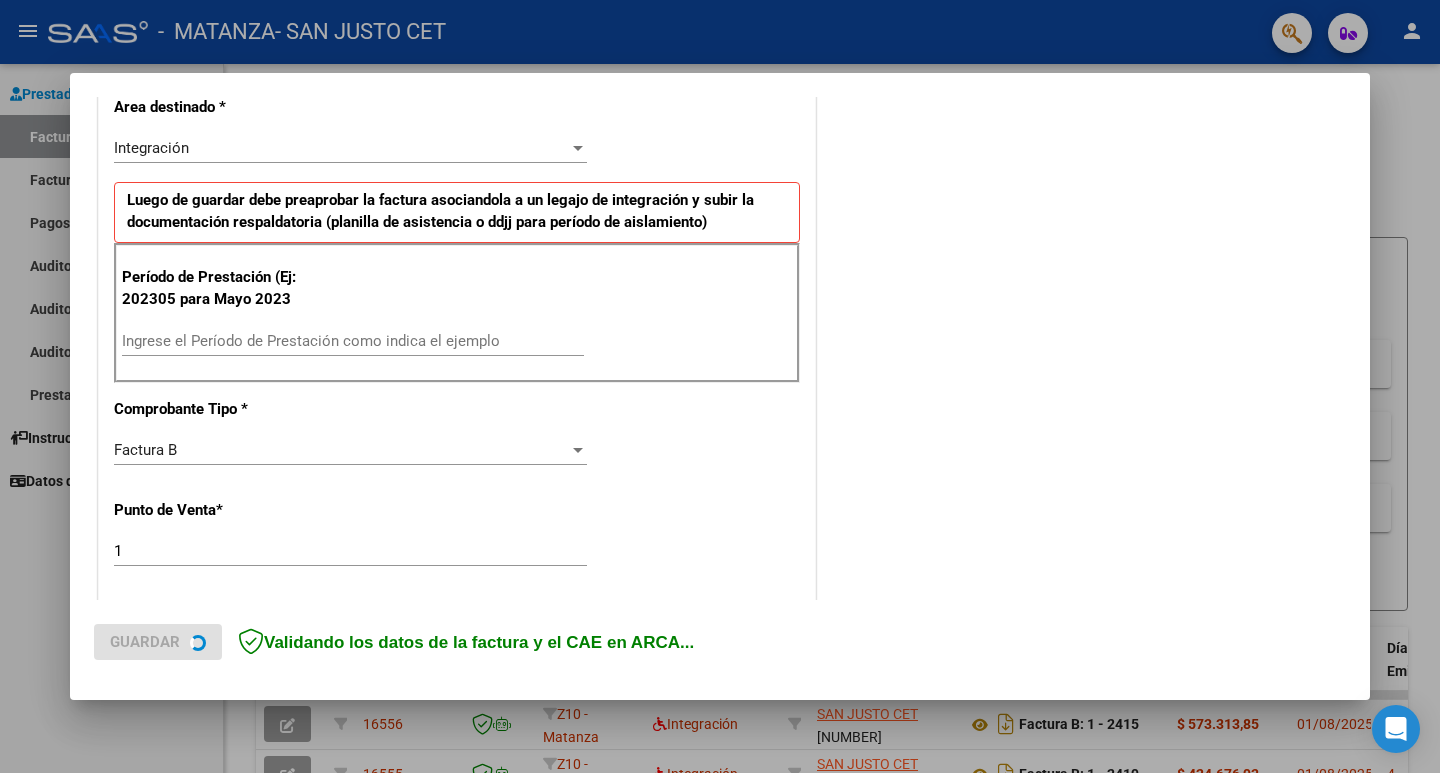 scroll, scrollTop: 500, scrollLeft: 0, axis: vertical 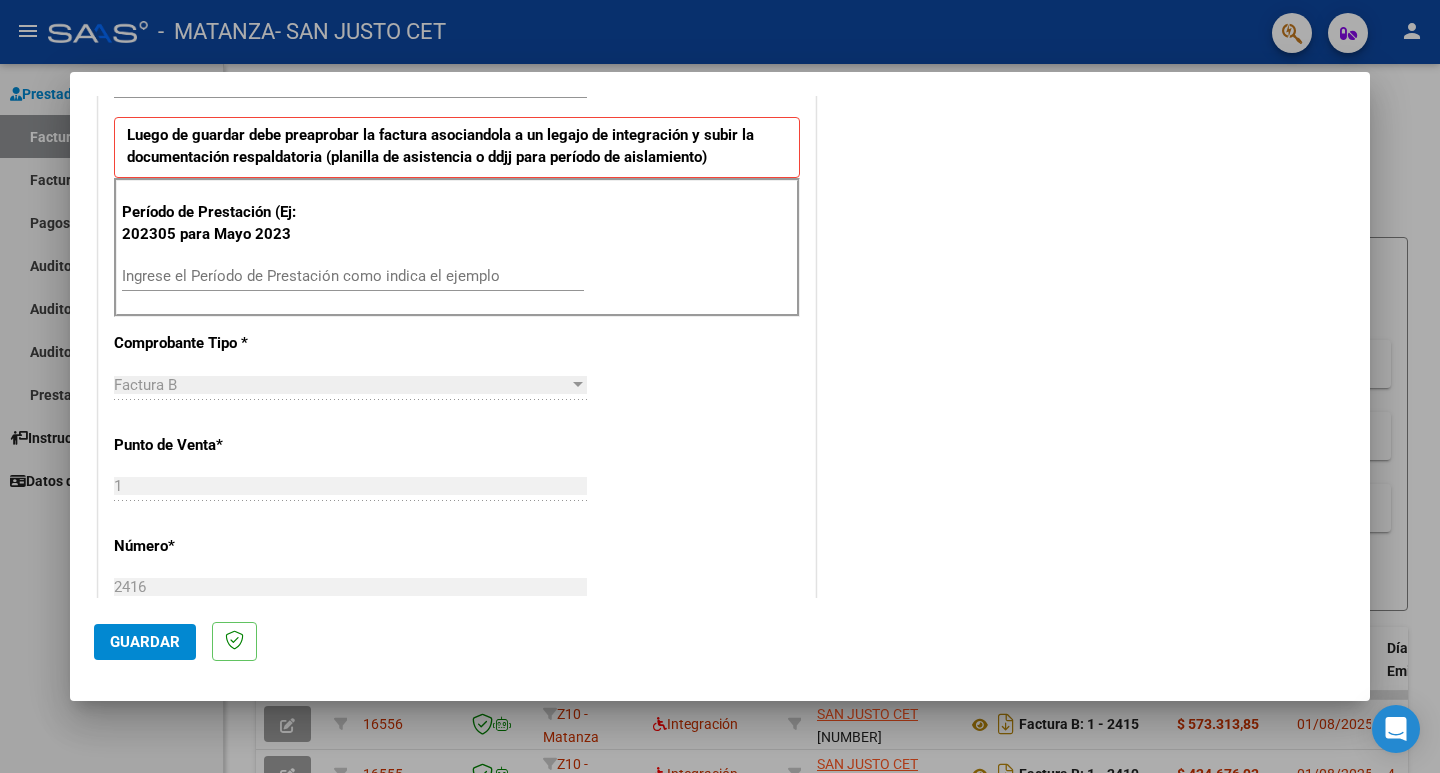 click on "Ingrese el Período de Prestación como indica el ejemplo" at bounding box center (353, 276) 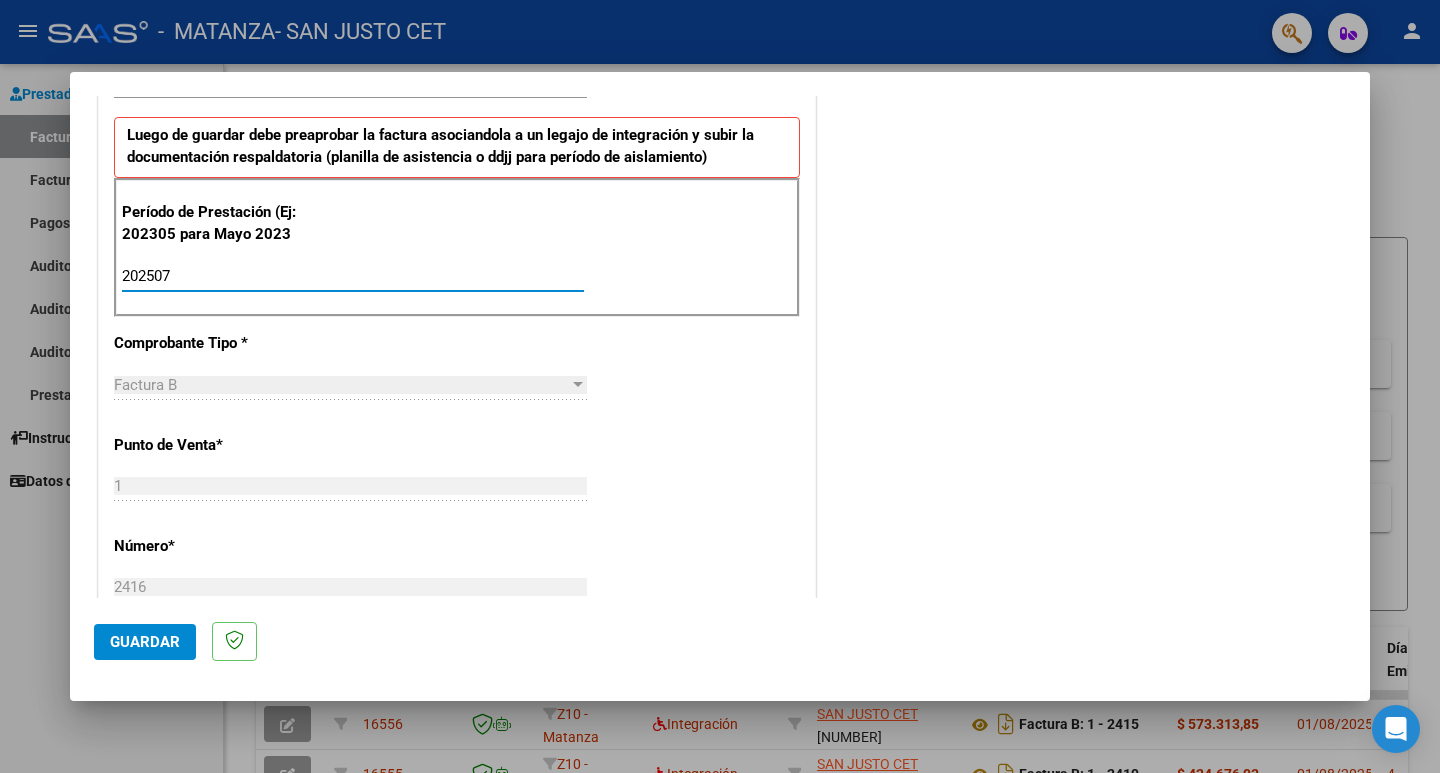 type on "202507" 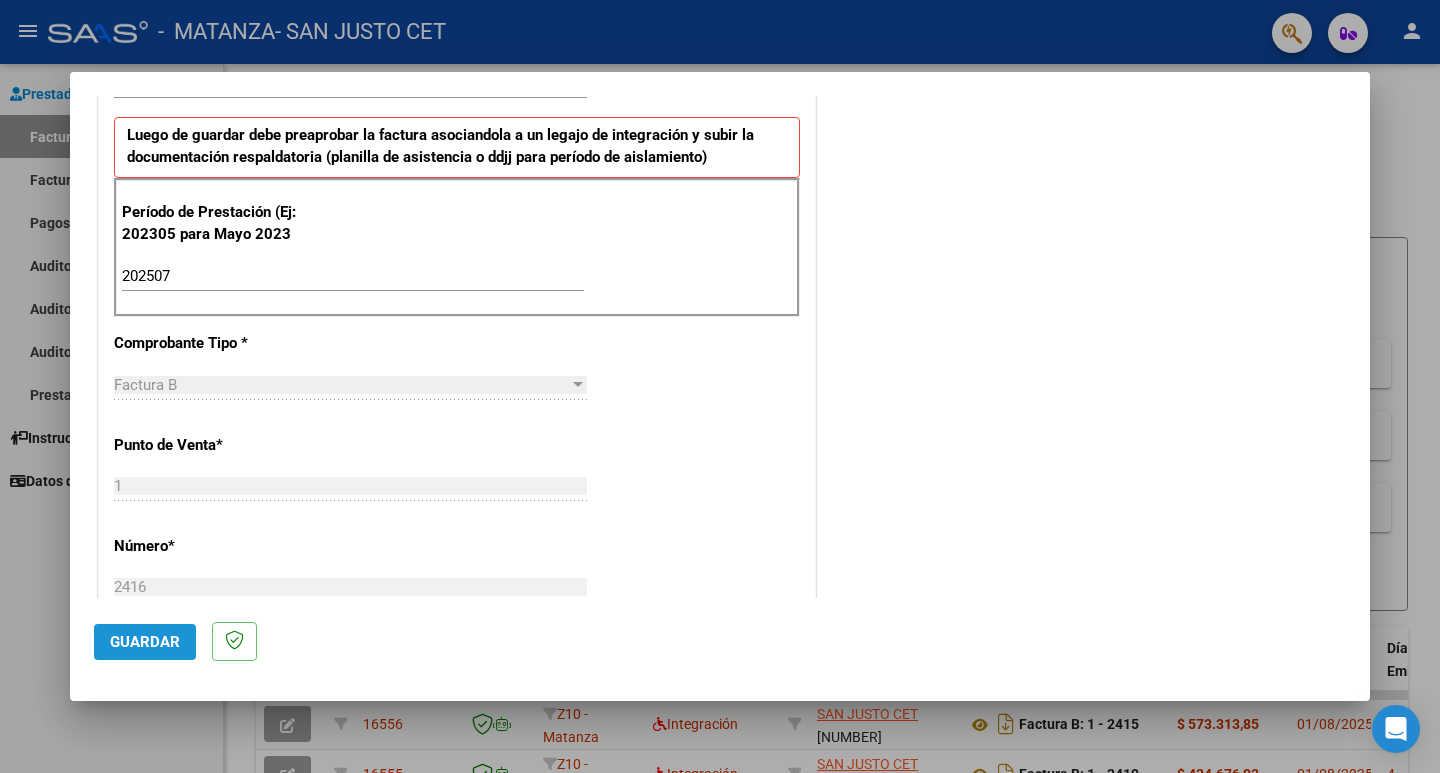 click on "Guardar" 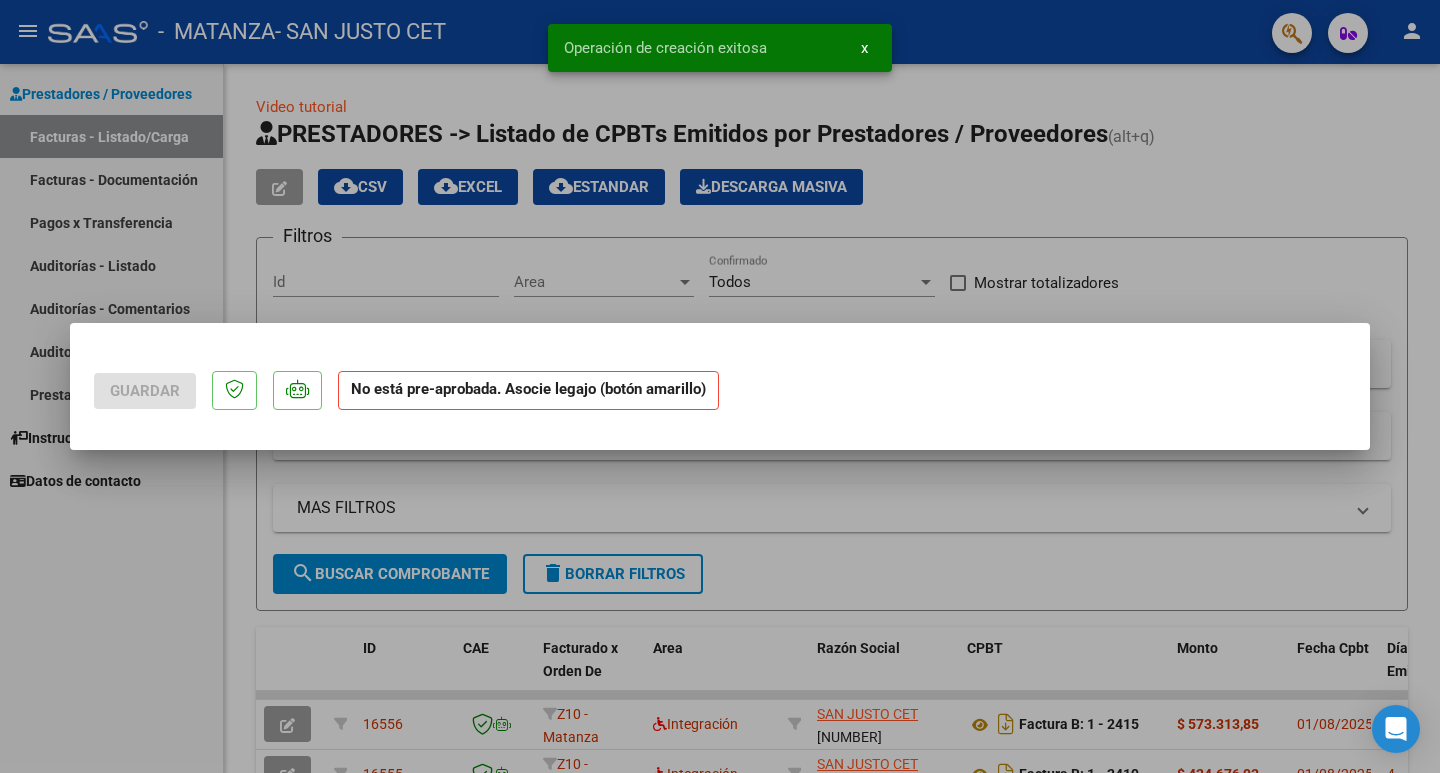 scroll, scrollTop: 0, scrollLeft: 0, axis: both 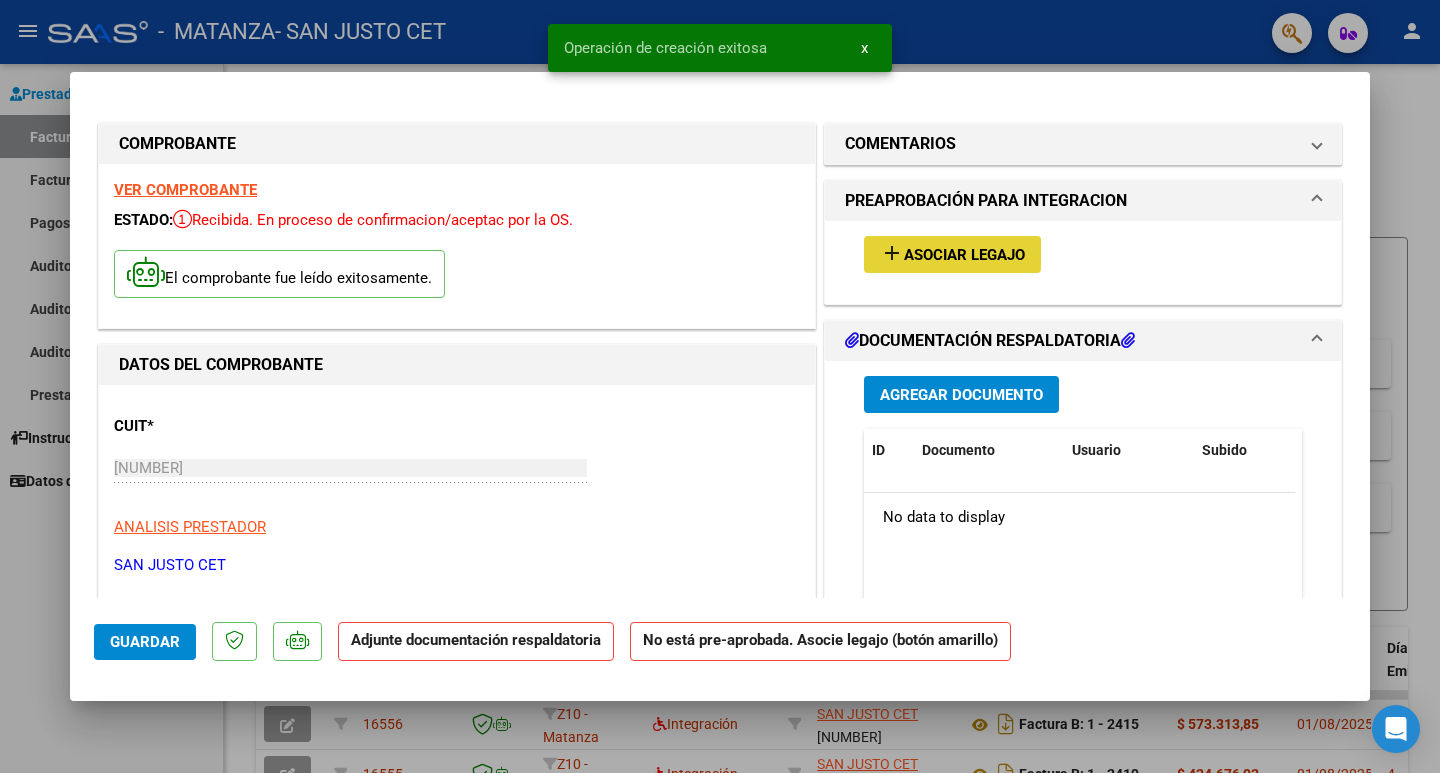 click on "Asociar Legajo" at bounding box center (964, 255) 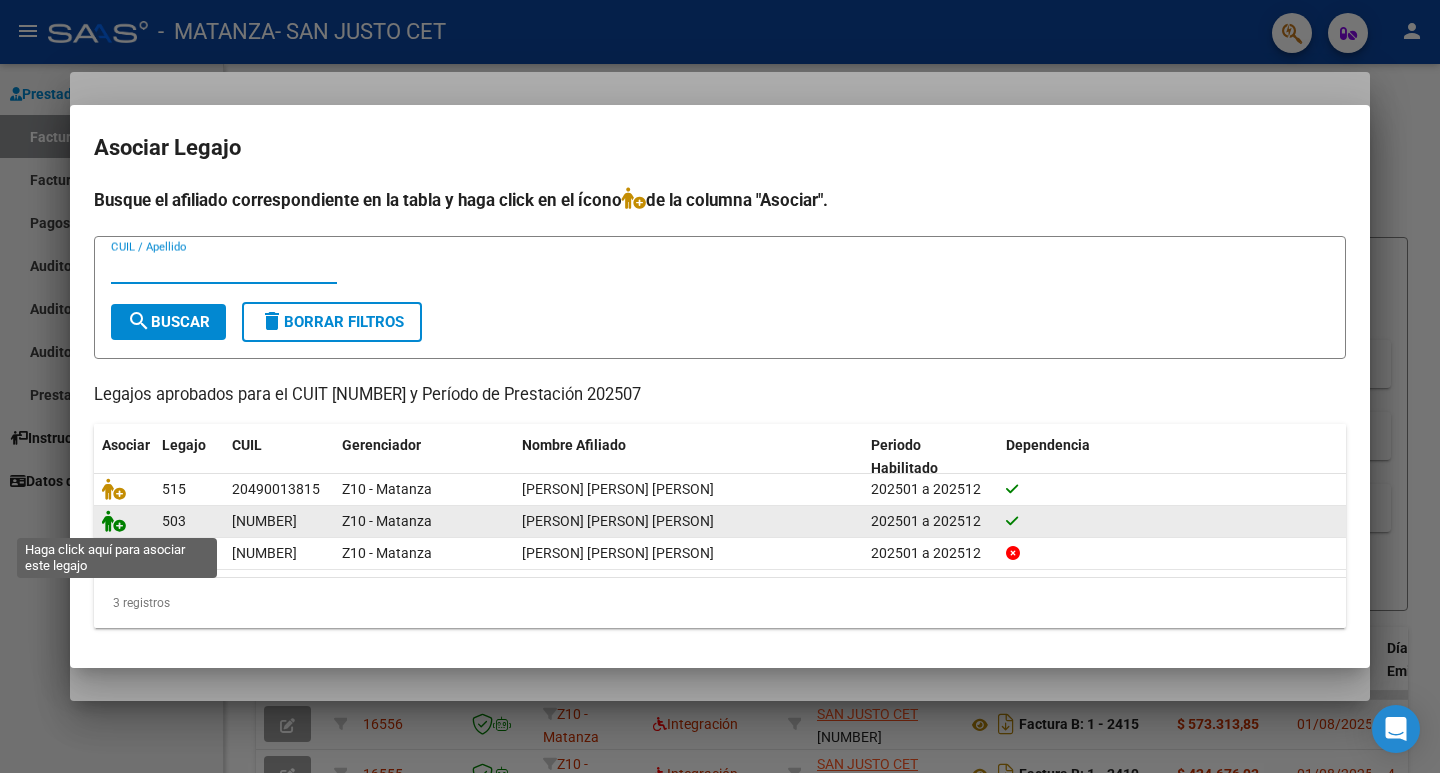 click 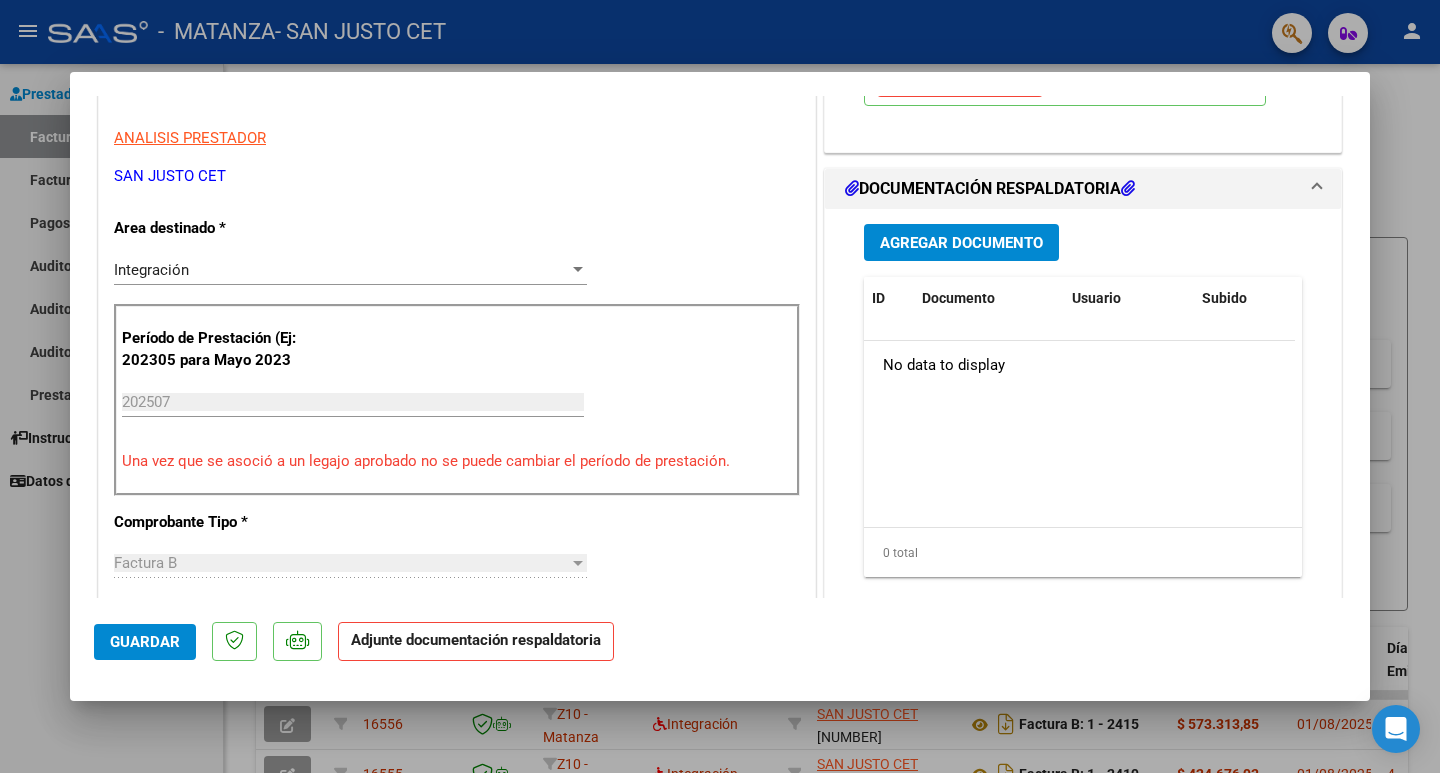 scroll, scrollTop: 400, scrollLeft: 0, axis: vertical 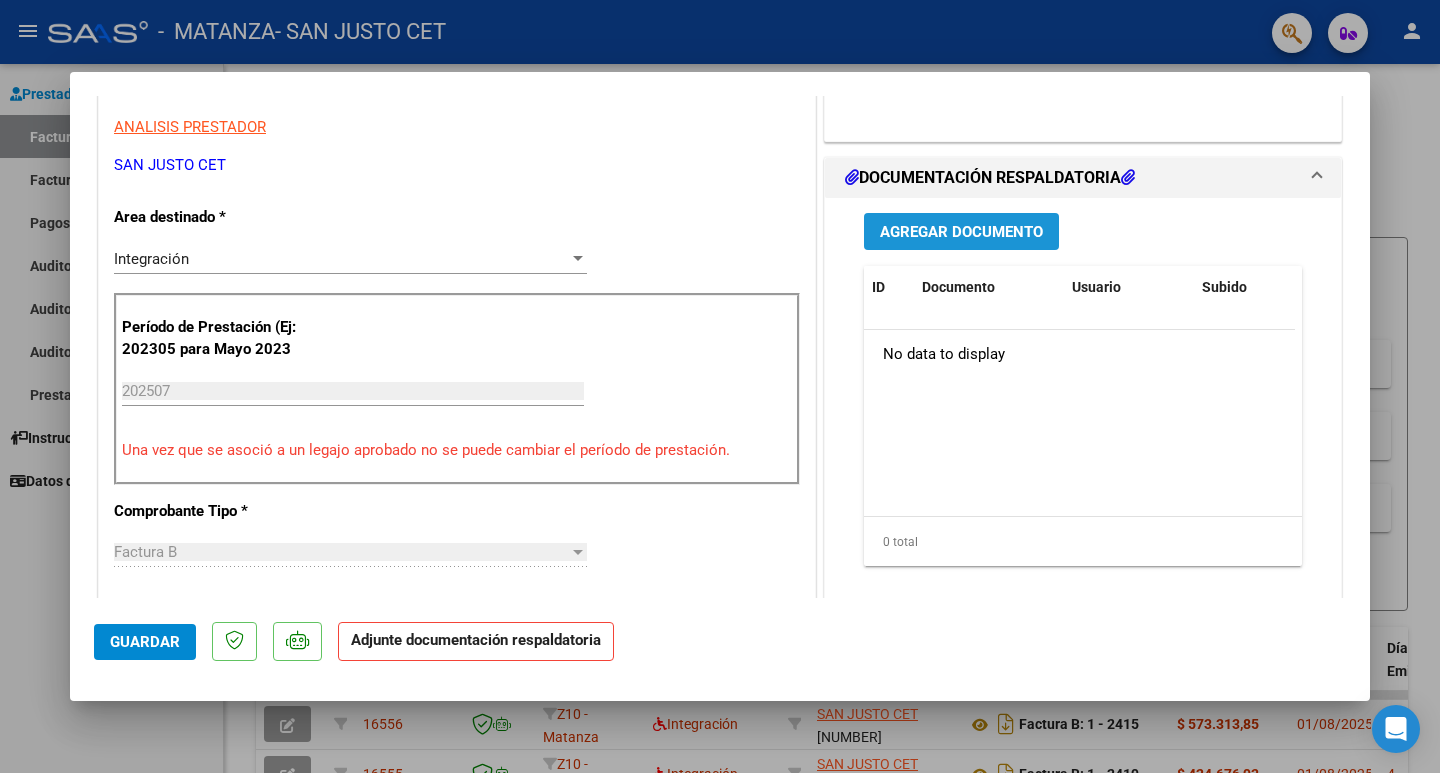 click on "Agregar Documento" at bounding box center (961, 232) 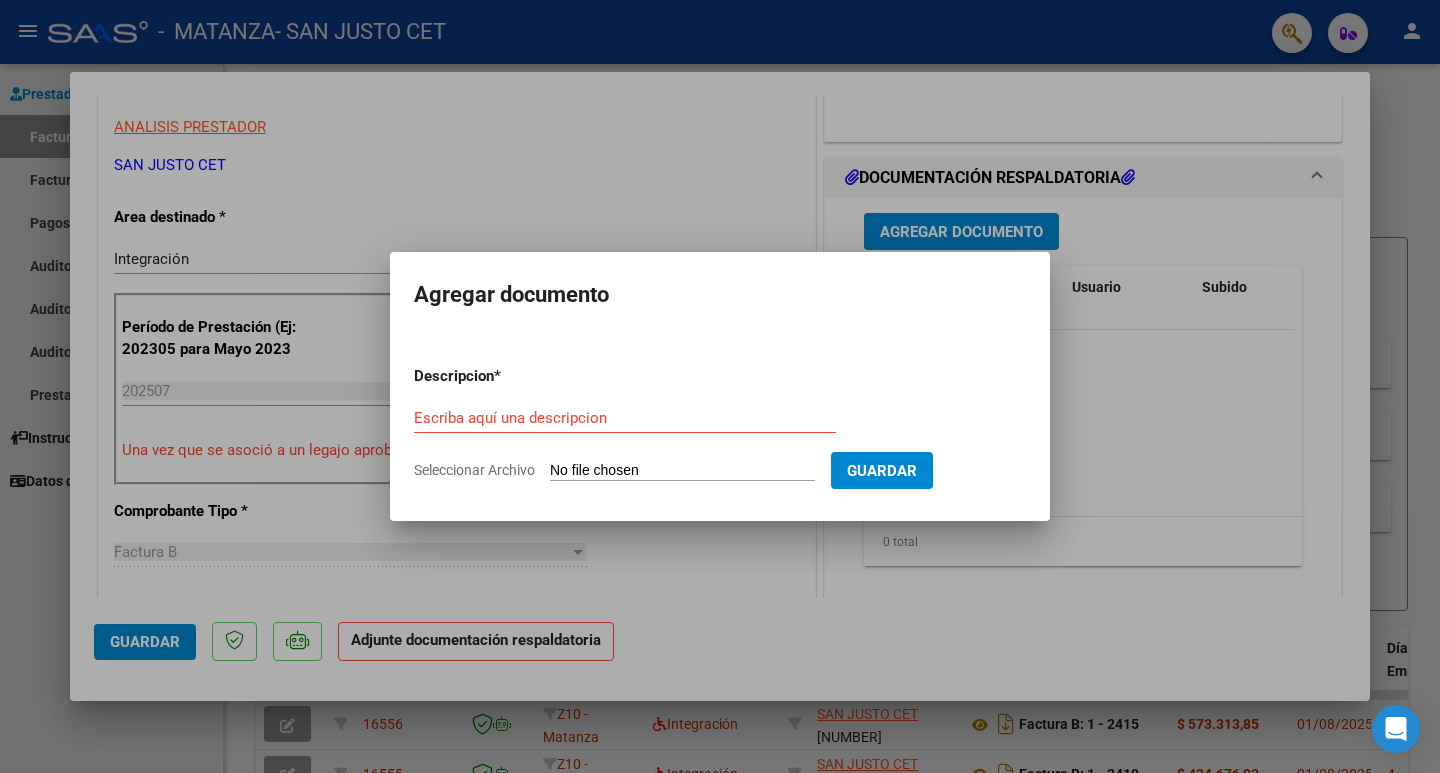 click on "Seleccionar Archivo" at bounding box center (682, 471) 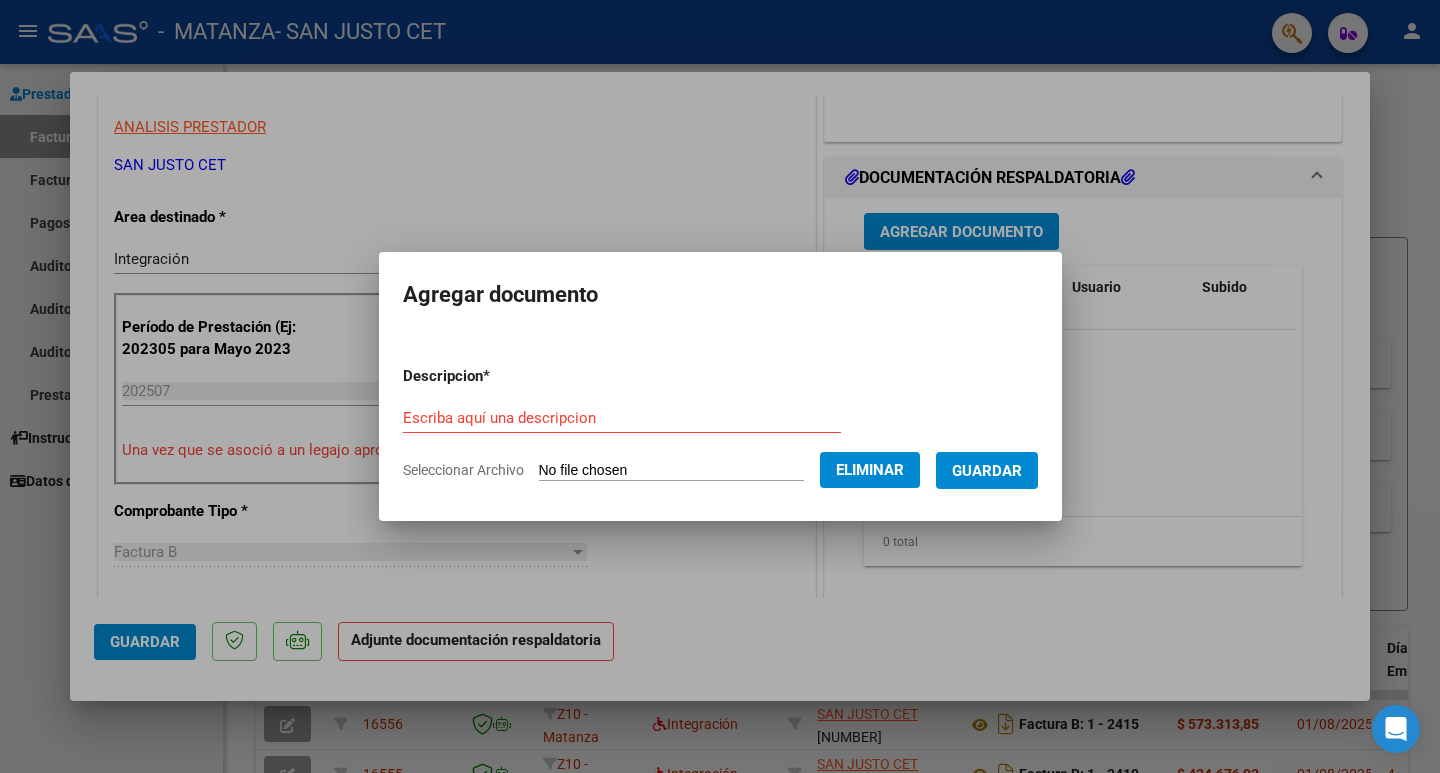 click on "Escriba aquí una descripcion" at bounding box center [622, 418] 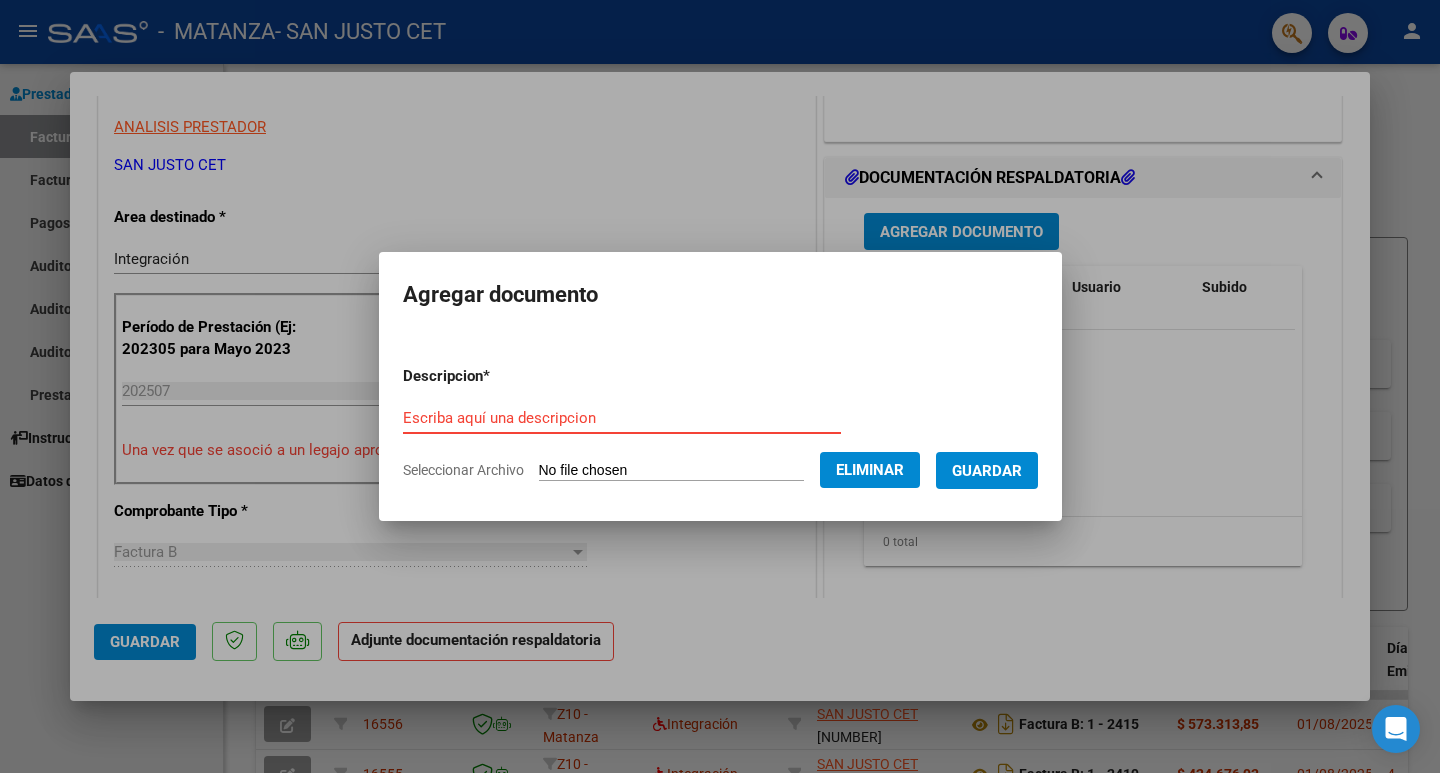 click on "Eliminar" 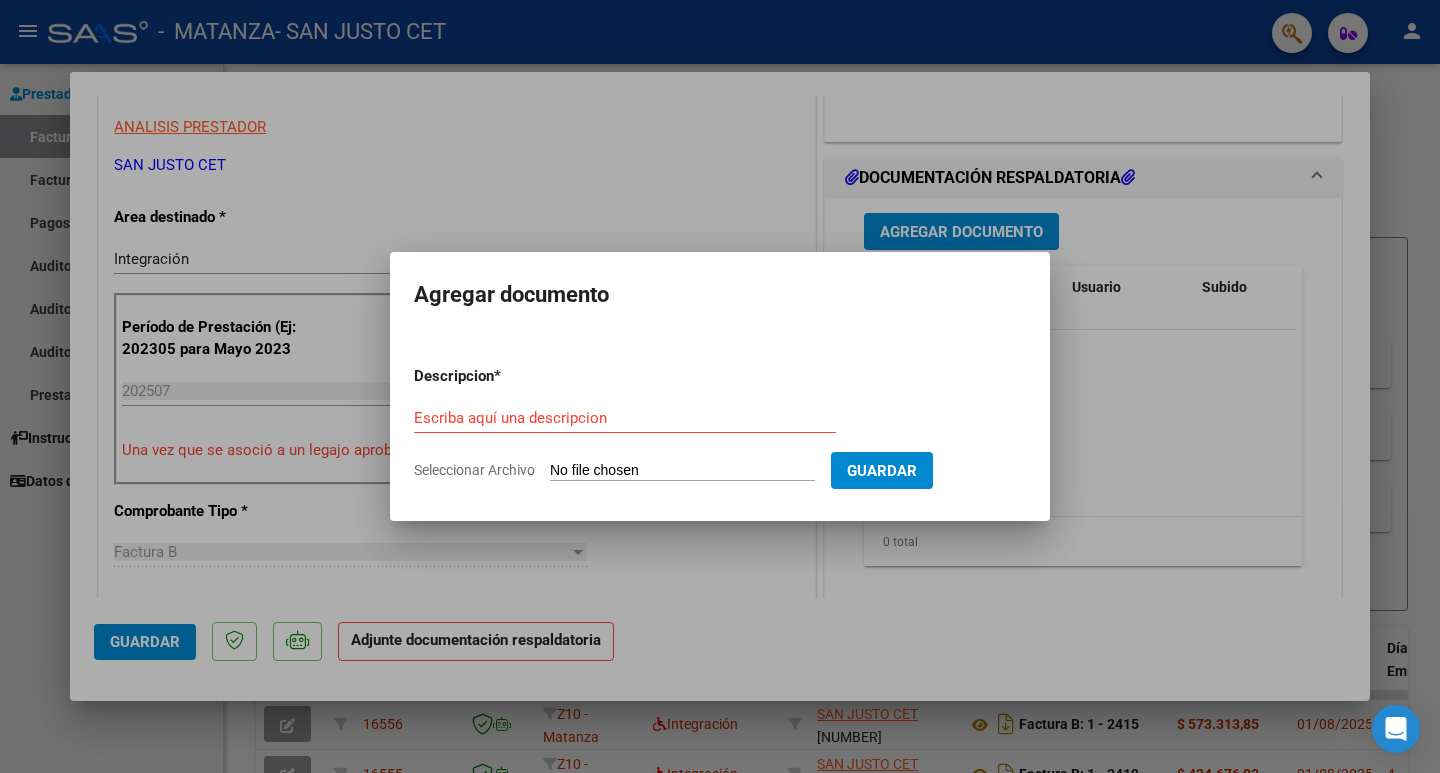 click on "Seleccionar Archivo" at bounding box center (682, 471) 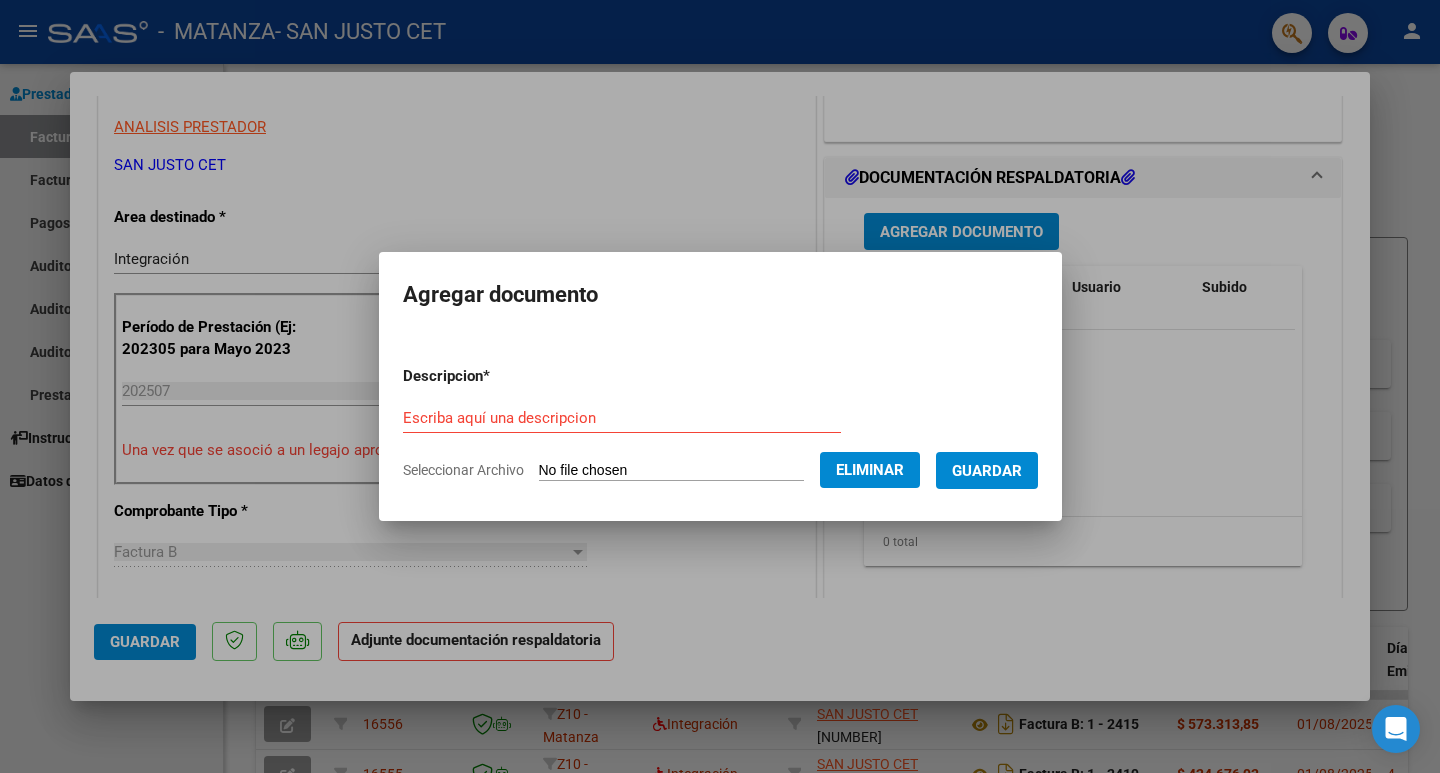 click on "Descripcion  *   Escriba aquí una descripcion  Seleccionar Archivo Eliminar Guardar" at bounding box center [720, 423] 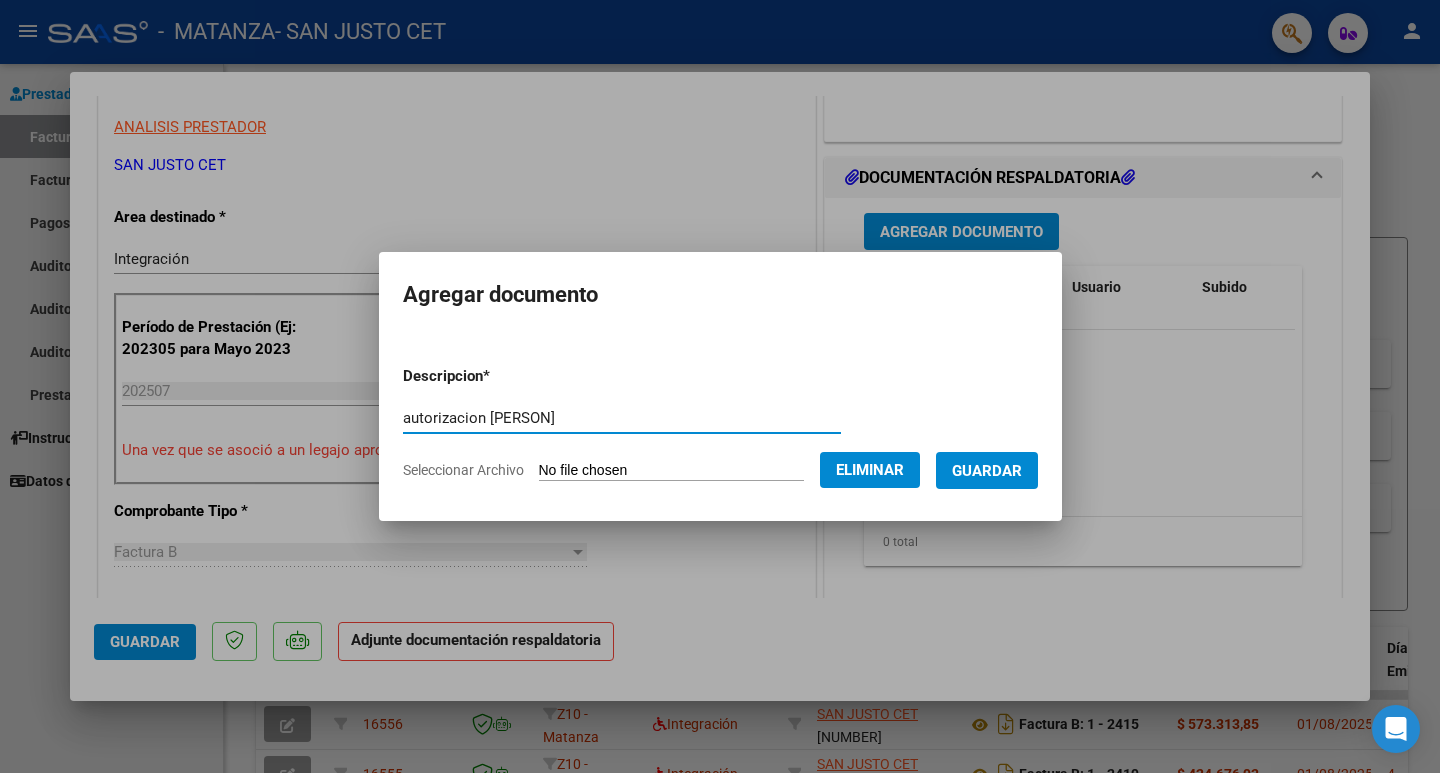 type on "autorizacion [PERSON]" 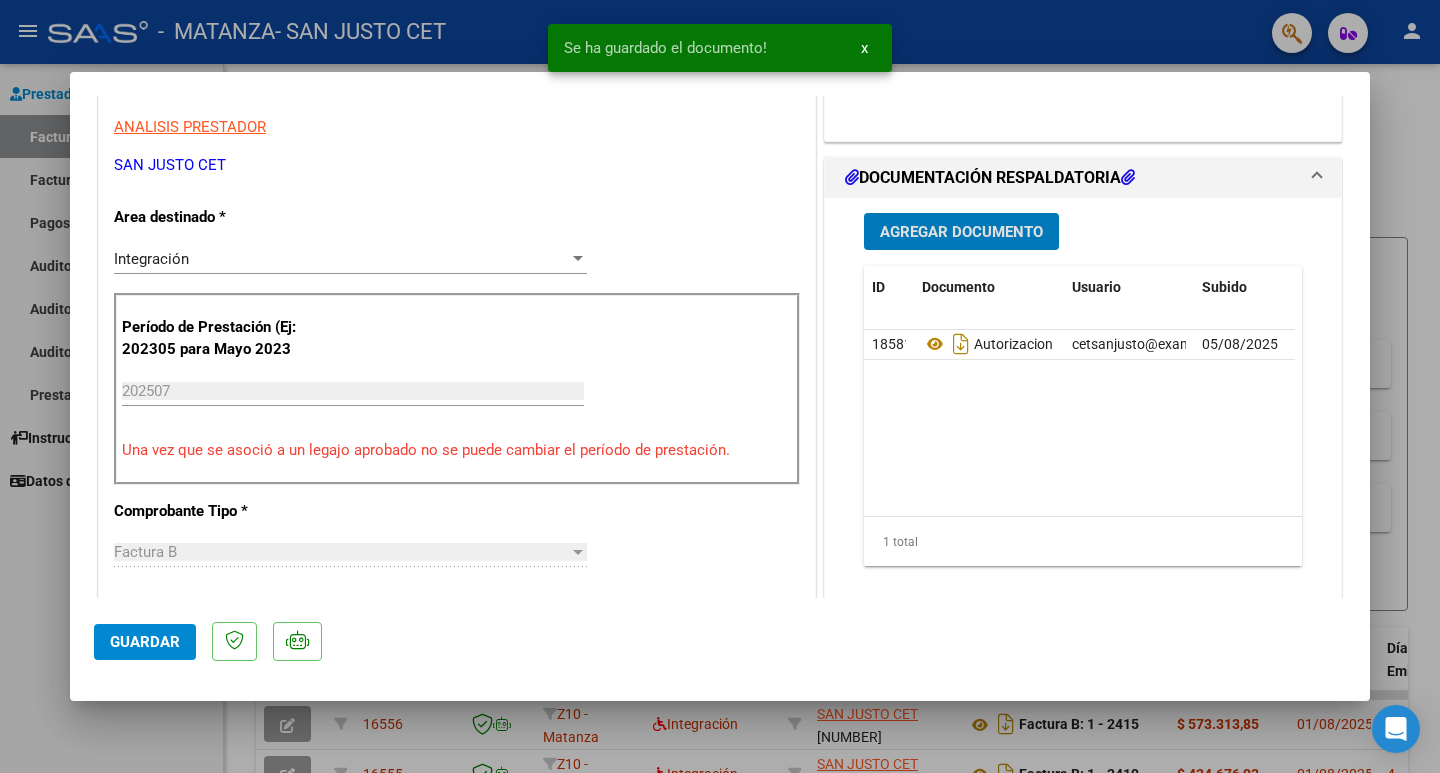 click on "Agregar Documento" at bounding box center (961, 231) 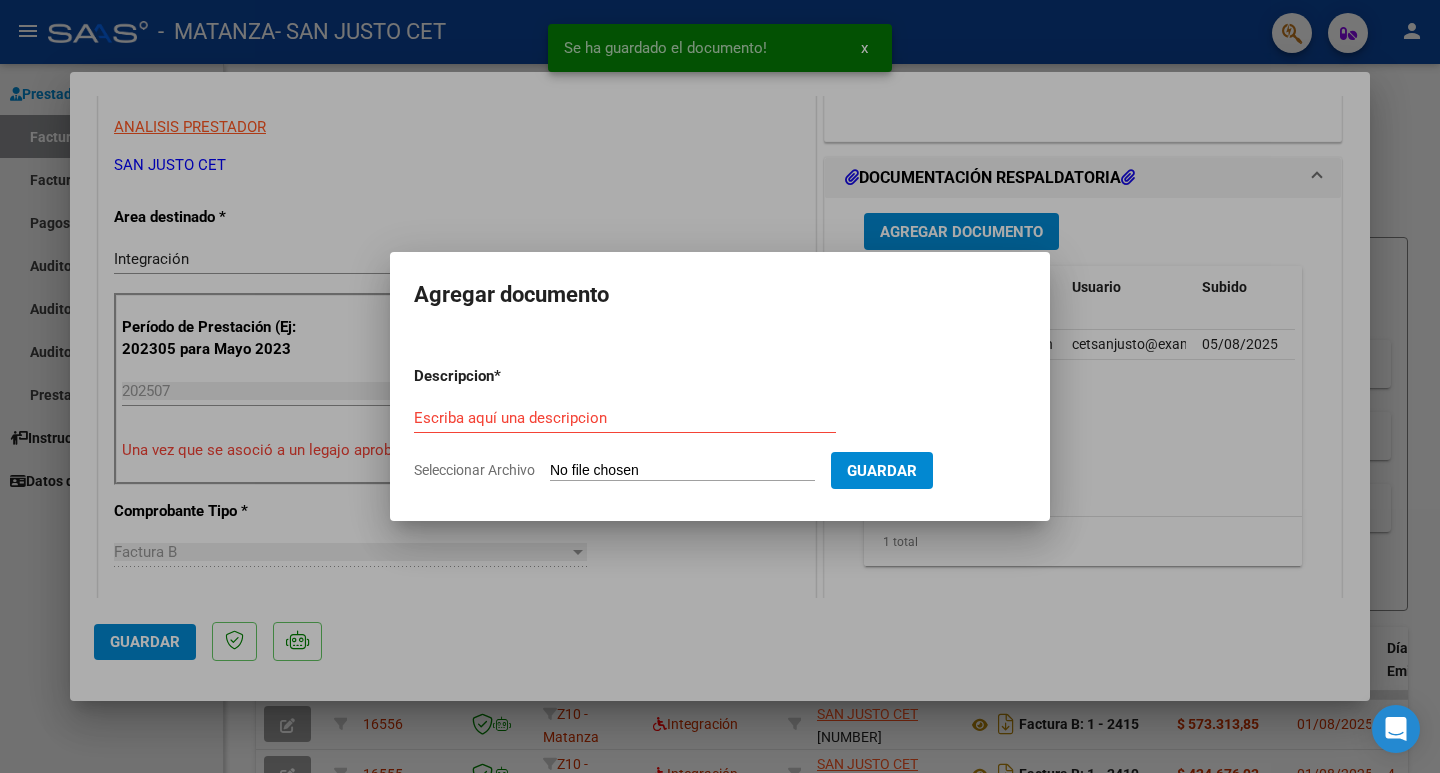 click on "Seleccionar Archivo" at bounding box center [682, 471] 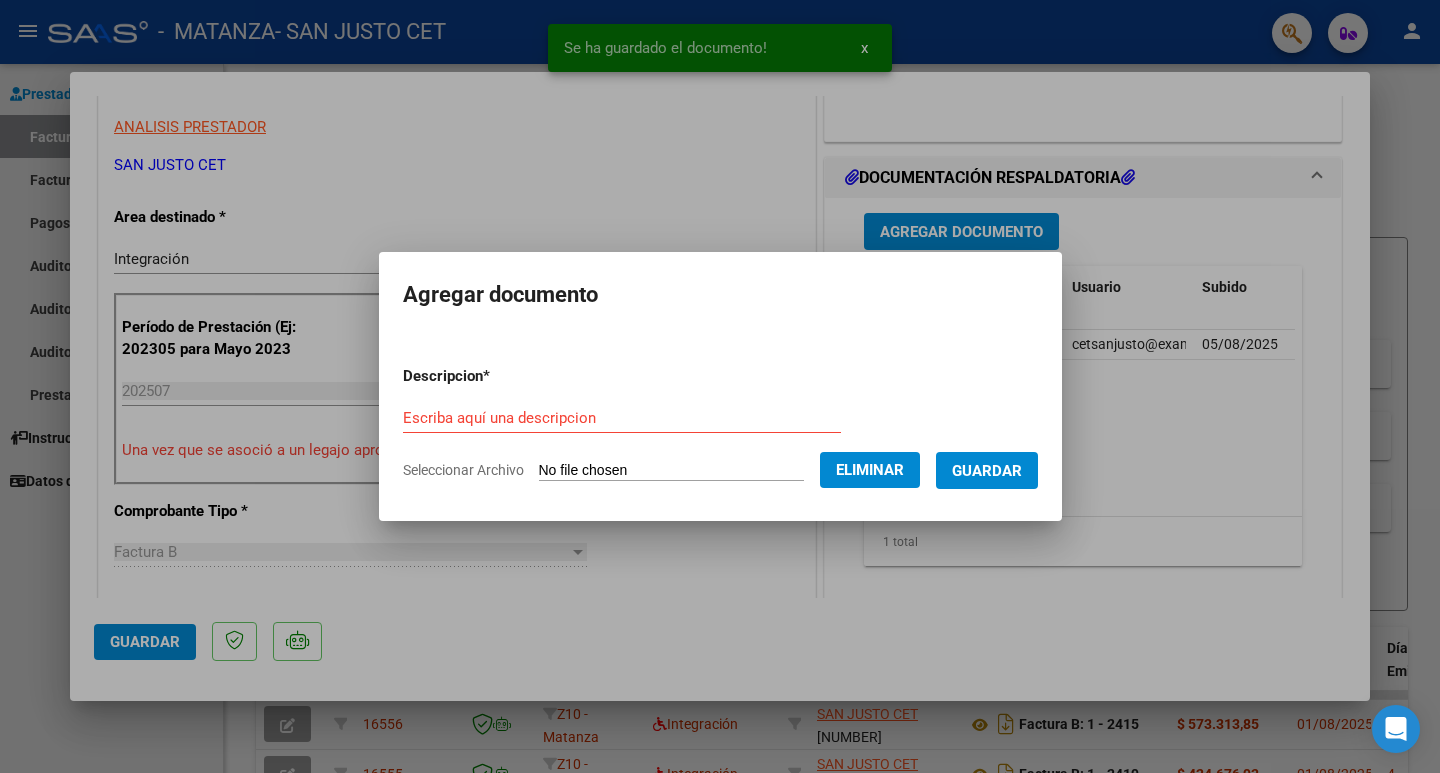click on "Descripcion  *   Escriba aquí una descripcion  Seleccionar Archivo Eliminar Guardar" at bounding box center (720, 423) 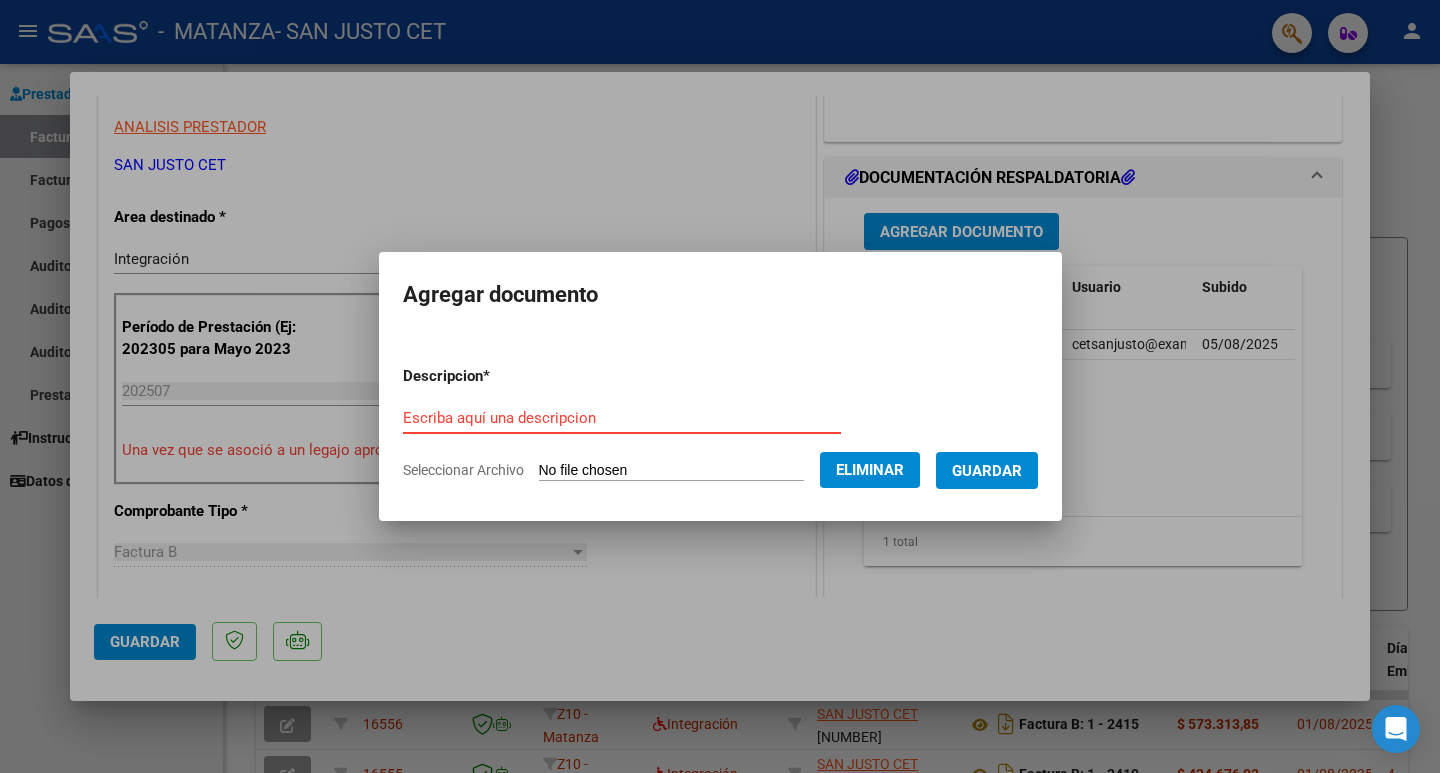 click on "Escriba aquí una descripcion" at bounding box center [622, 418] 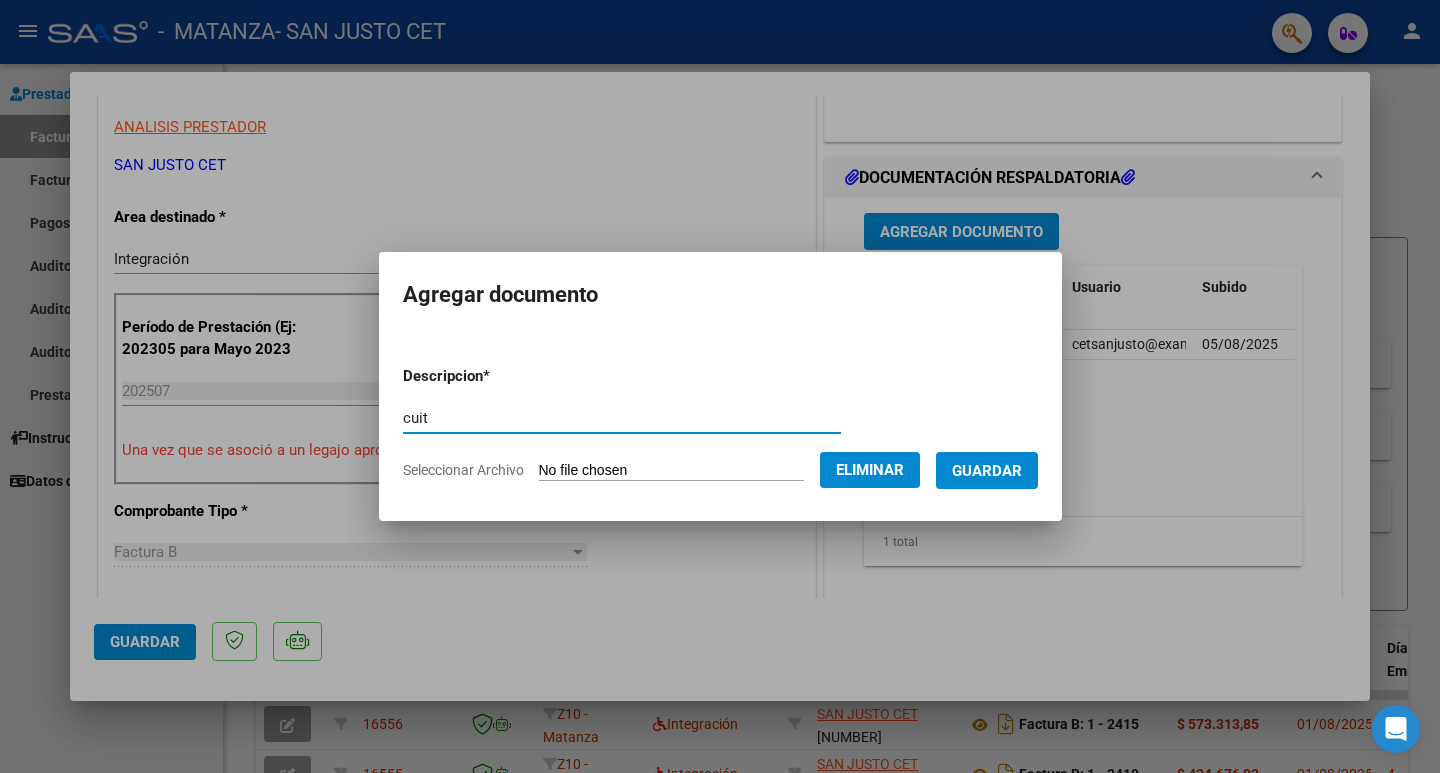 type on "cuit" 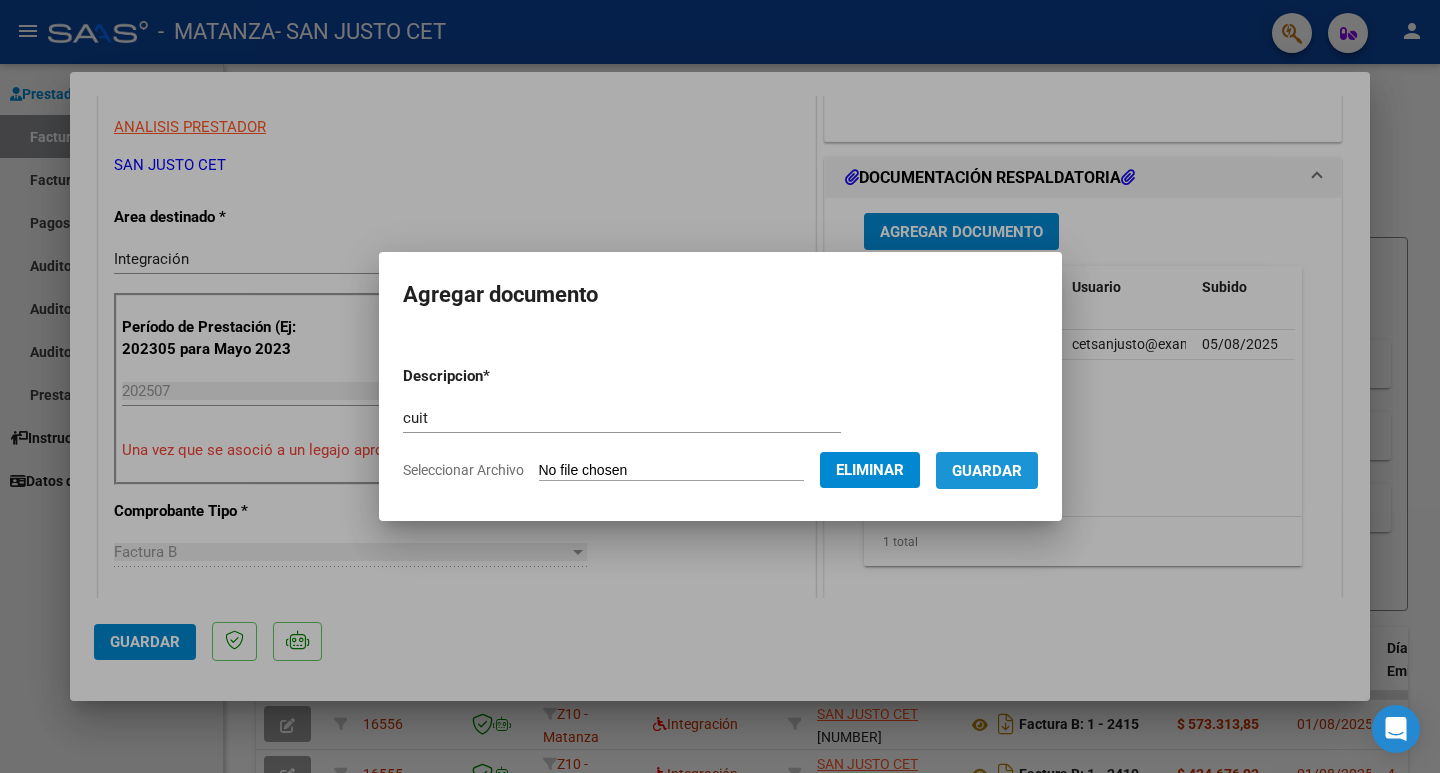 click on "Guardar" at bounding box center [987, 471] 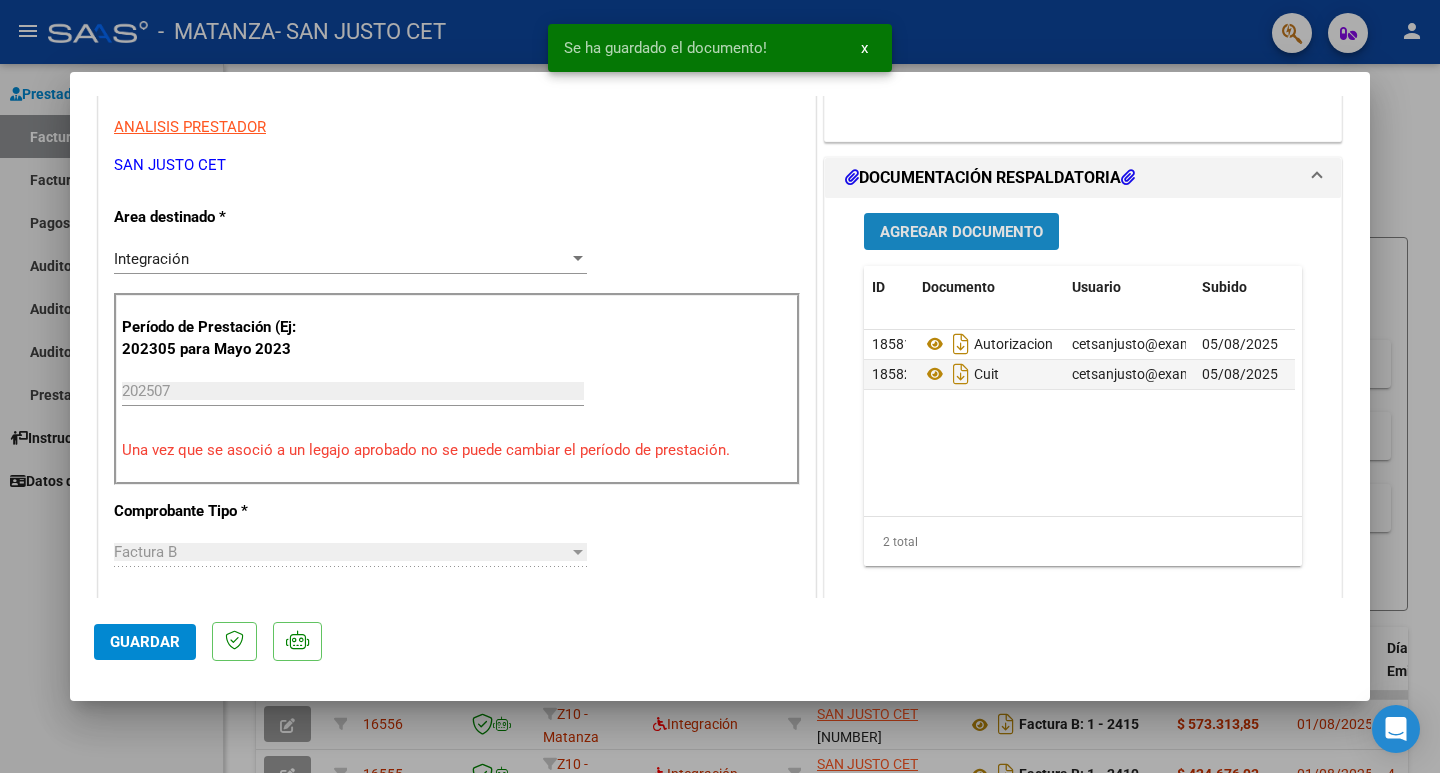 click on "Agregar Documento" at bounding box center [961, 232] 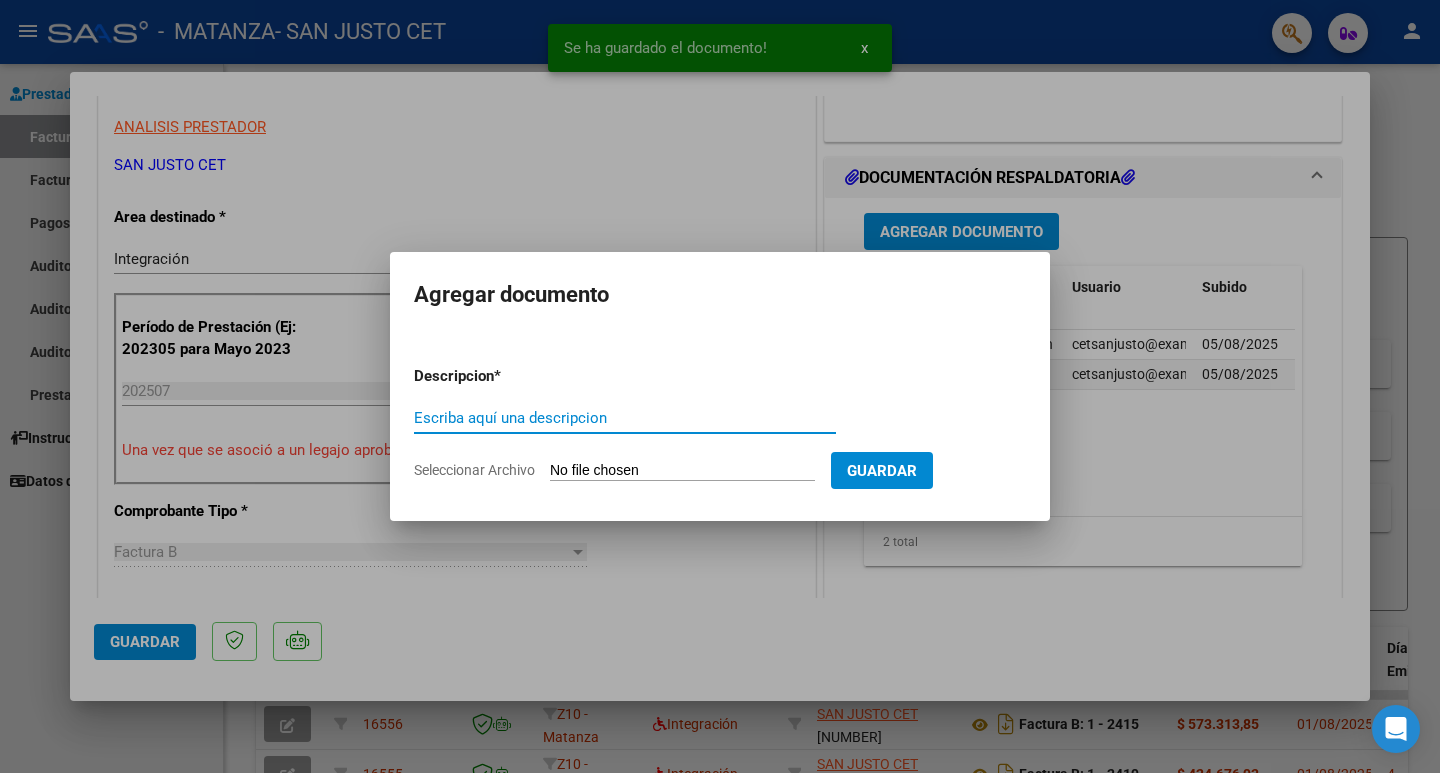click on "Seleccionar Archivo" at bounding box center (682, 471) 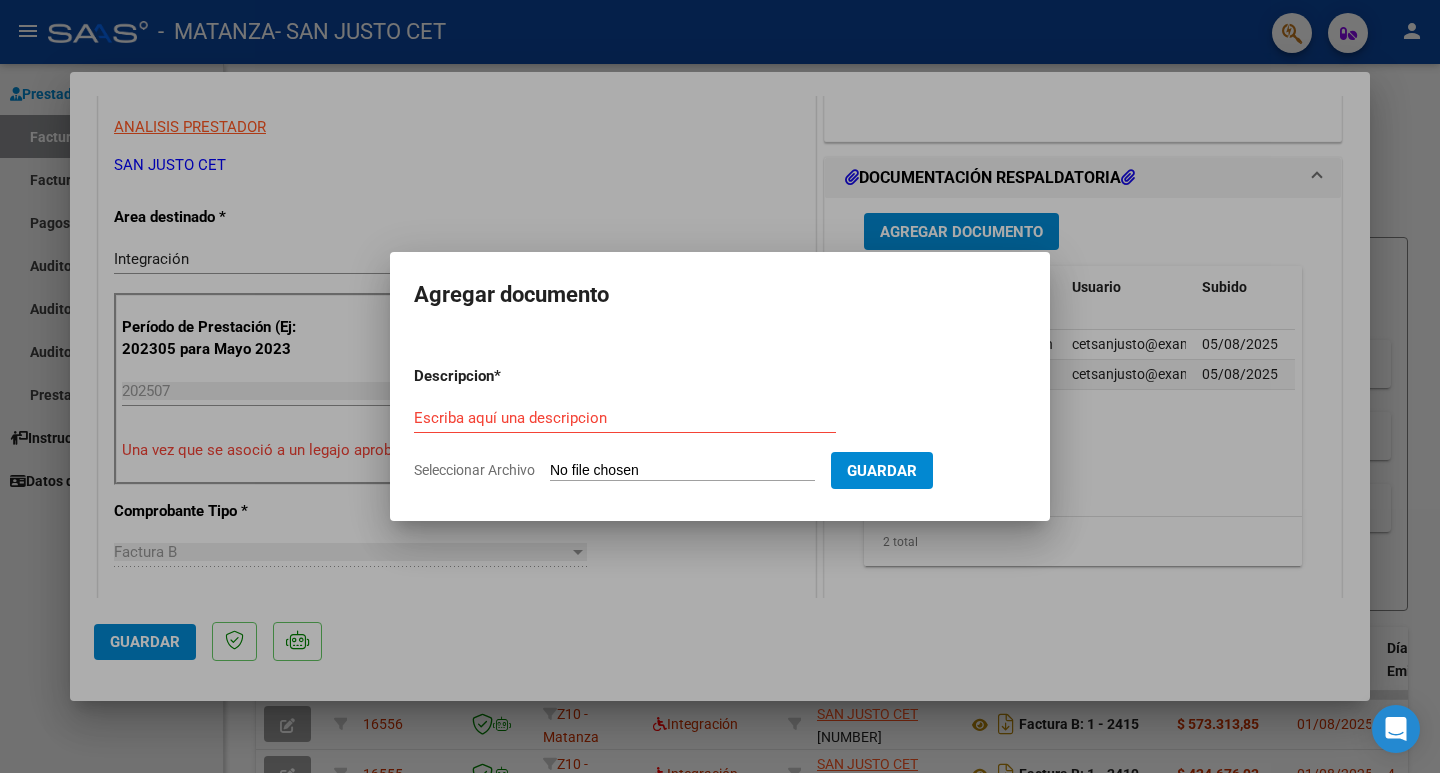 type on "C:\fakepath\CONSTANCIA DE CONCURRENCIA [PERSON] [PERSON].pdf" 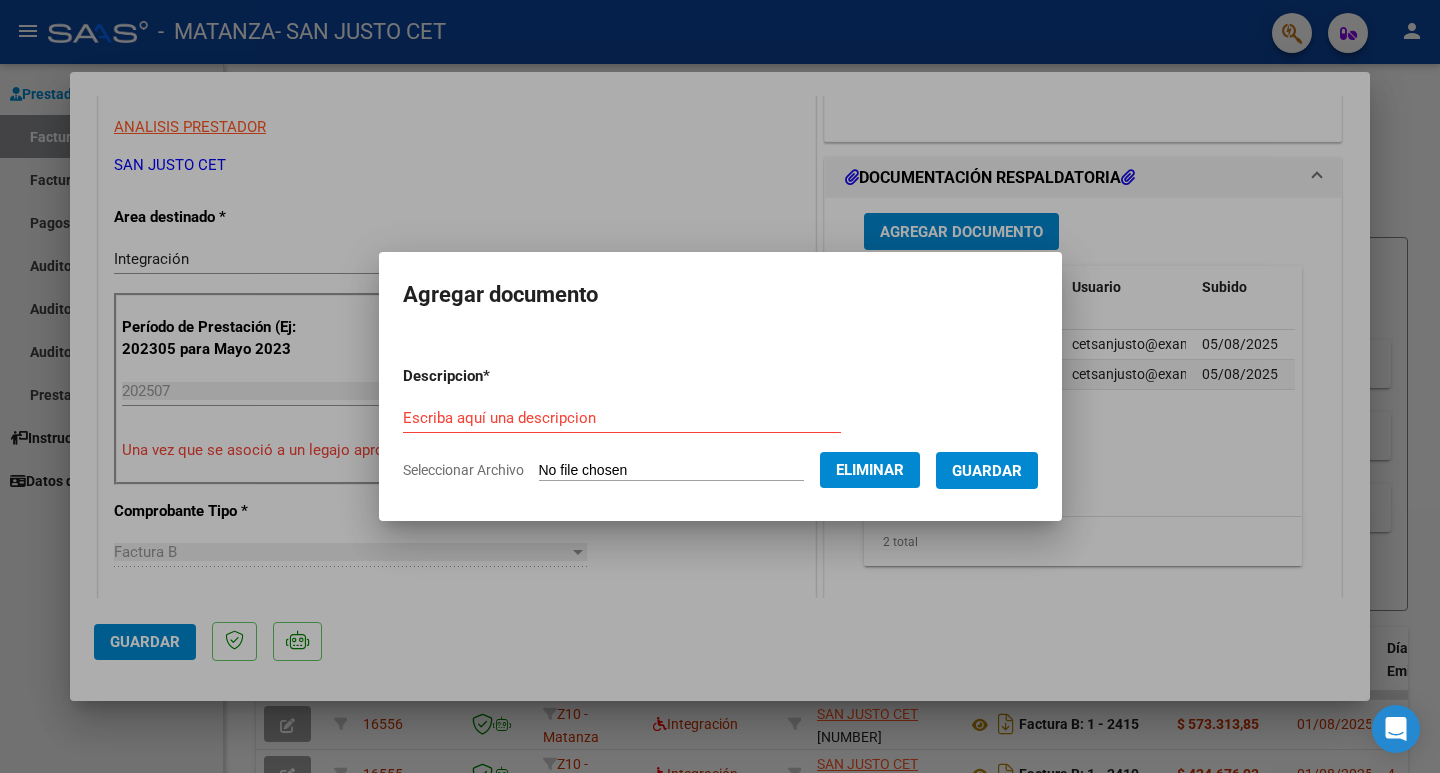 click on "Escriba aquí una descripcion" at bounding box center (622, 418) 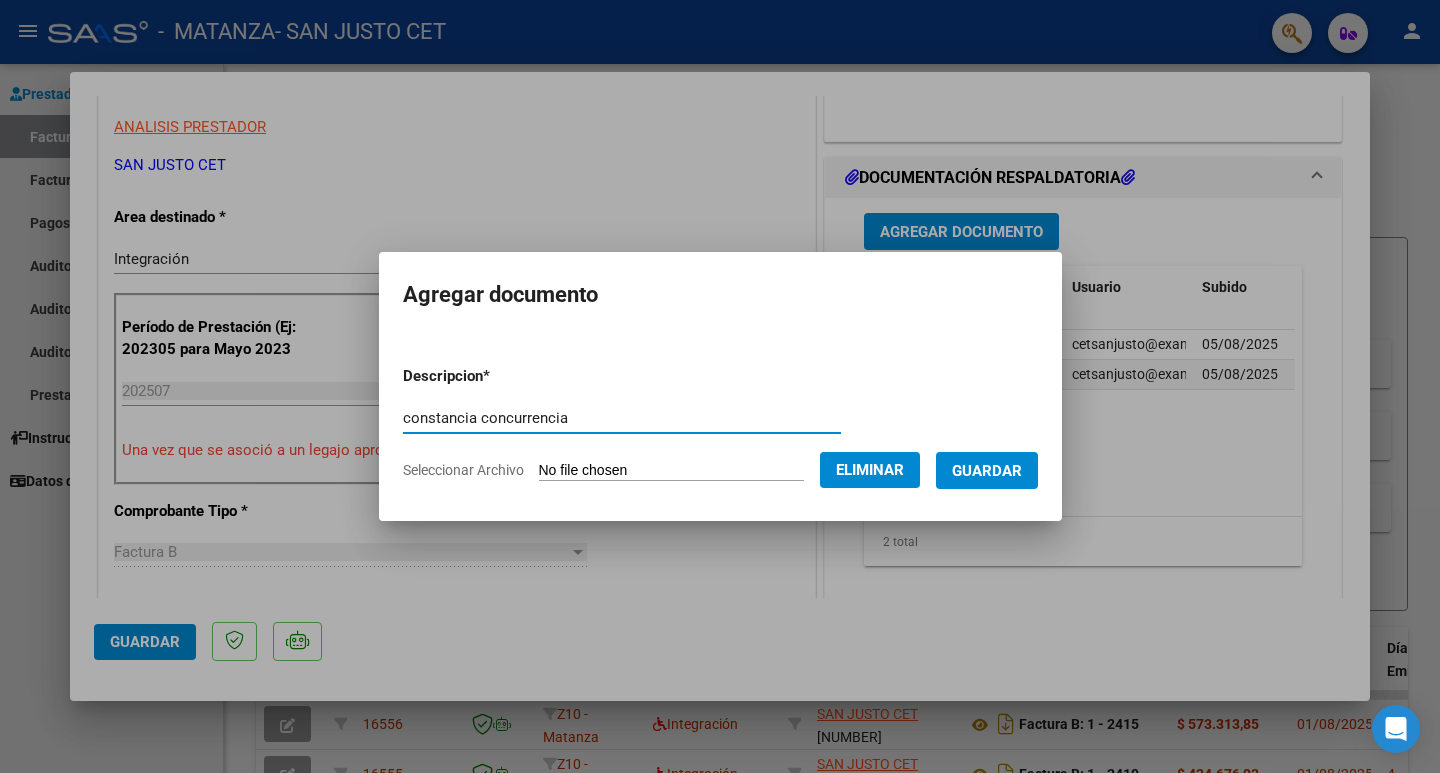 type on "constancia concurrencia" 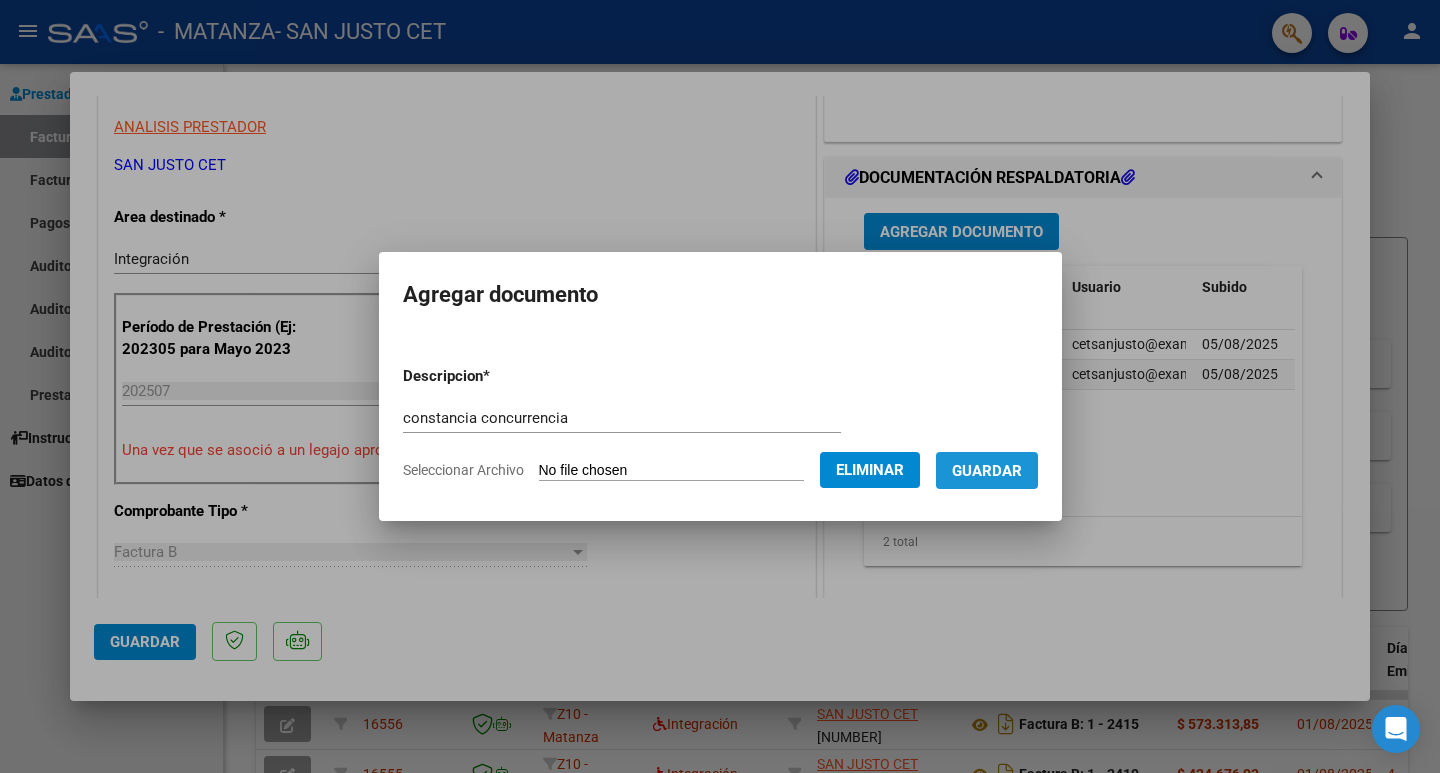 click on "Guardar" at bounding box center (987, 471) 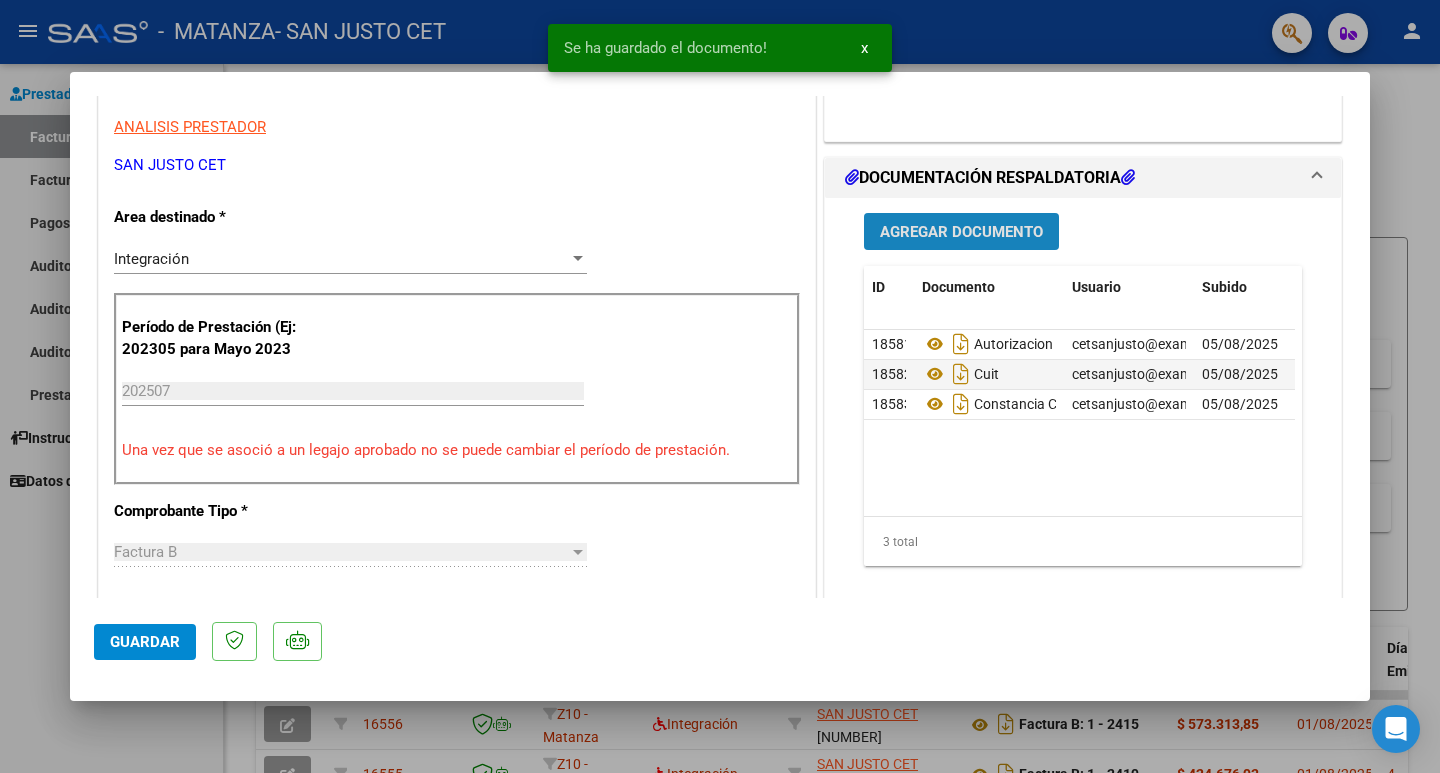 click on "Agregar Documento" at bounding box center [961, 232] 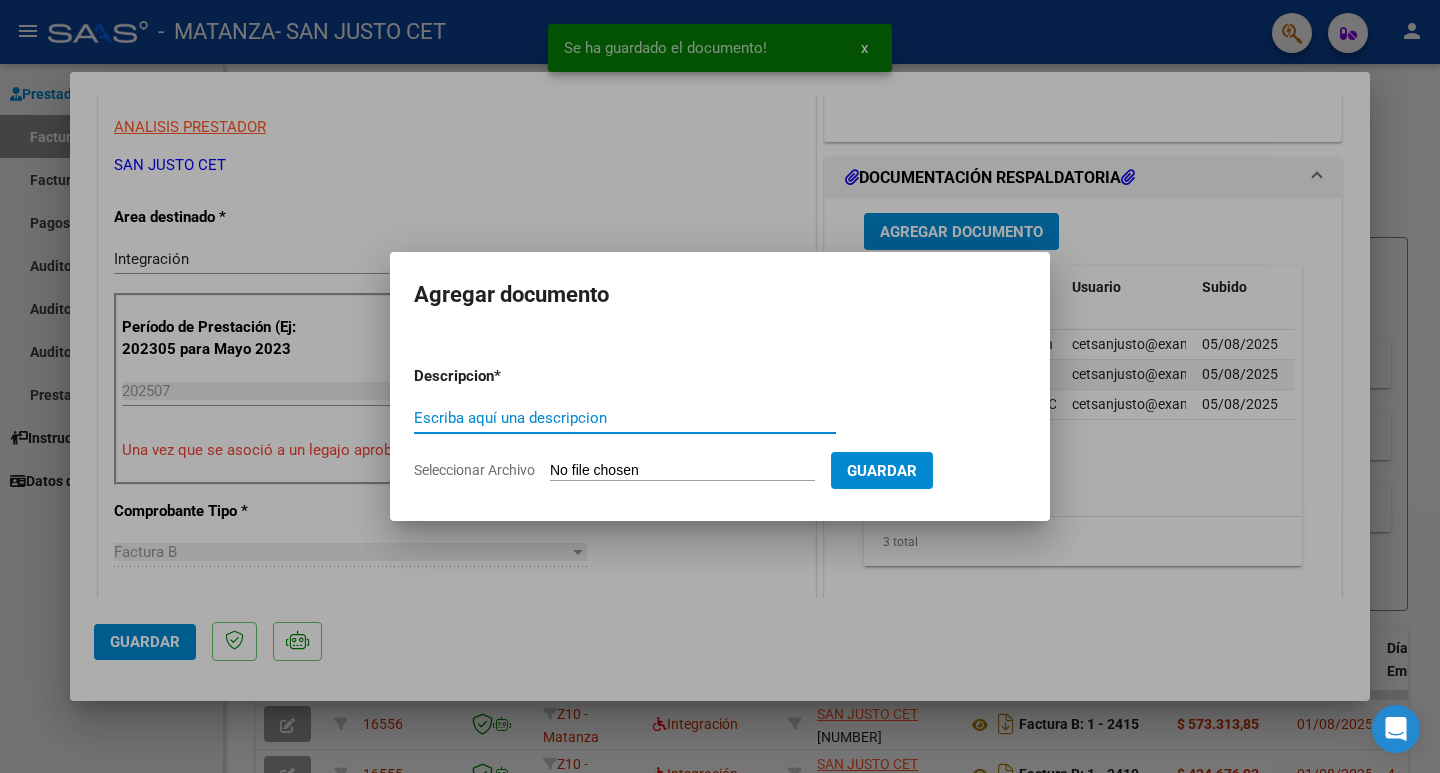 click on "Seleccionar Archivo" at bounding box center [682, 471] 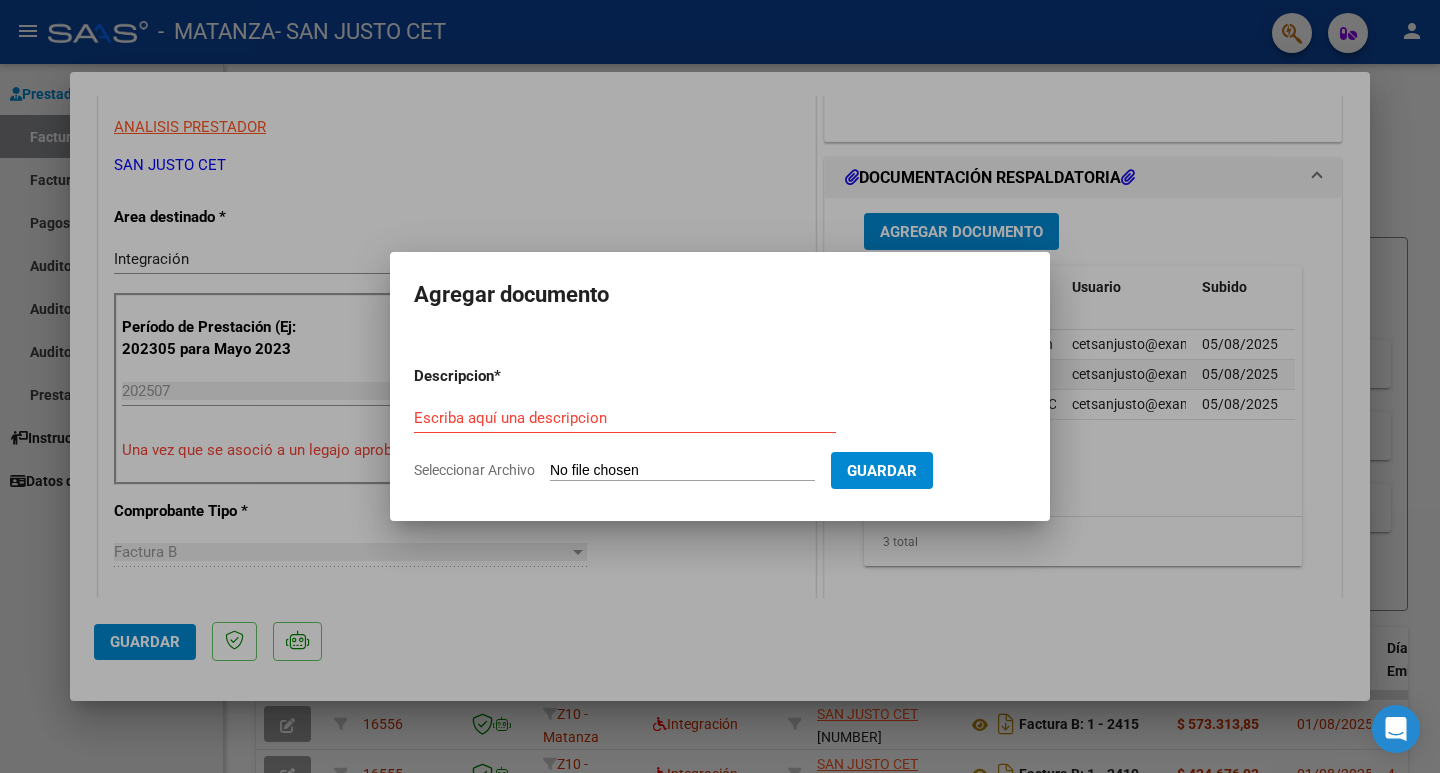 type on "C:\fakepath\FC OSPMLM [PERSON] [PERSON] 2416.pdf" 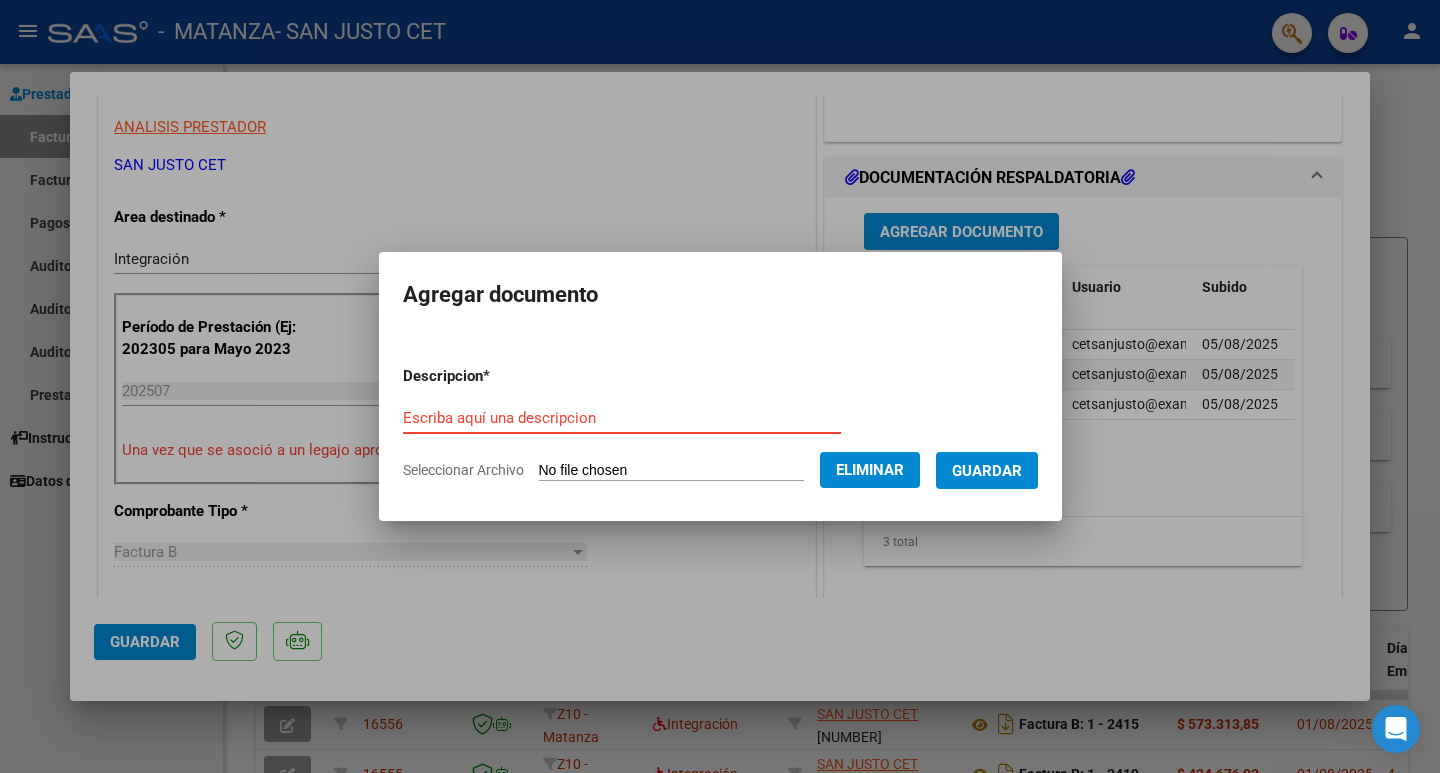 click on "Escriba aquí una descripcion" at bounding box center (622, 418) 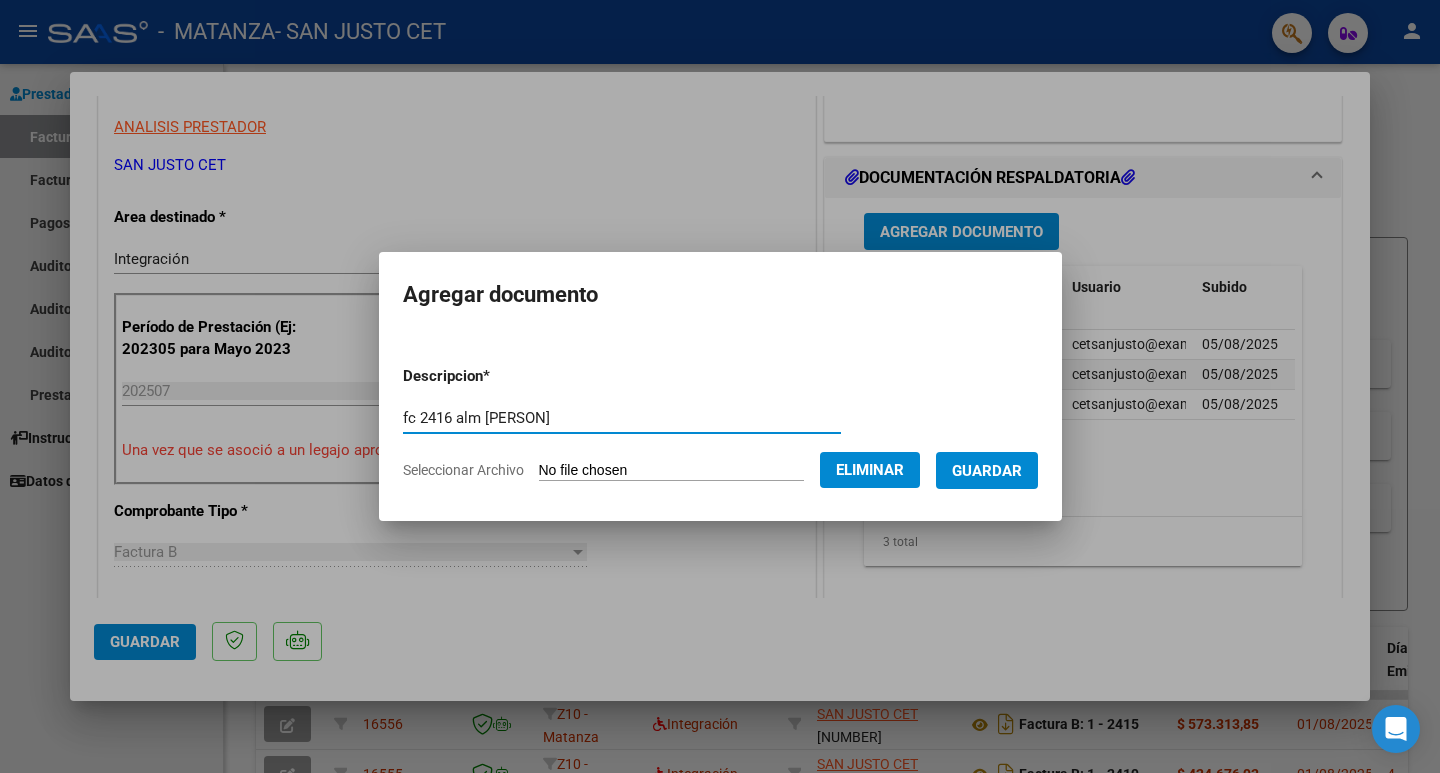 type on "fc 2416 alm [PERSON]" 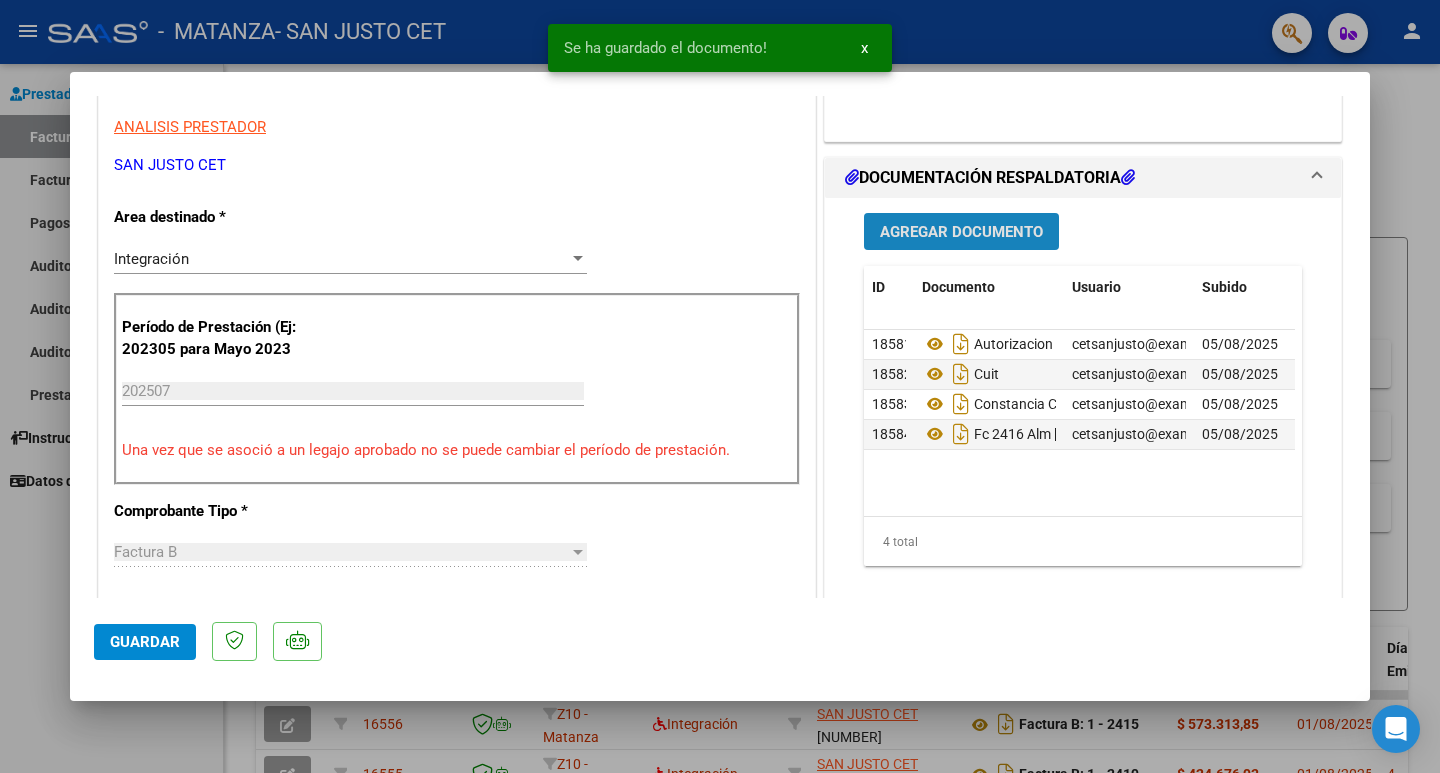 click on "Agregar Documento" at bounding box center [961, 232] 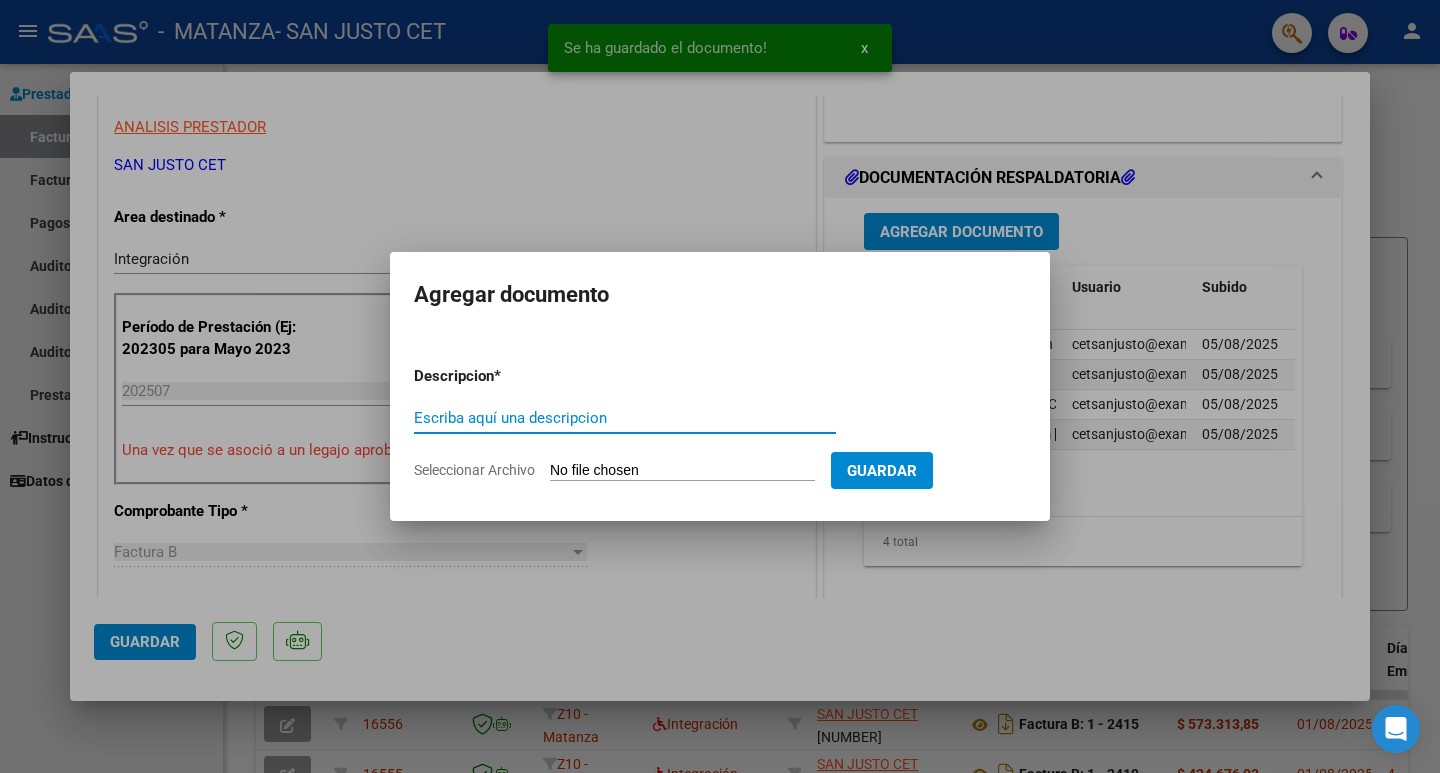 click on "Seleccionar Archivo" at bounding box center (682, 471) 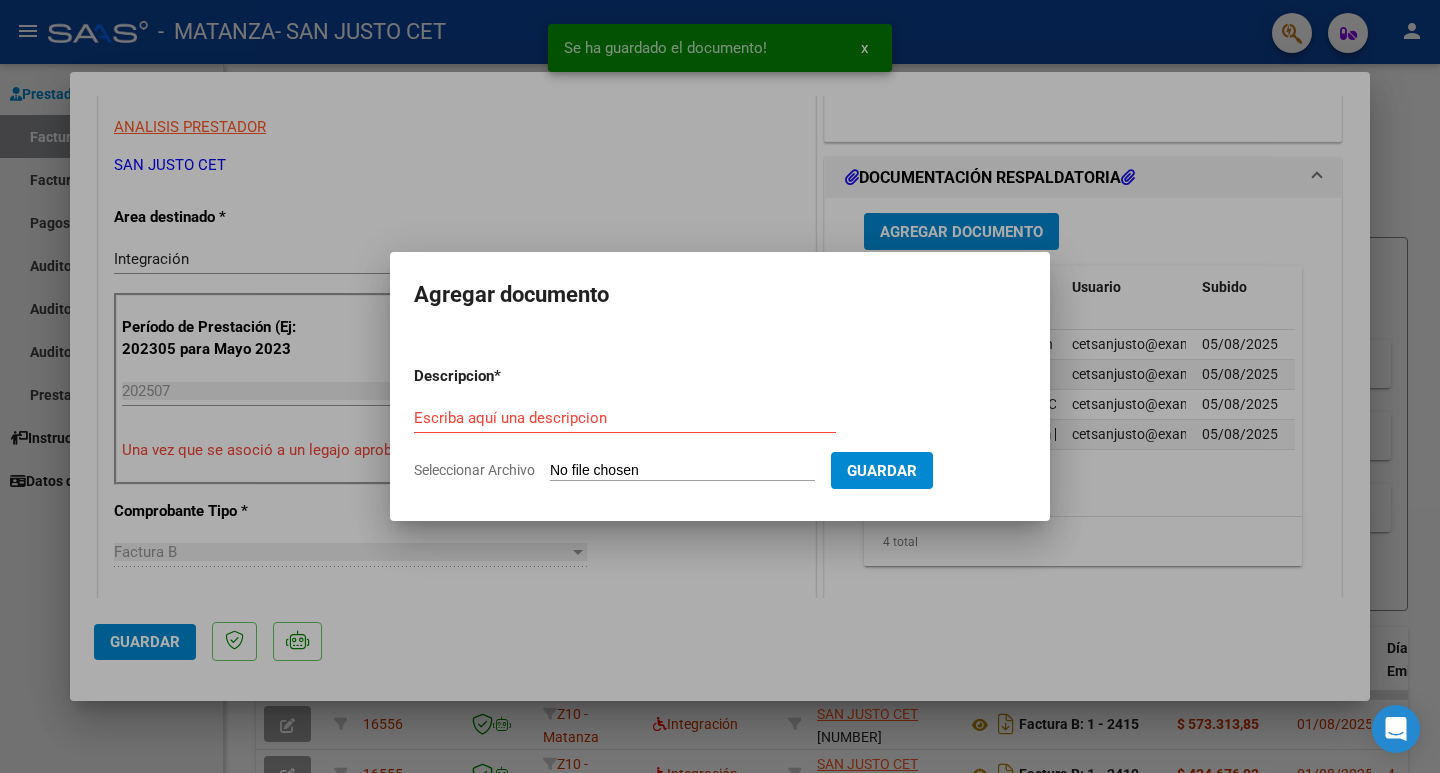 type on "C:\fakepath\JULIO ASIST - [PERSON] [PERSON] (MUNIC. LA MATANZA).pdf" 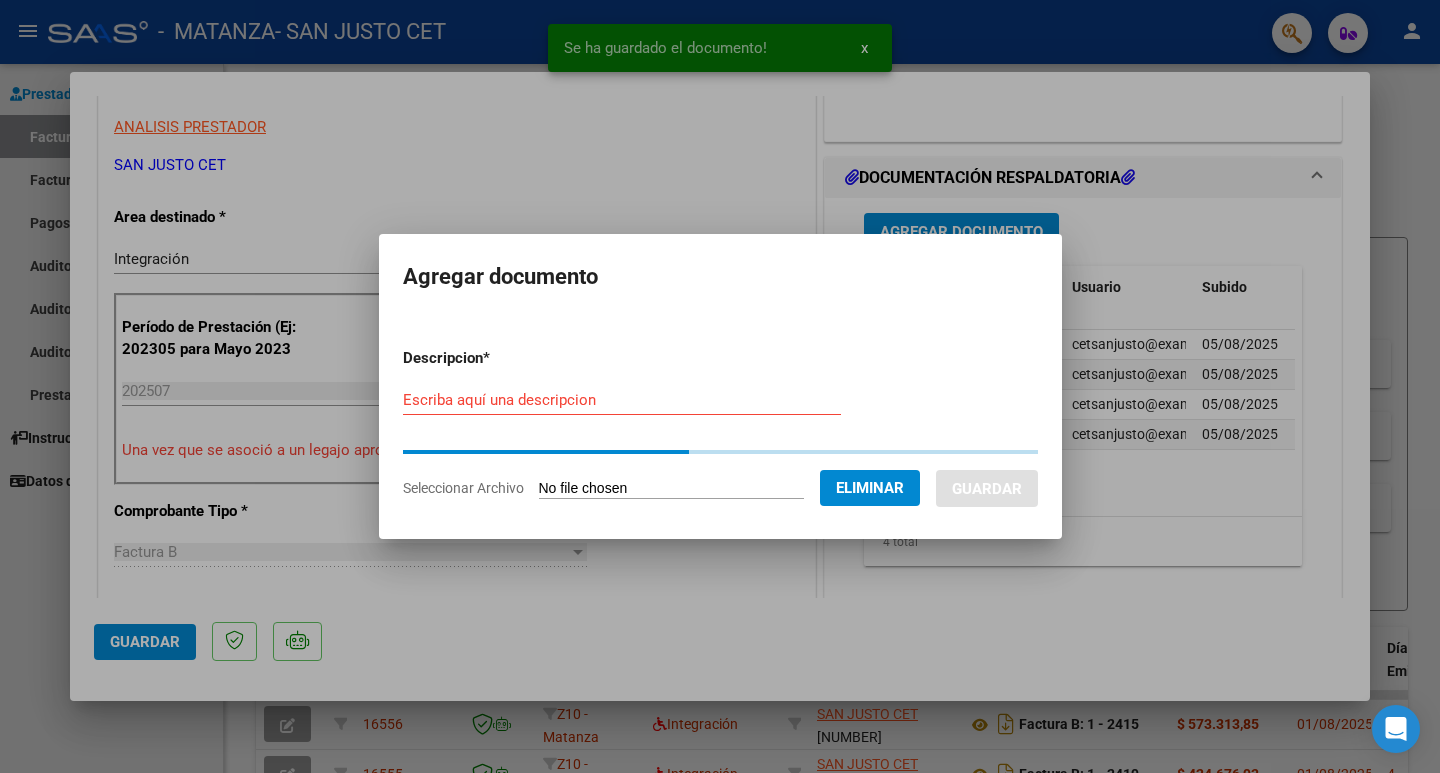 click on "Escriba aquí una descripcion" at bounding box center [622, 400] 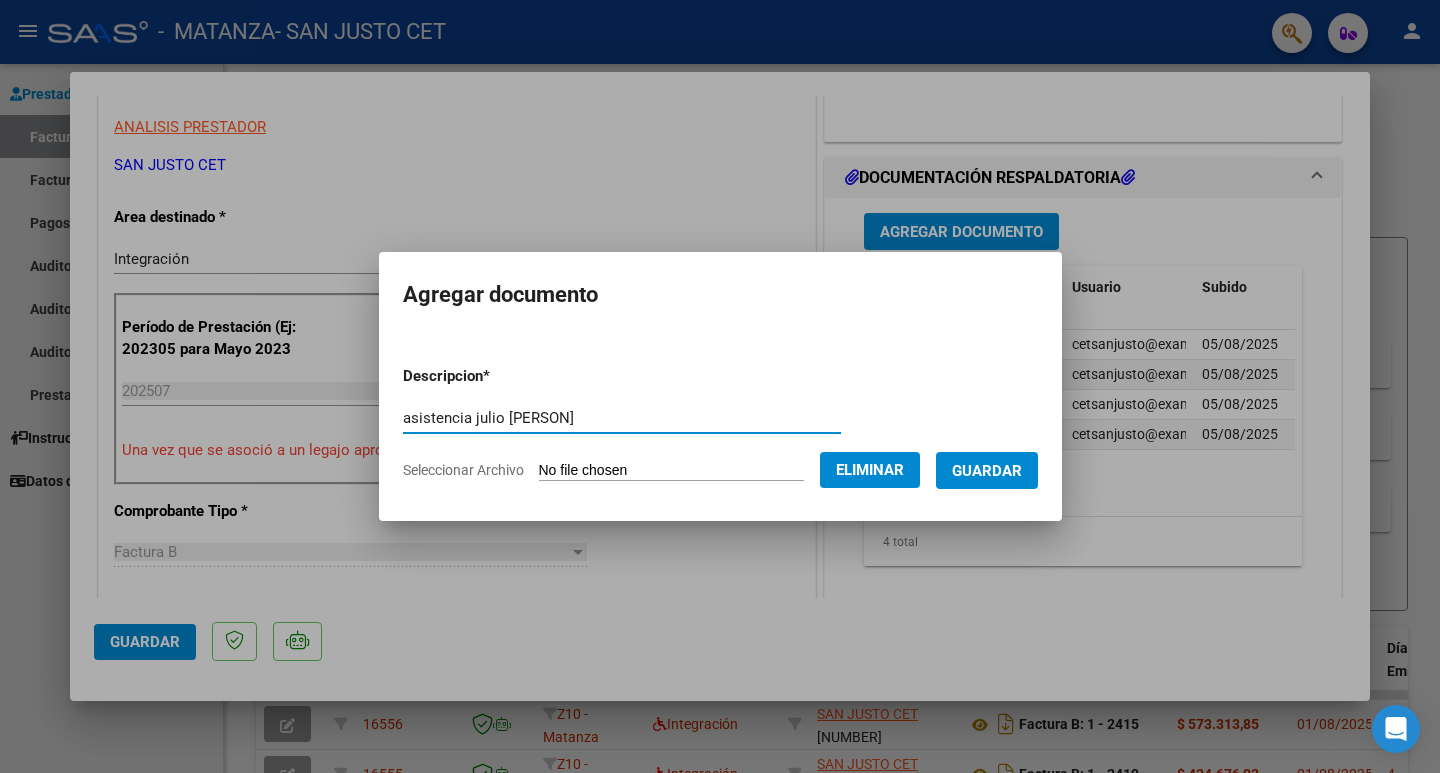 type on "asistencia julio [PERSON]" 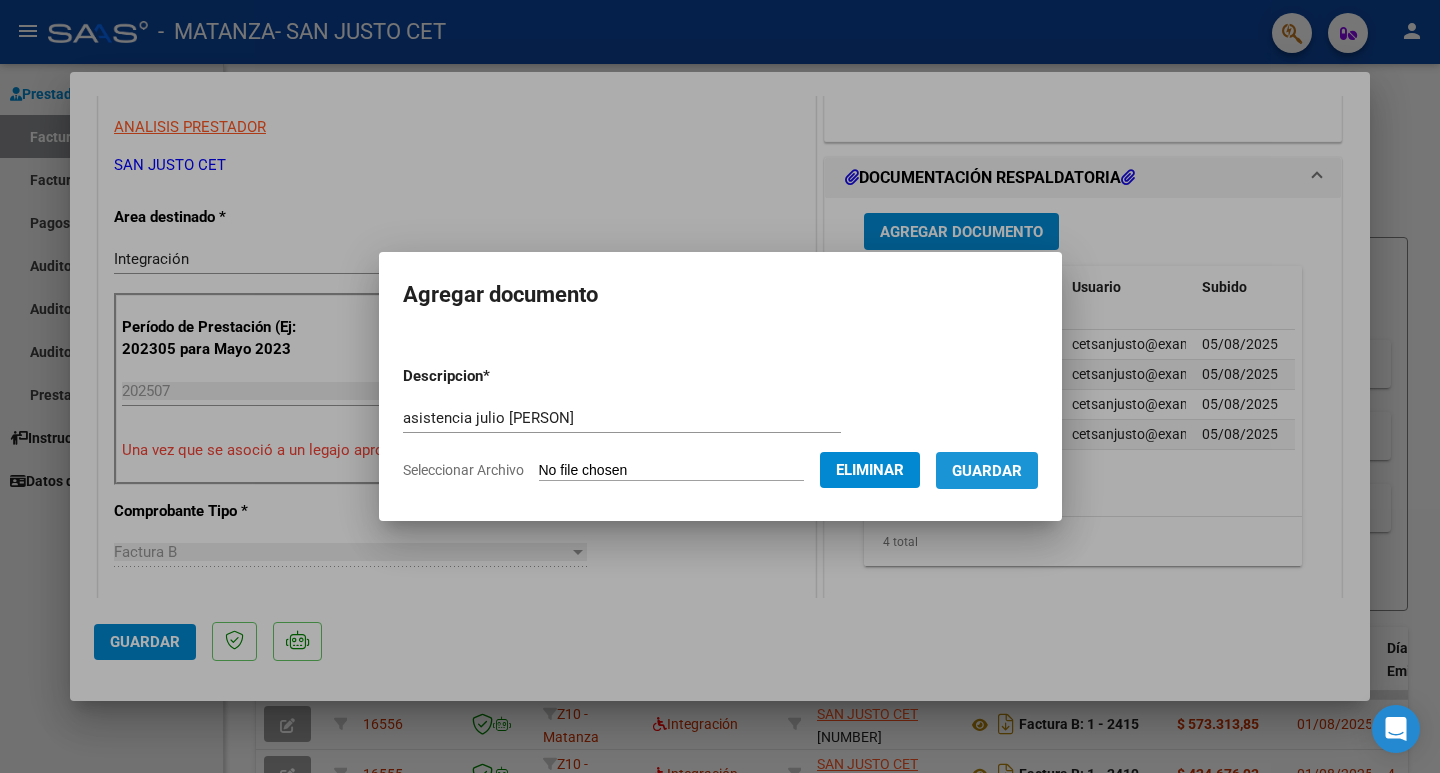 click on "Guardar" at bounding box center (987, 471) 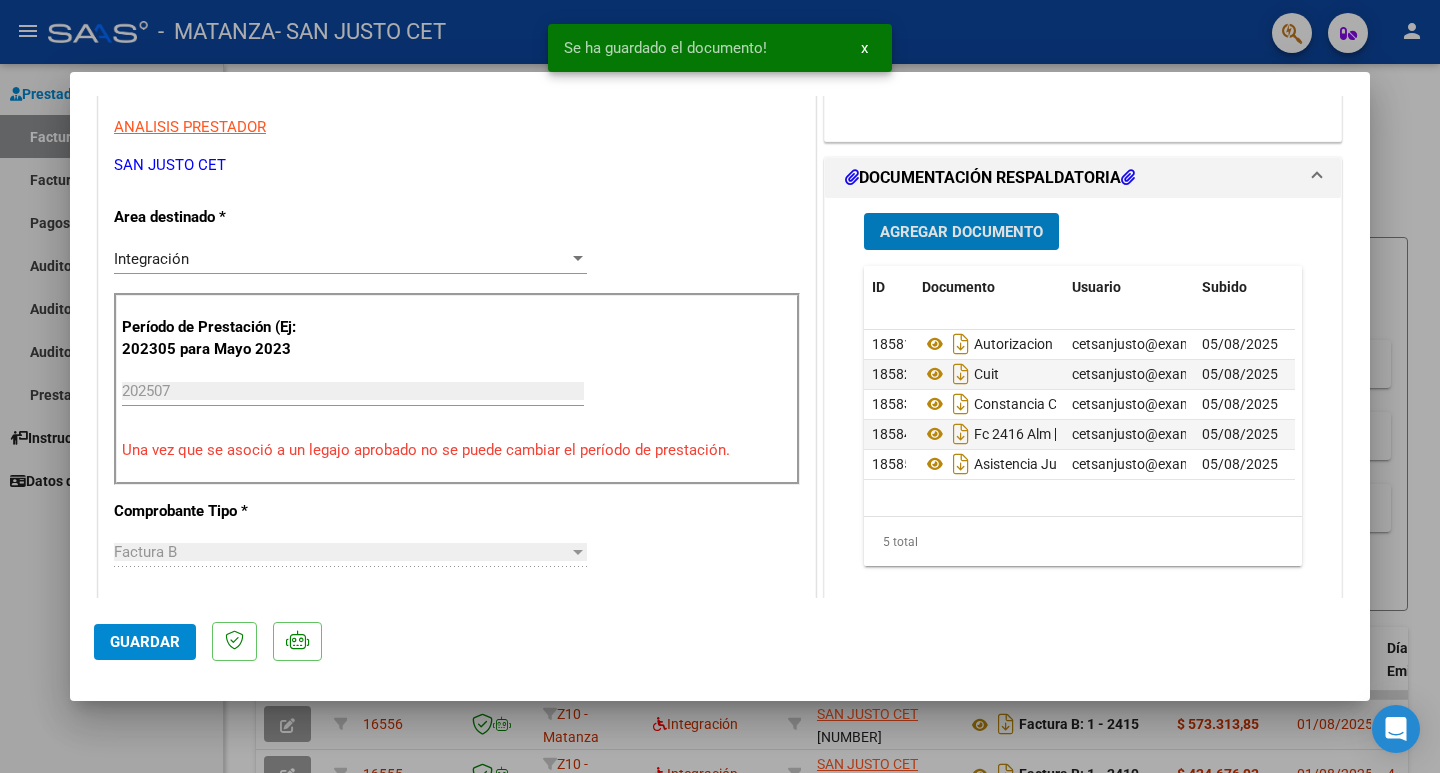 click on "Guardar" 